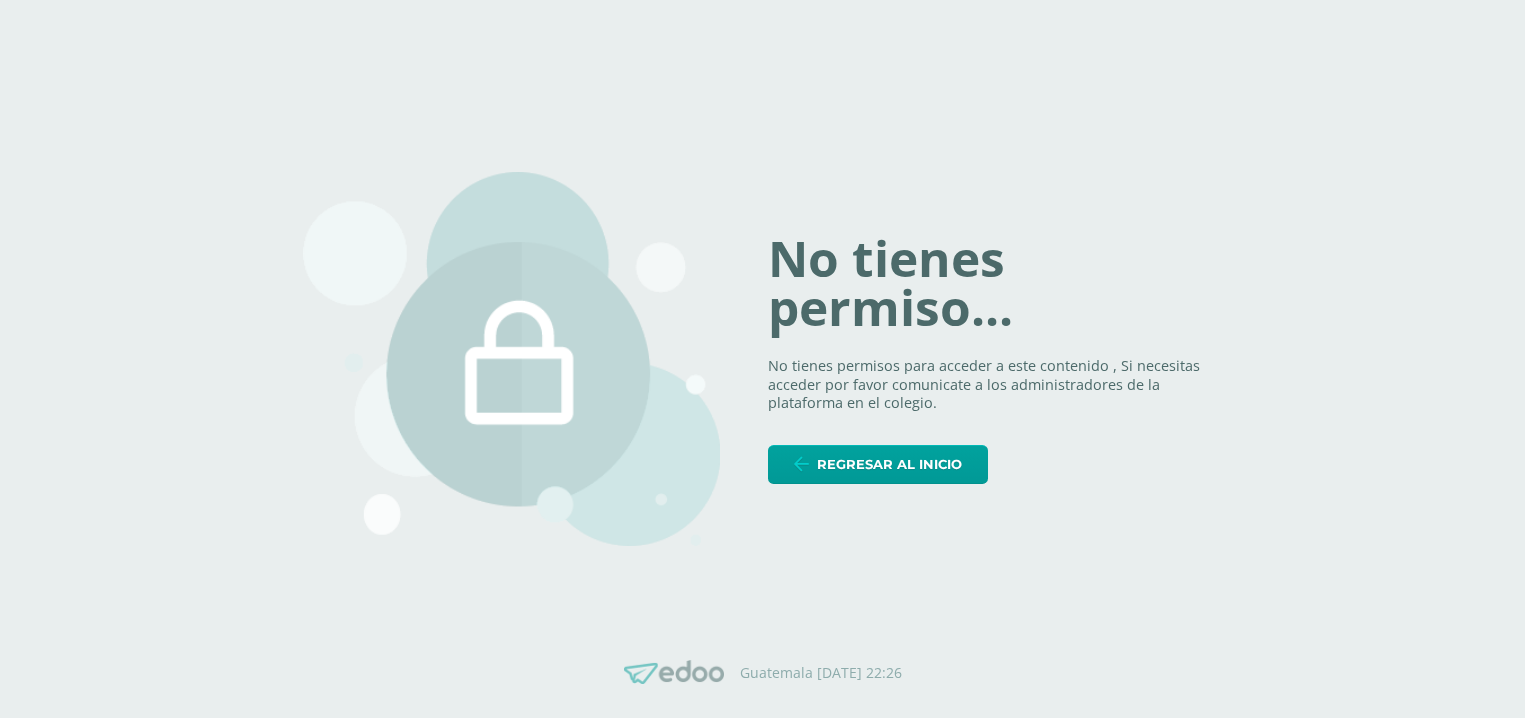 scroll, scrollTop: 0, scrollLeft: 0, axis: both 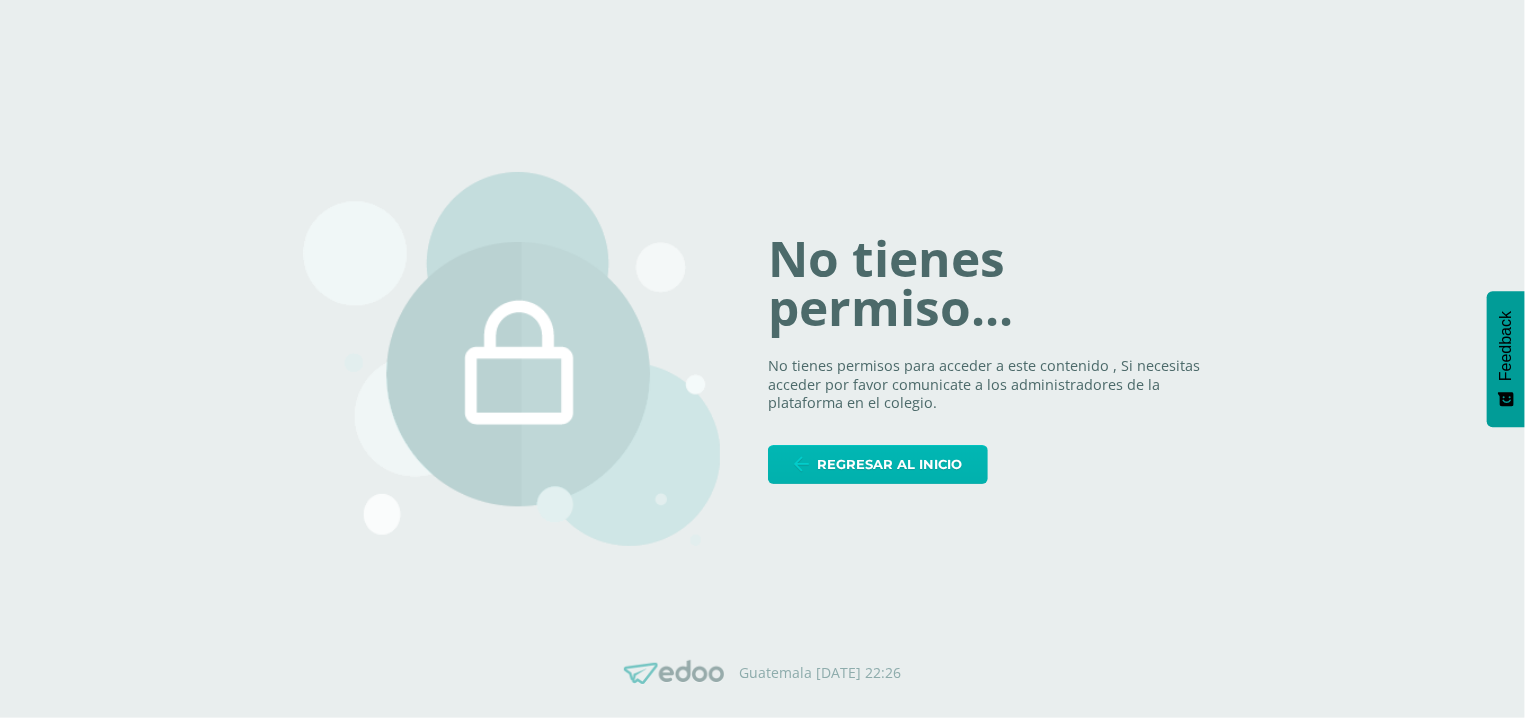 drag, startPoint x: 0, startPoint y: 0, endPoint x: 946, endPoint y: 457, distance: 1050.6022 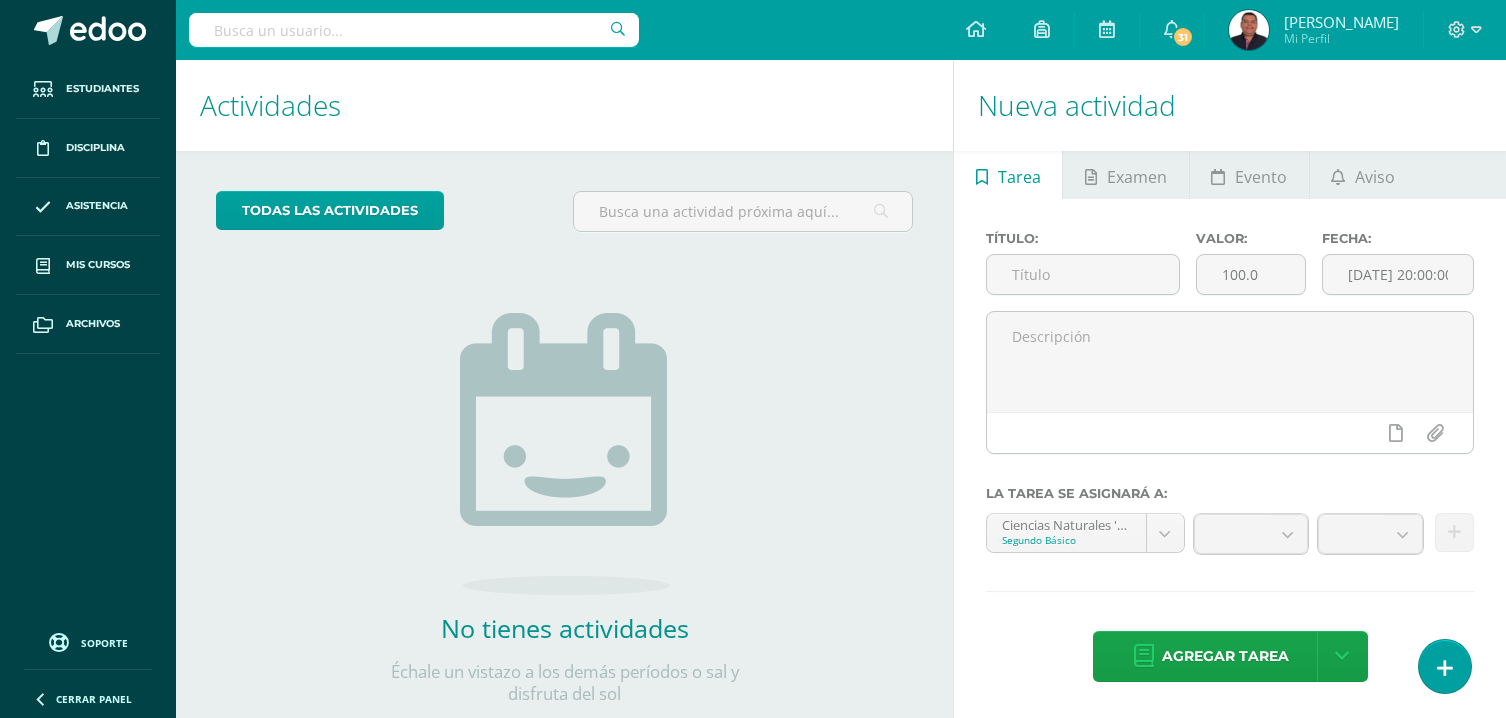 scroll, scrollTop: 0, scrollLeft: 0, axis: both 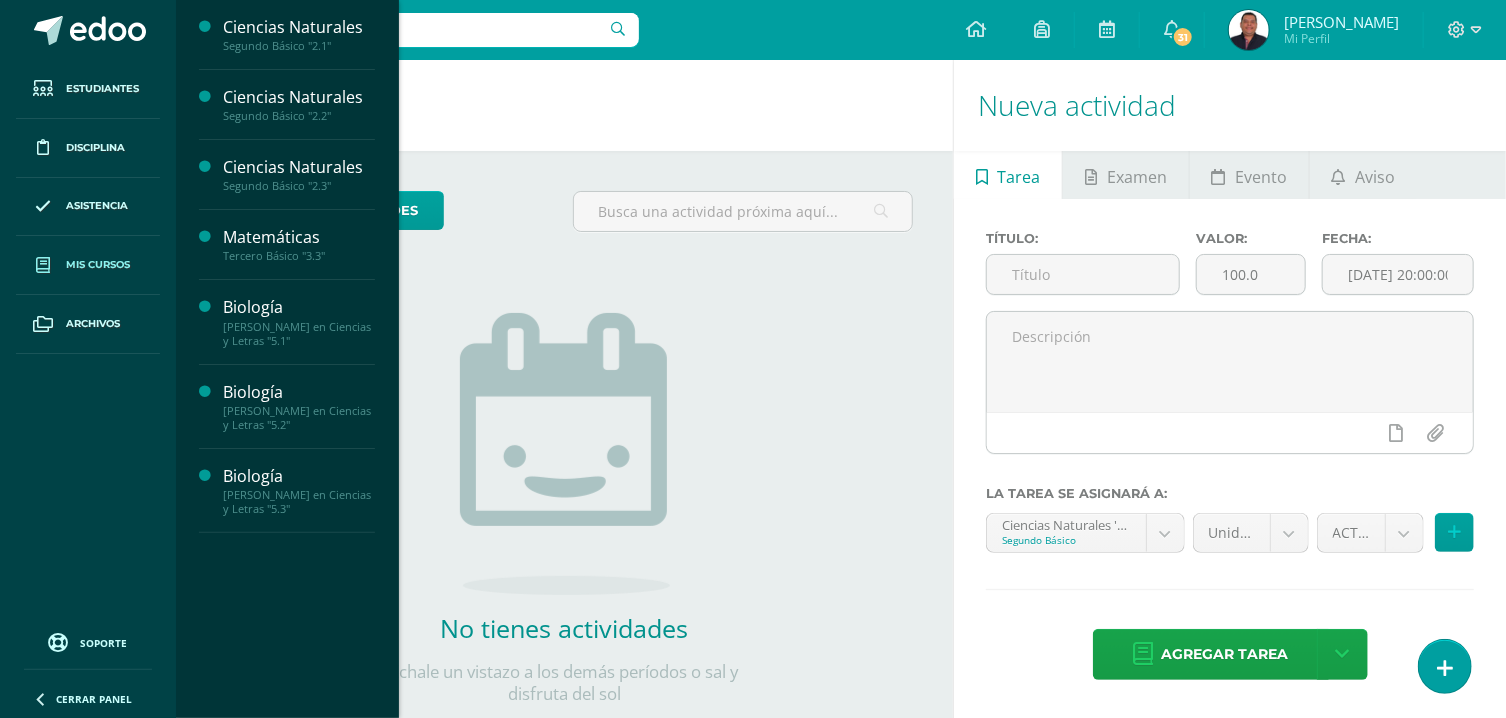 click on "Mis cursos" at bounding box center (88, 265) 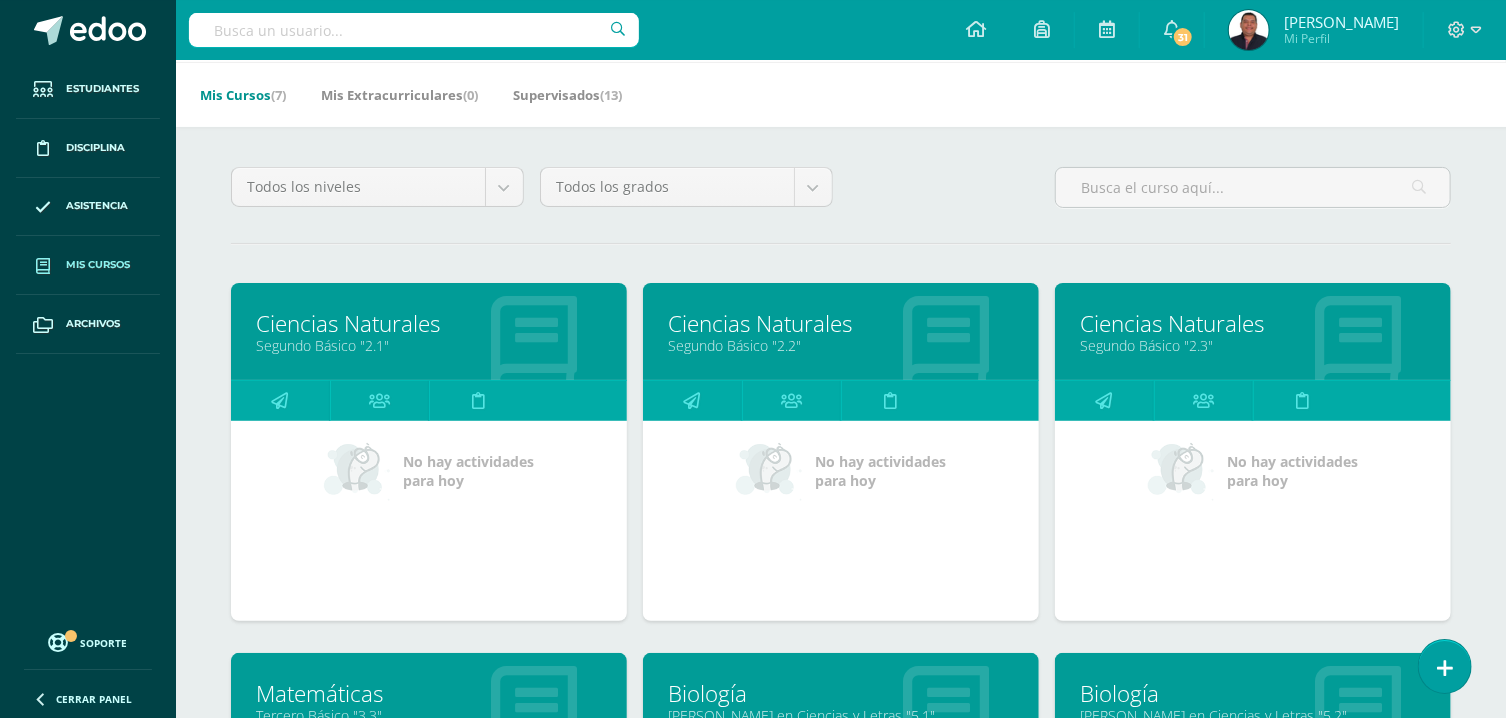 scroll, scrollTop: 214, scrollLeft: 0, axis: vertical 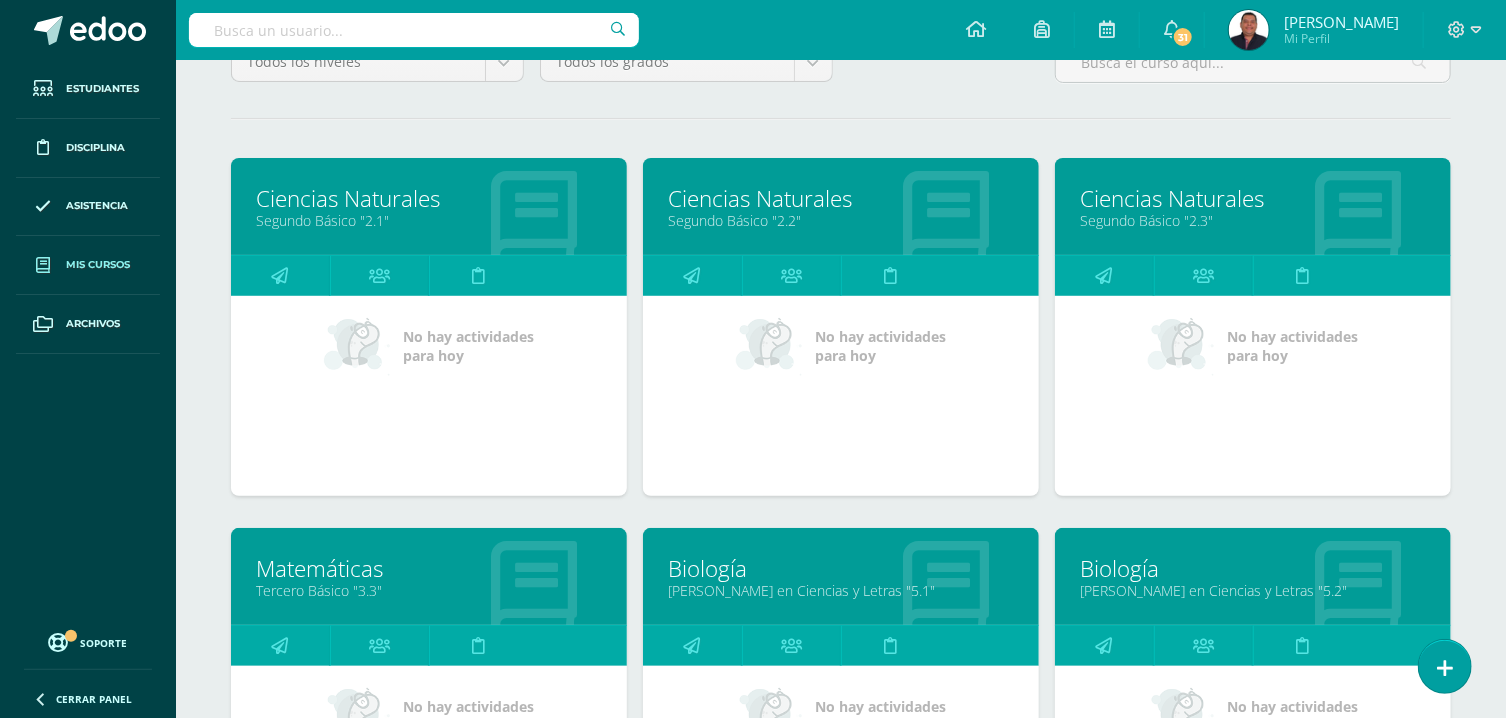 click on "Matemáticas" at bounding box center (429, 568) 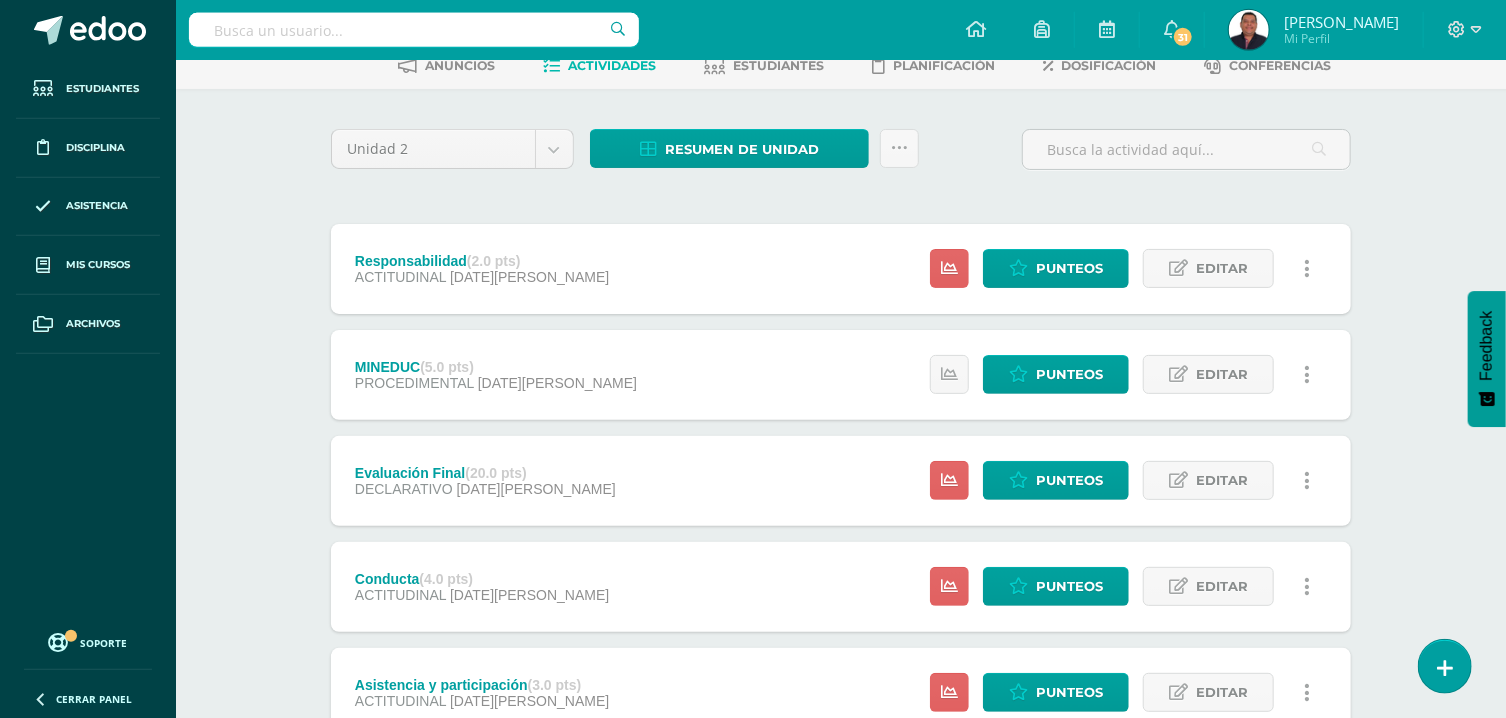 scroll, scrollTop: 214, scrollLeft: 0, axis: vertical 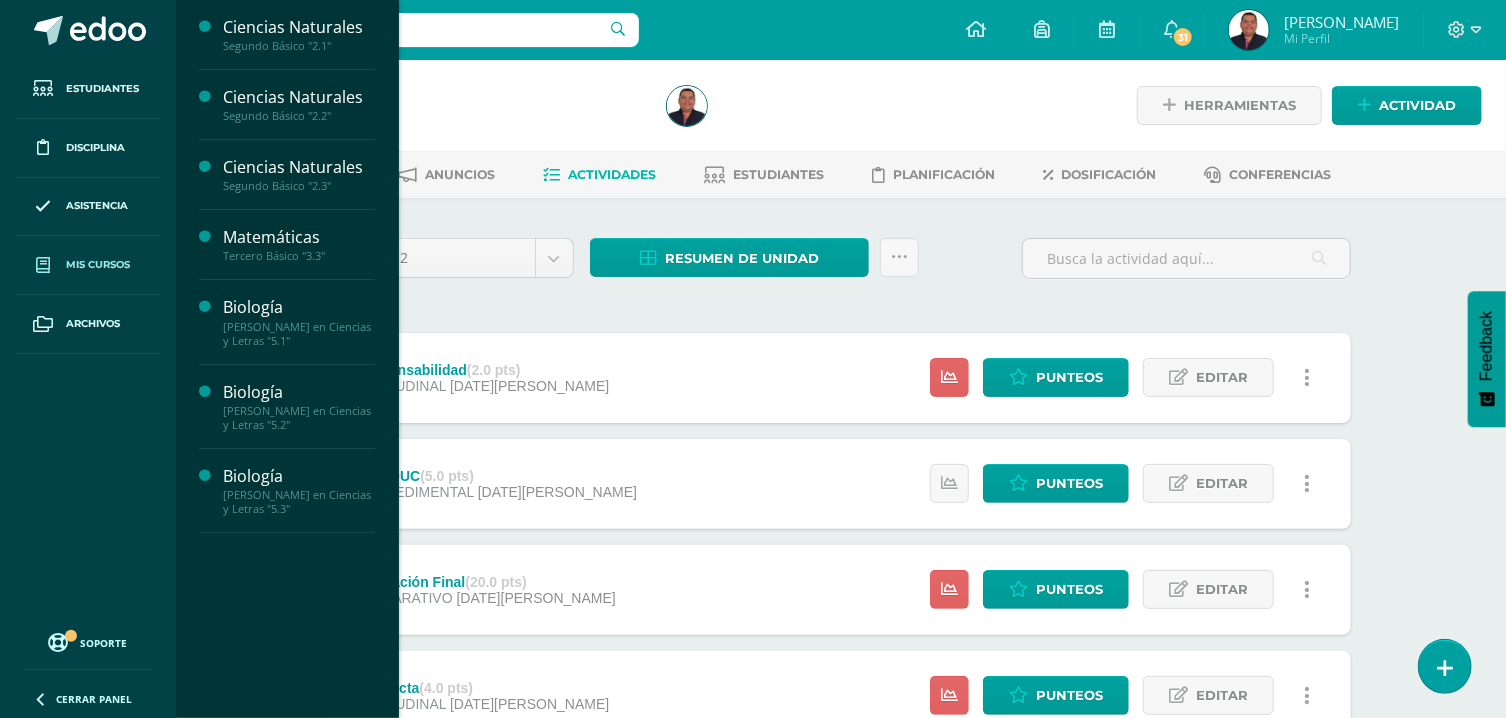 click on "Mis cursos" at bounding box center (88, 265) 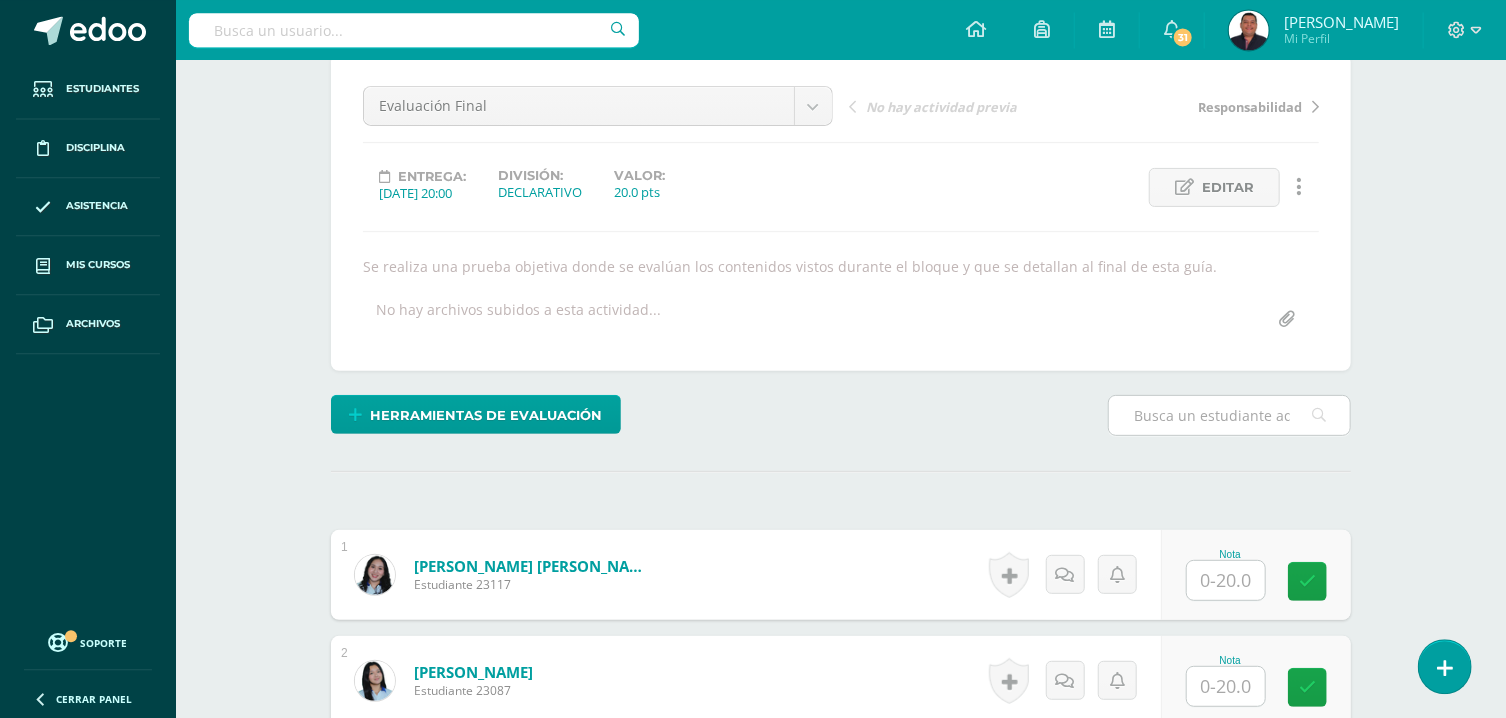 scroll, scrollTop: 322, scrollLeft: 0, axis: vertical 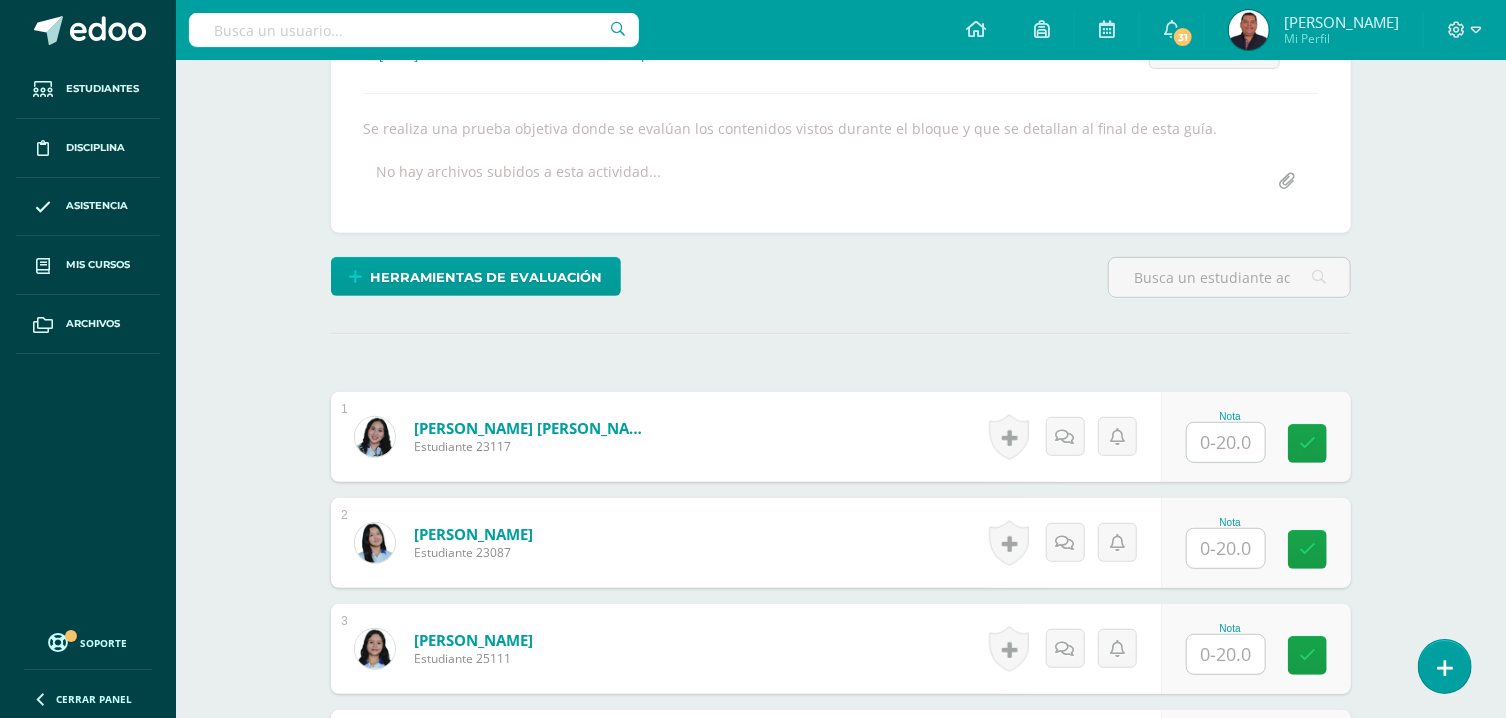 click at bounding box center [1226, 442] 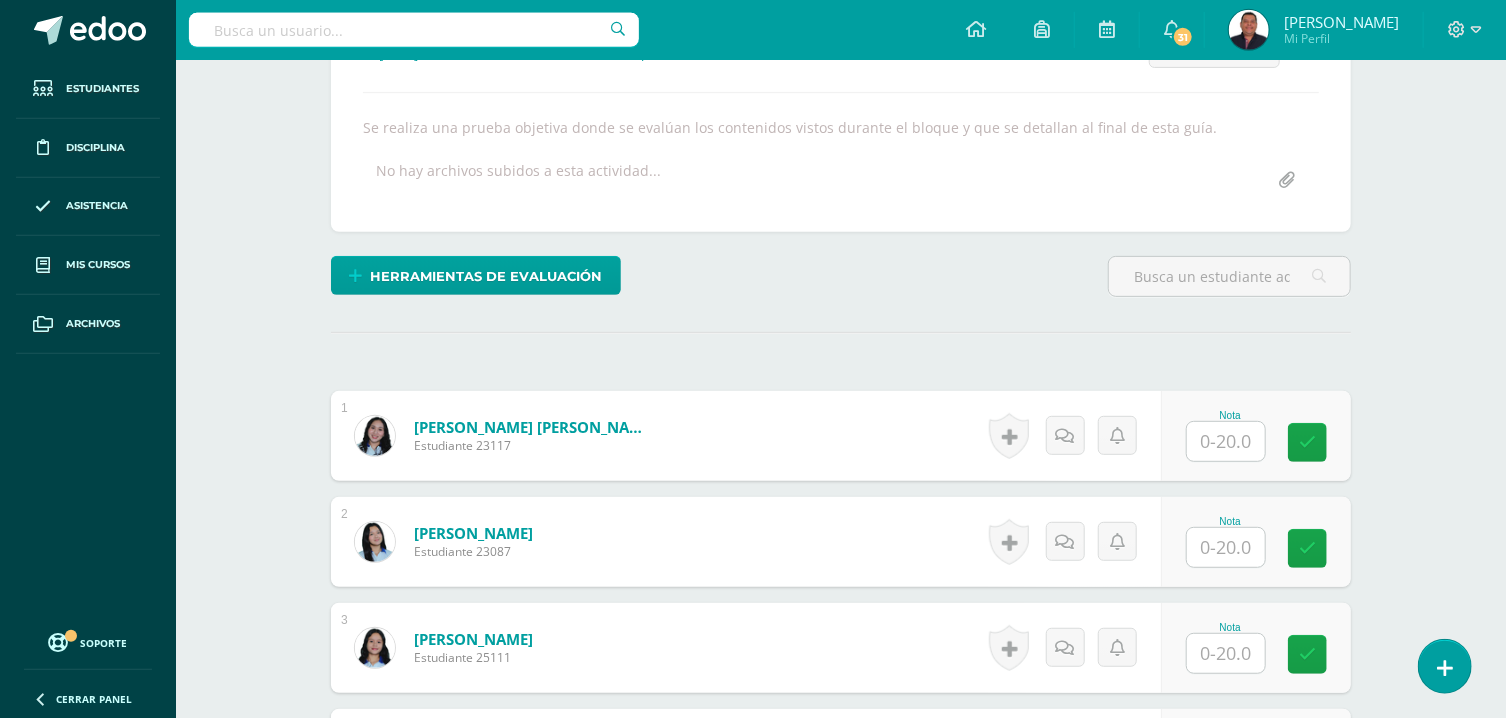 scroll, scrollTop: 324, scrollLeft: 0, axis: vertical 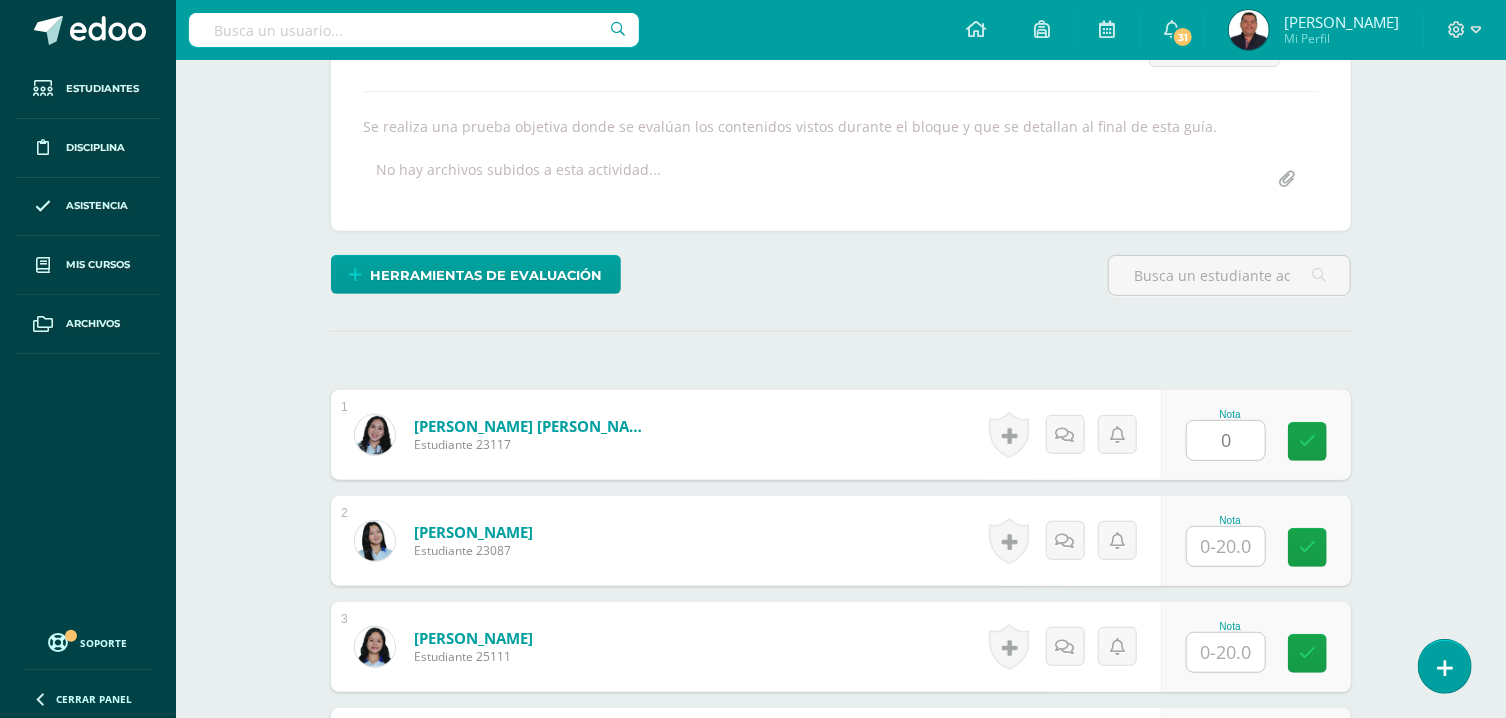 type on "0" 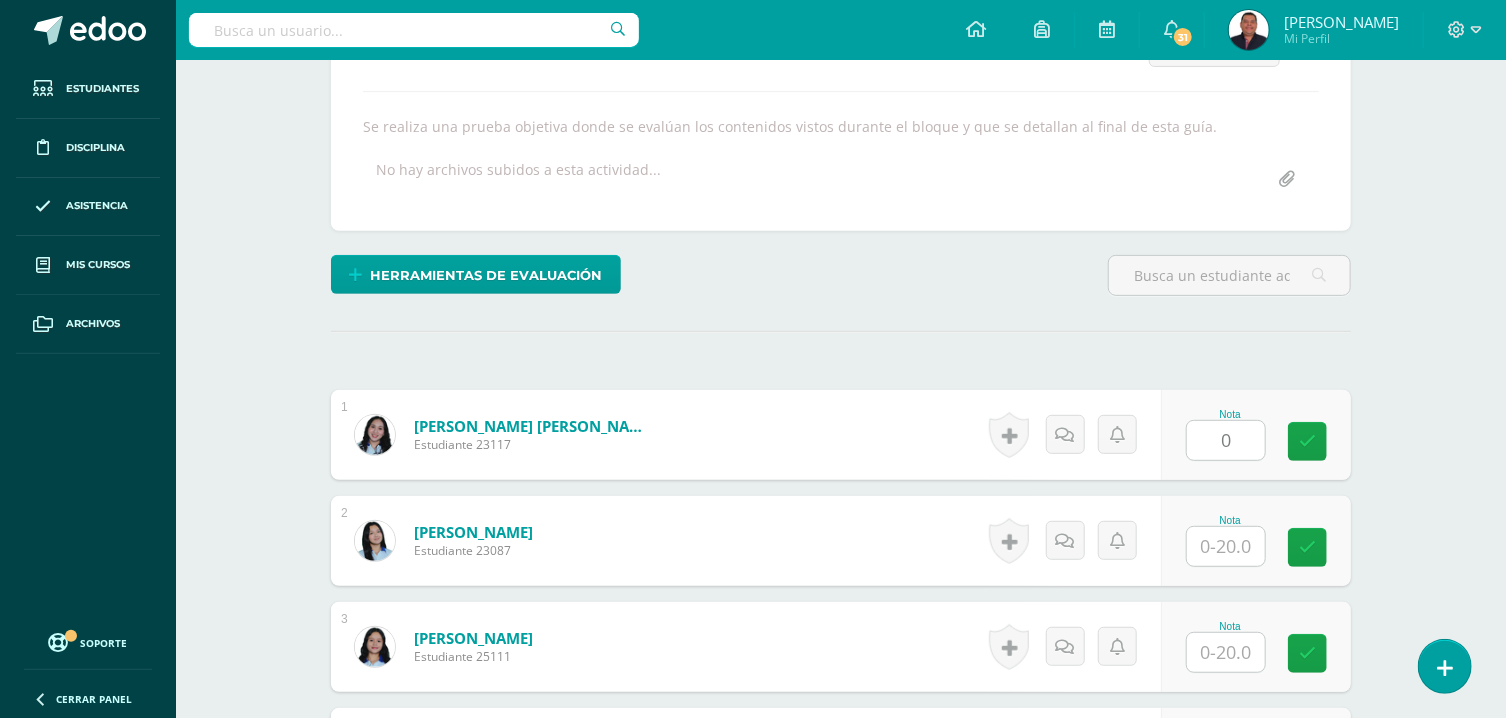 scroll, scrollTop: 326, scrollLeft: 0, axis: vertical 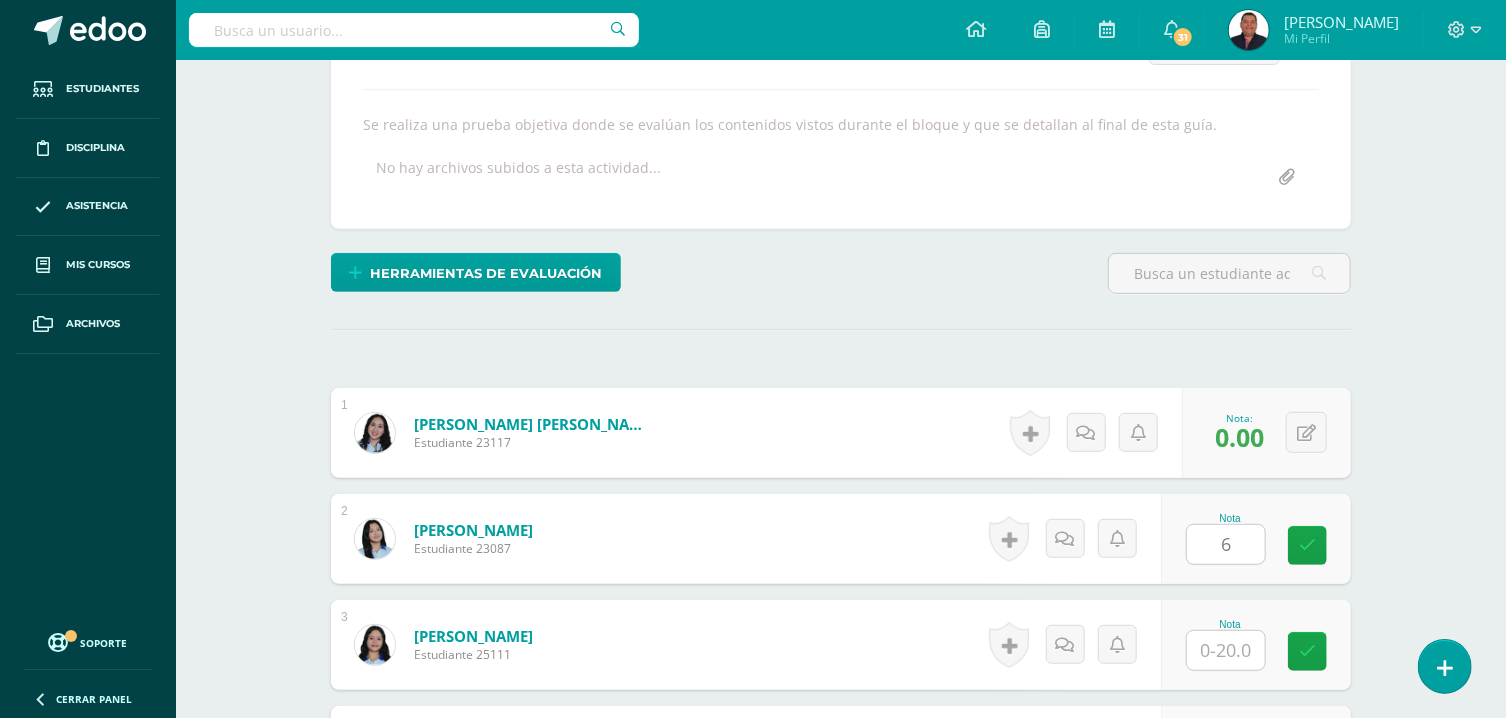 type on "6" 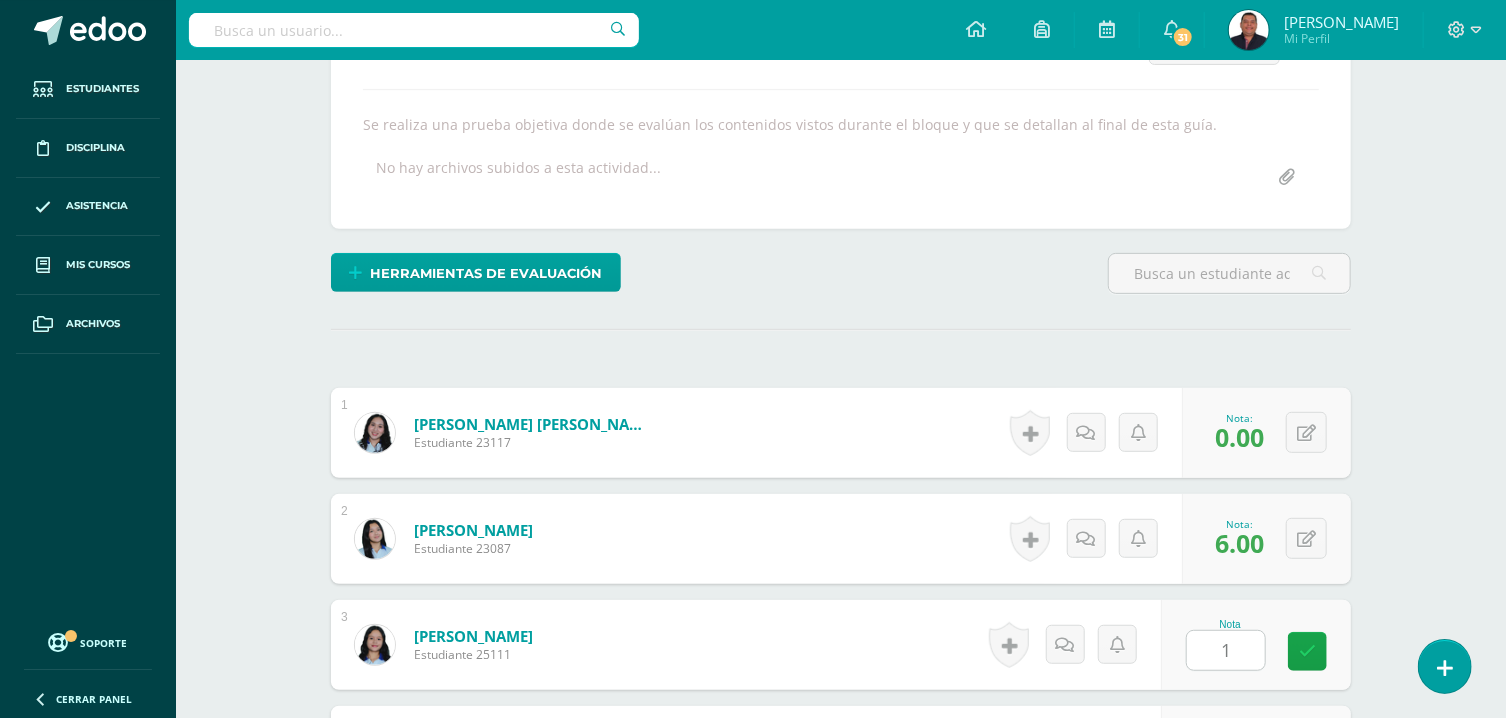 type on "1" 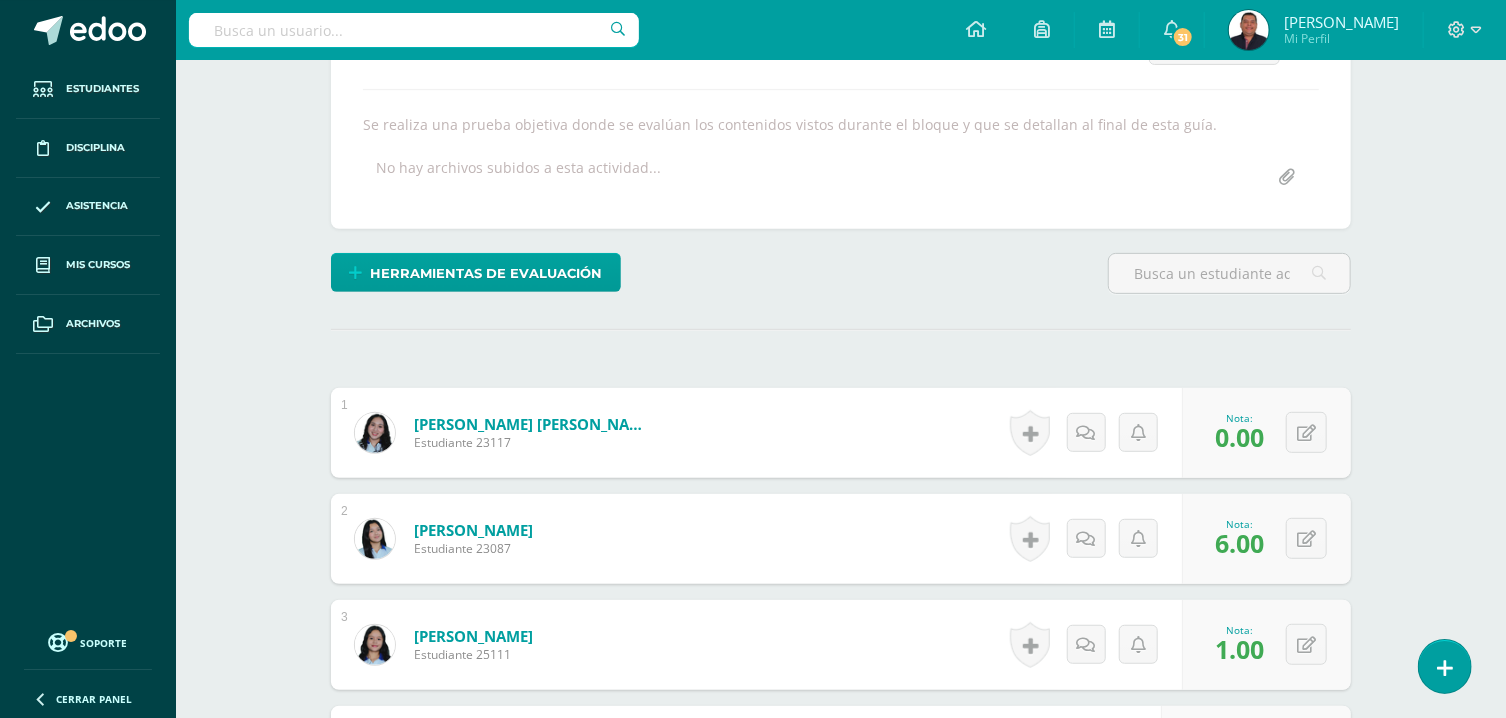 type on "6" 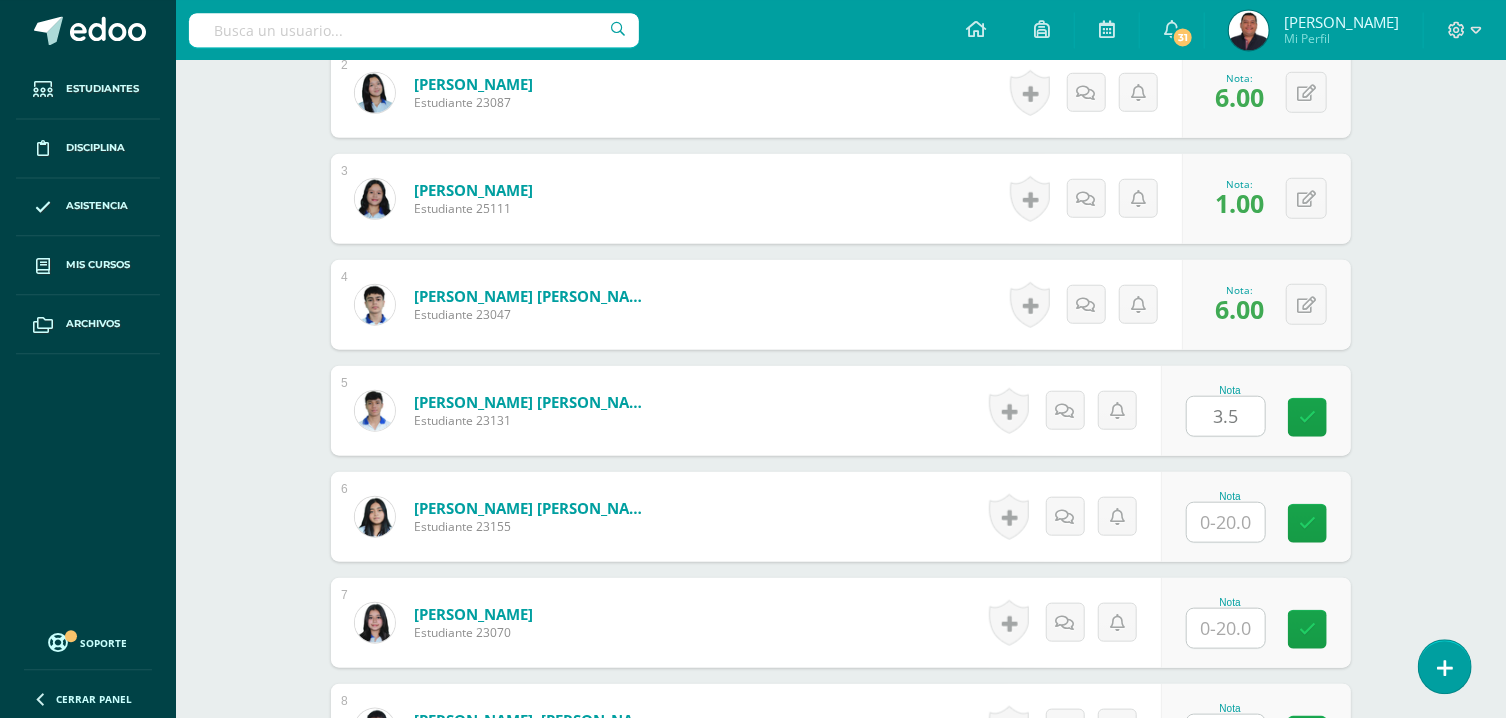 type on "3.5" 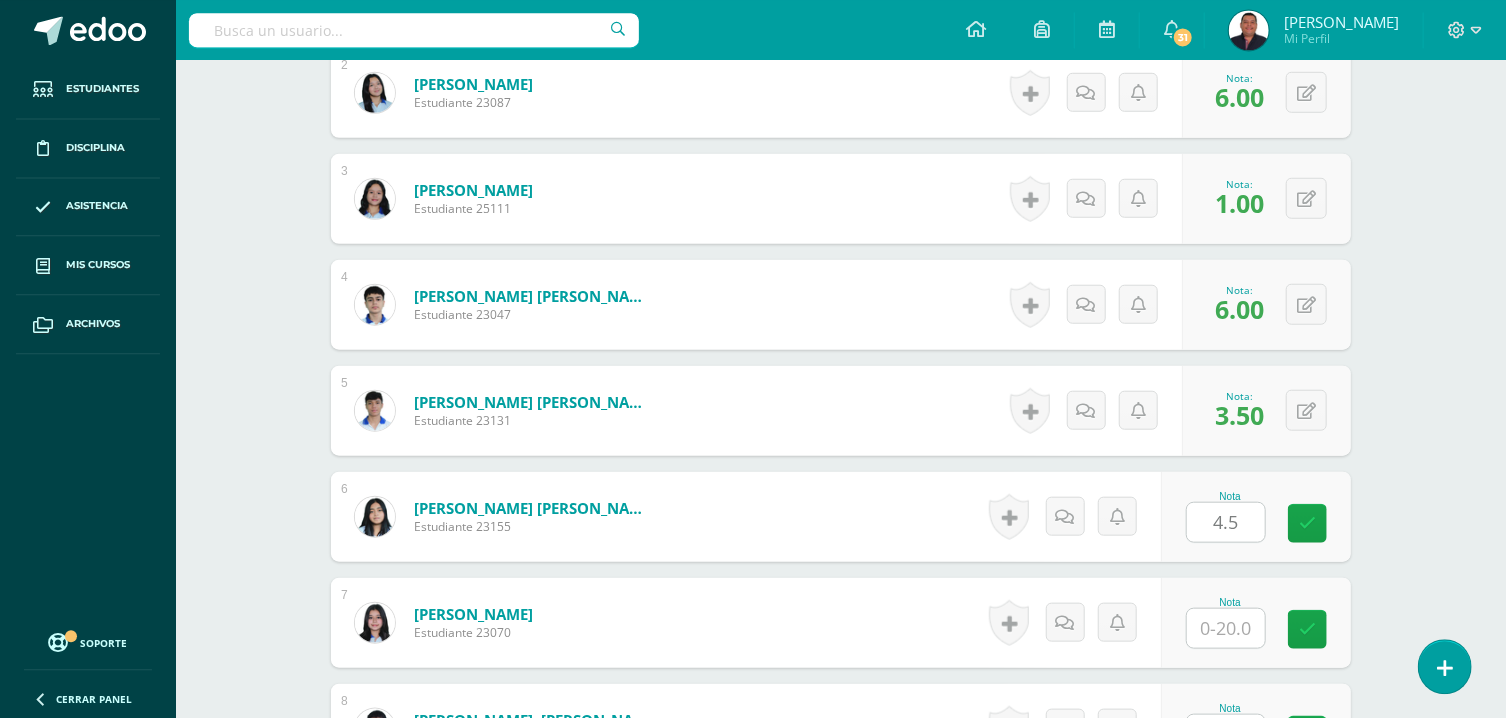 type on "4.5" 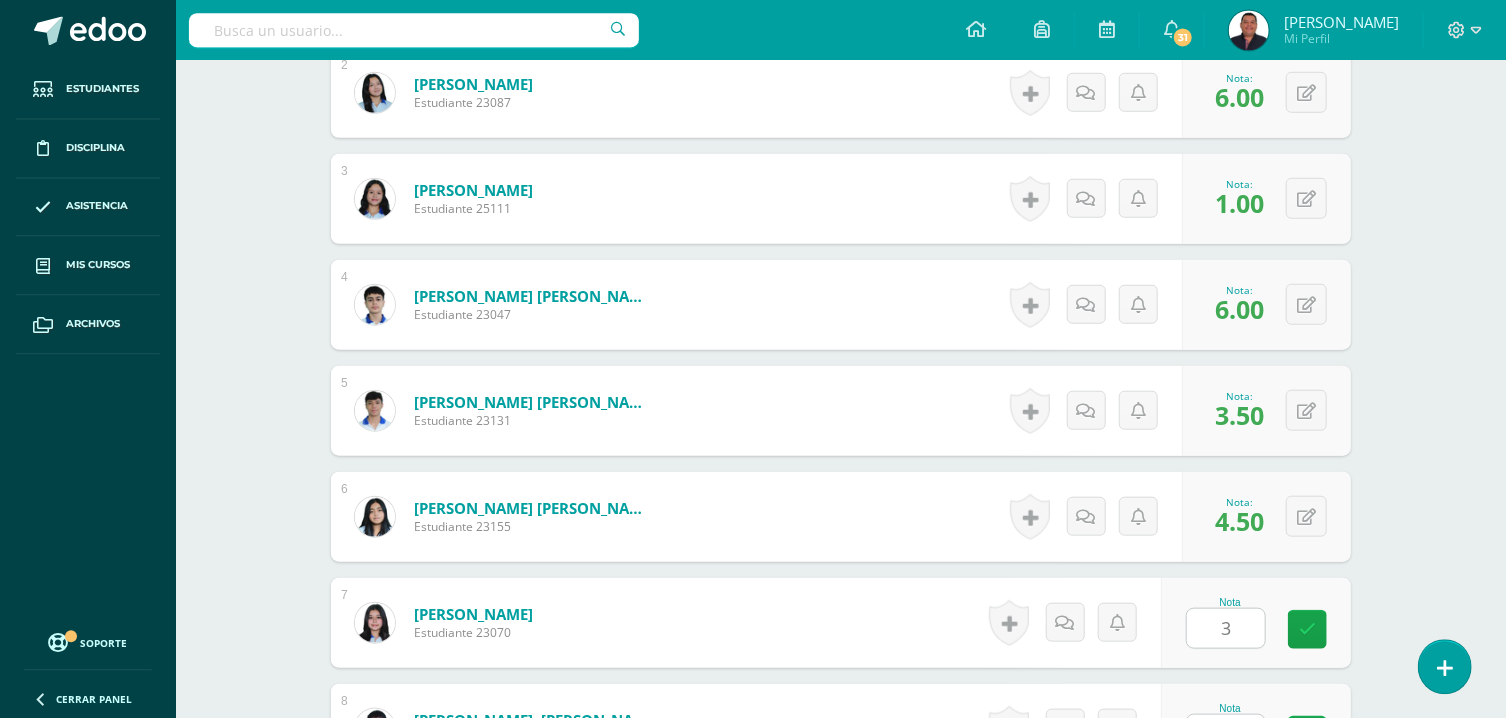 type on "3" 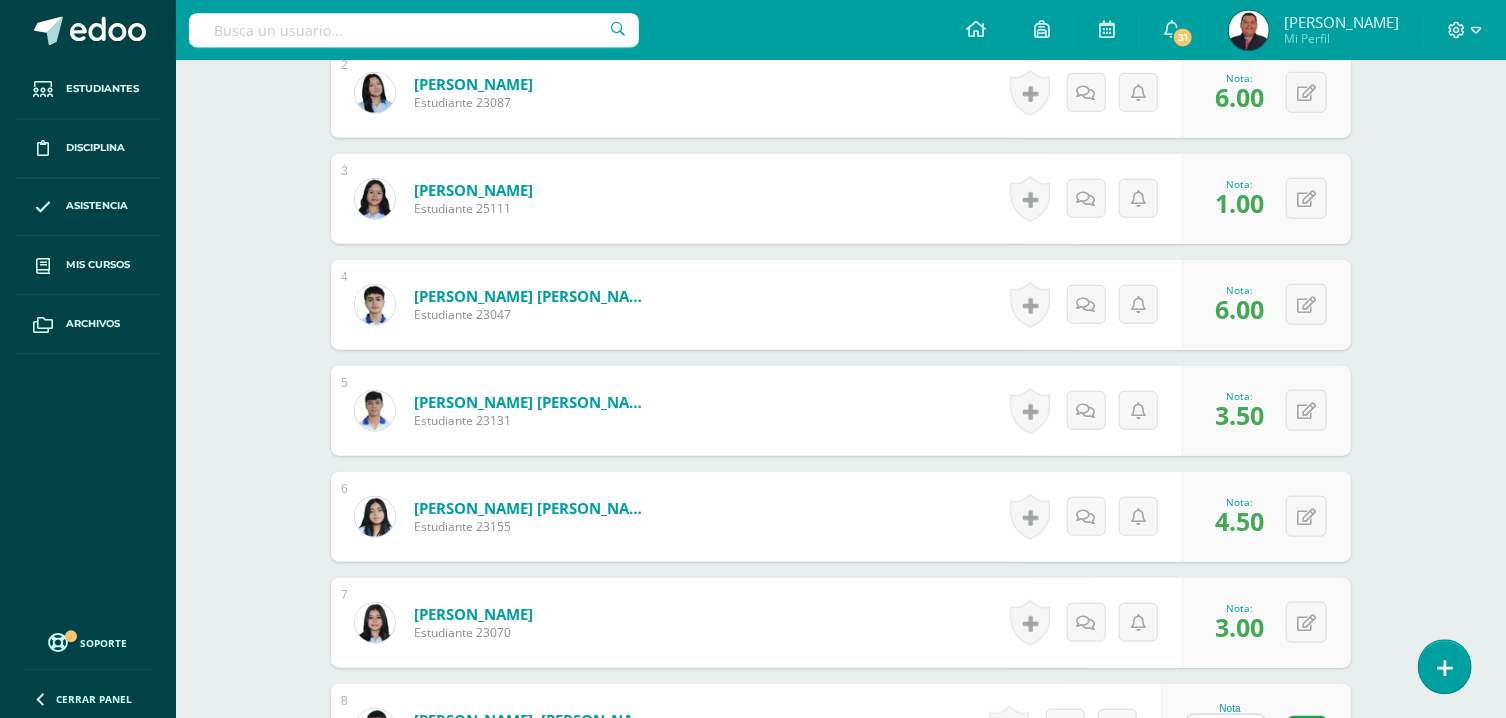type on "1" 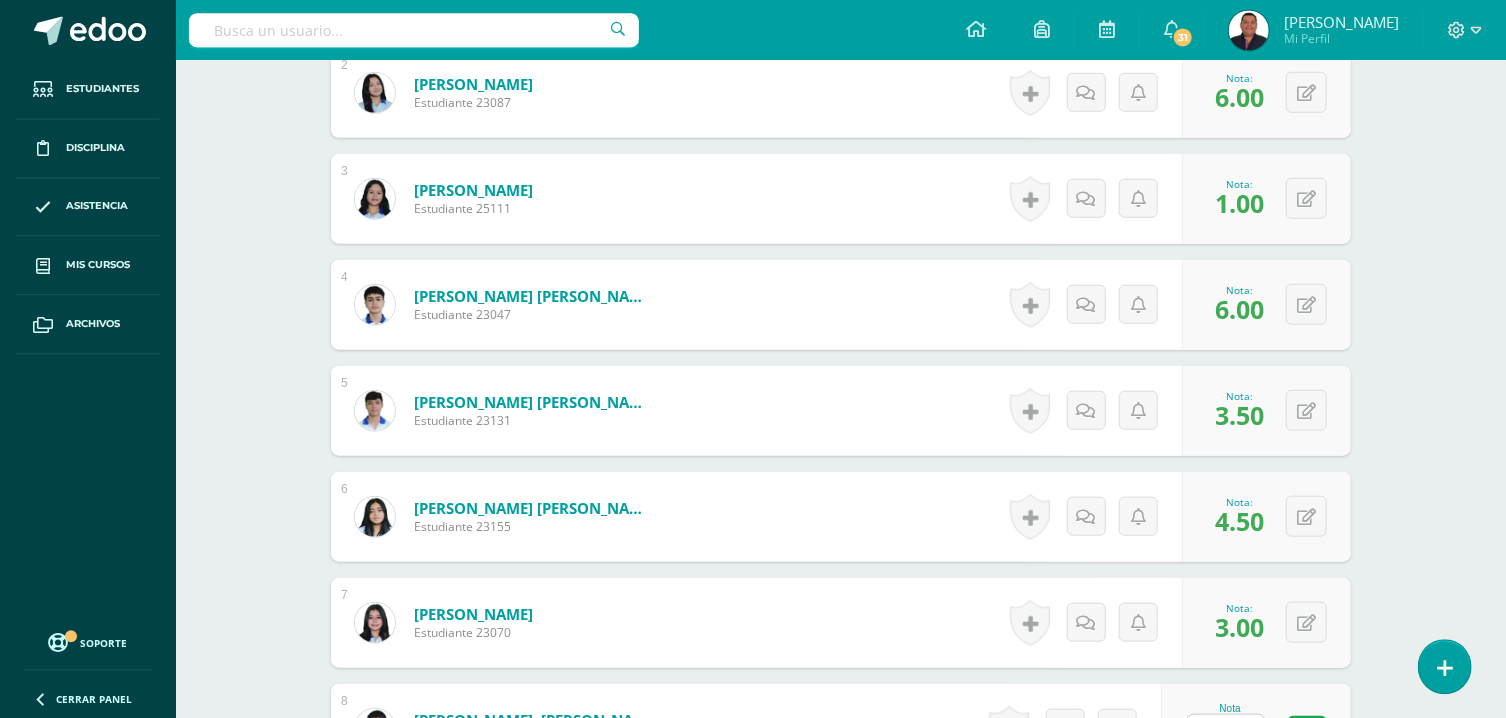 scroll, scrollTop: 1197, scrollLeft: 0, axis: vertical 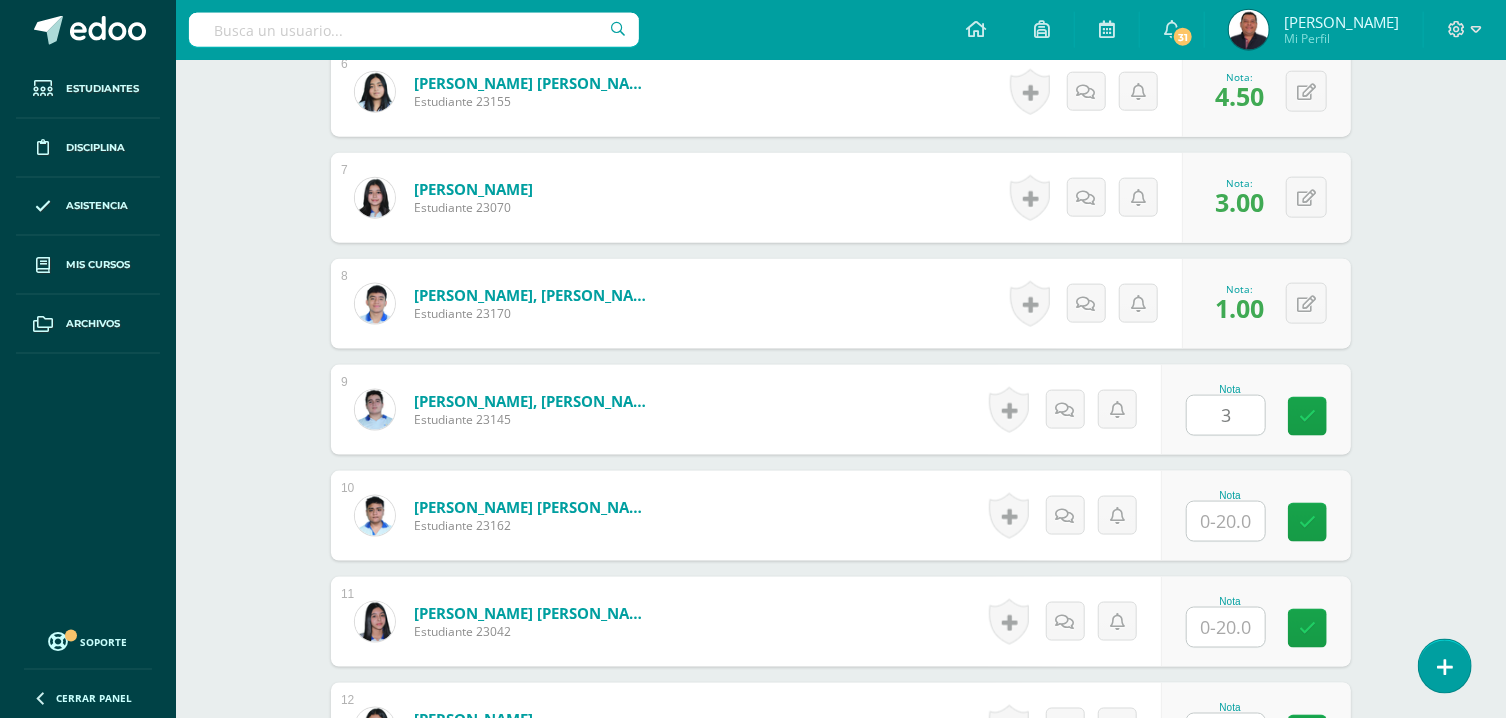 type on "3" 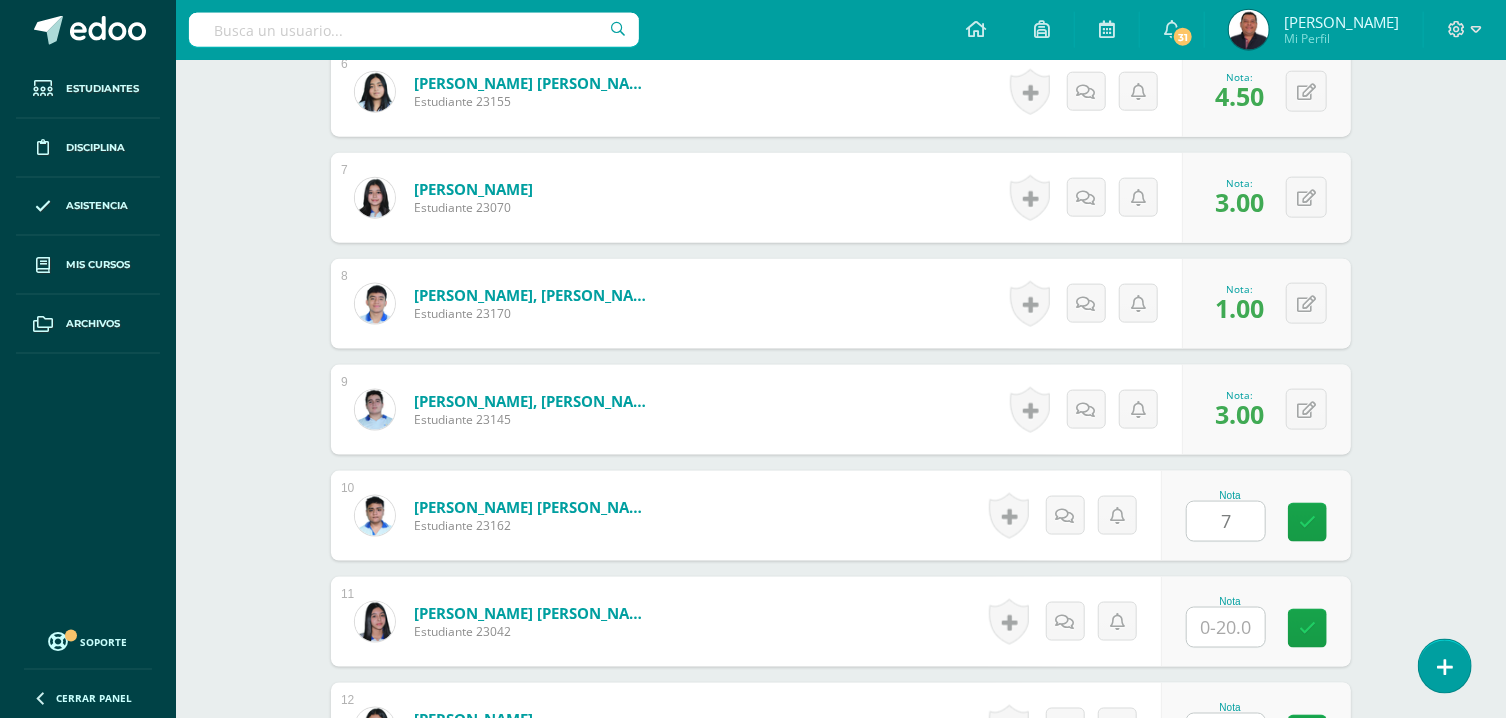 type on "7" 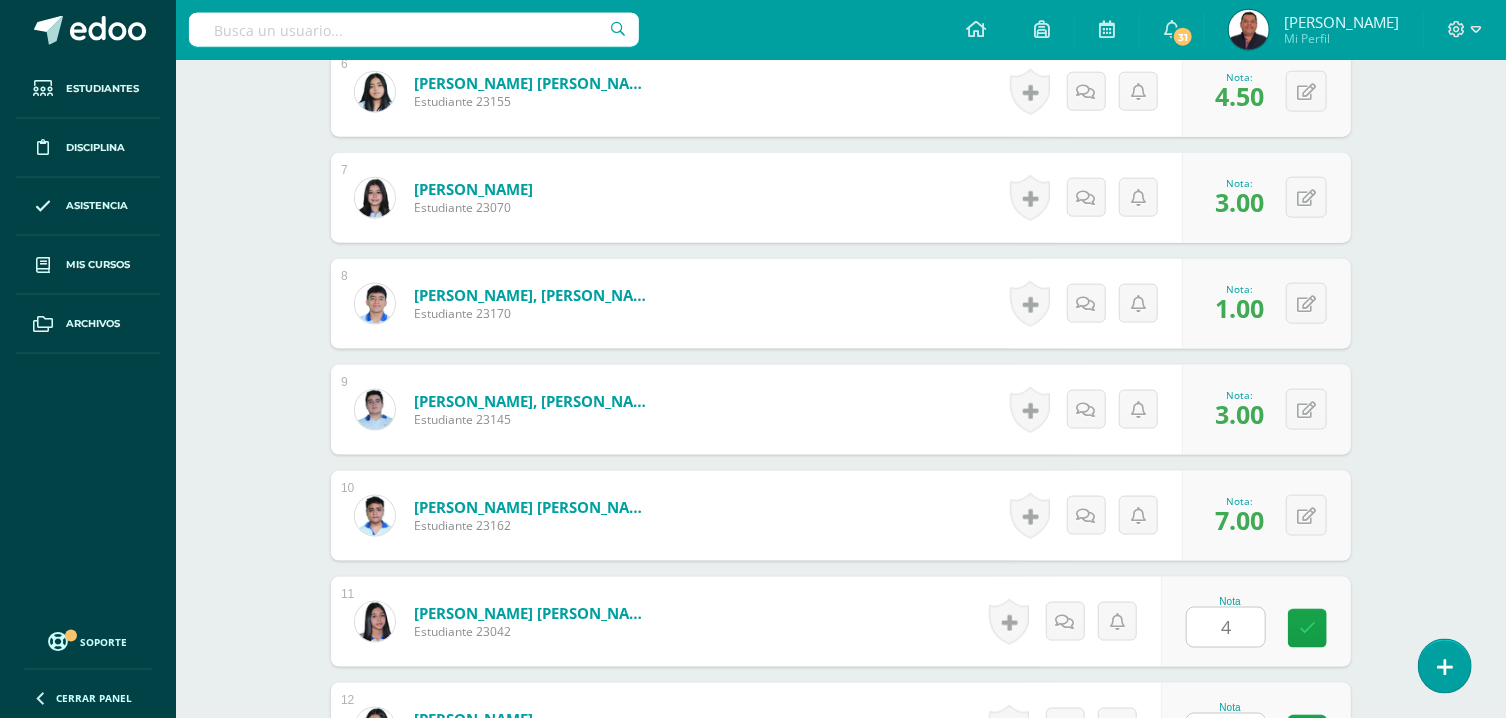 type on "4" 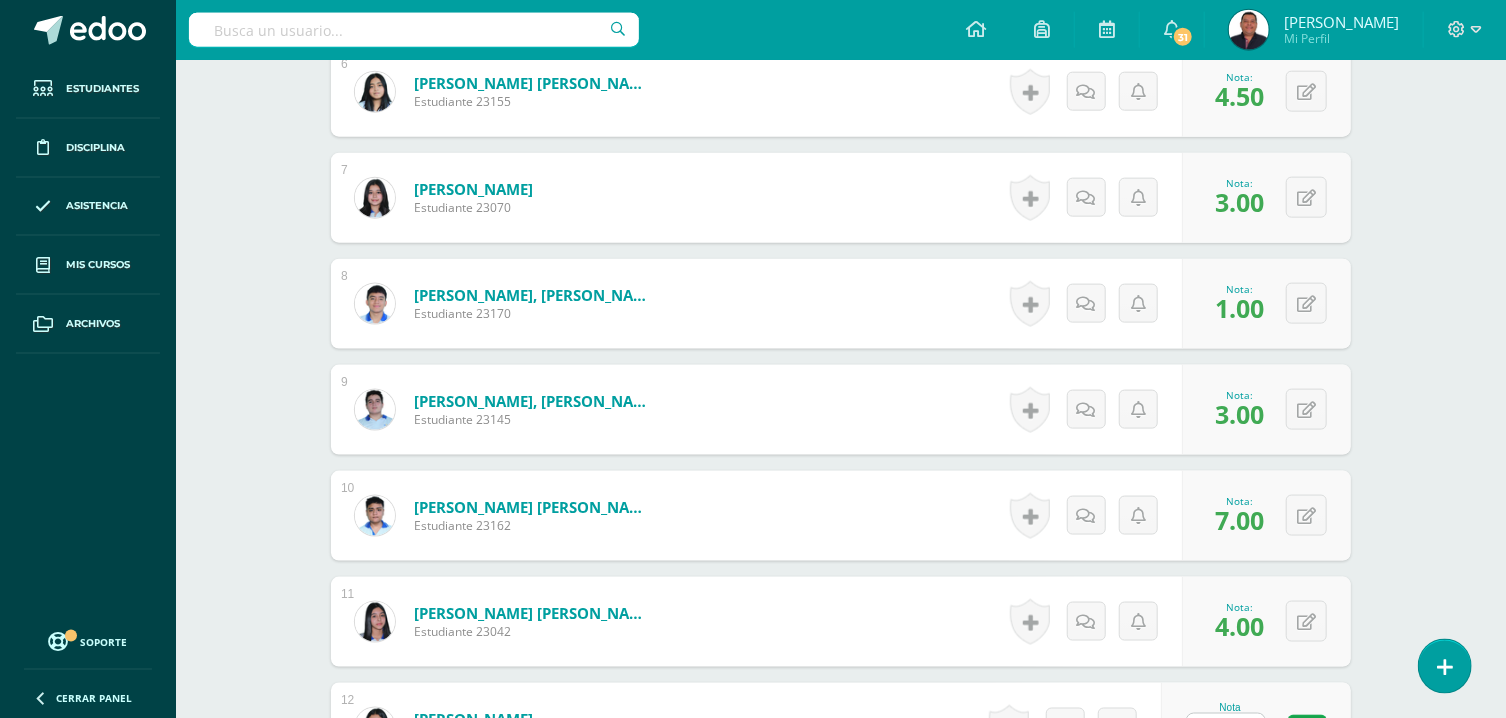 type on "8.5" 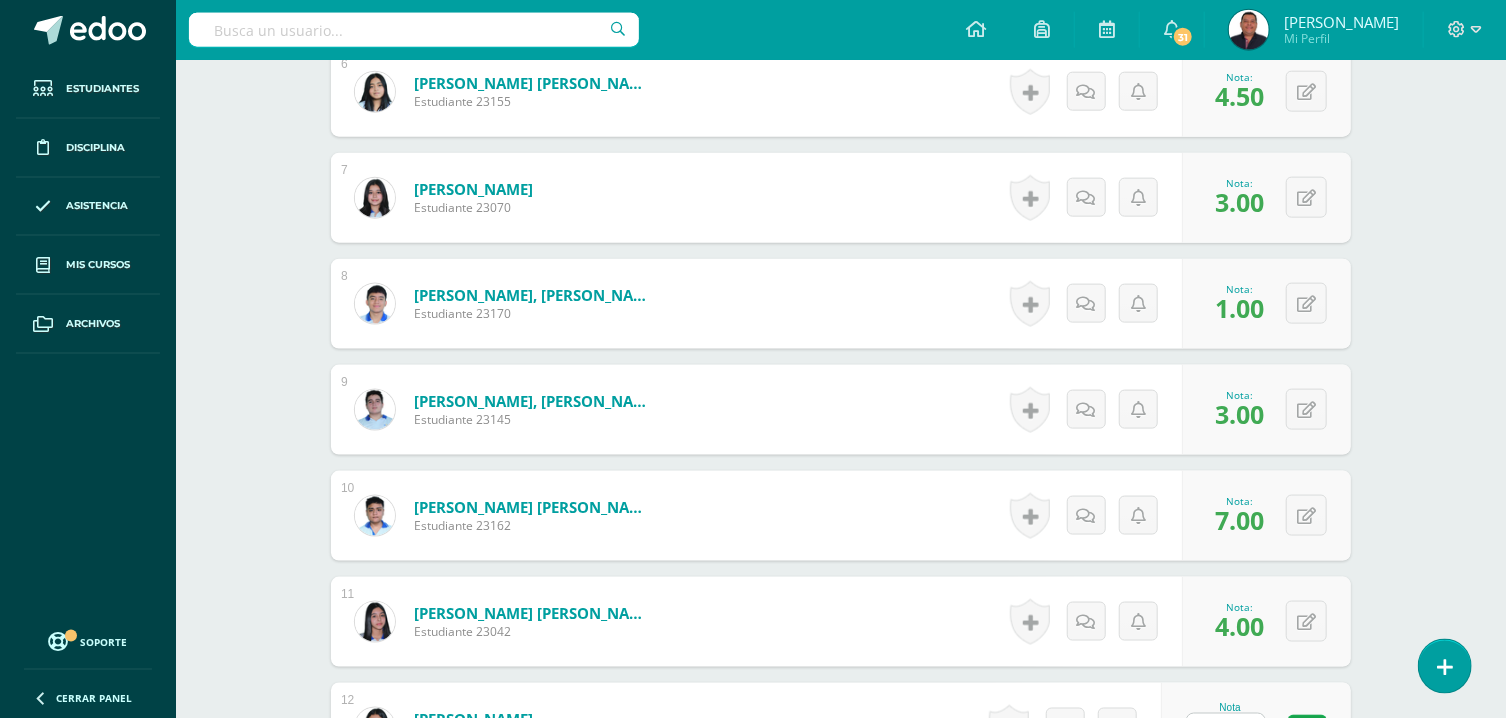 scroll, scrollTop: 1621, scrollLeft: 0, axis: vertical 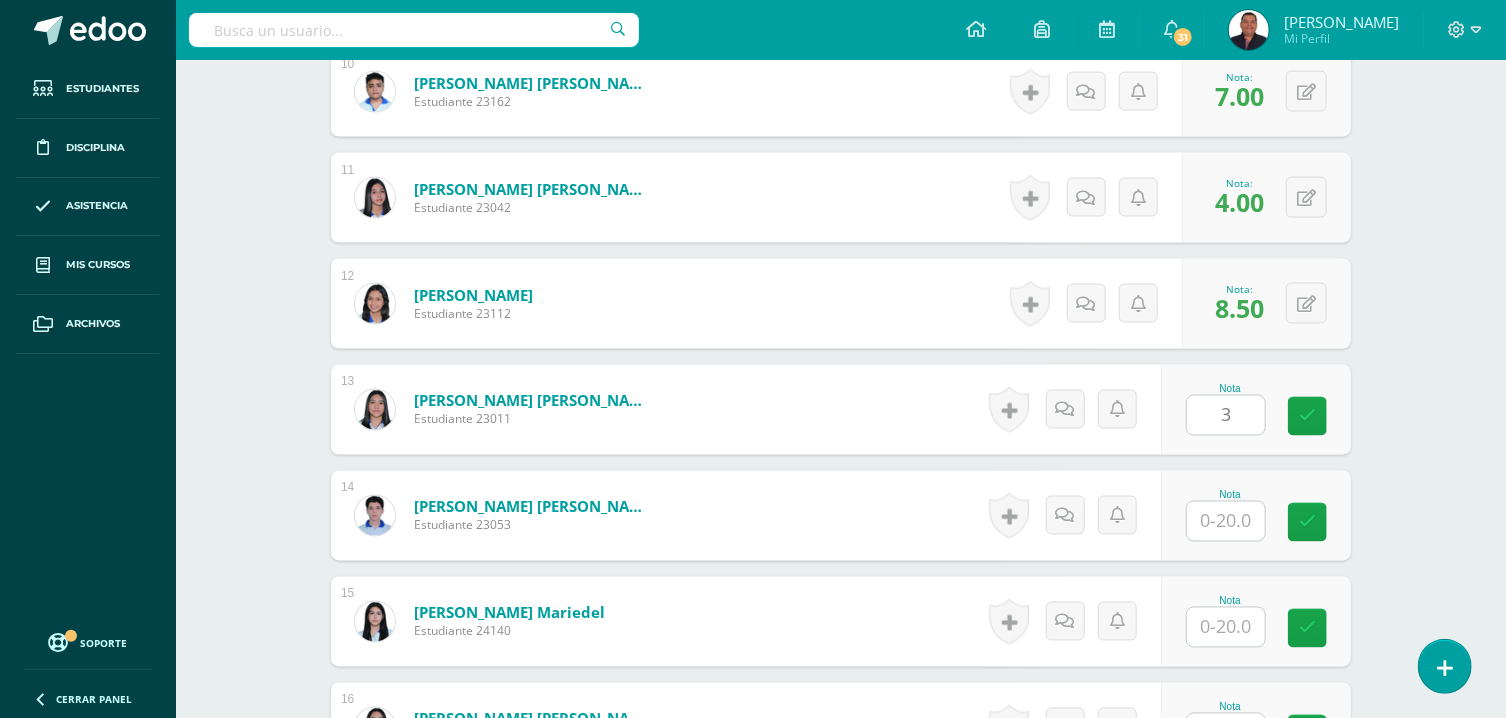 type on "3" 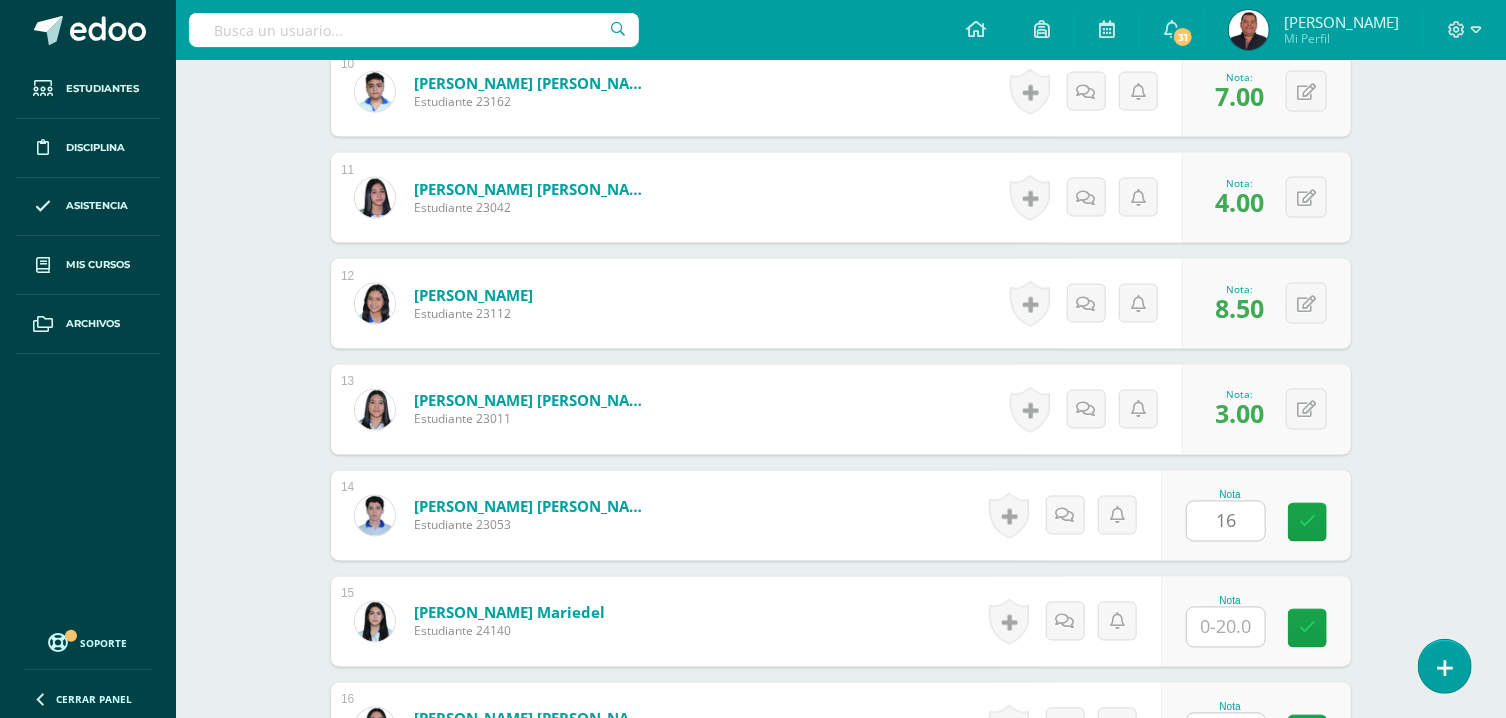 type on "16" 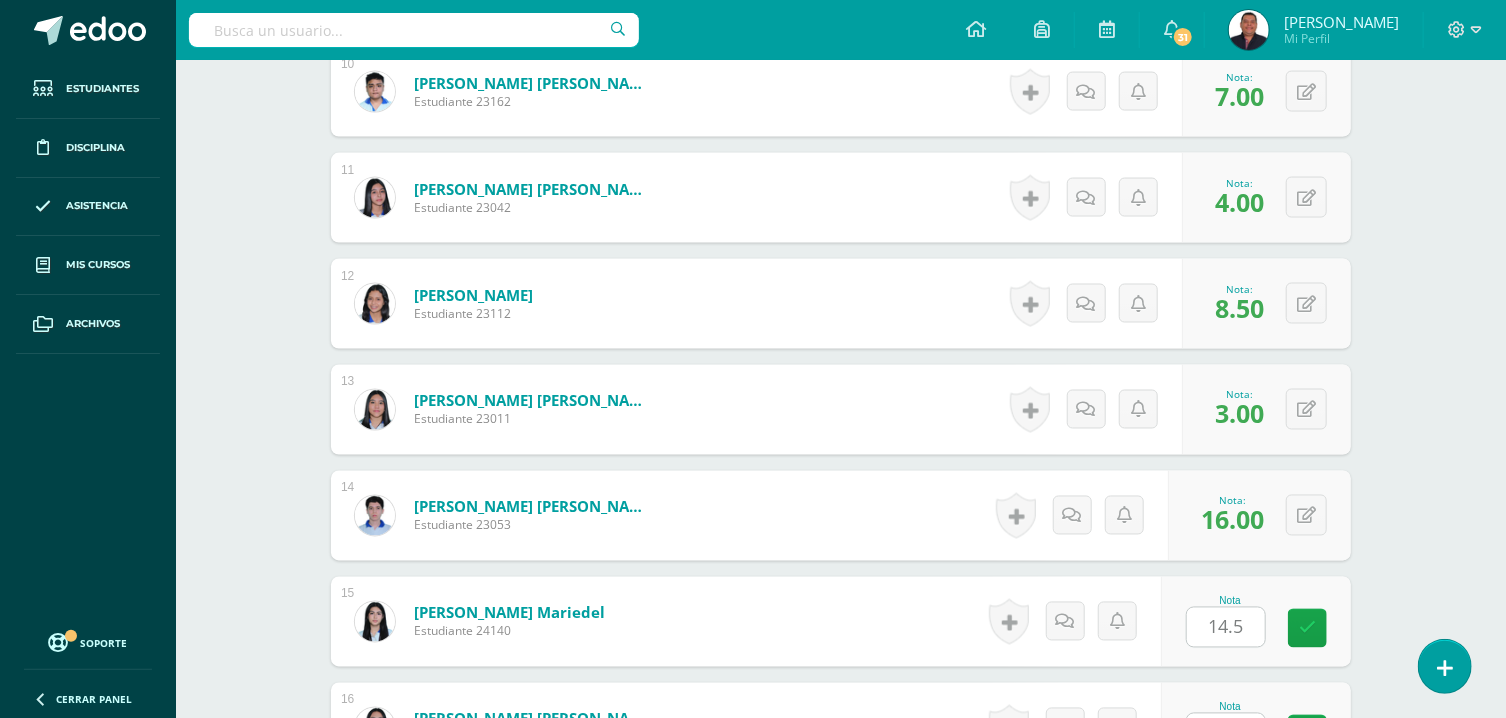 type on "14.5" 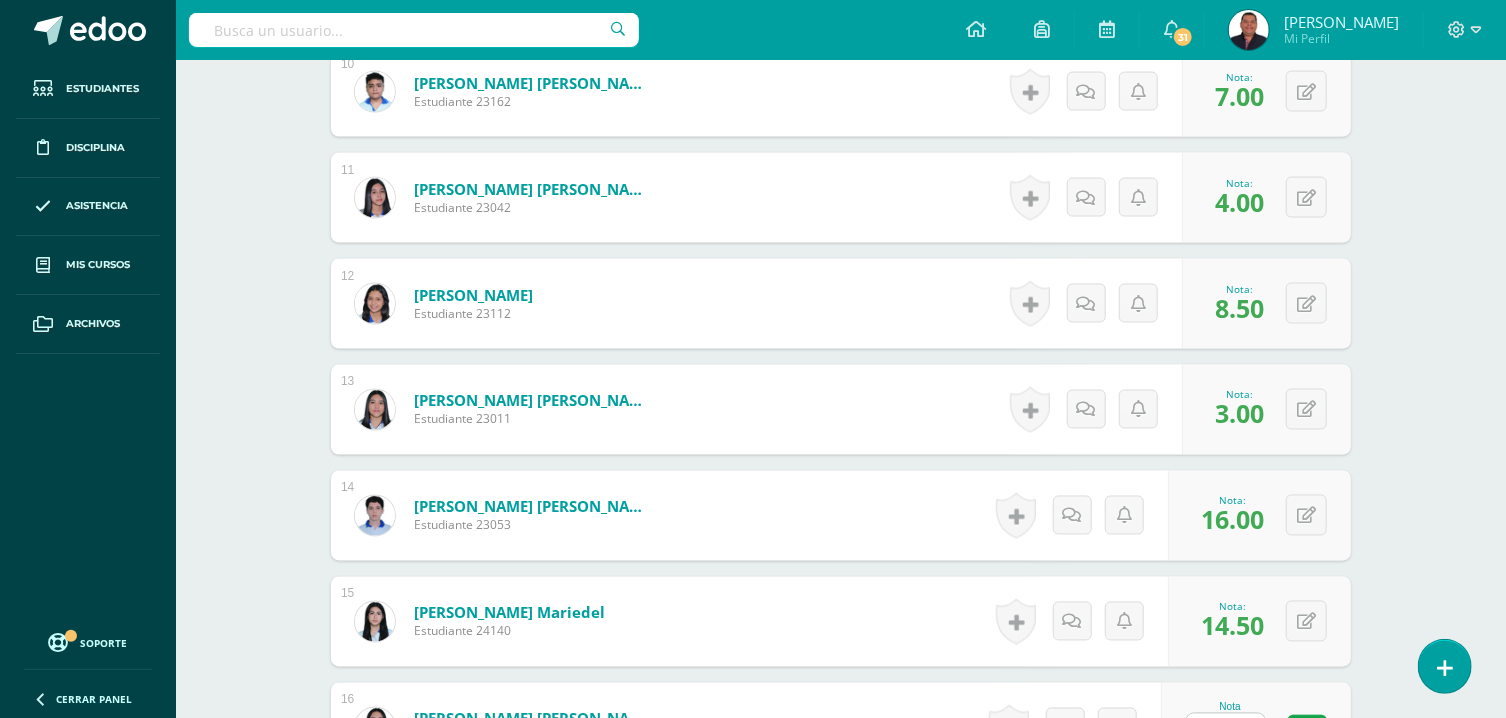 type on "17" 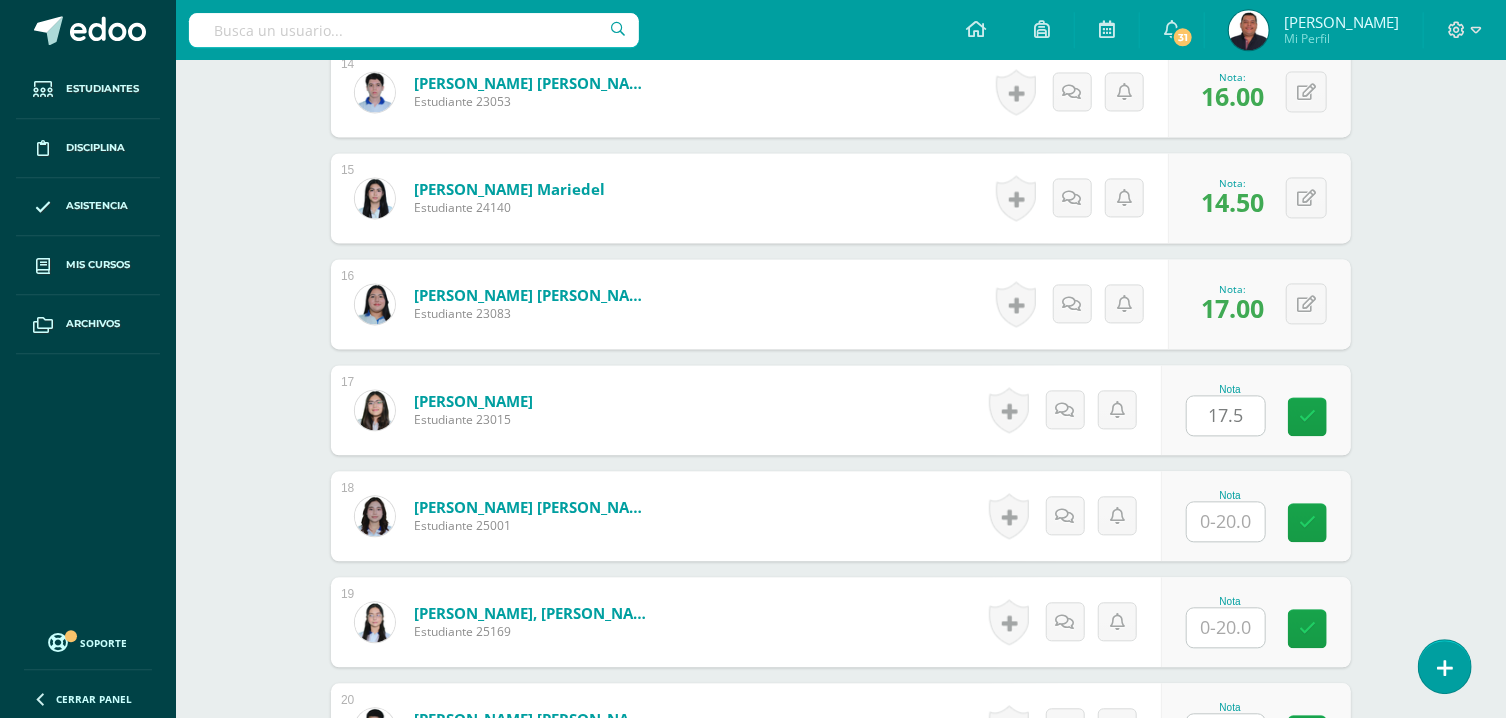 type on "17.5" 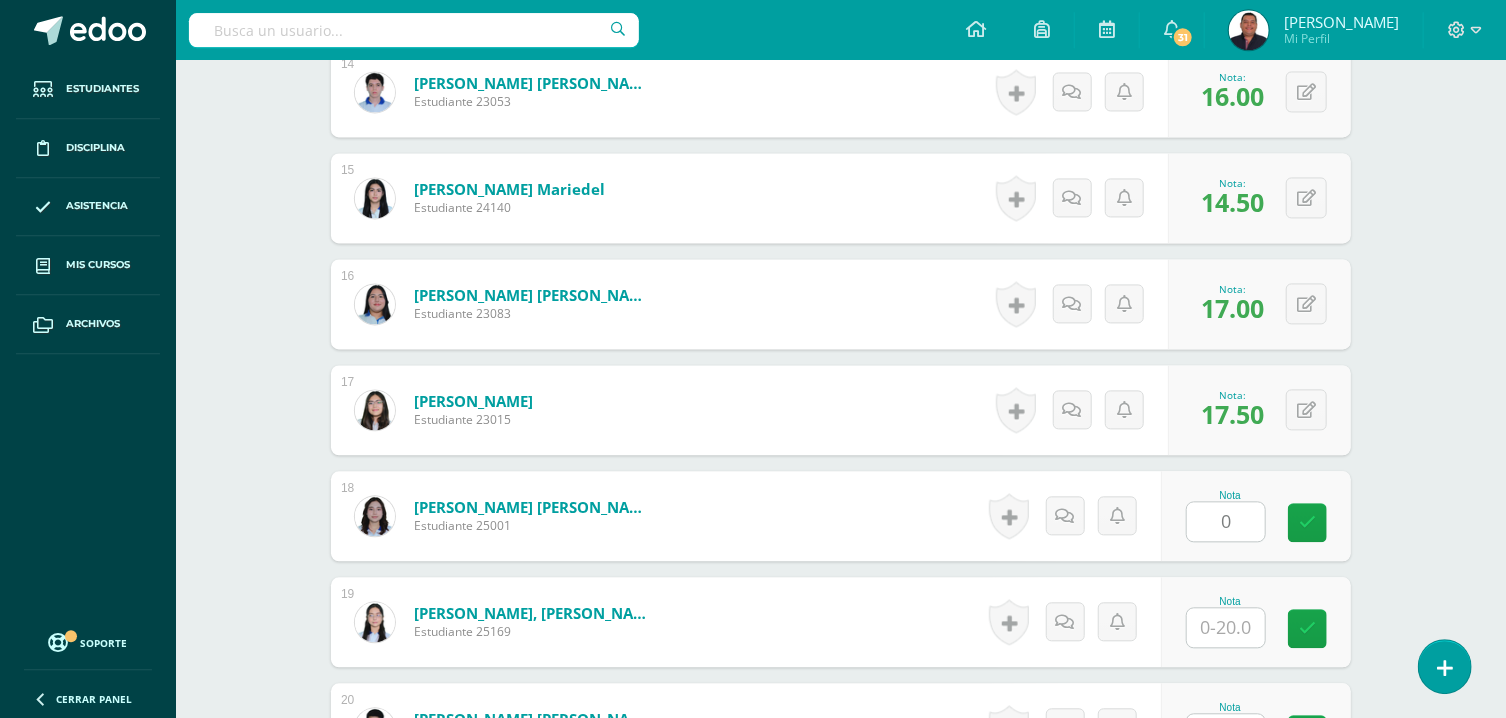 type on "0" 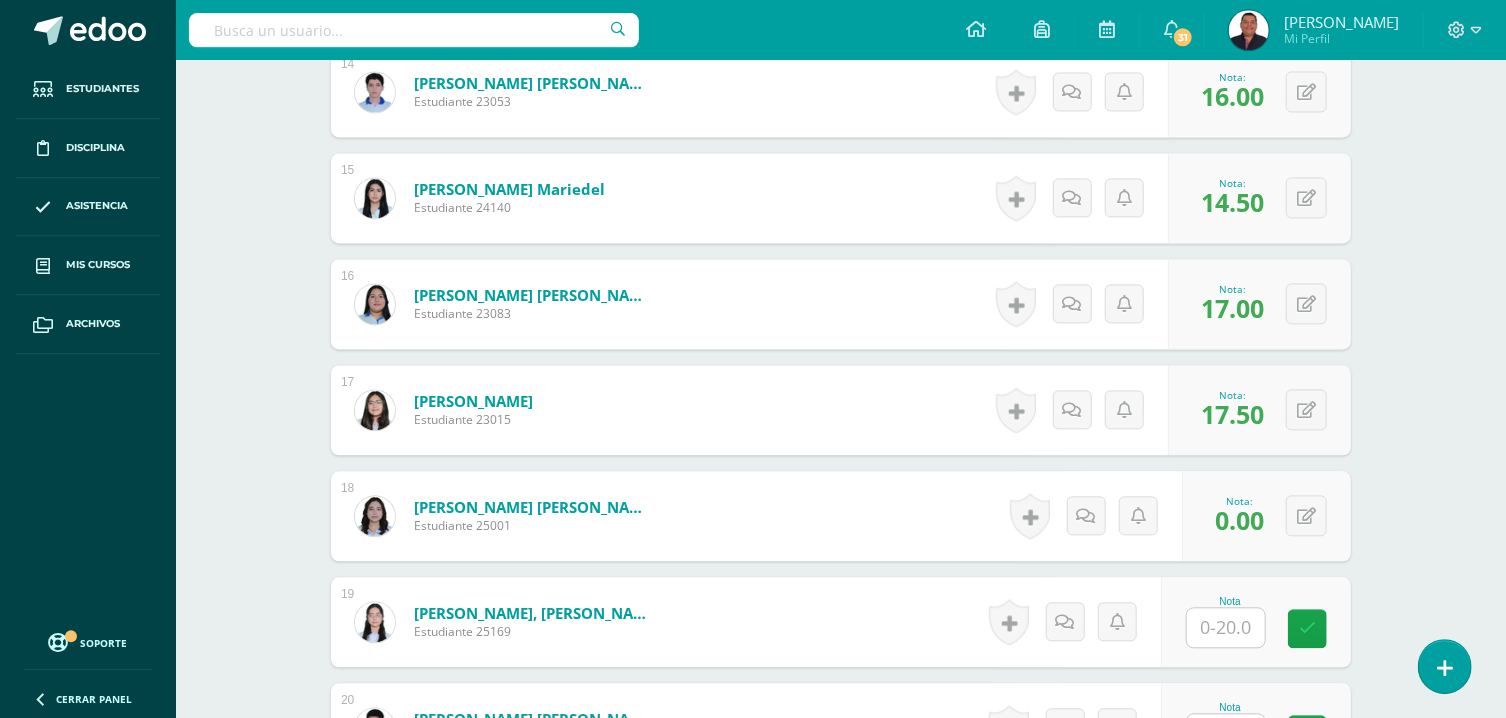 type on "6" 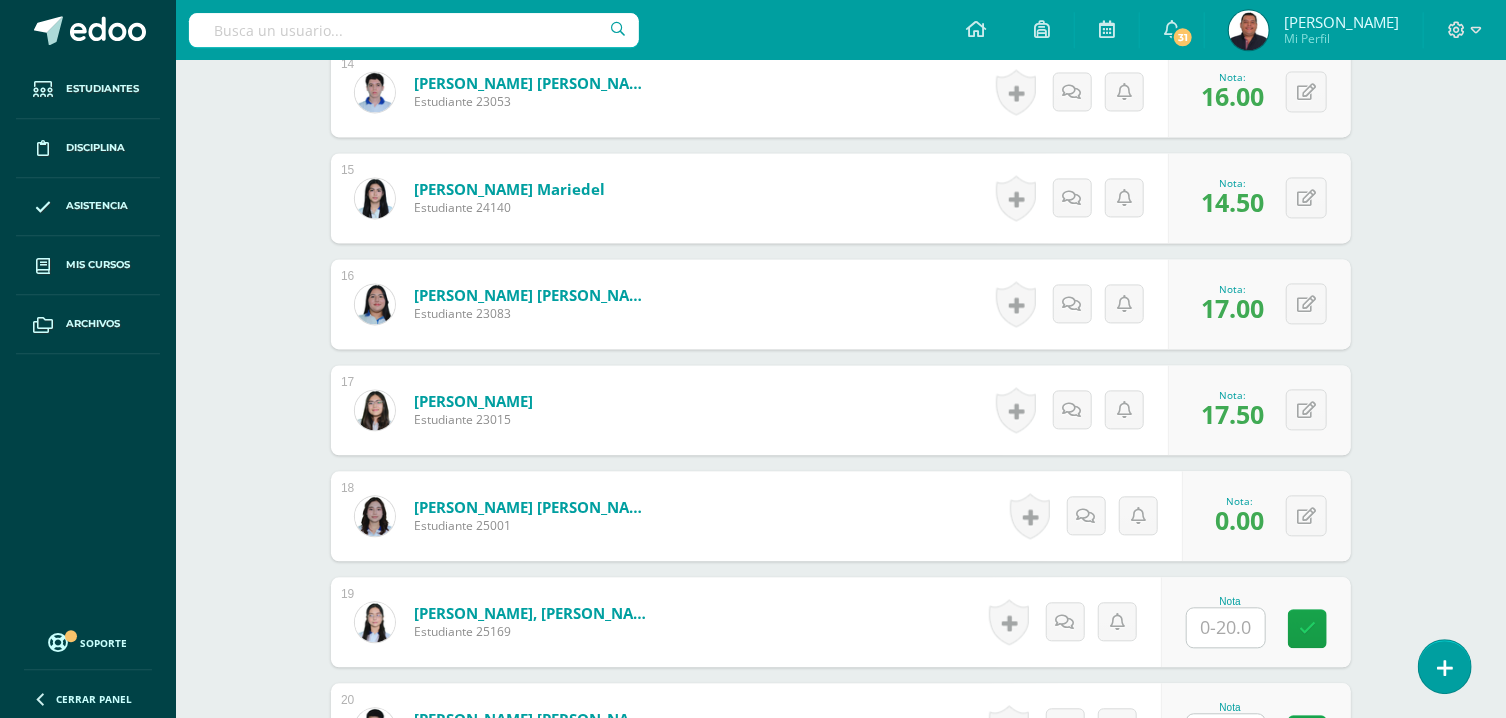 scroll, scrollTop: 2468, scrollLeft: 0, axis: vertical 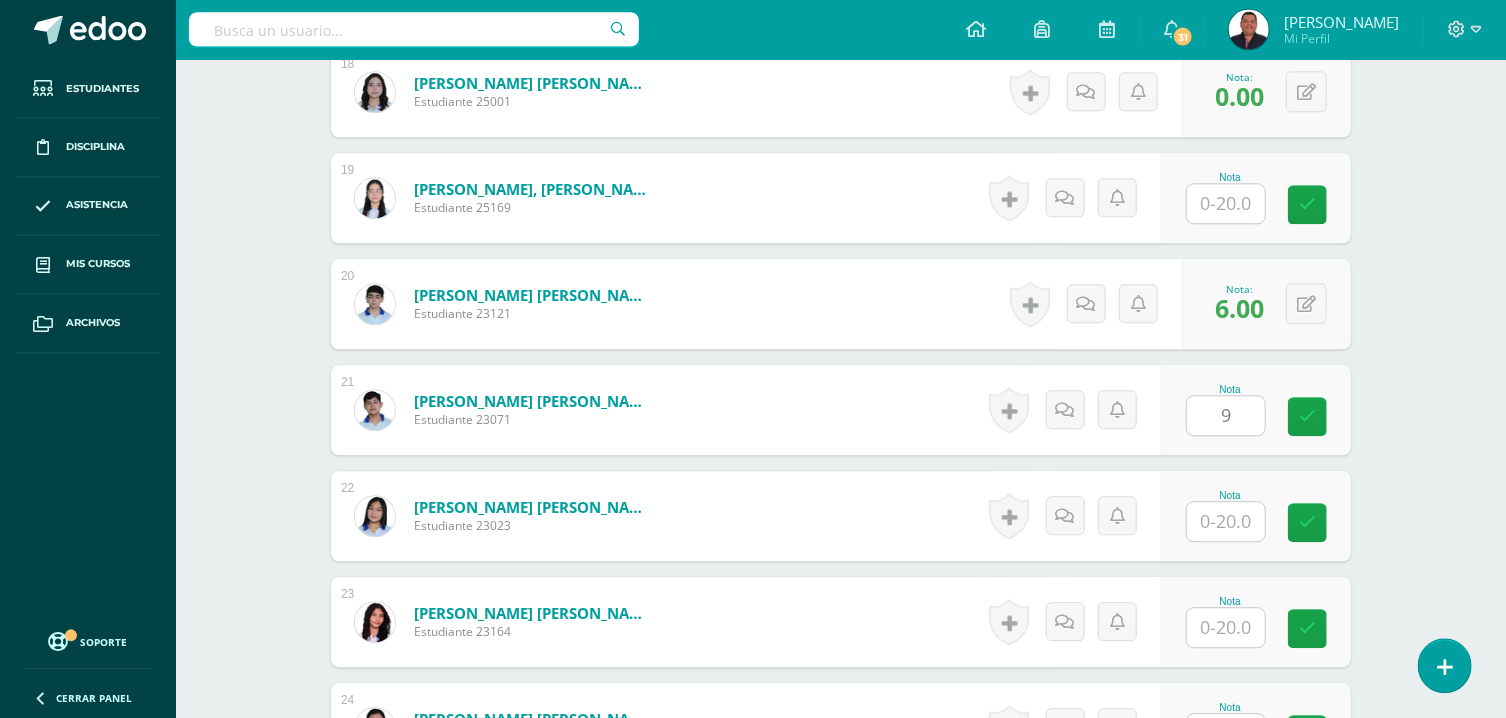 type on "9" 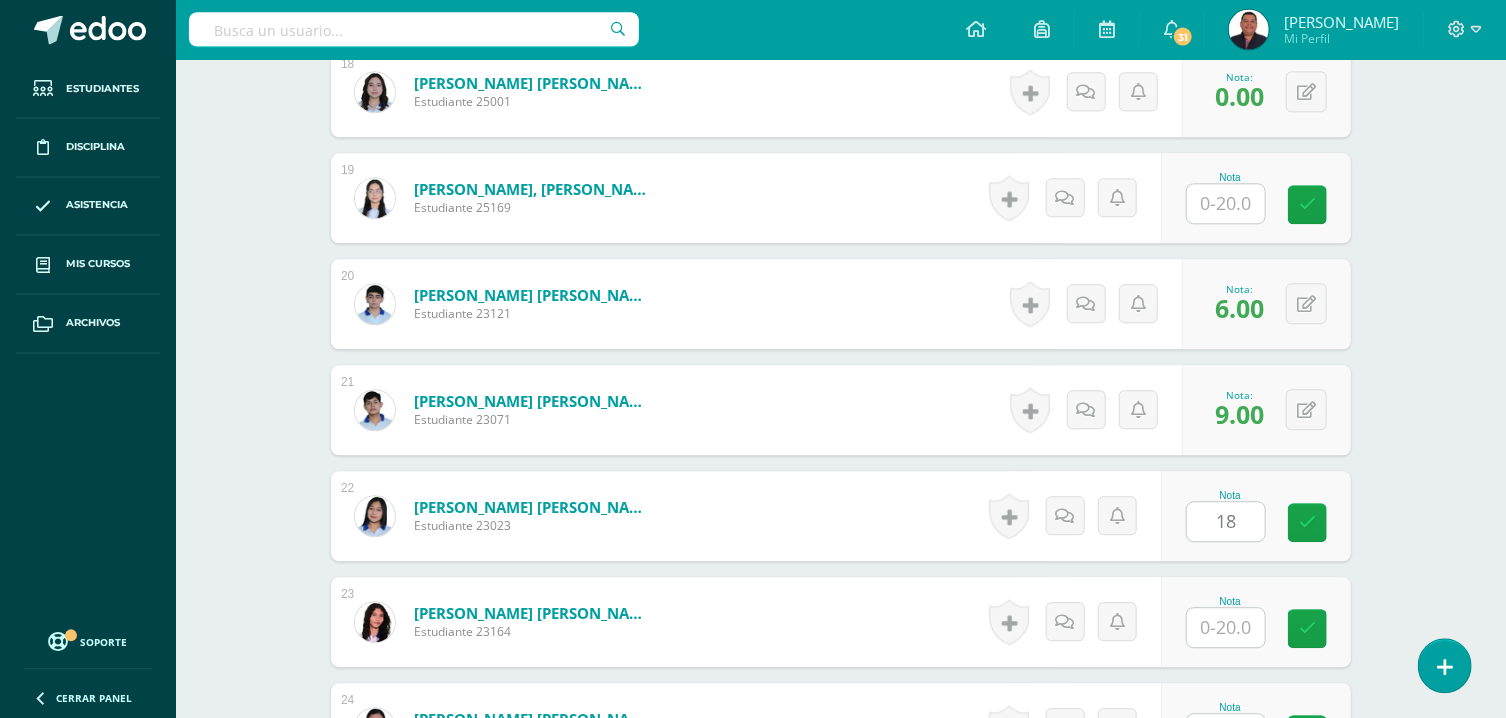 type on "18" 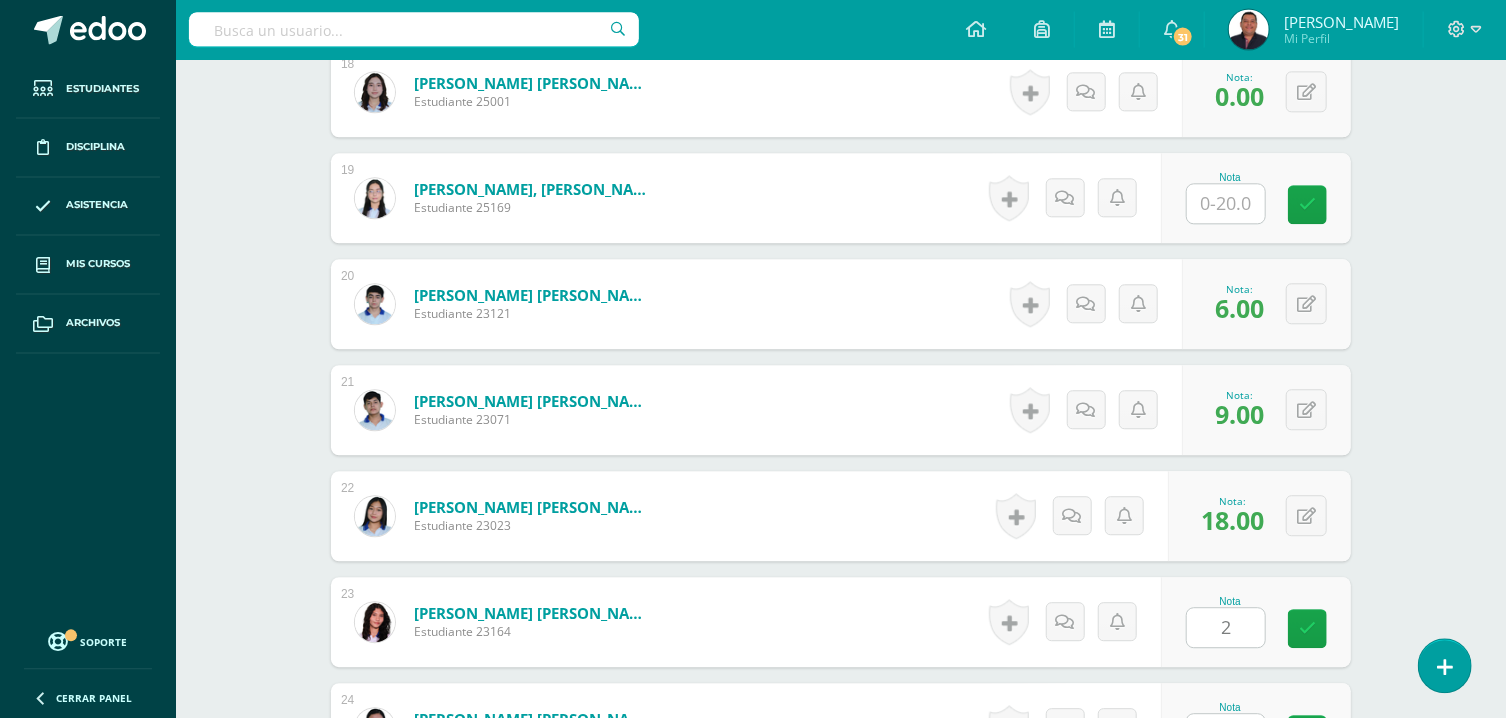 type on "2" 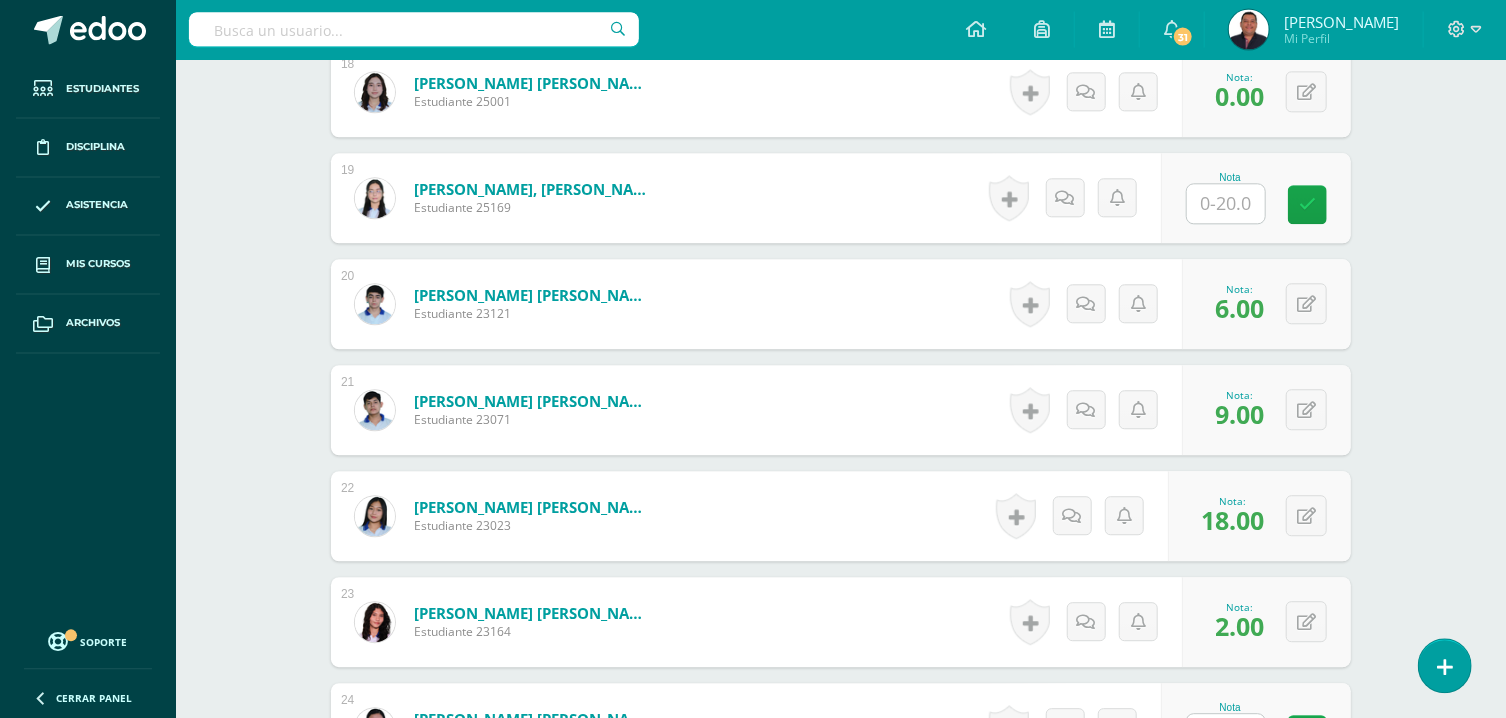 type on "5" 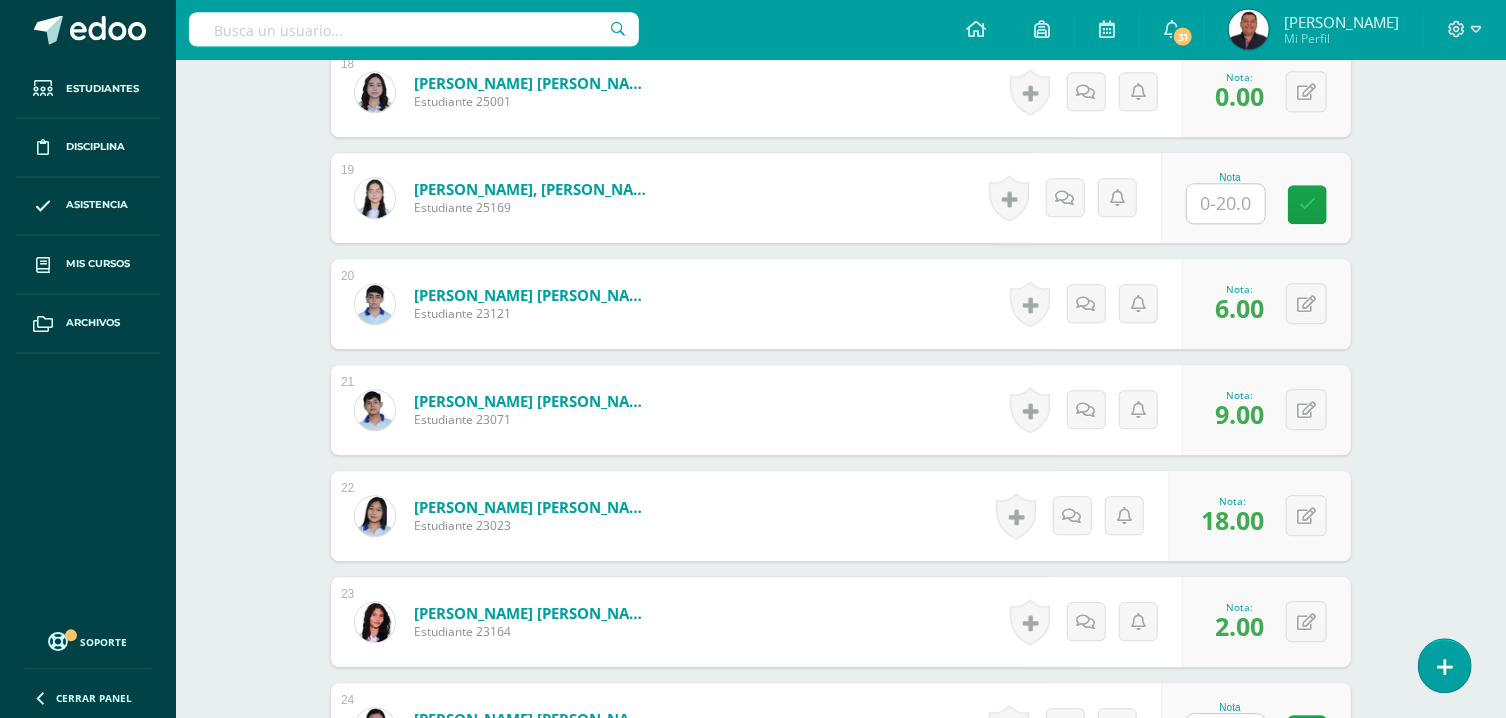 scroll, scrollTop: 2893, scrollLeft: 0, axis: vertical 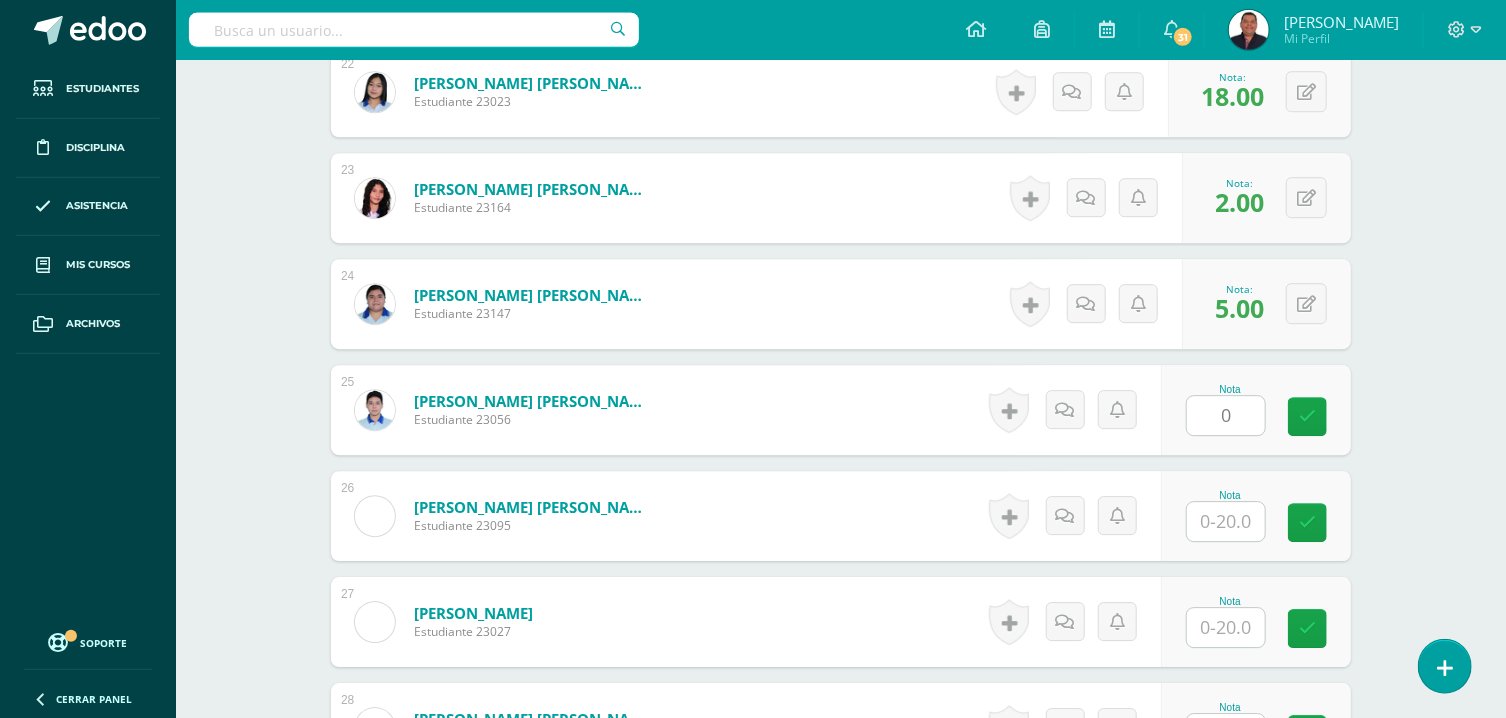 type on "0" 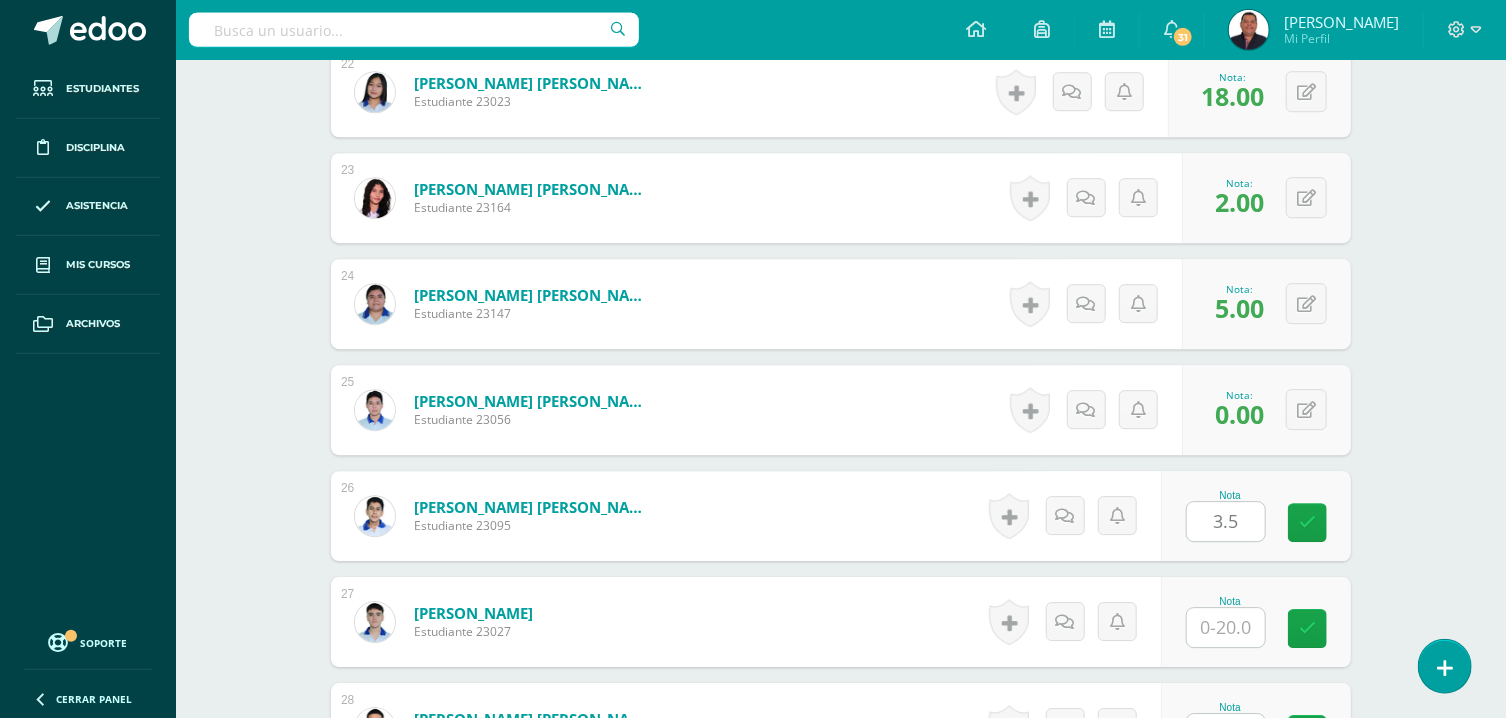 type on "3.5" 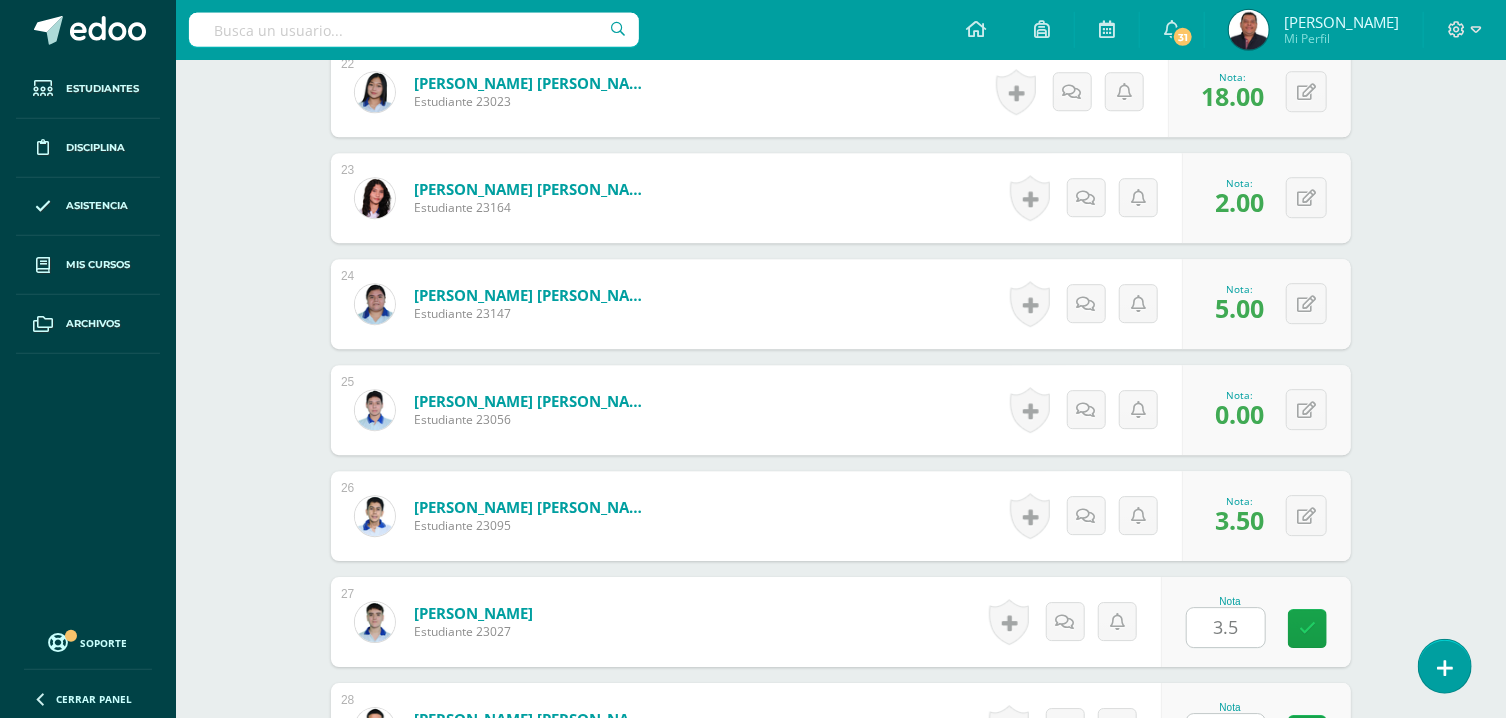 type on "3.5" 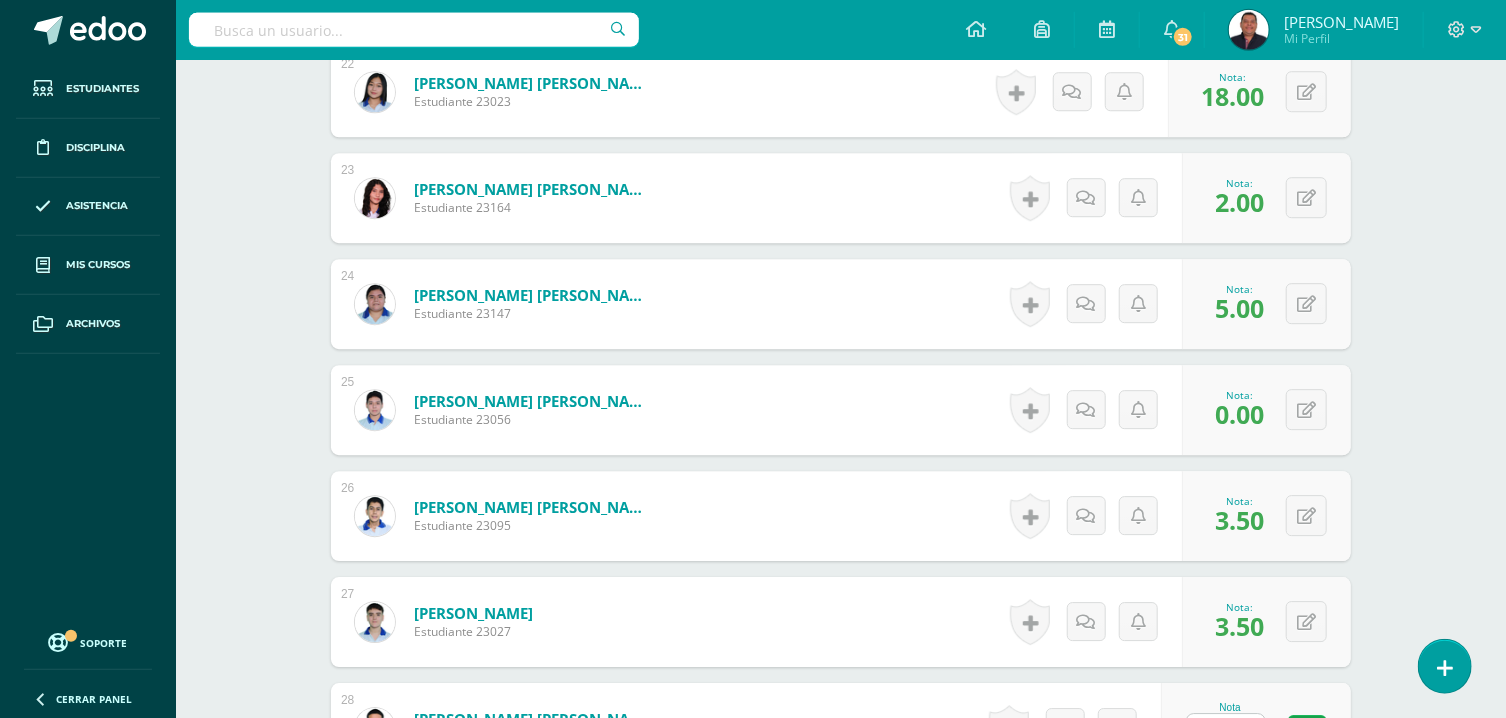 type on "9.5" 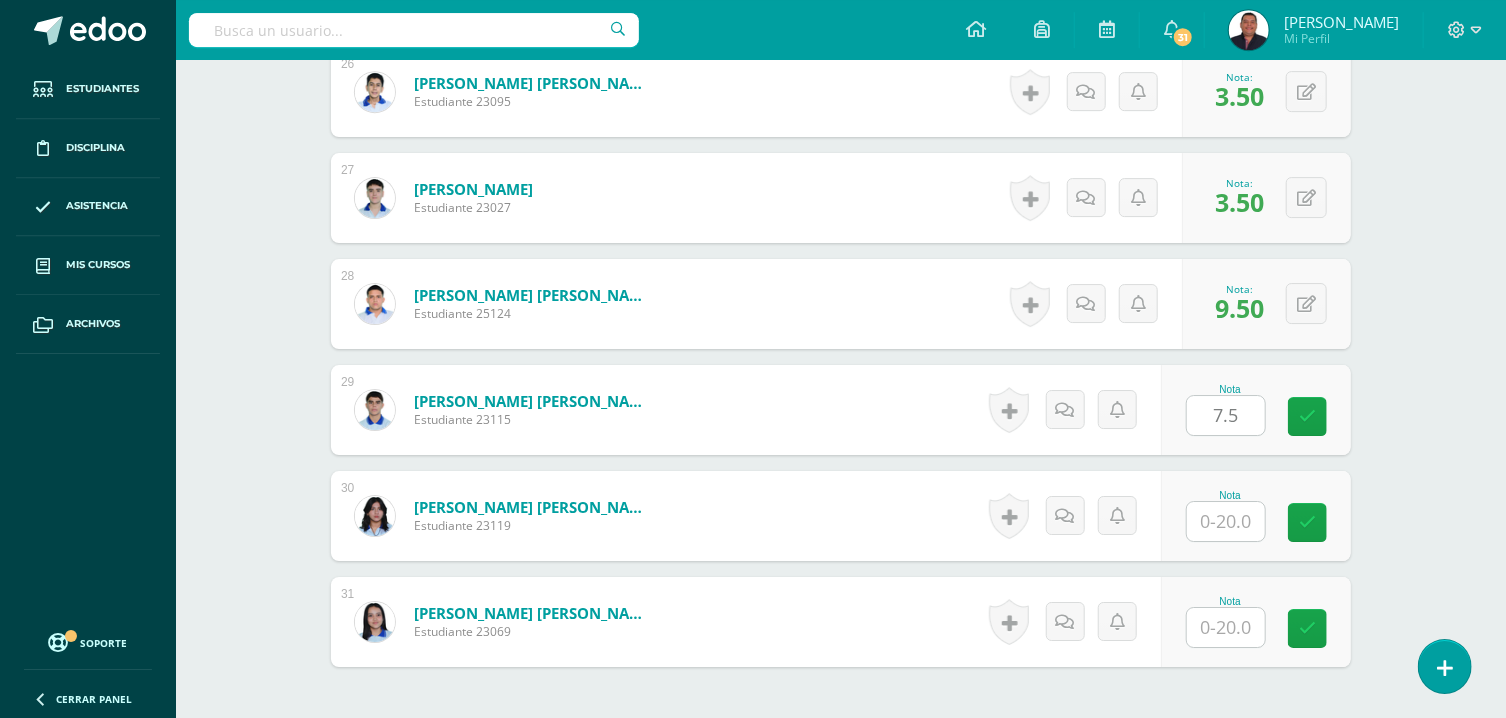 type on "7.5" 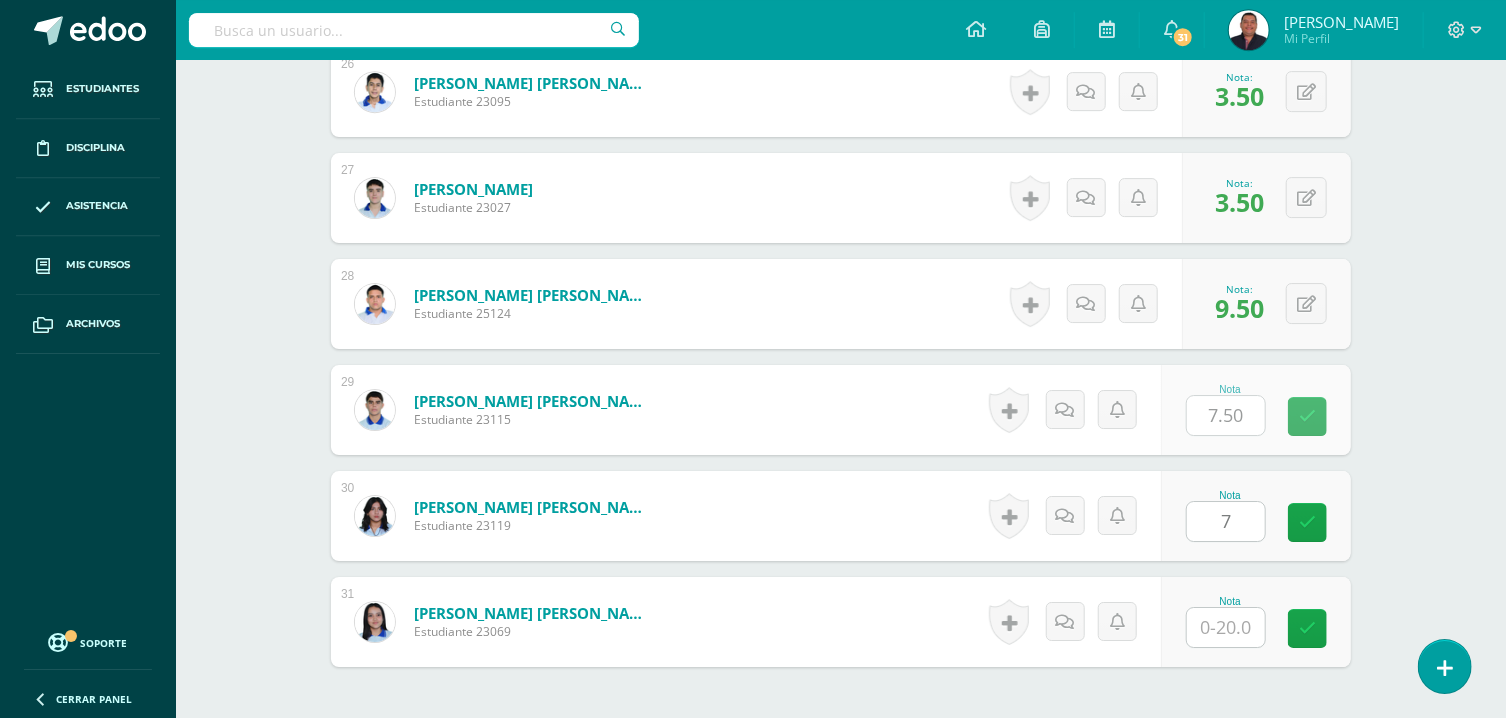 type on "7" 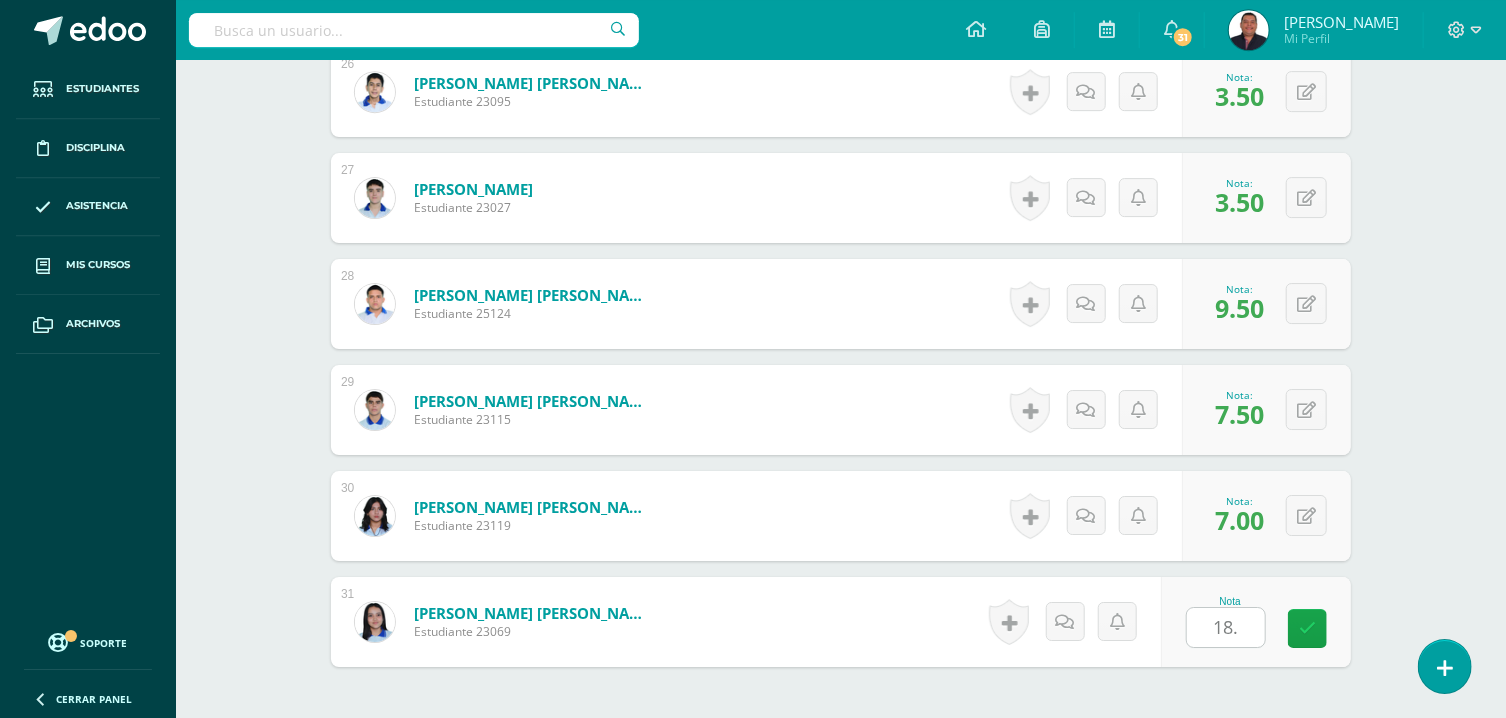 type on "18.5" 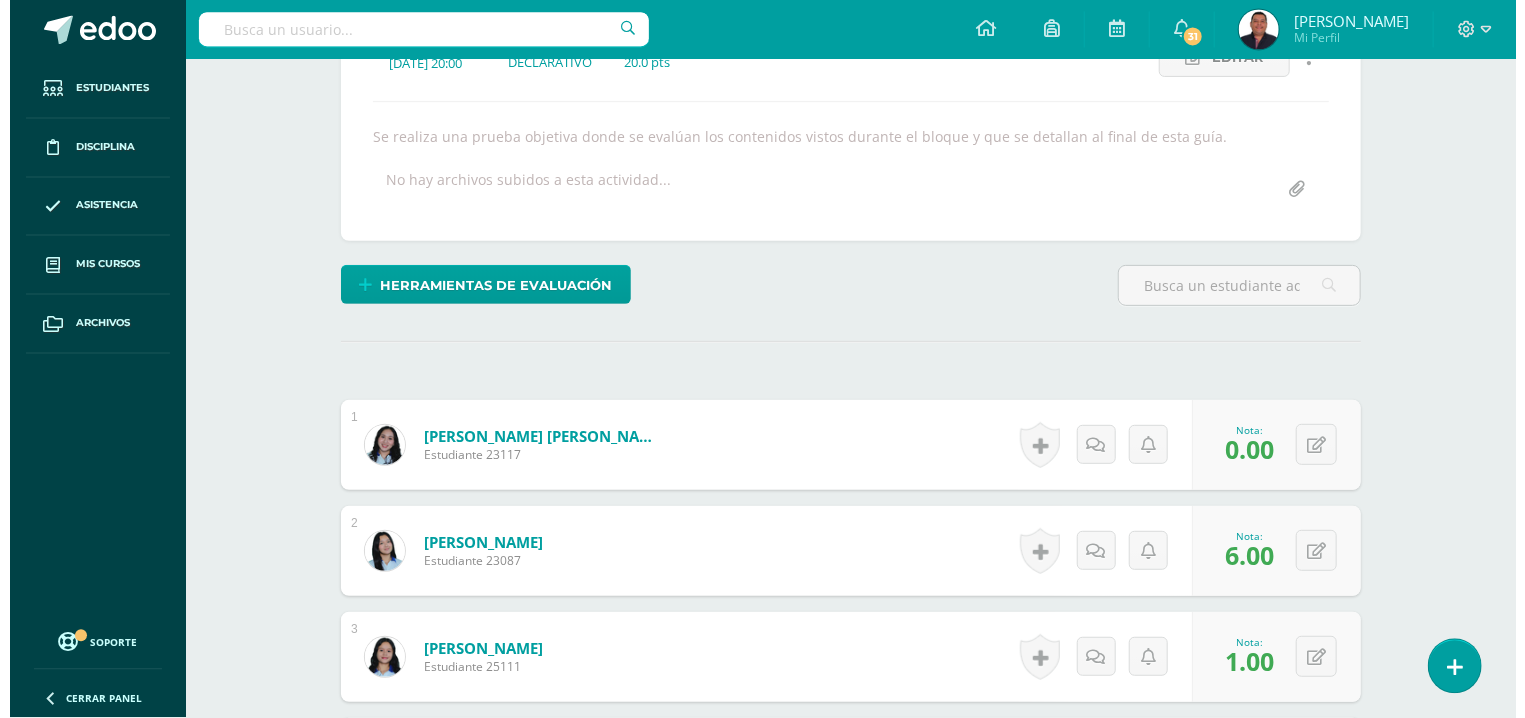 scroll, scrollTop: 321, scrollLeft: 0, axis: vertical 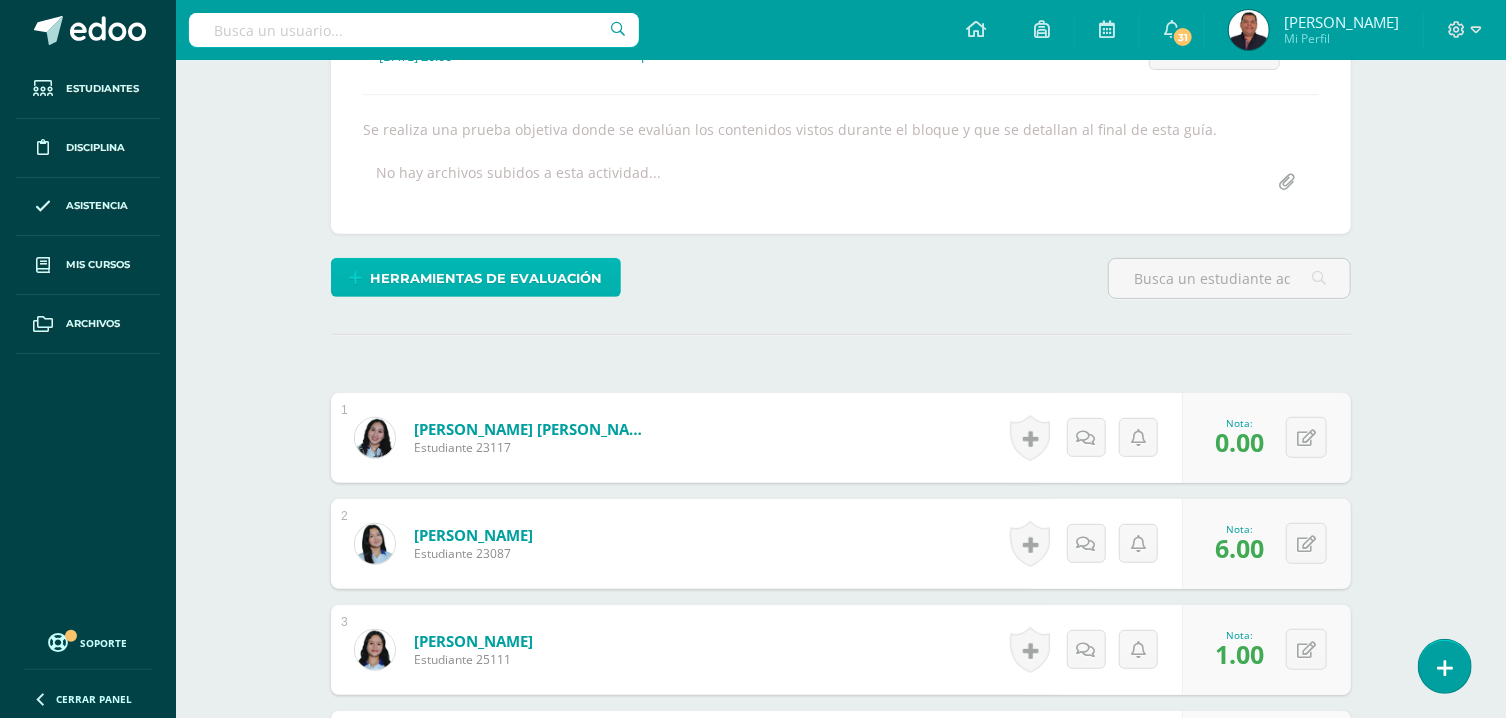 click on "Herramientas de evaluación" at bounding box center (487, 278) 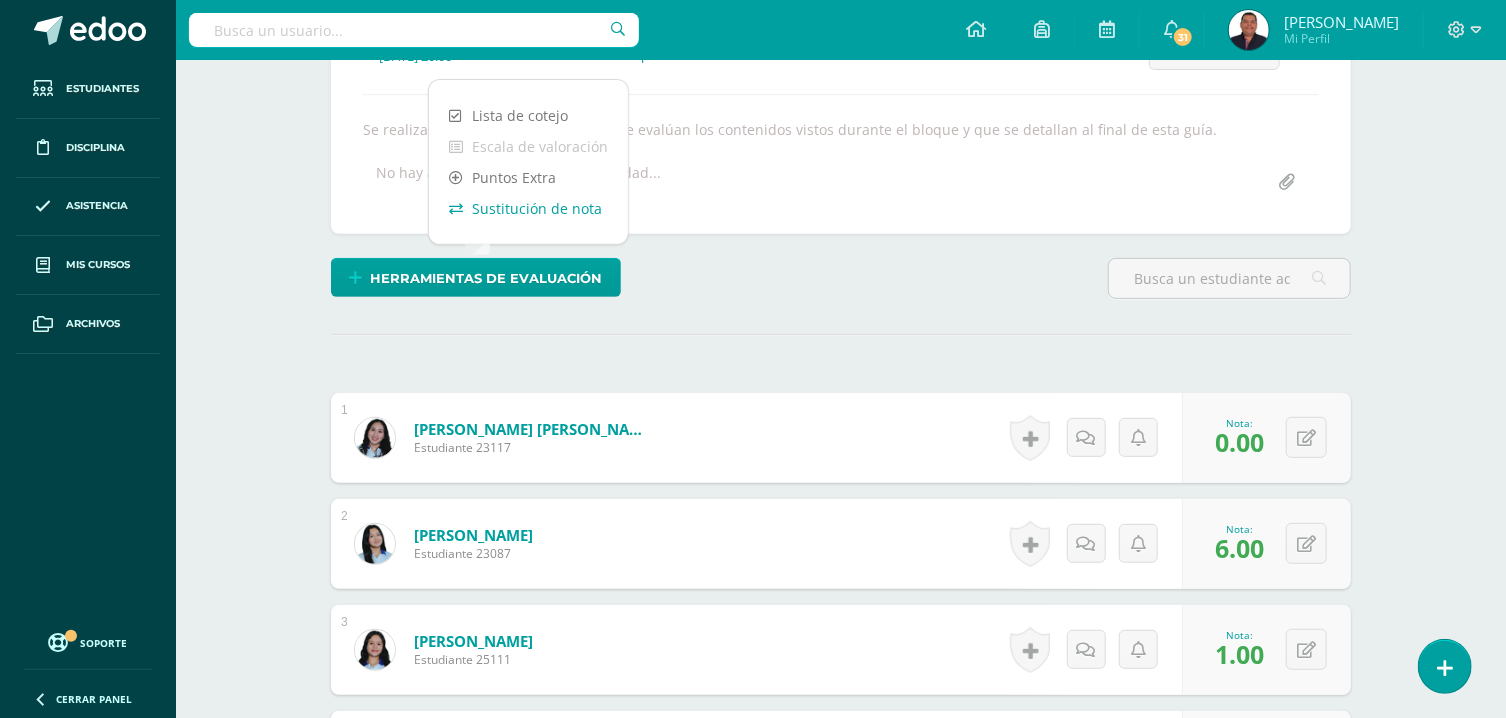 click on "Sustitución de nota" at bounding box center [528, 208] 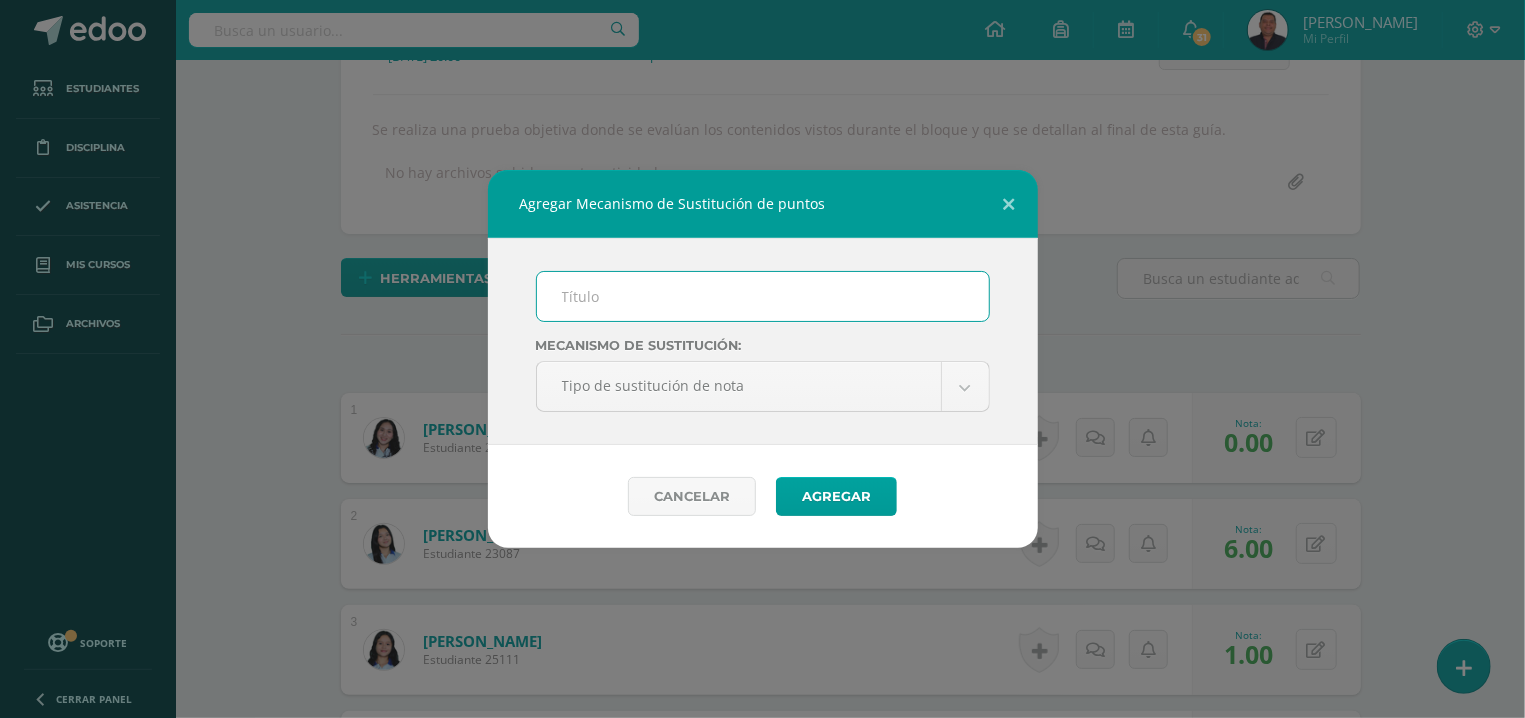 click at bounding box center [763, 296] 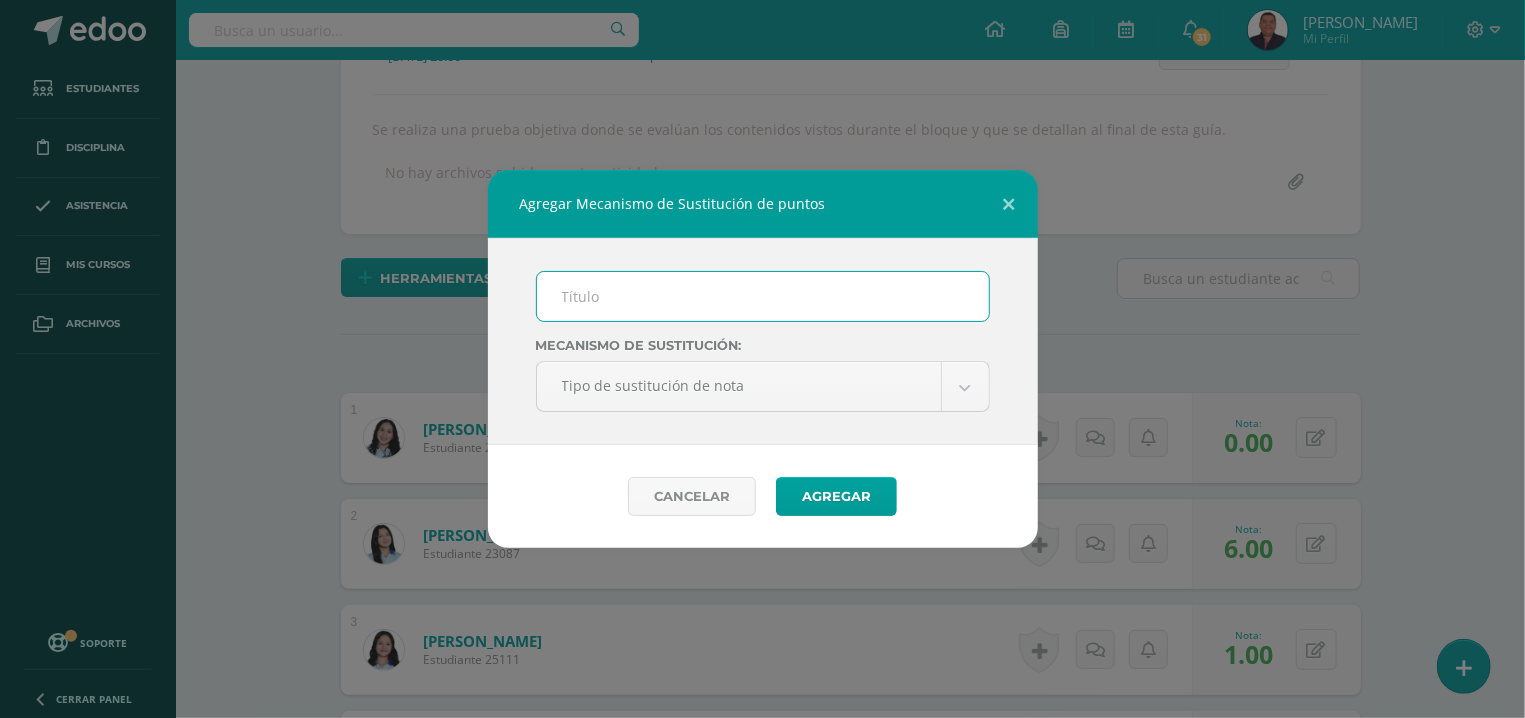 type on "m" 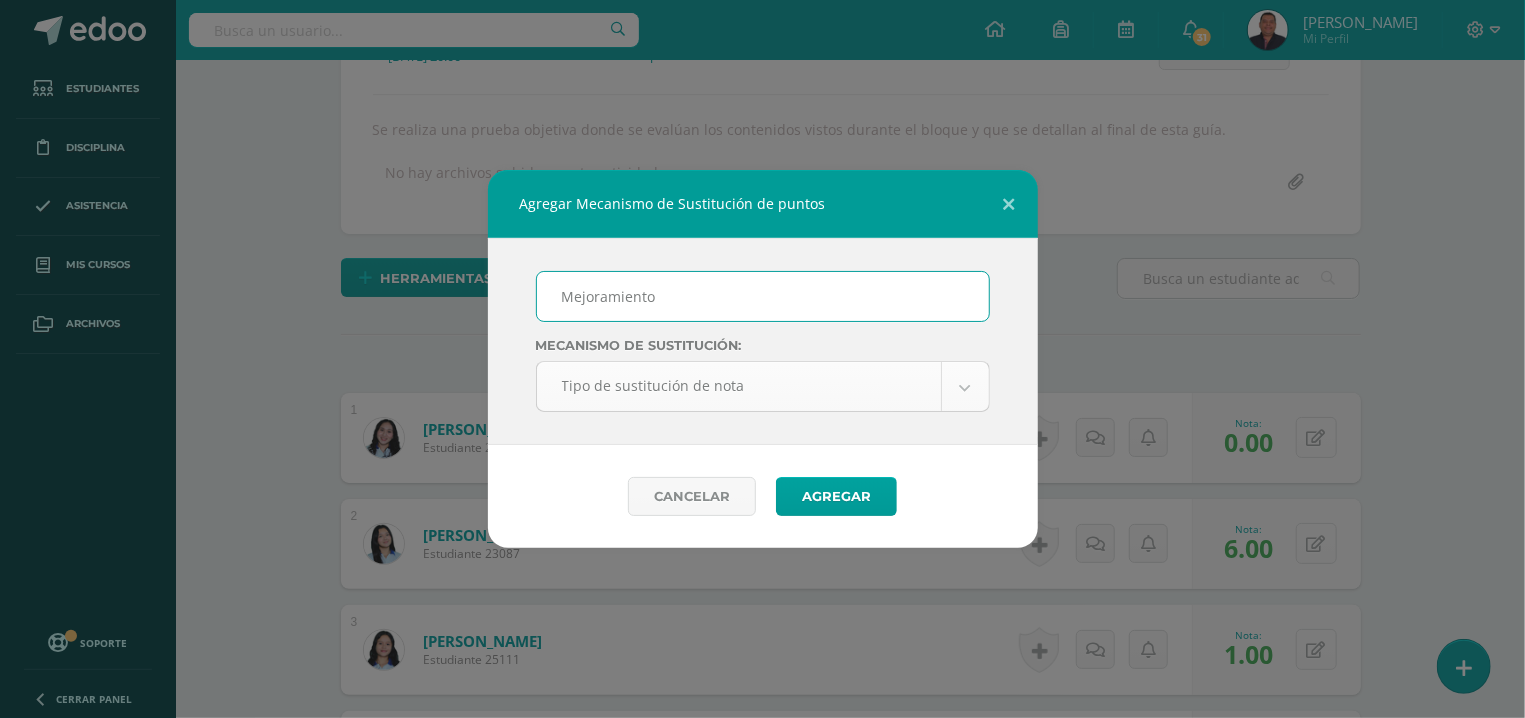 type on "Mejoramiento" 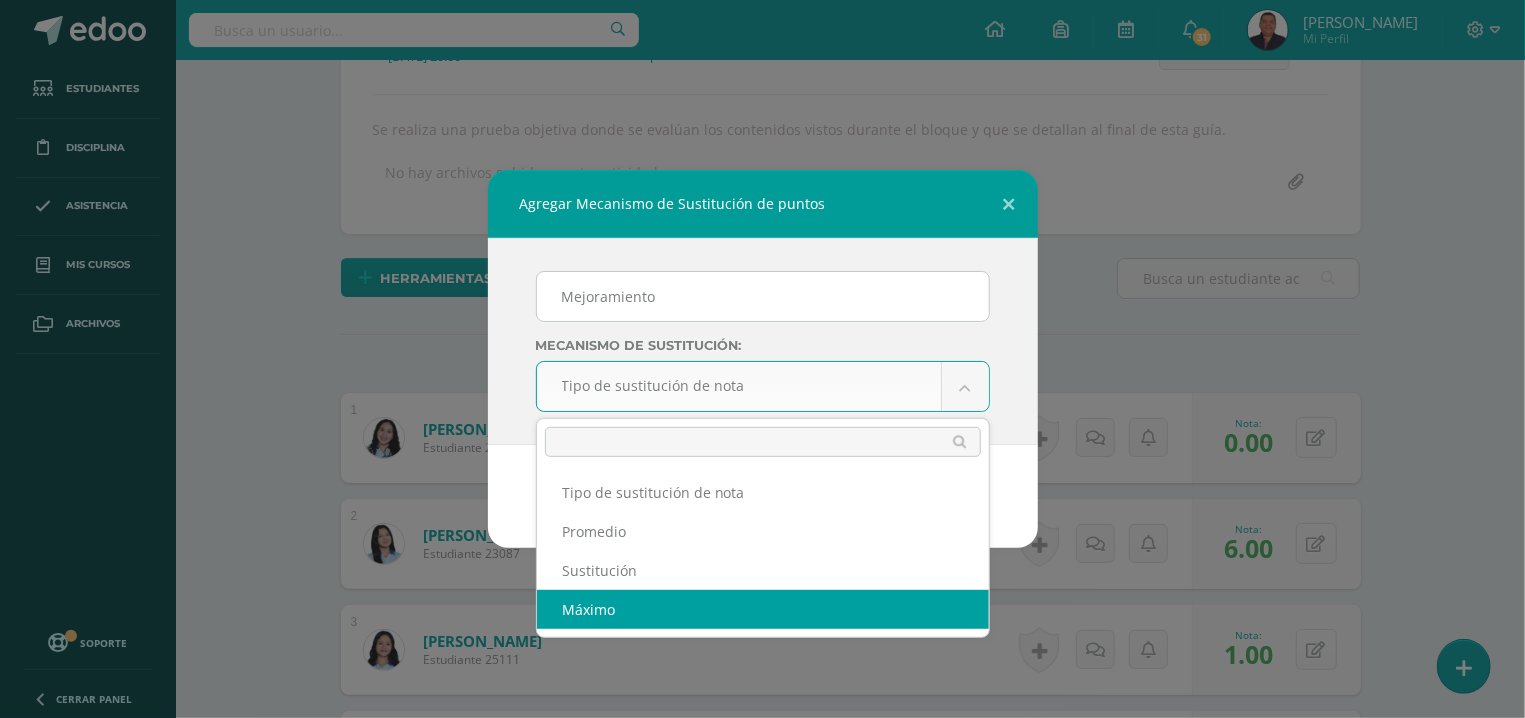 select on "maximum" 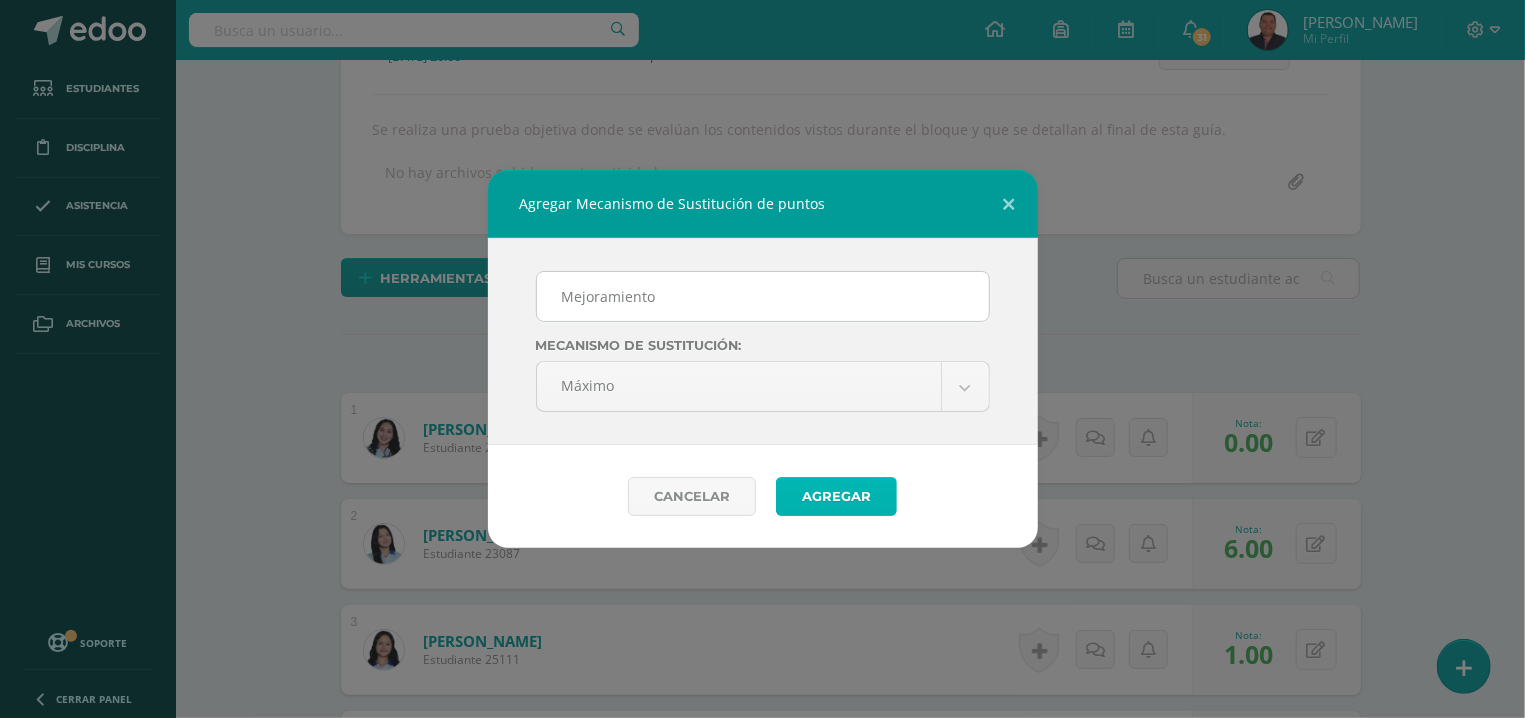 click on "Agregar" at bounding box center (836, 496) 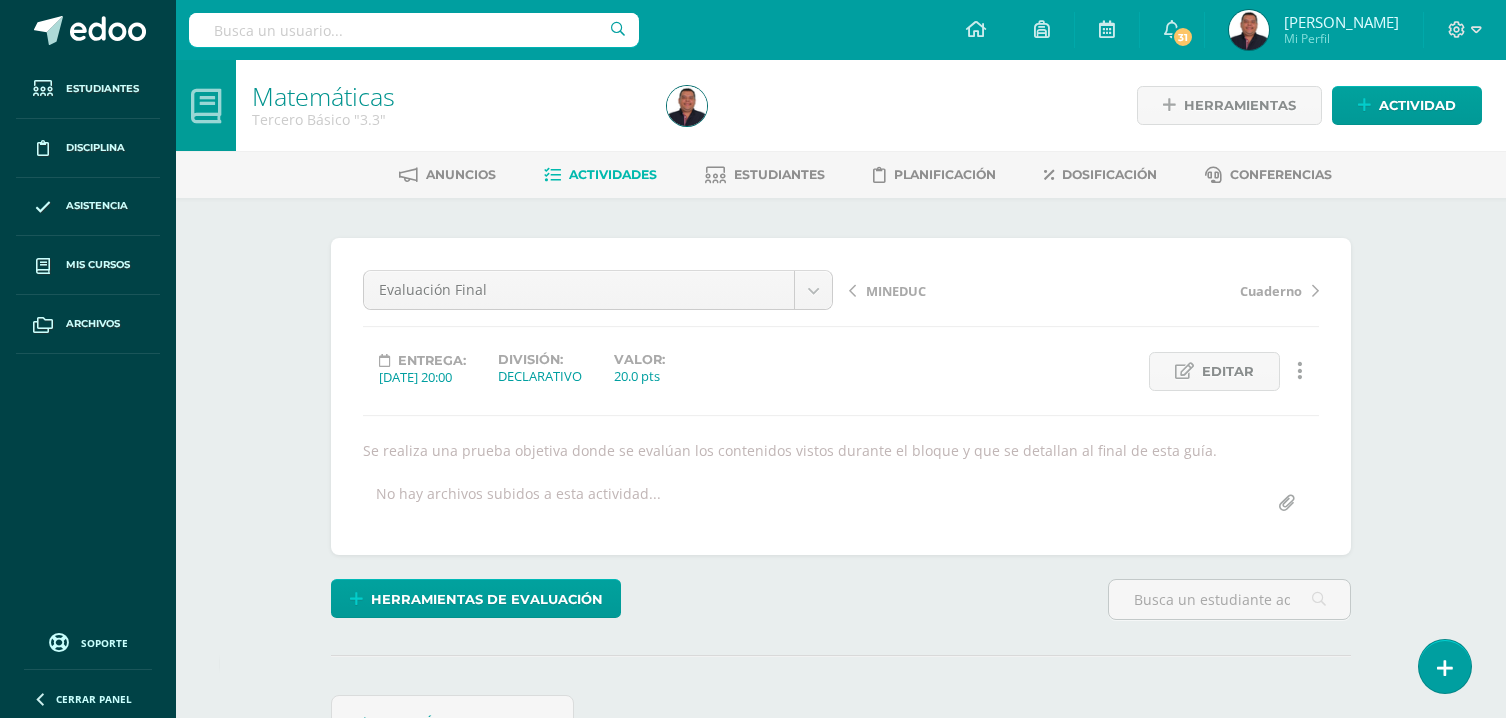 scroll, scrollTop: 0, scrollLeft: 0, axis: both 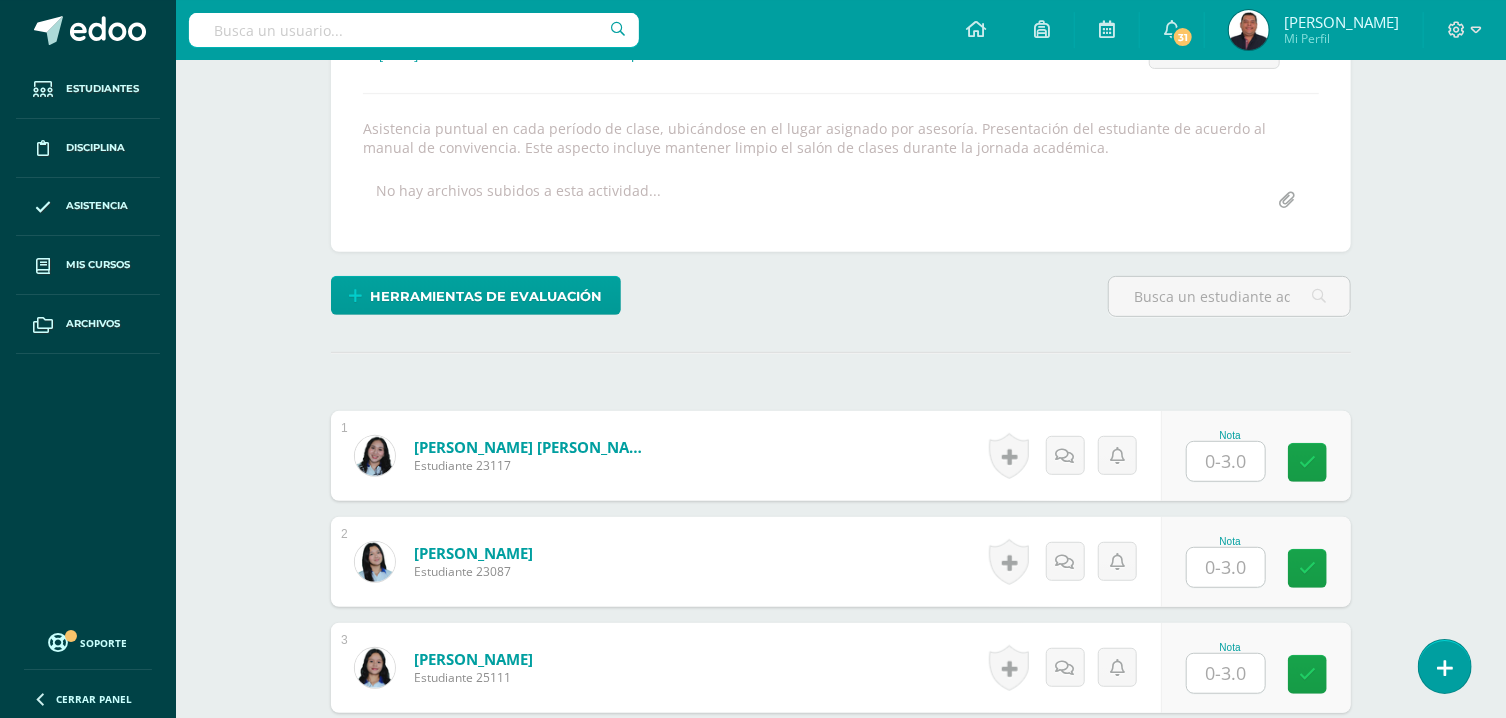 click at bounding box center [1226, 461] 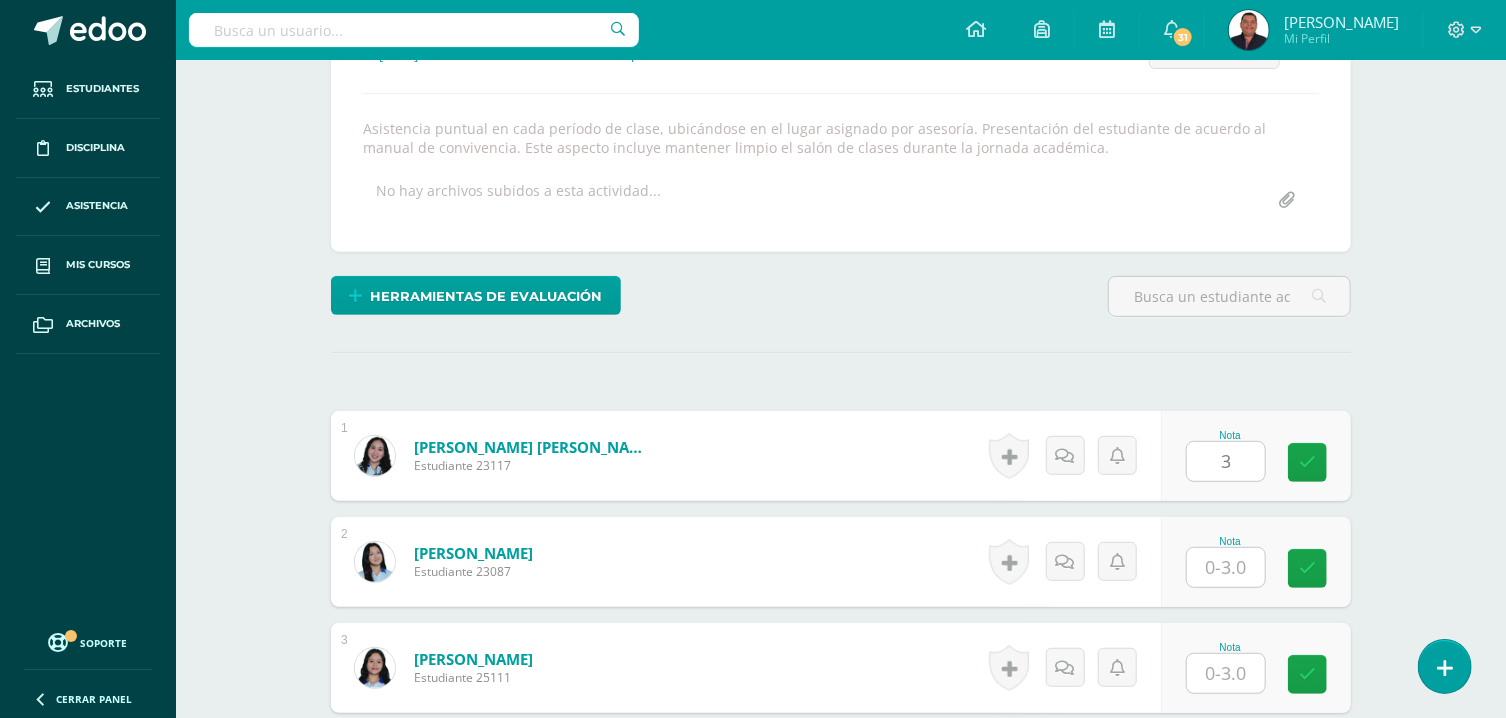 type on "3" 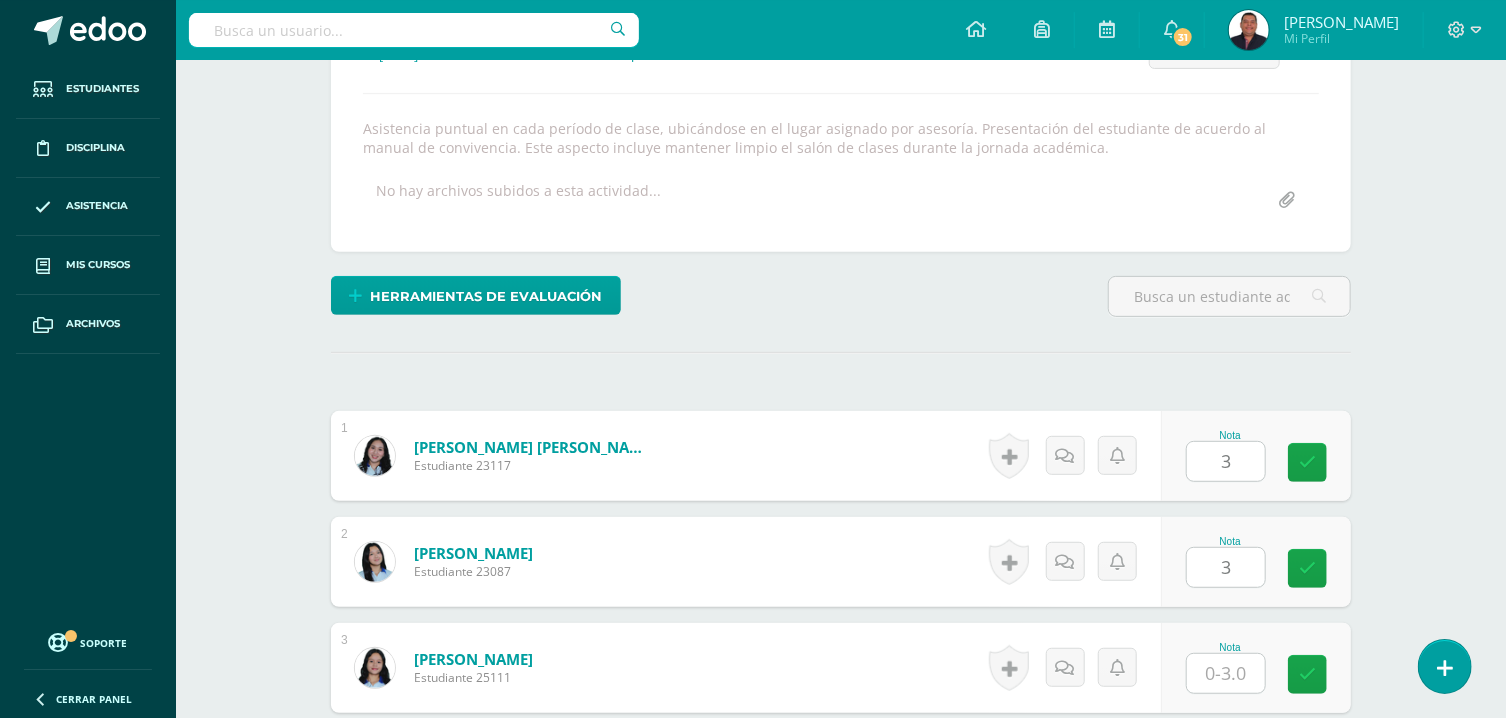 type on "3" 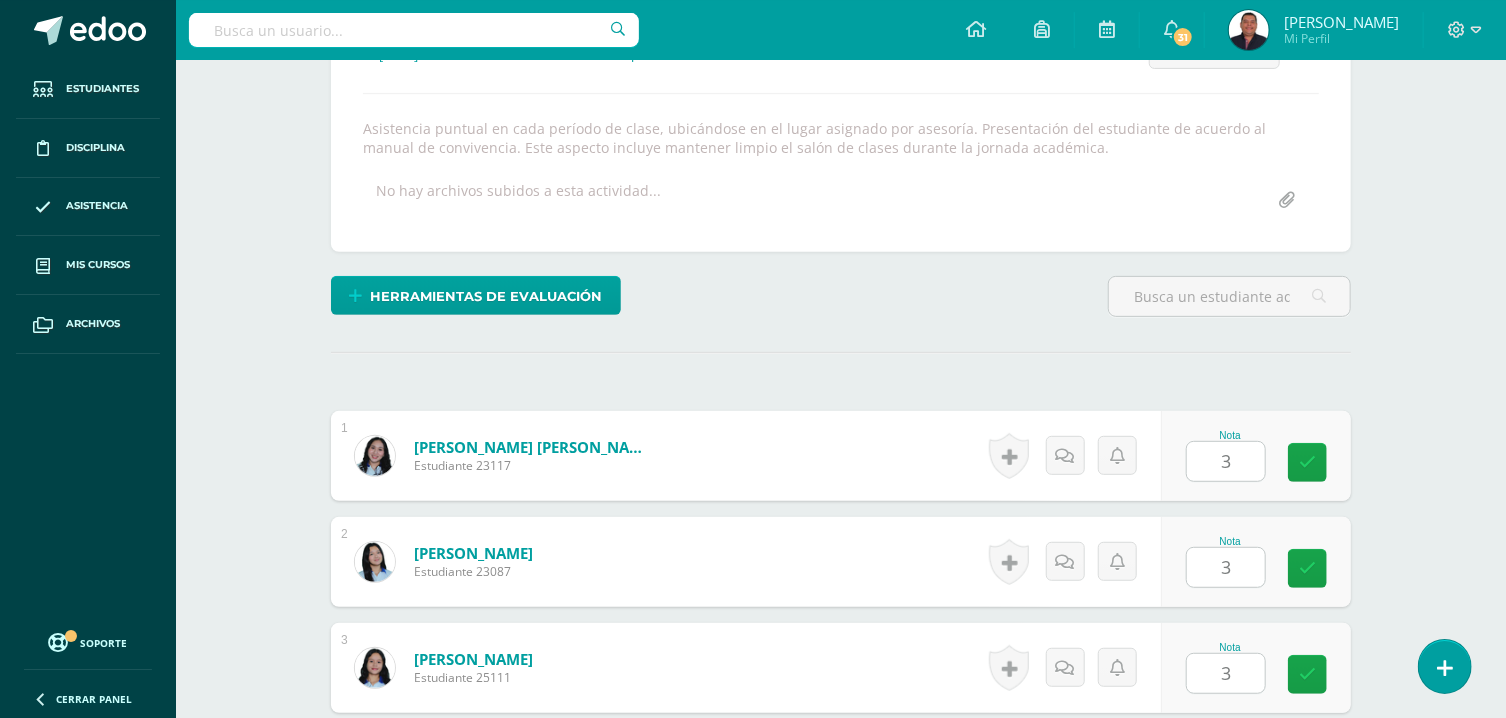 type on "3" 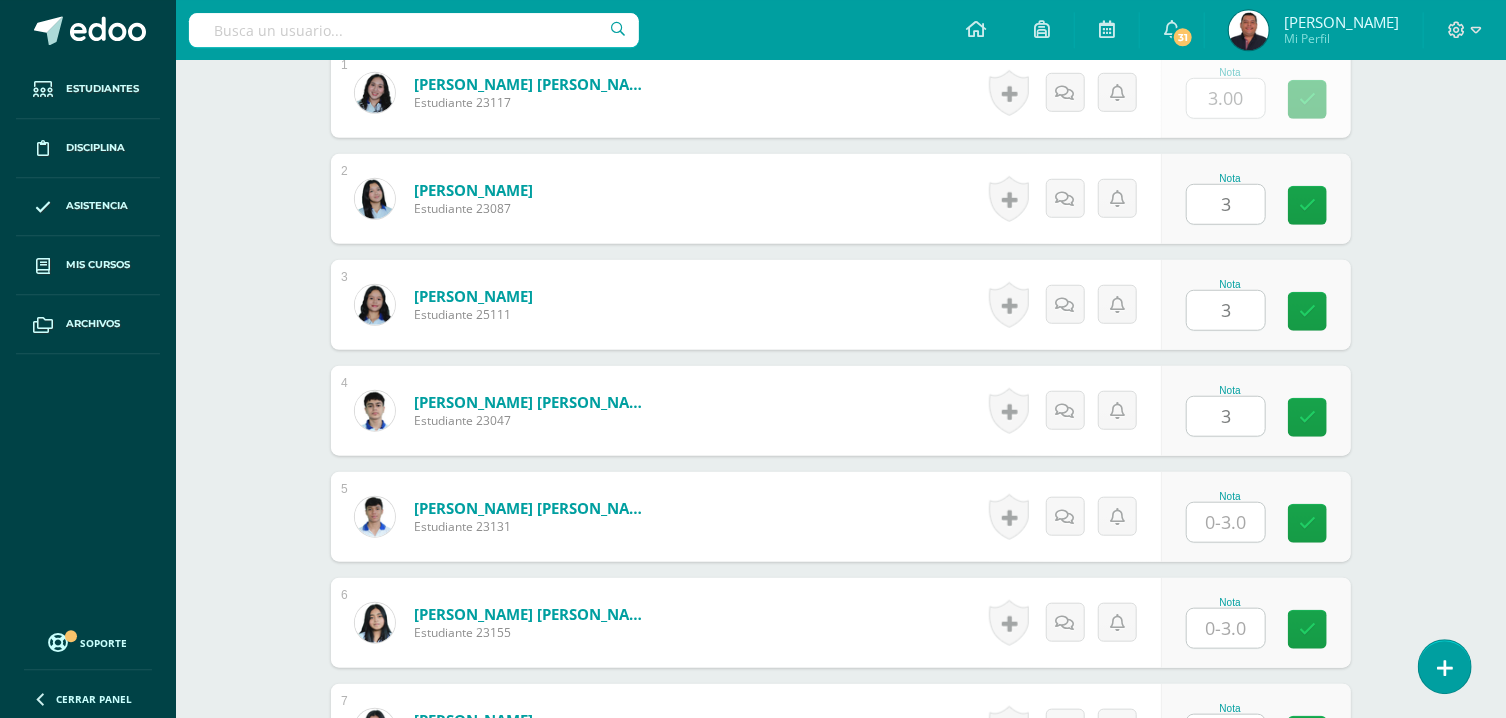 type on "3" 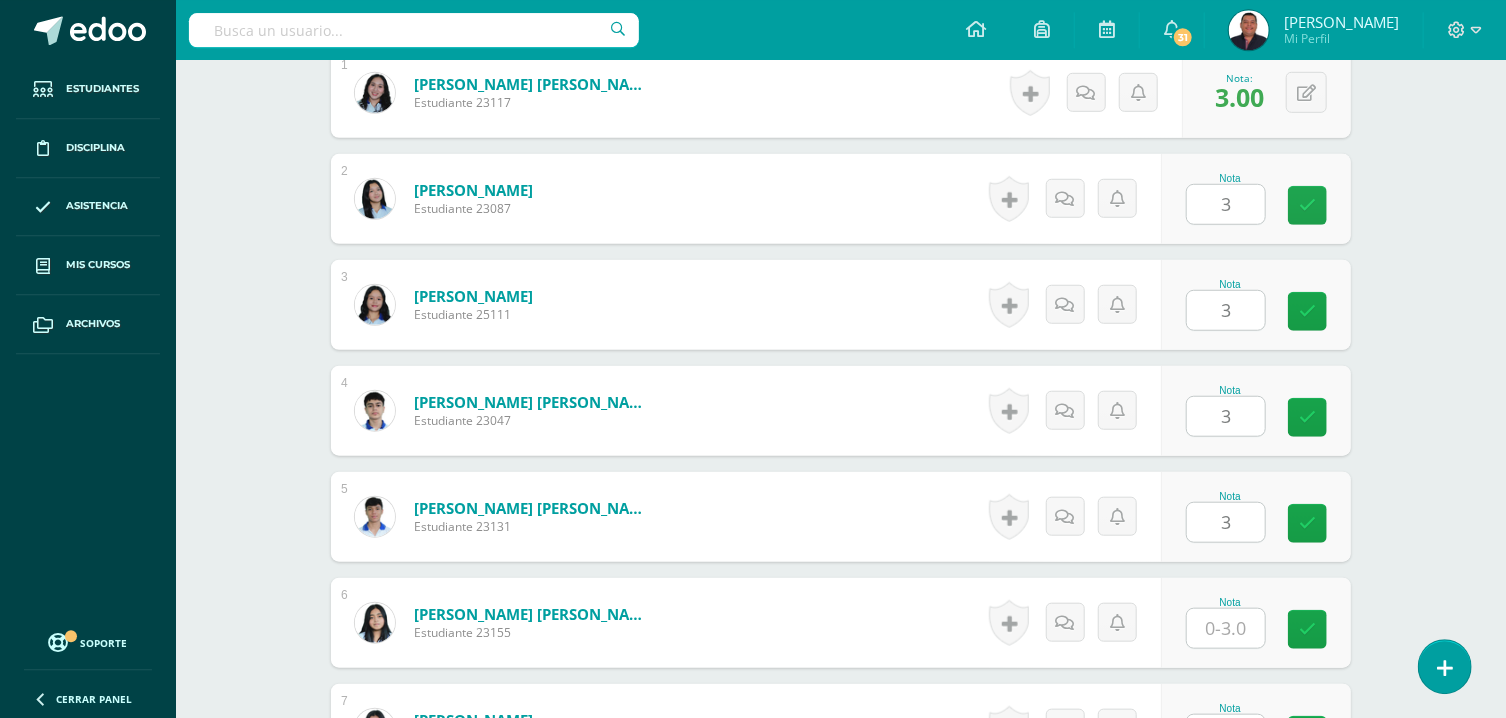 type on "3" 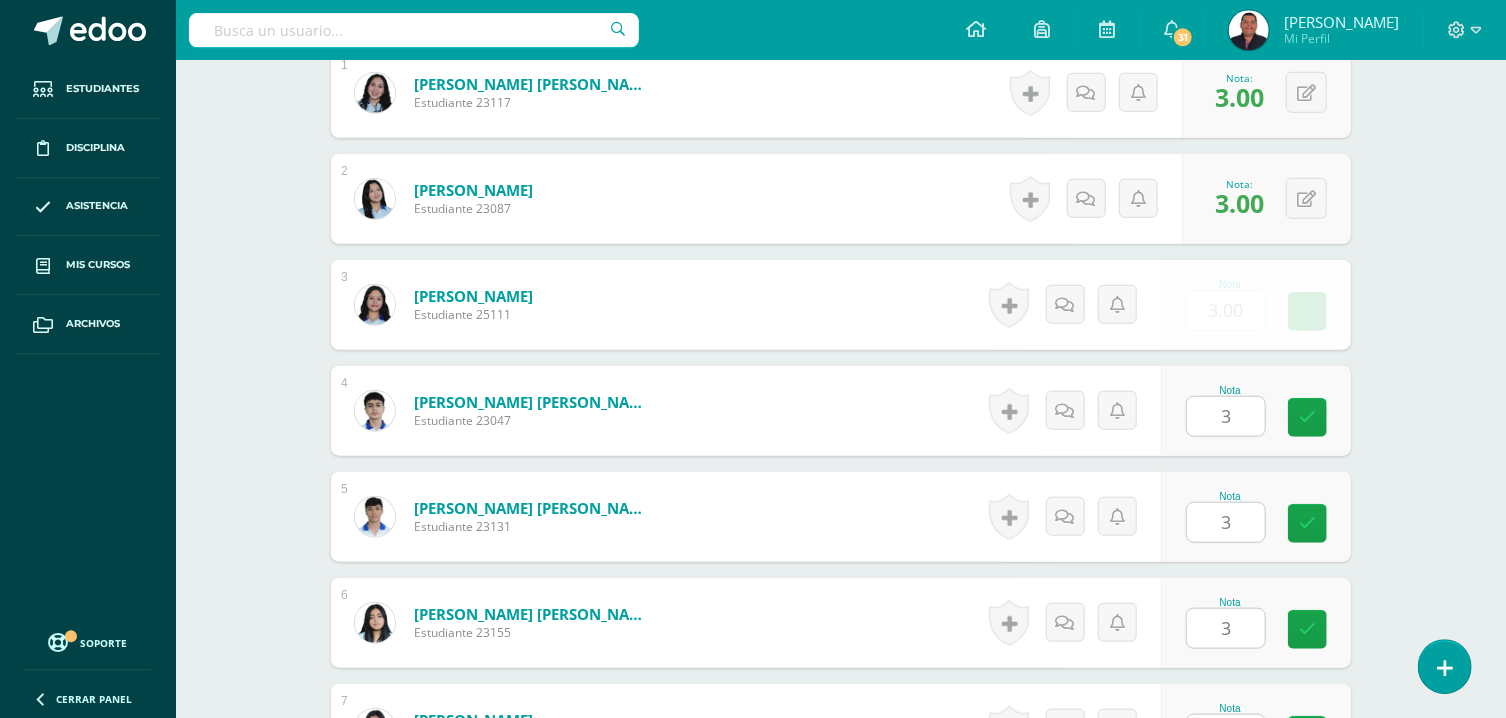 type on "3" 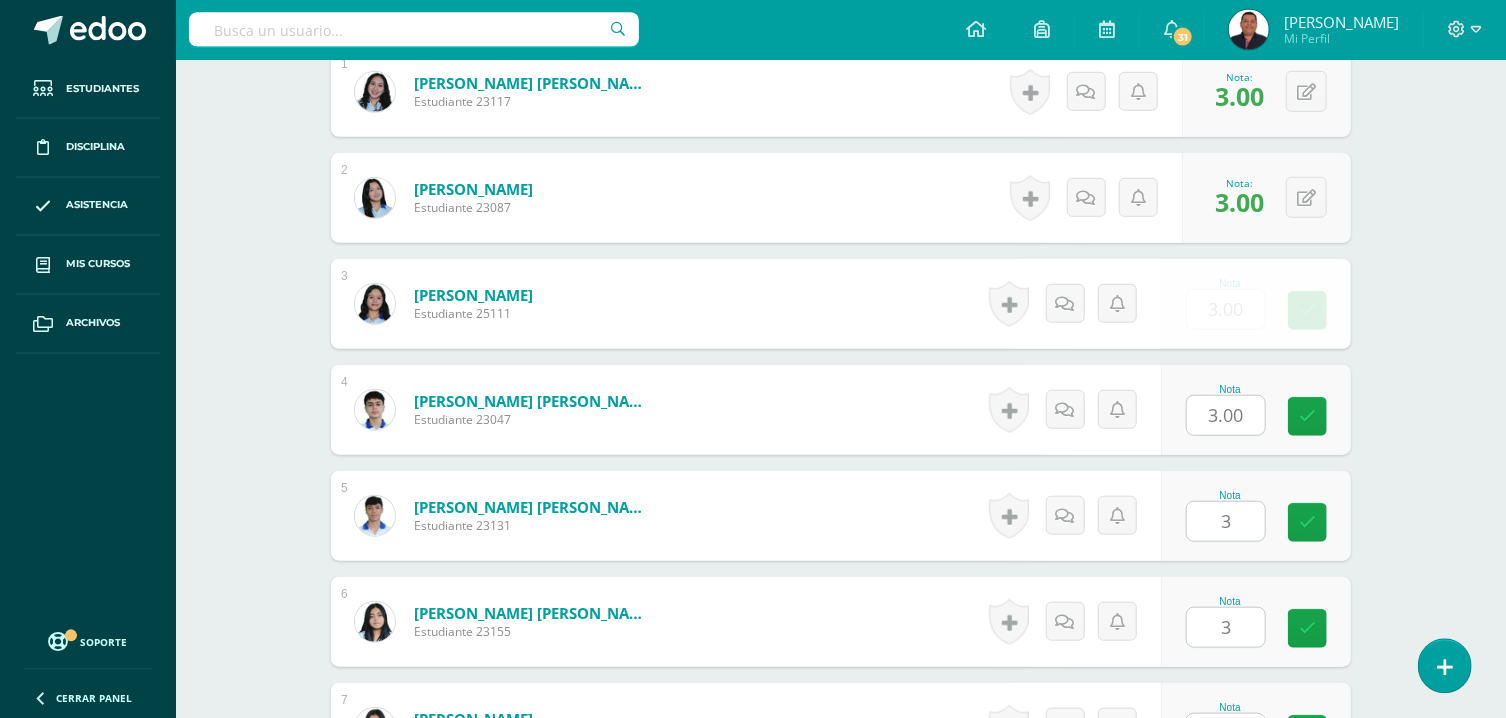 type on "3" 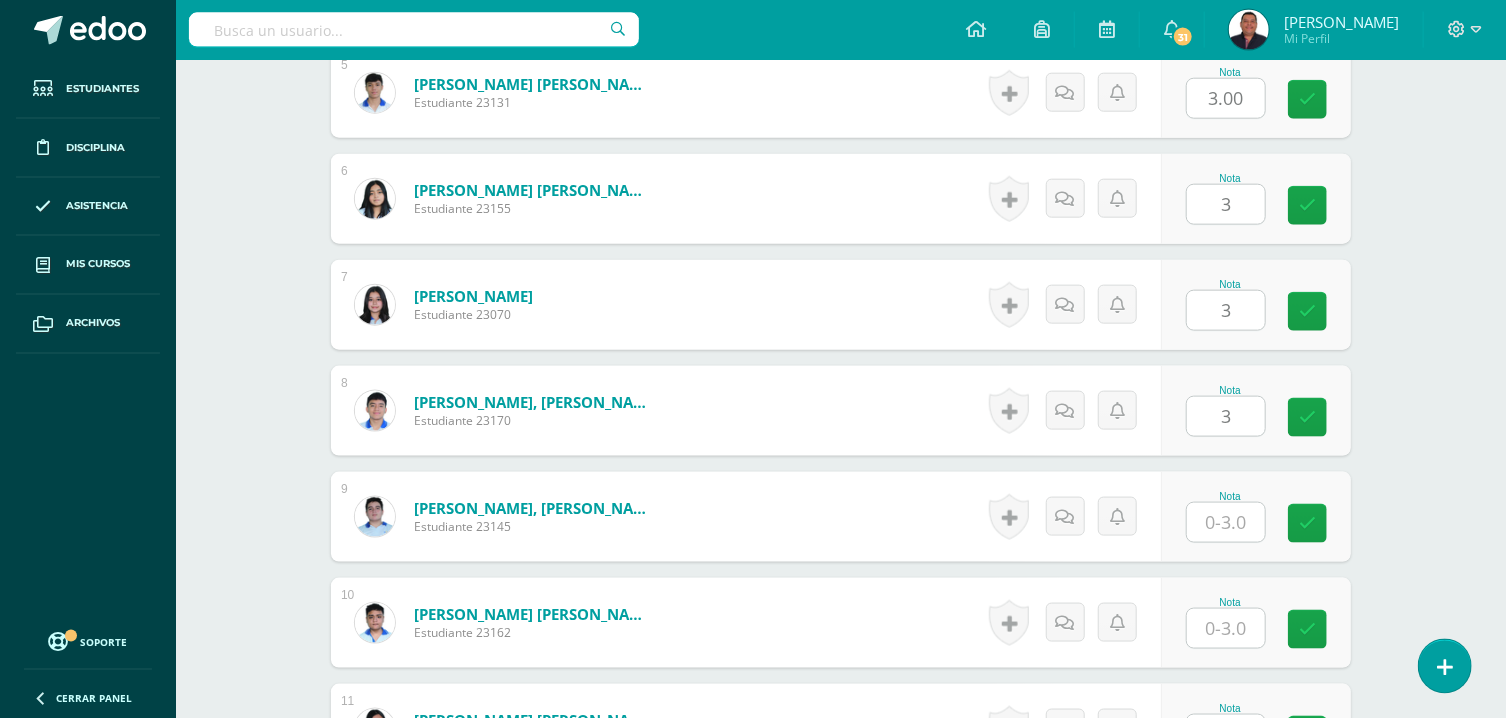 type on "3" 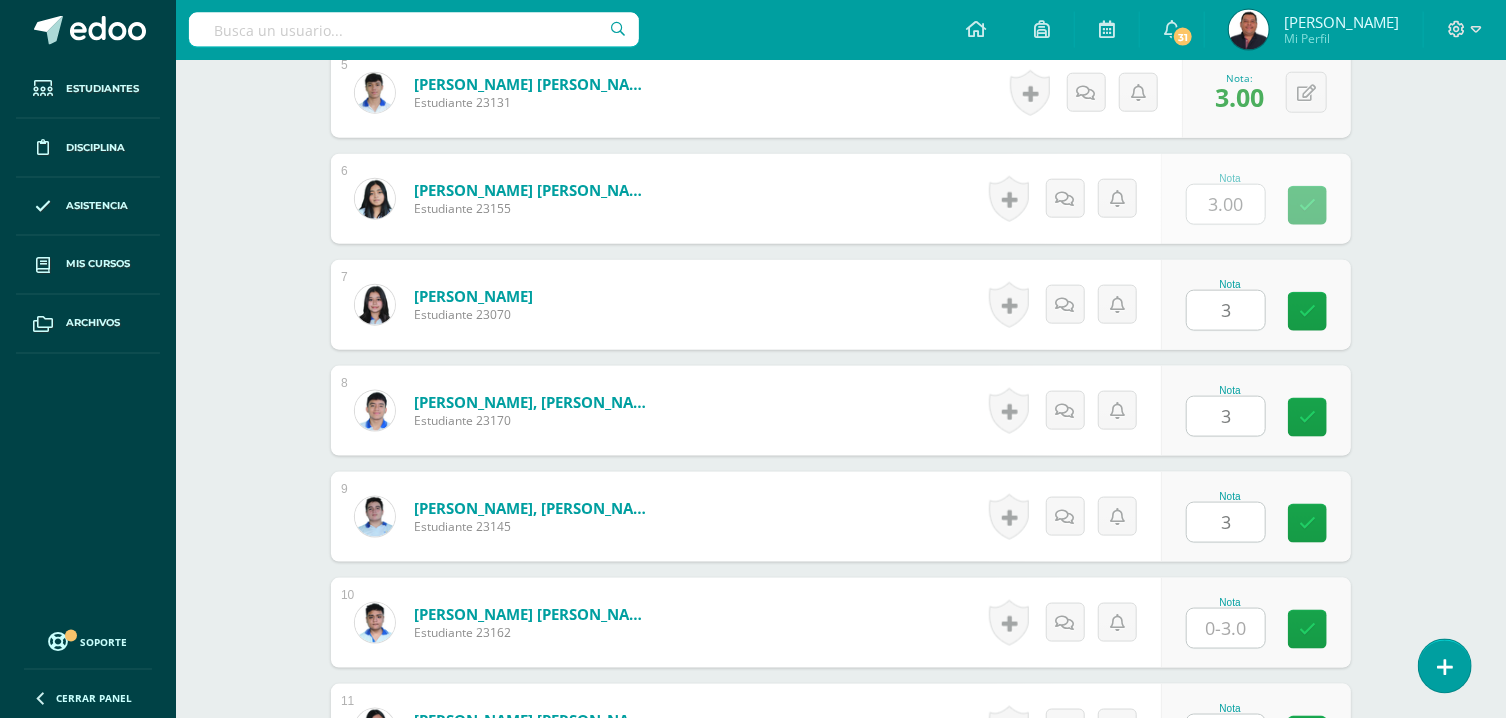 type on "3" 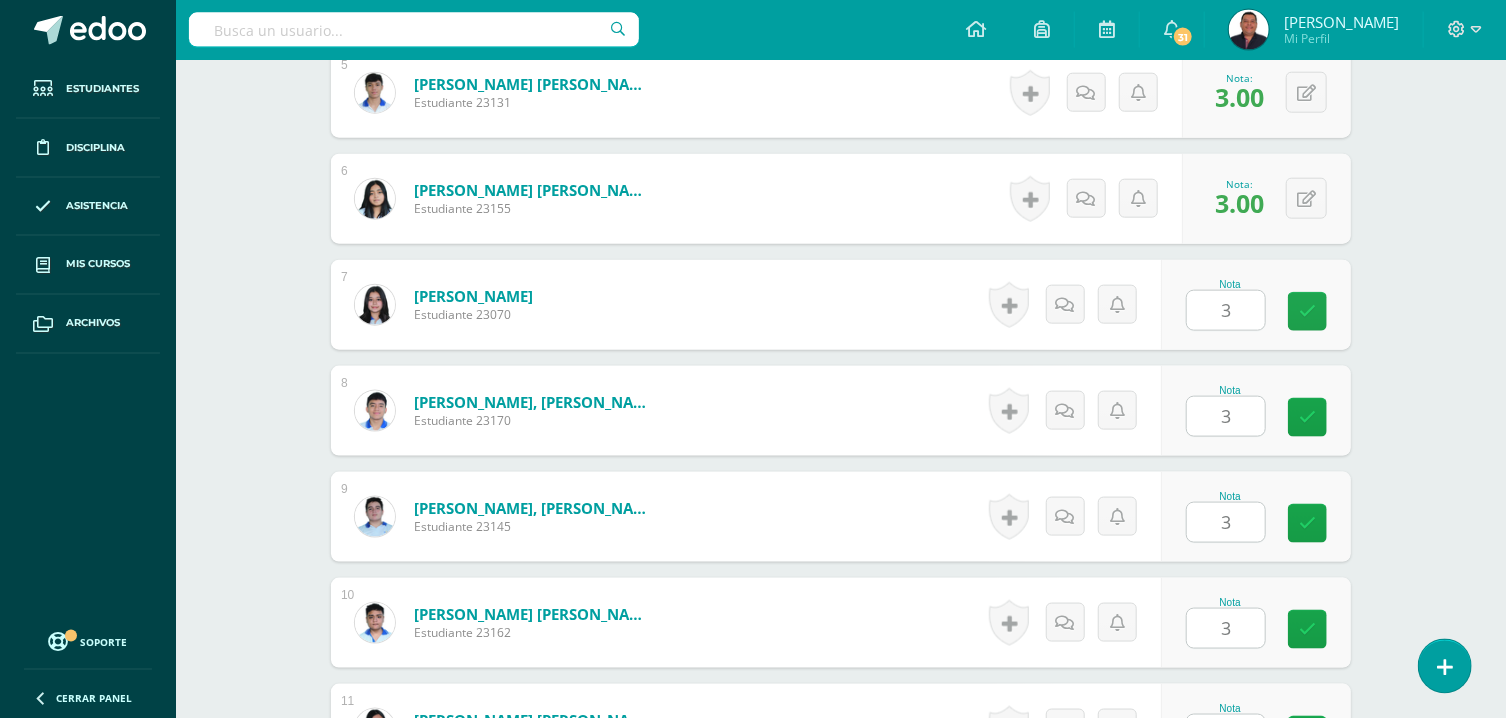 type on "3" 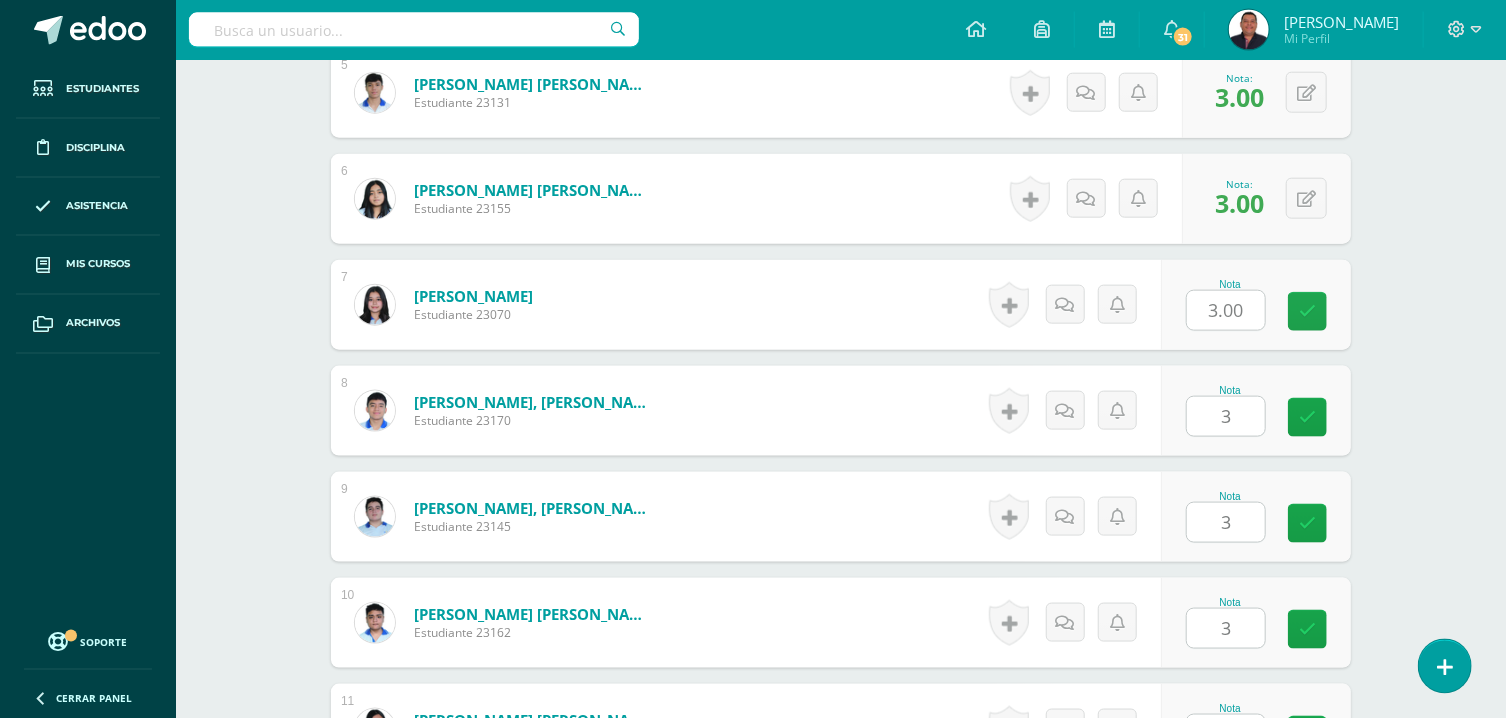 type on "3" 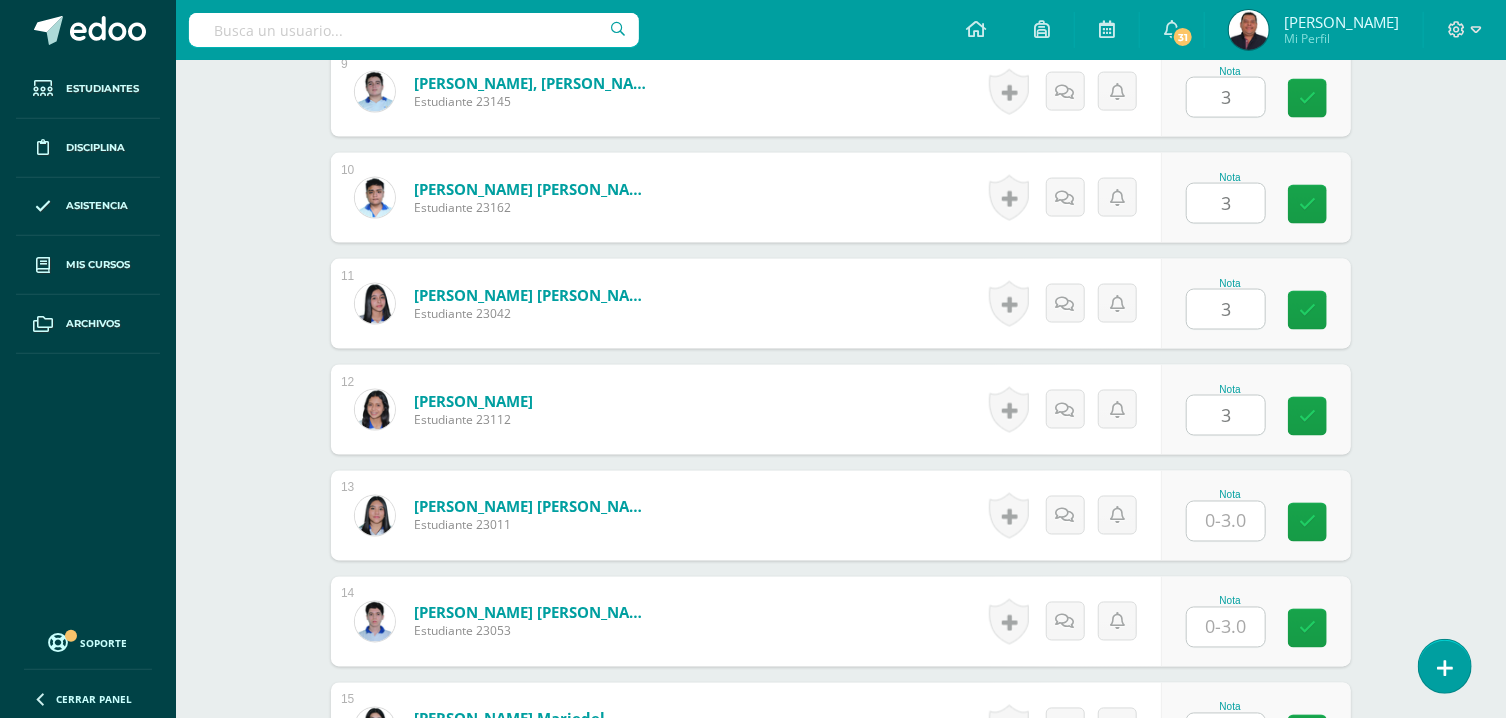 type on "3" 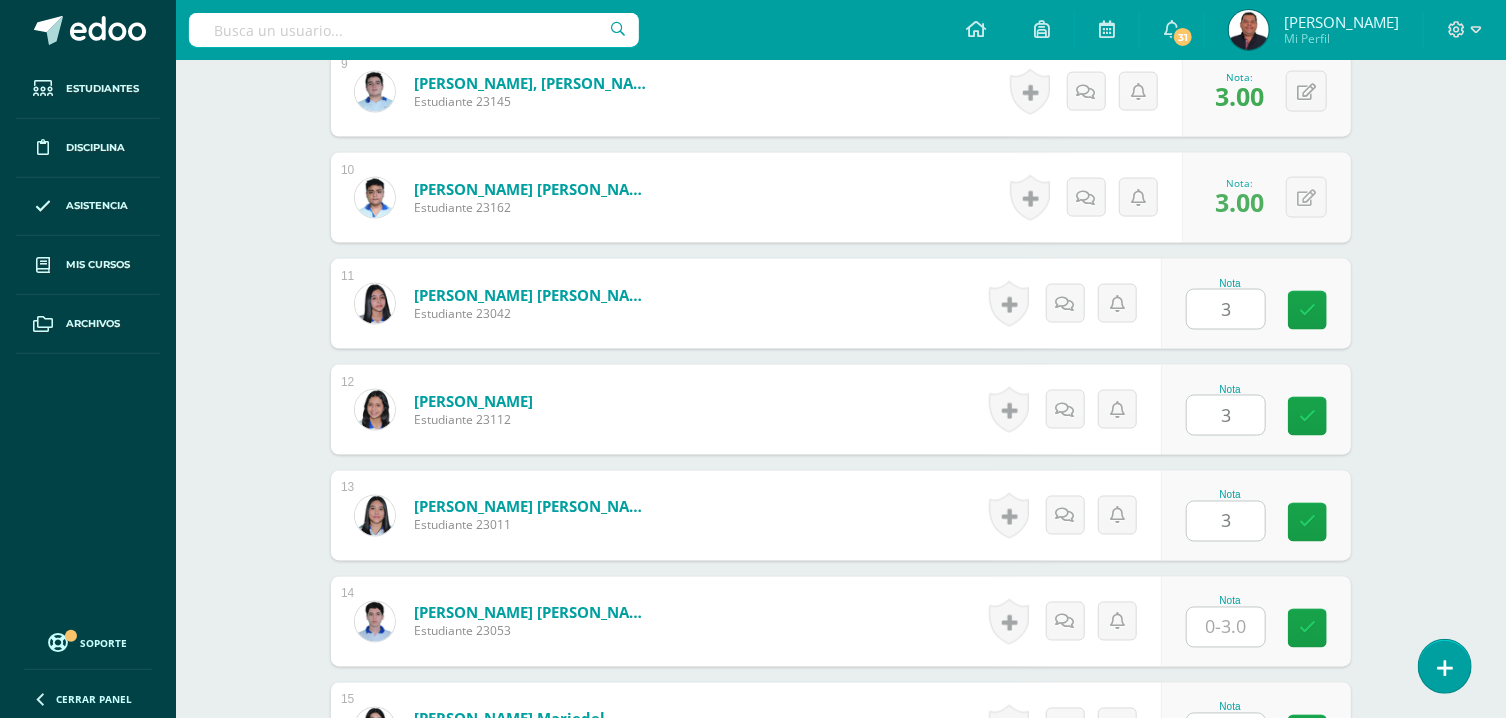 scroll, scrollTop: 1535, scrollLeft: 0, axis: vertical 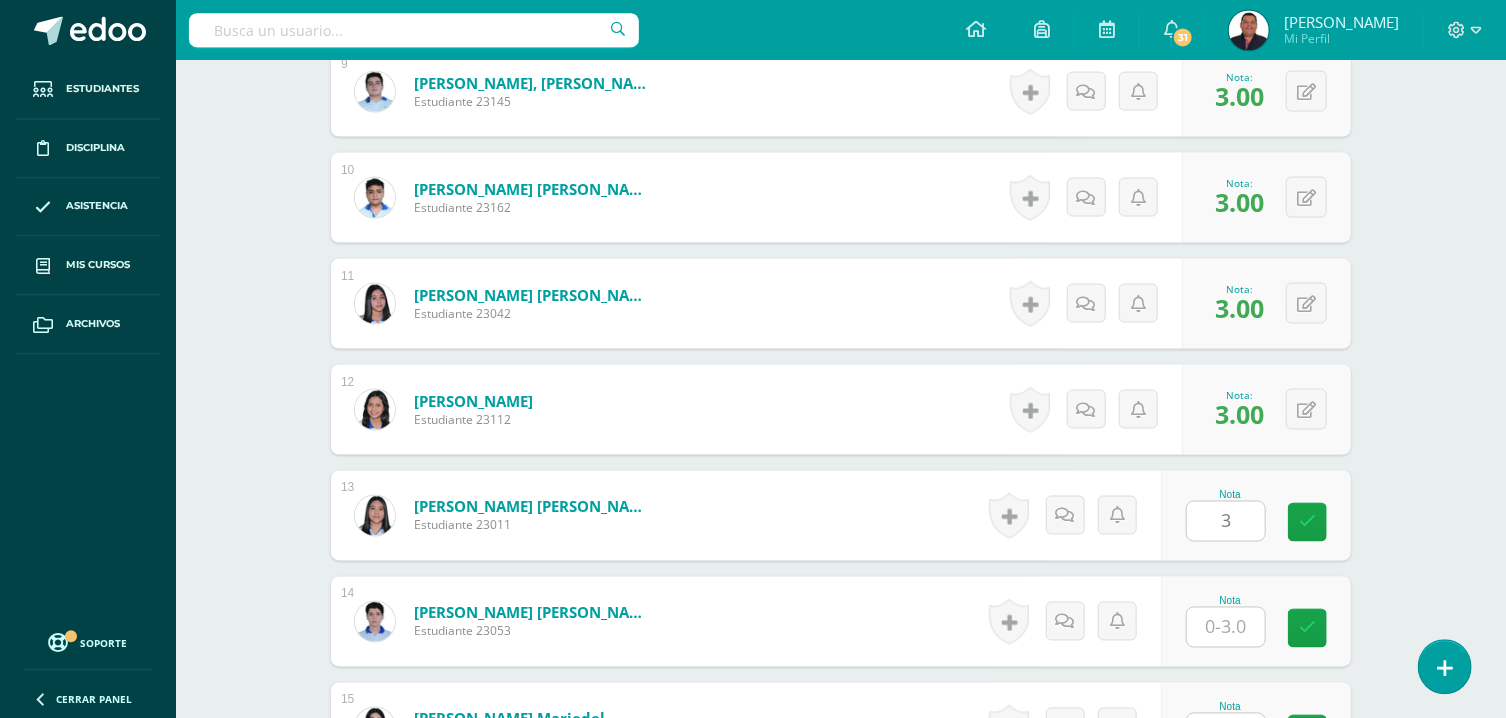 type on "3" 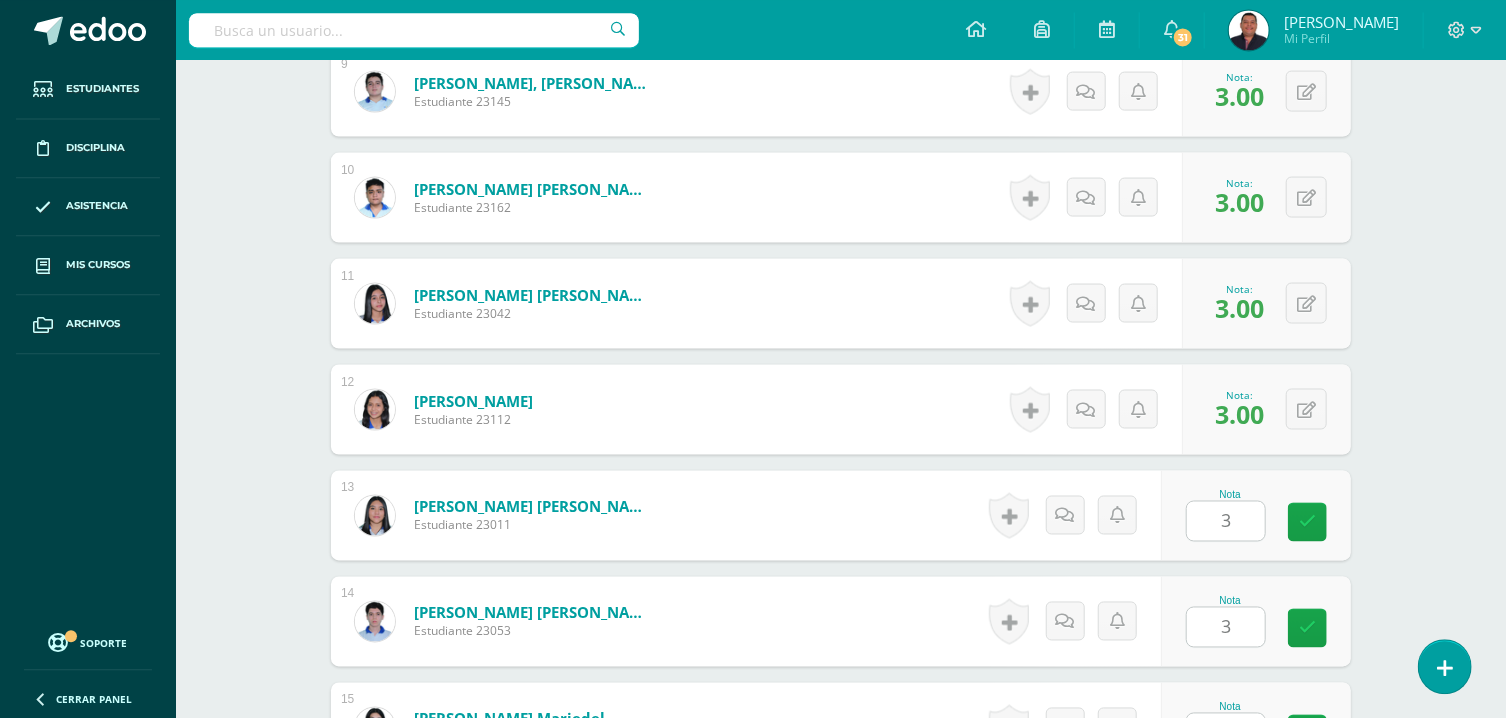 type on "3" 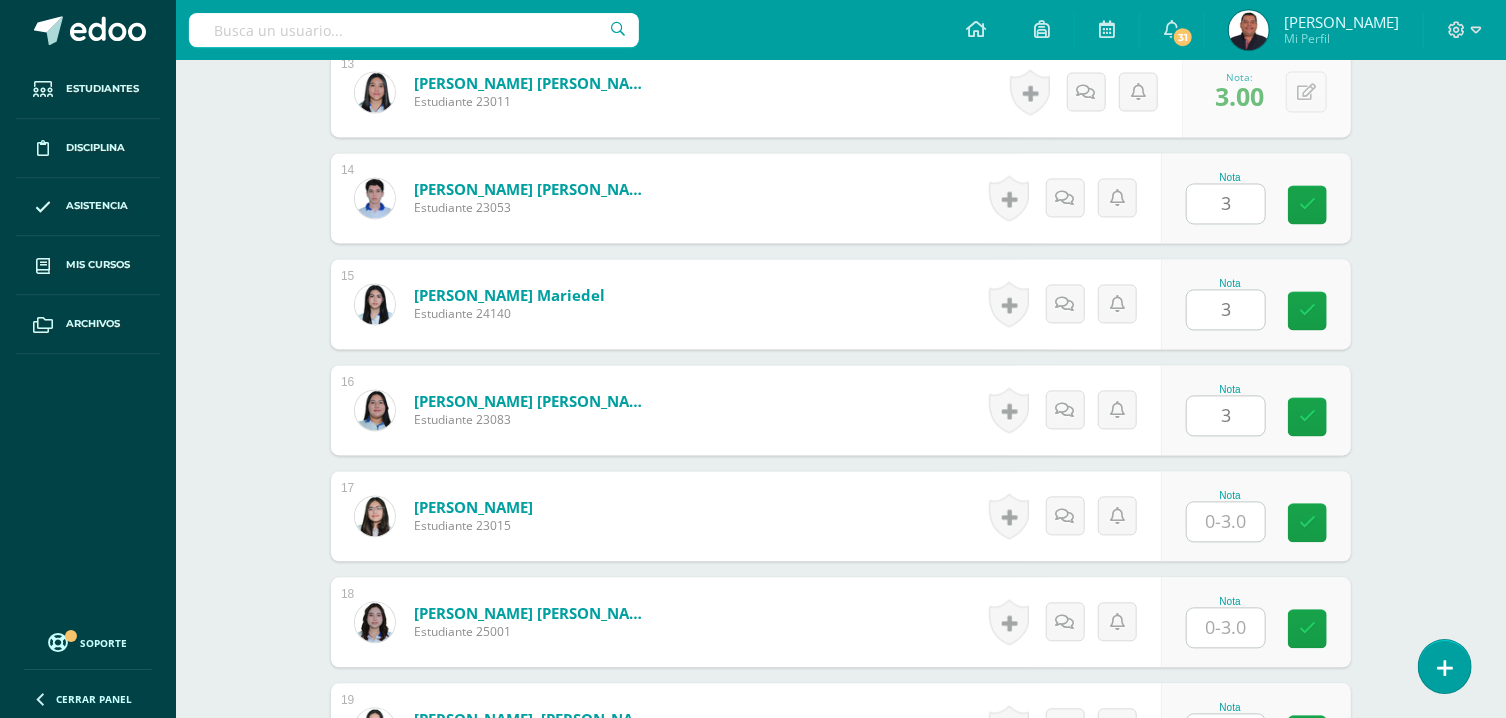 type on "3" 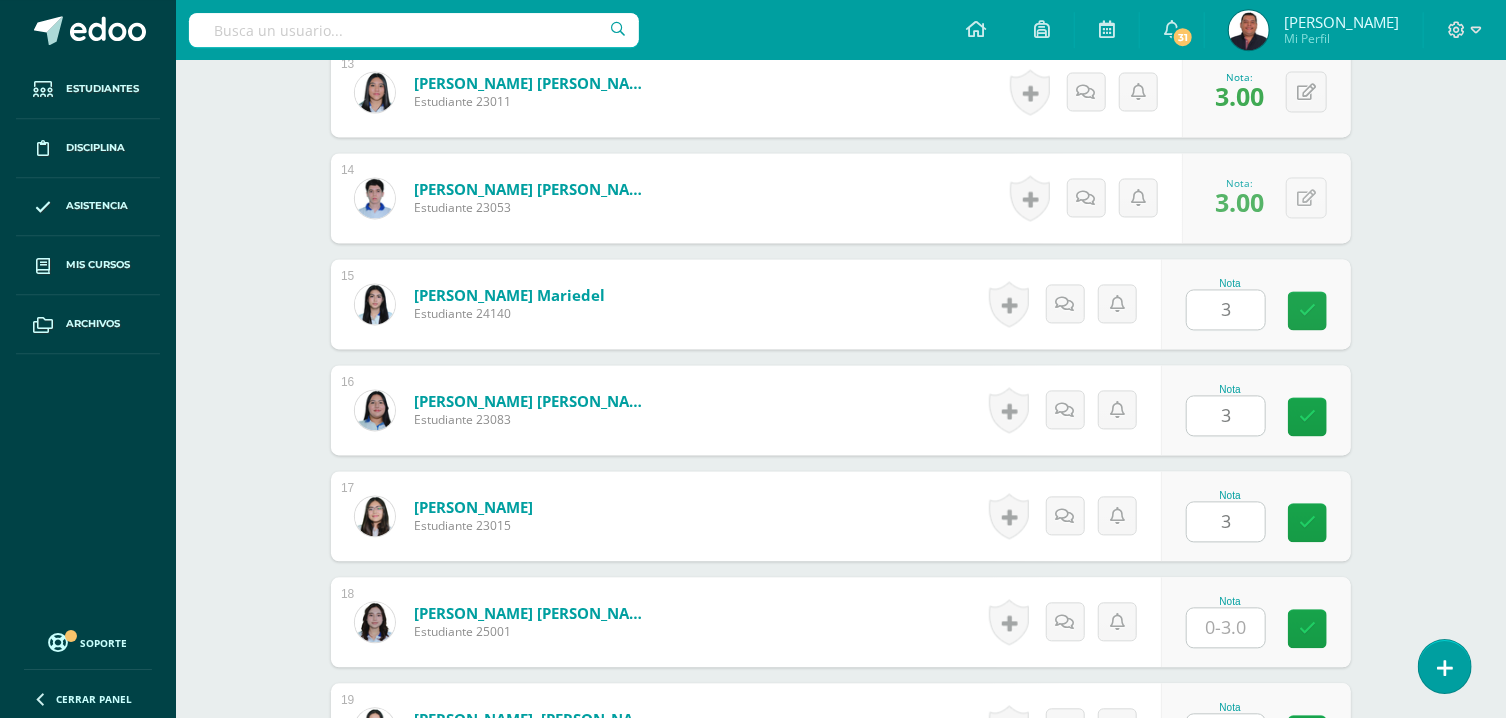 type on "3" 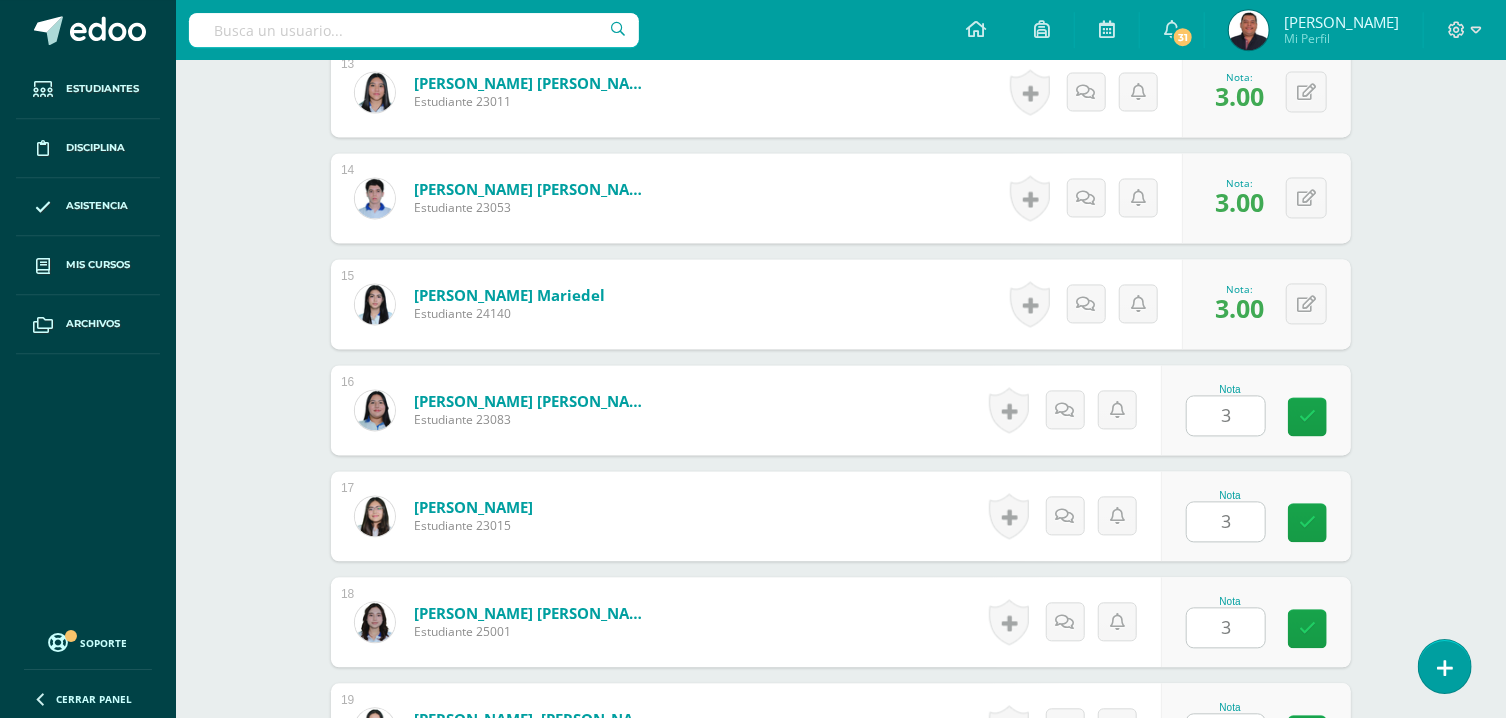 type on "3" 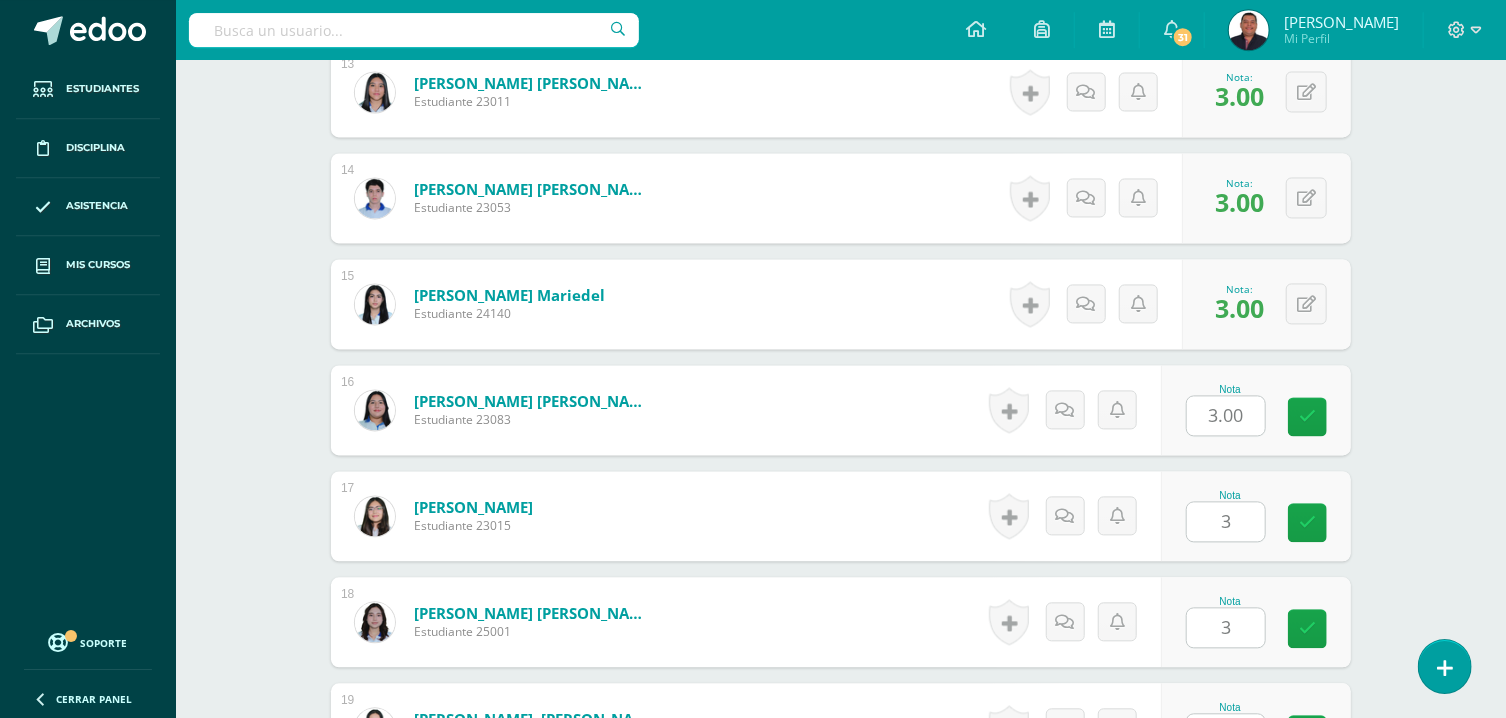 type on "3" 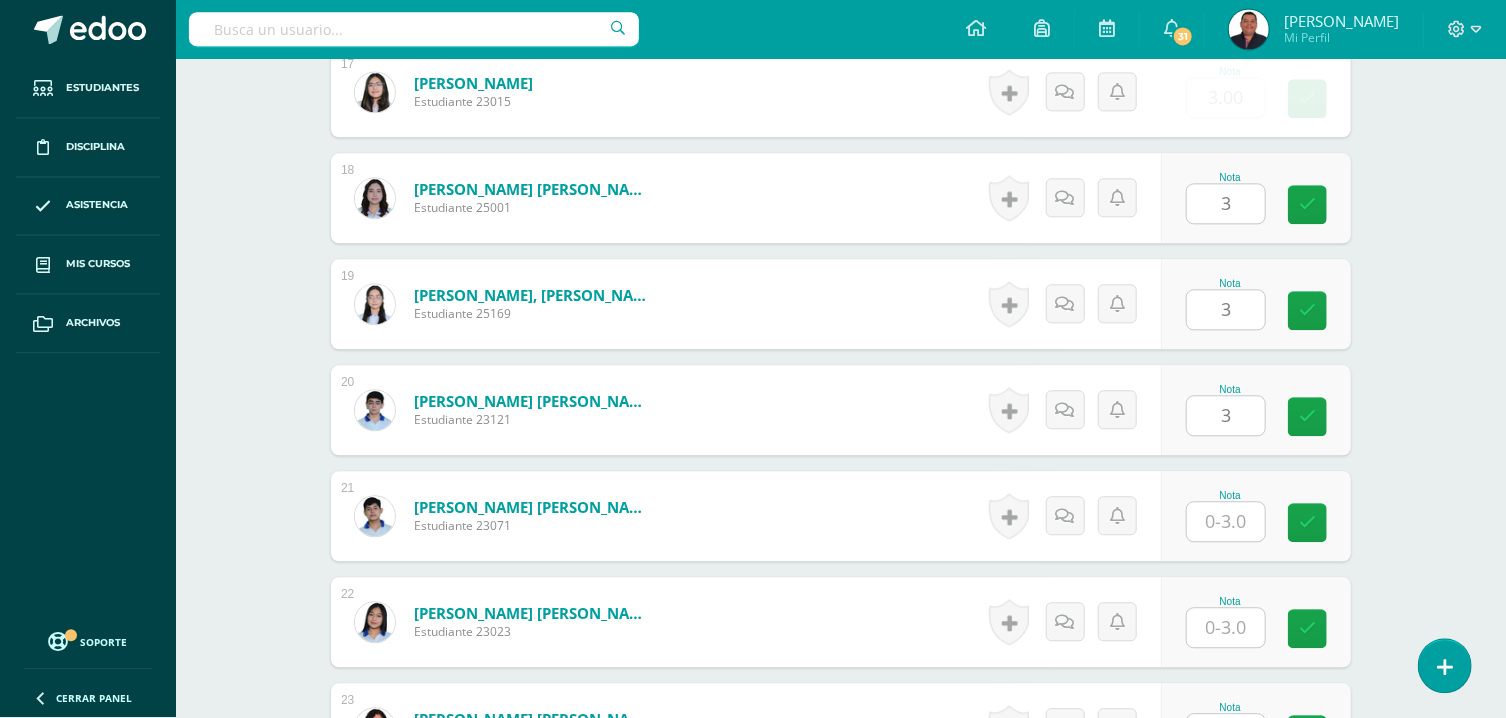 type on "3" 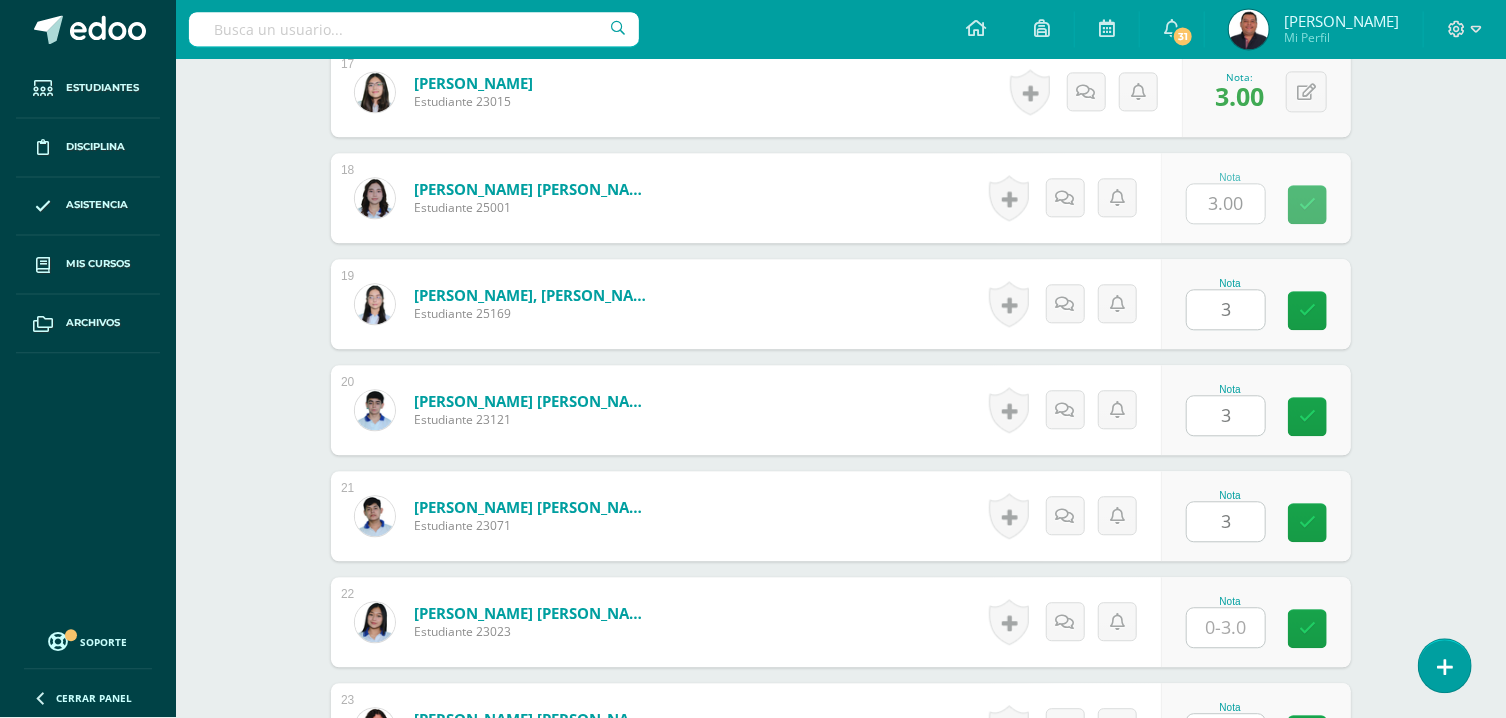 type on "3" 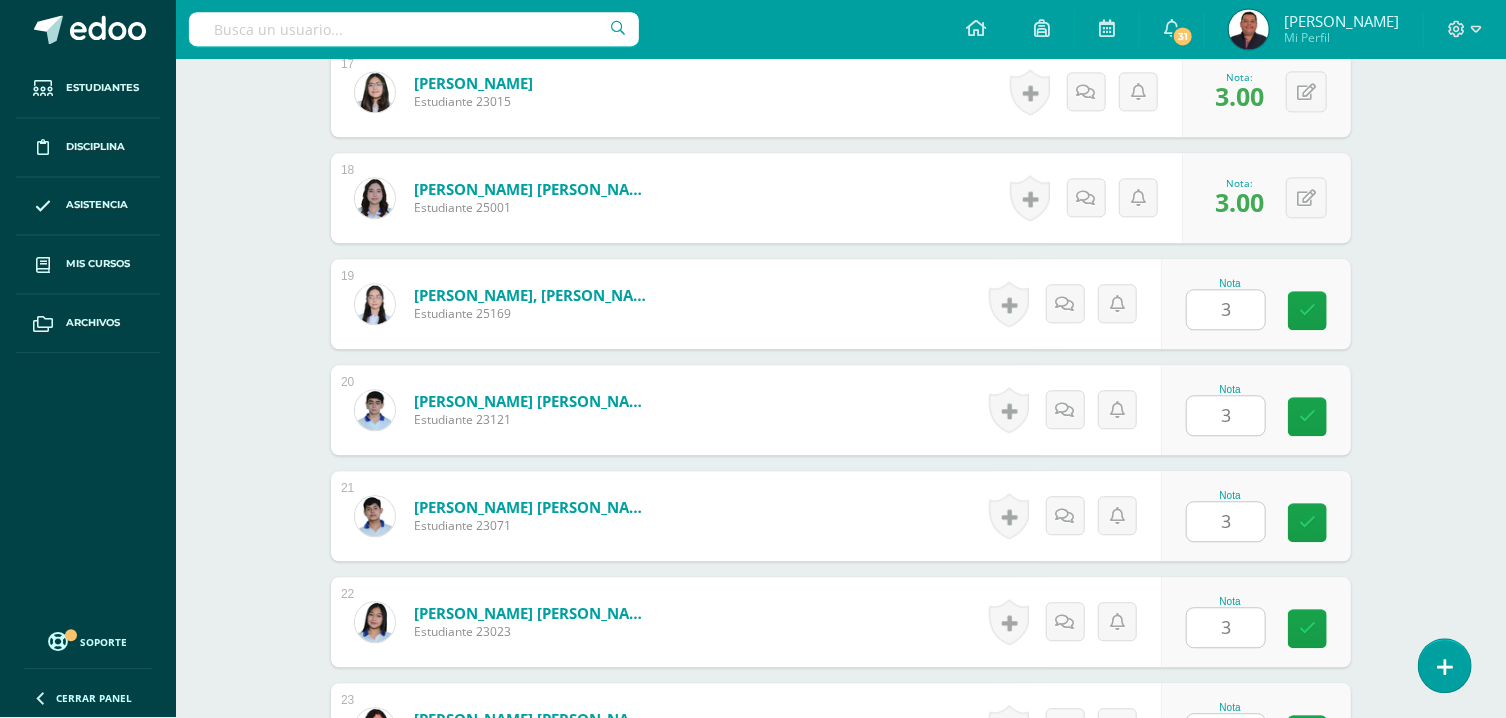 type on "3" 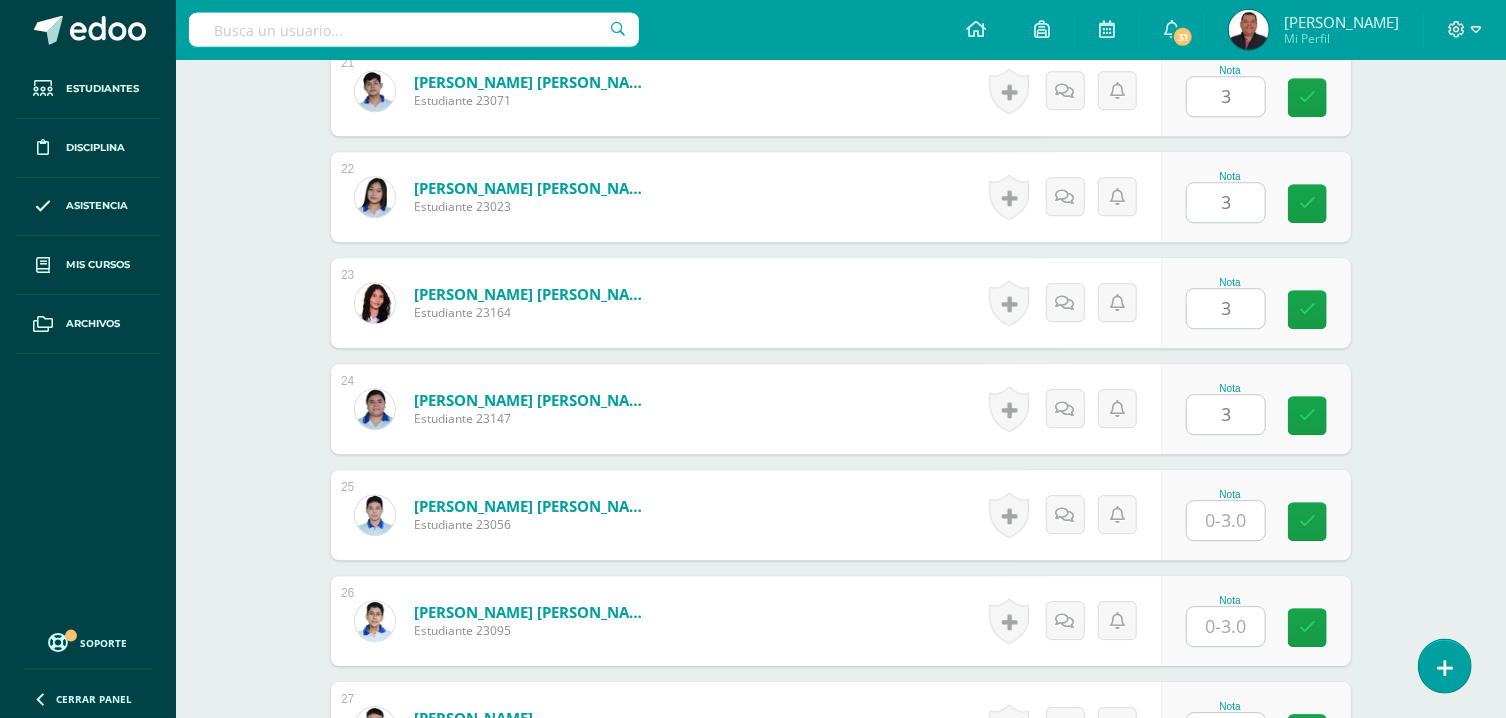 type on "3" 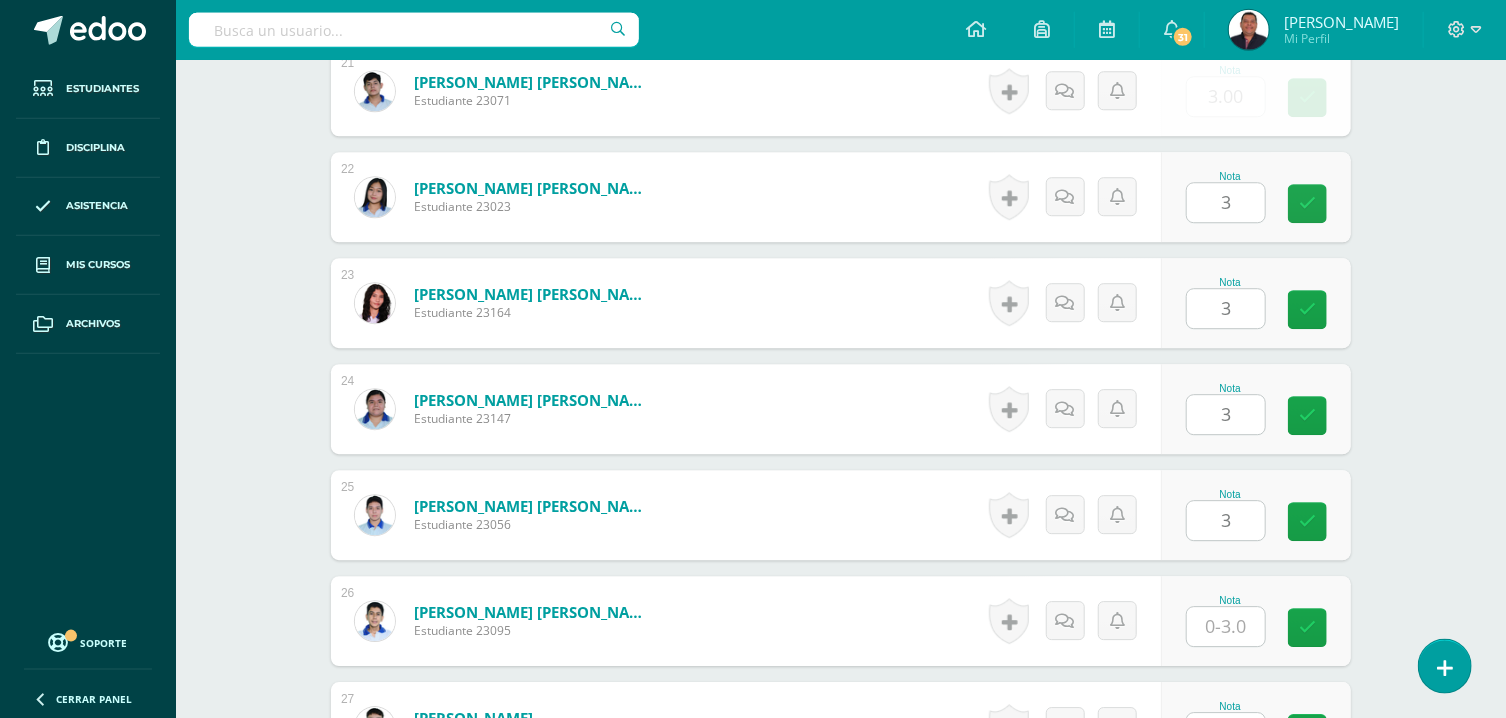 type on "3" 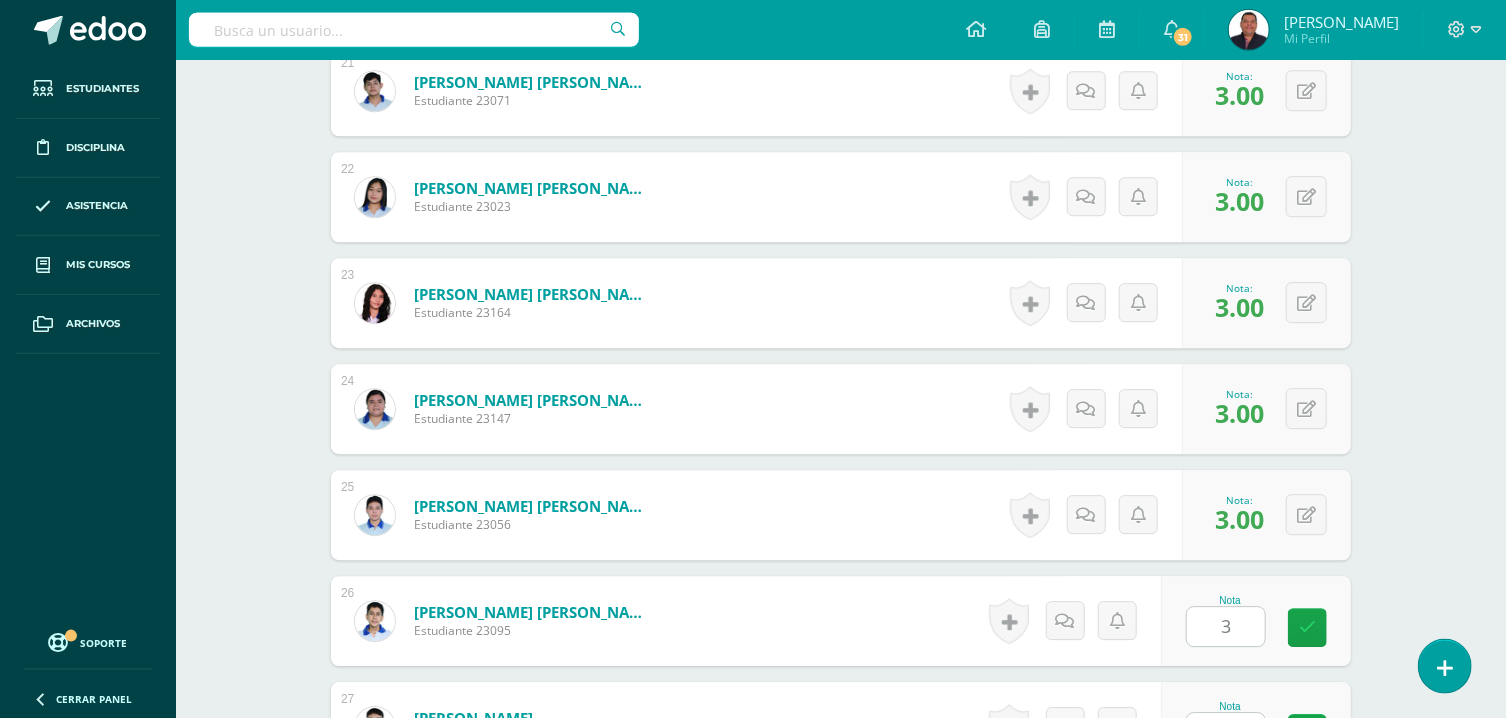type on "3" 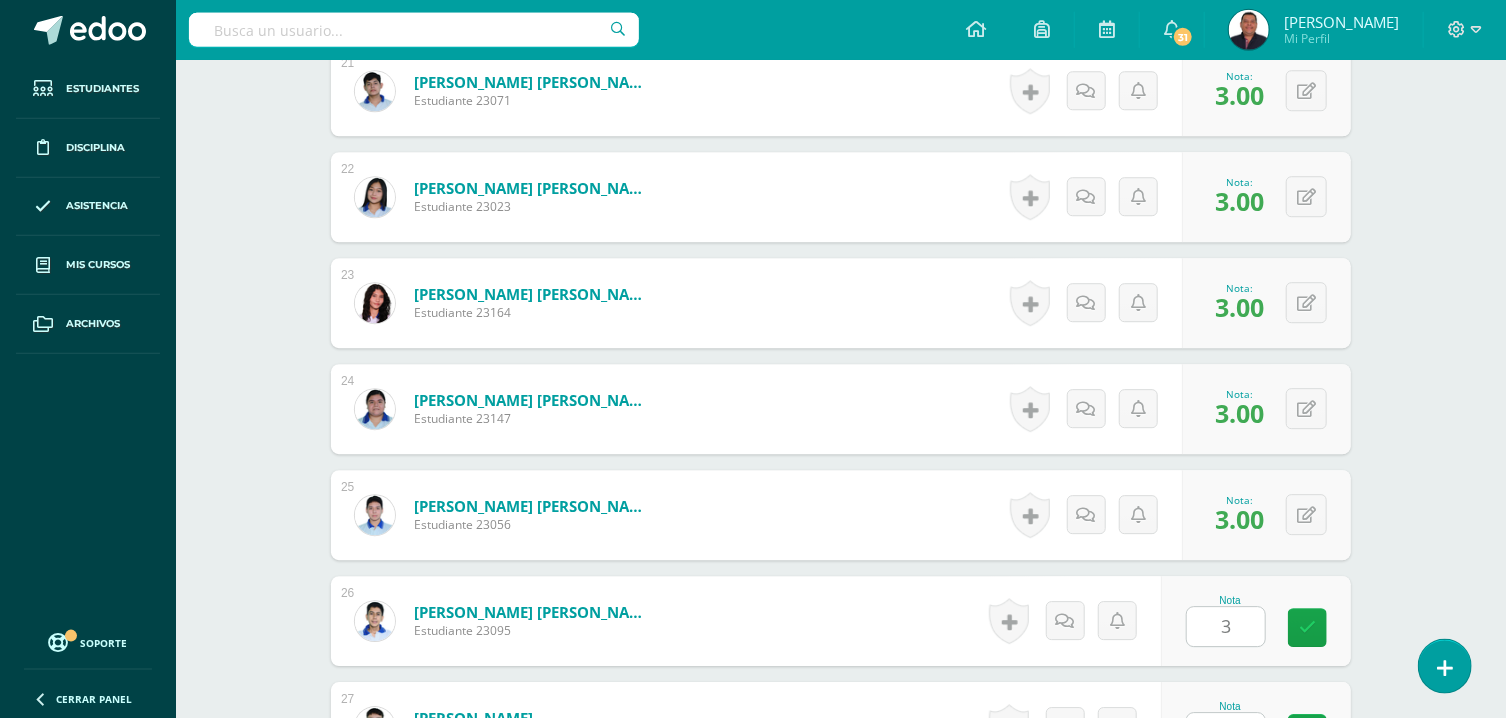 type on "3" 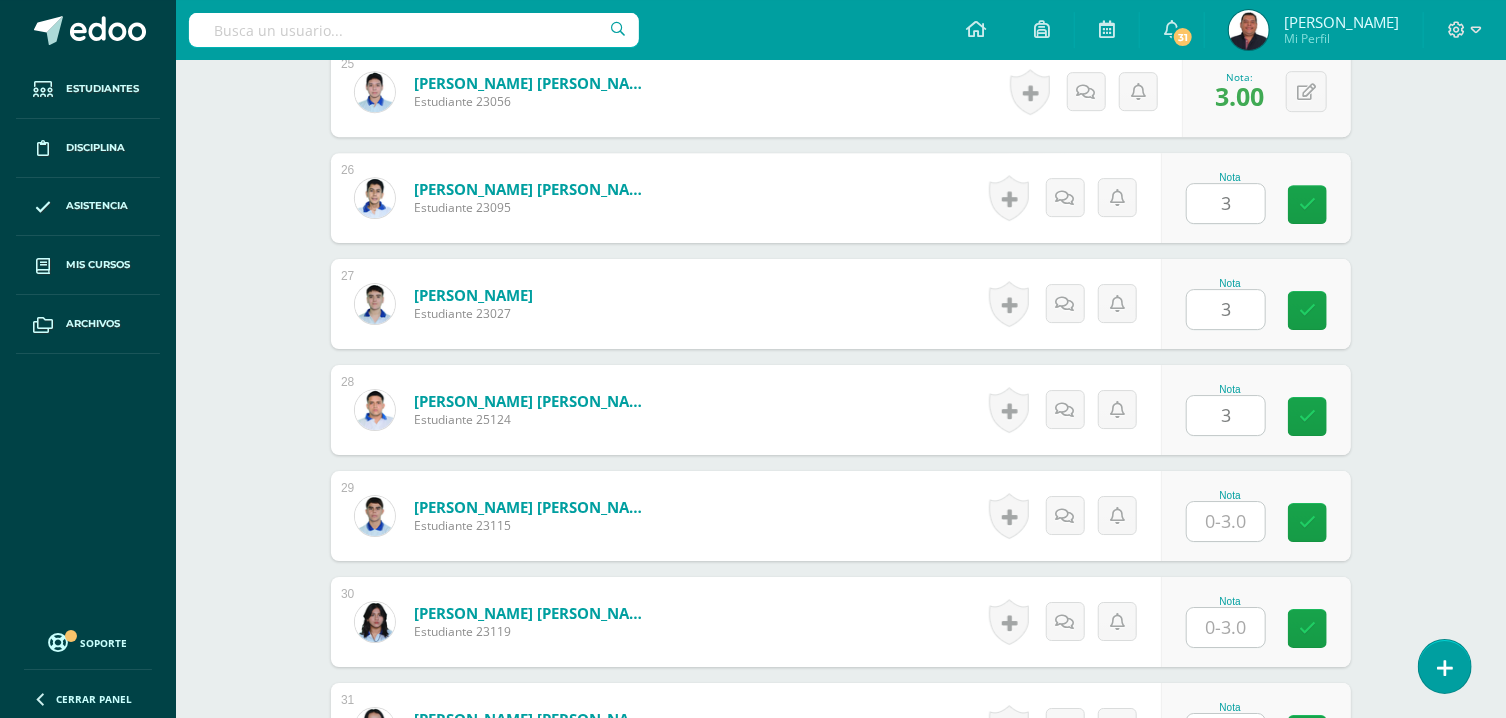 type on "3" 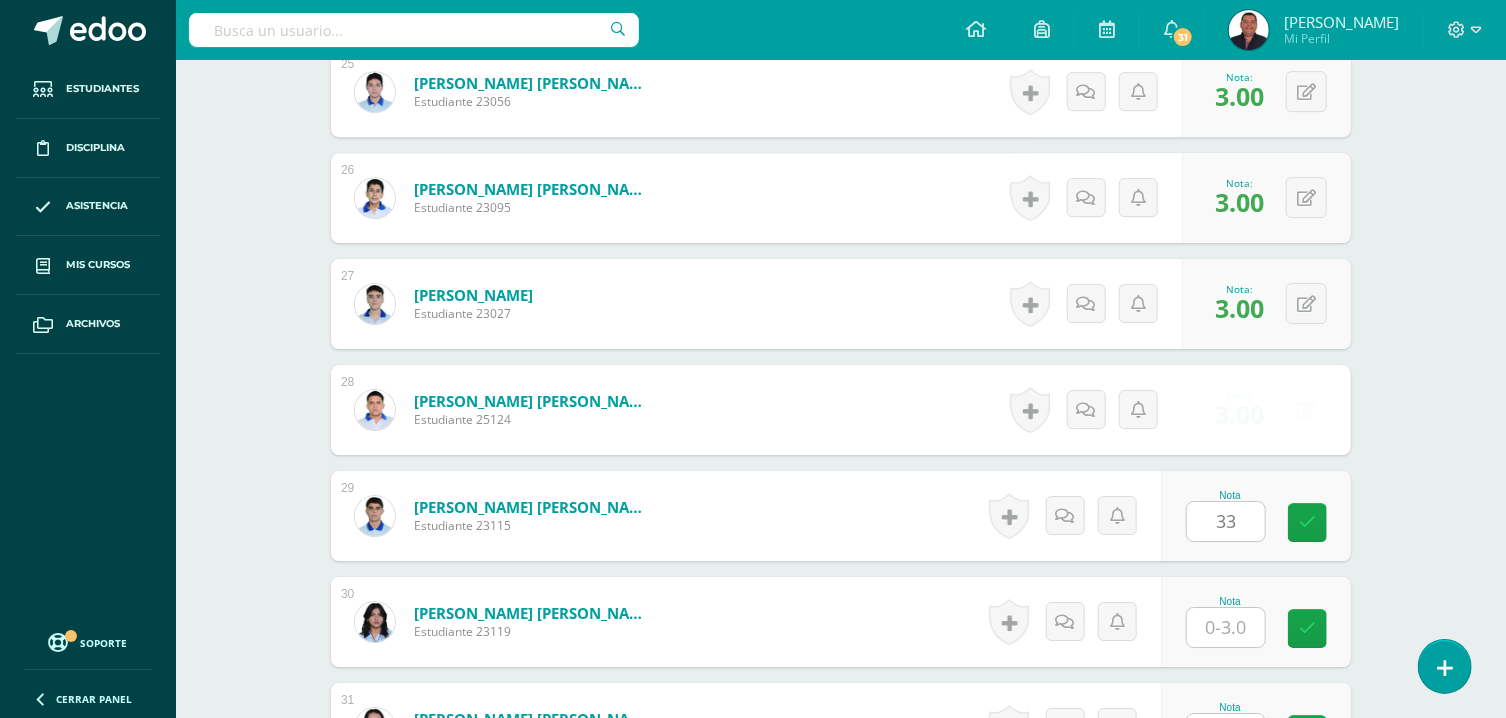 type on "33" 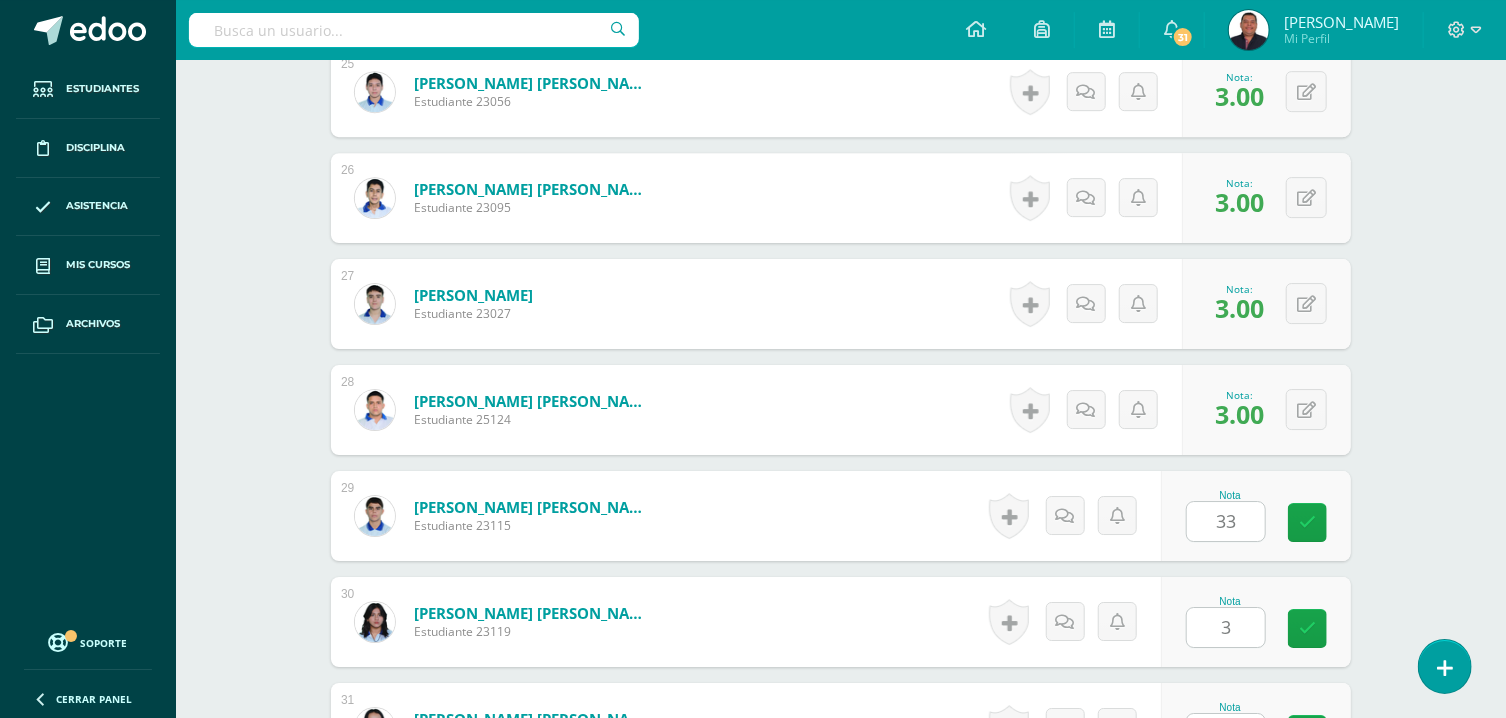 type on "3" 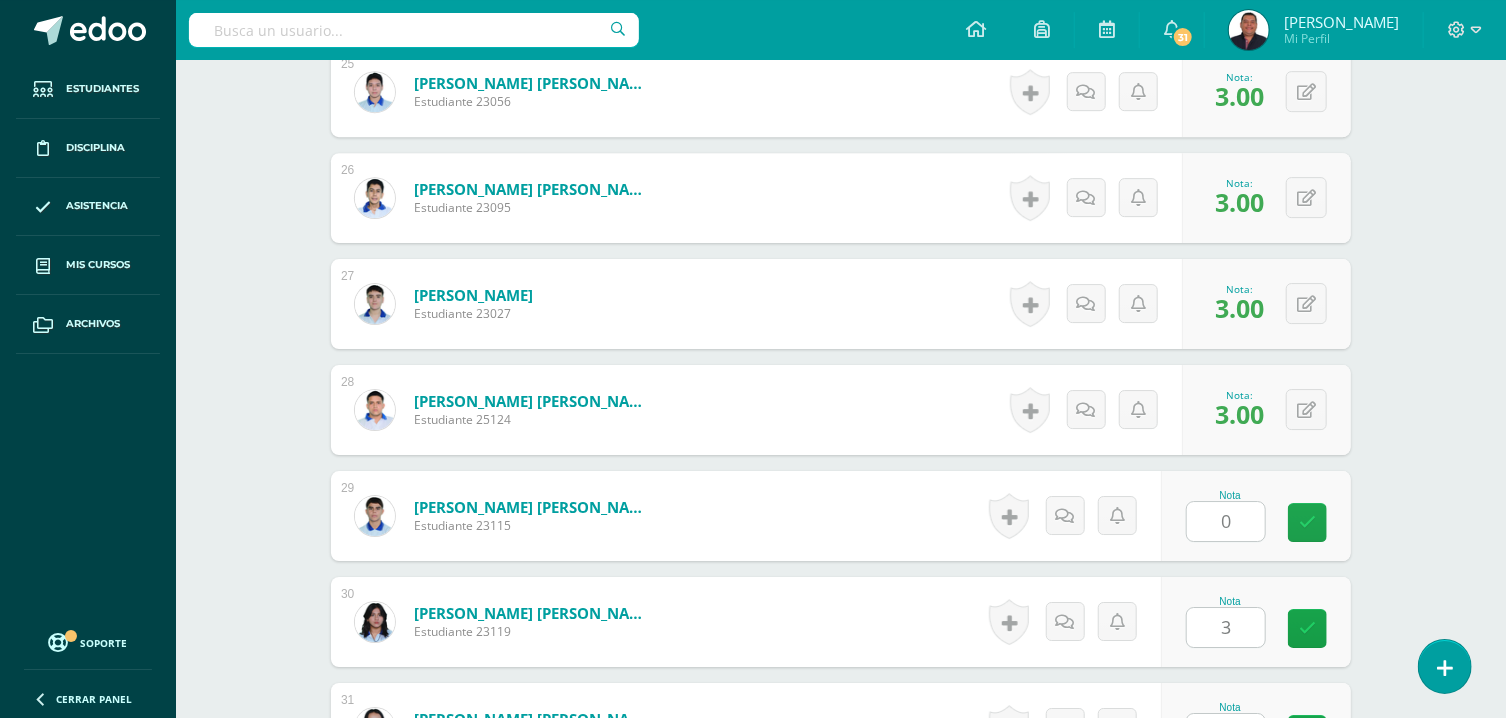 type on "0.00" 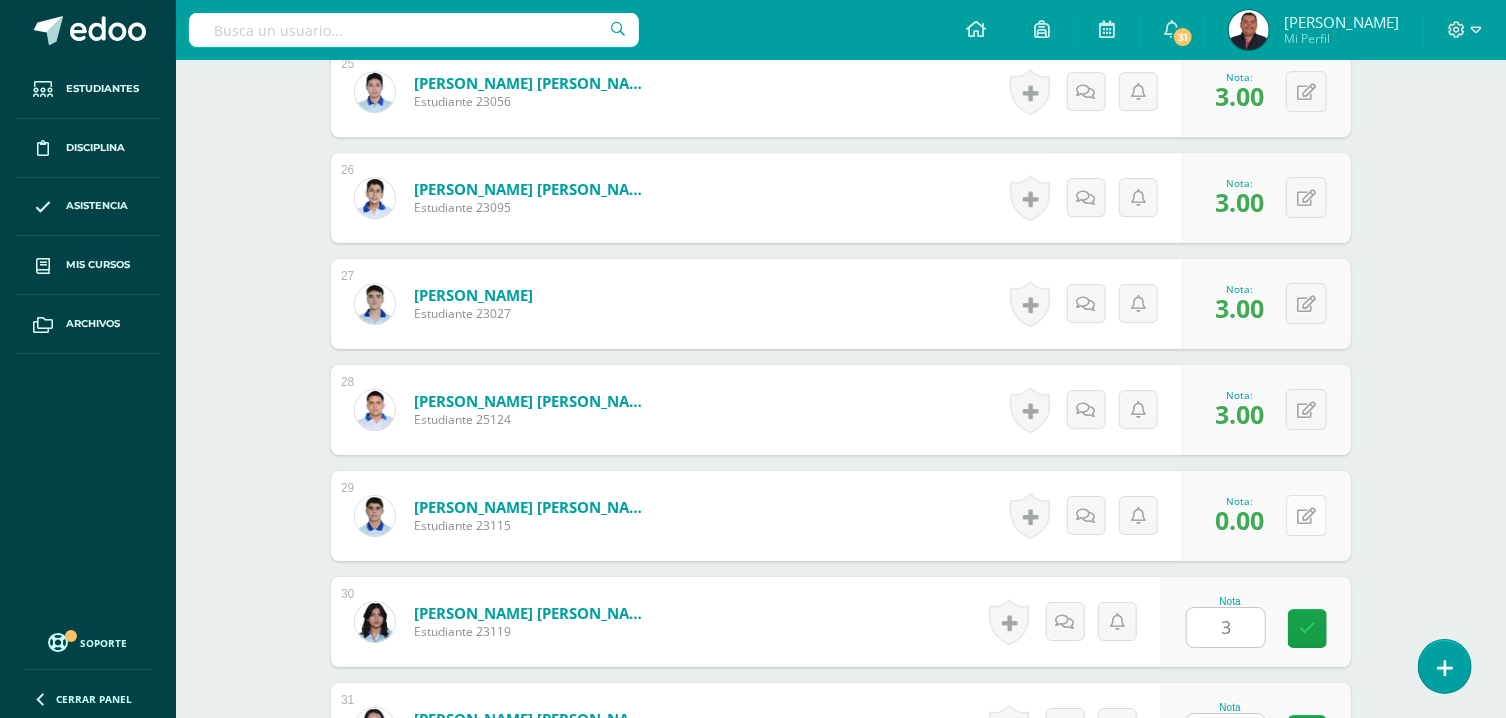 click at bounding box center [1306, 516] 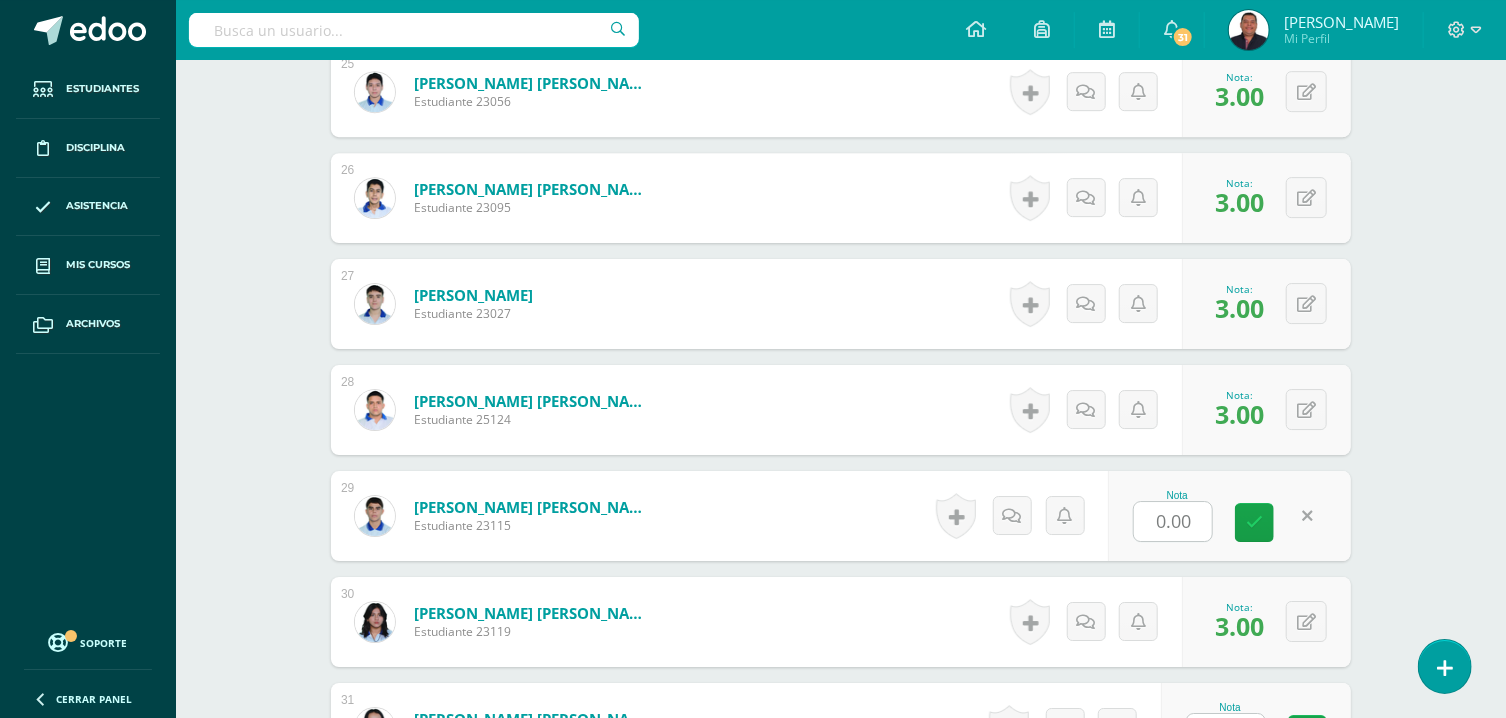 type on "3" 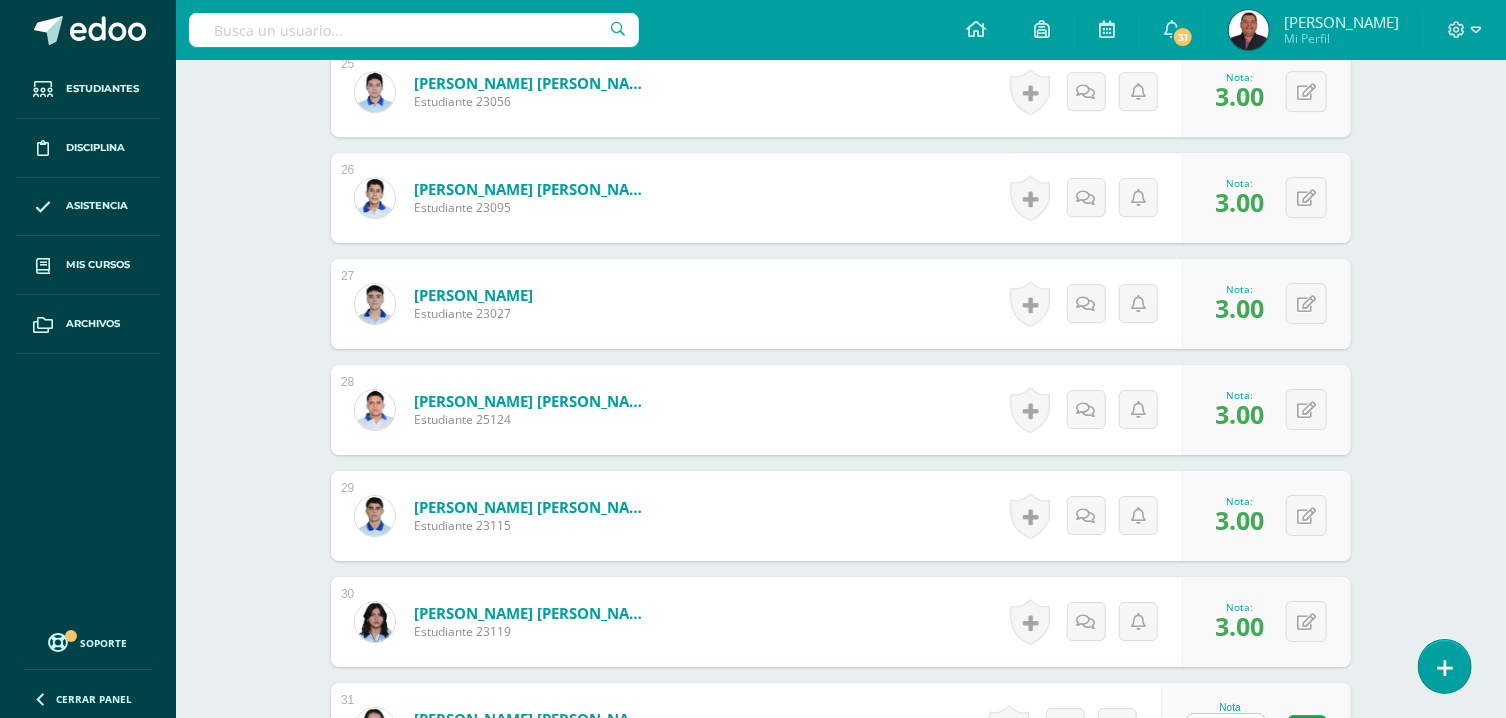 click at bounding box center (1226, 733) 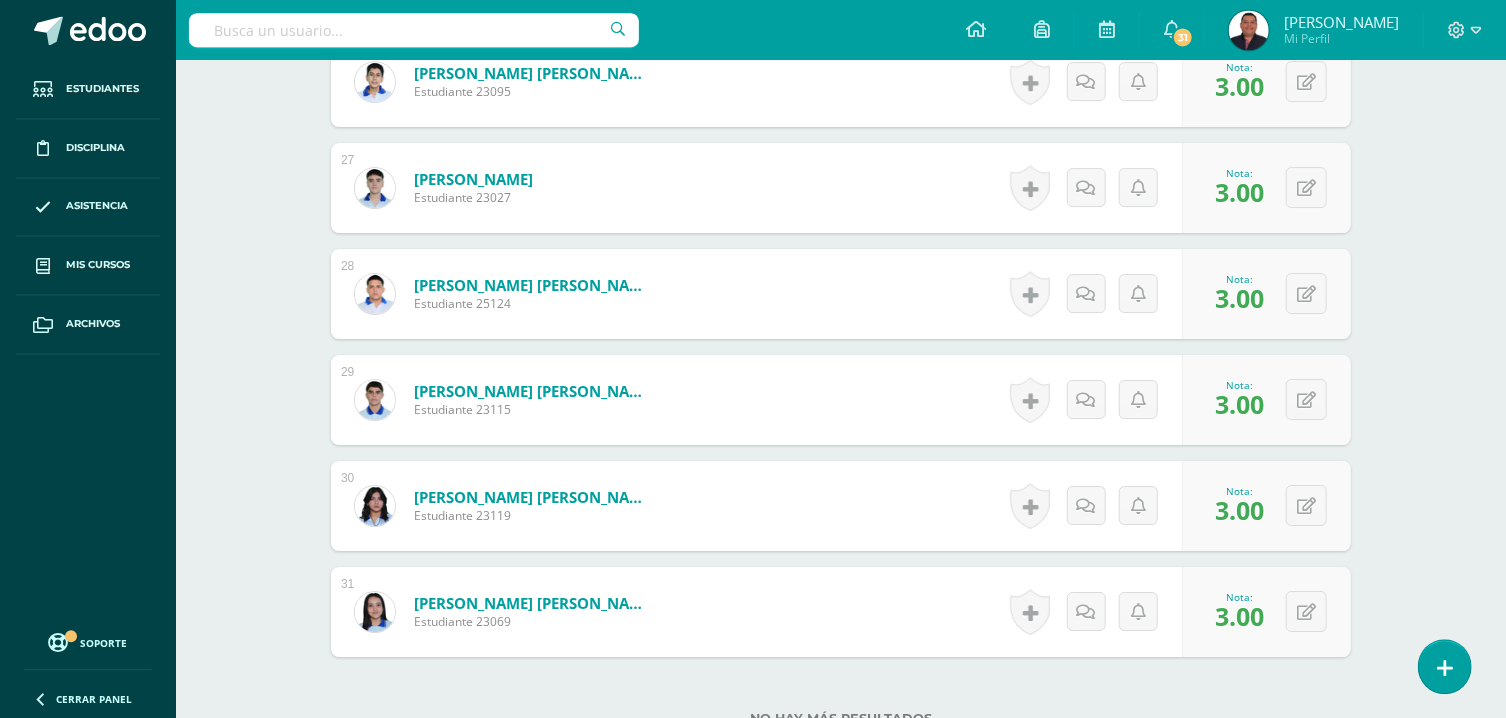 scroll, scrollTop: 3363, scrollLeft: 0, axis: vertical 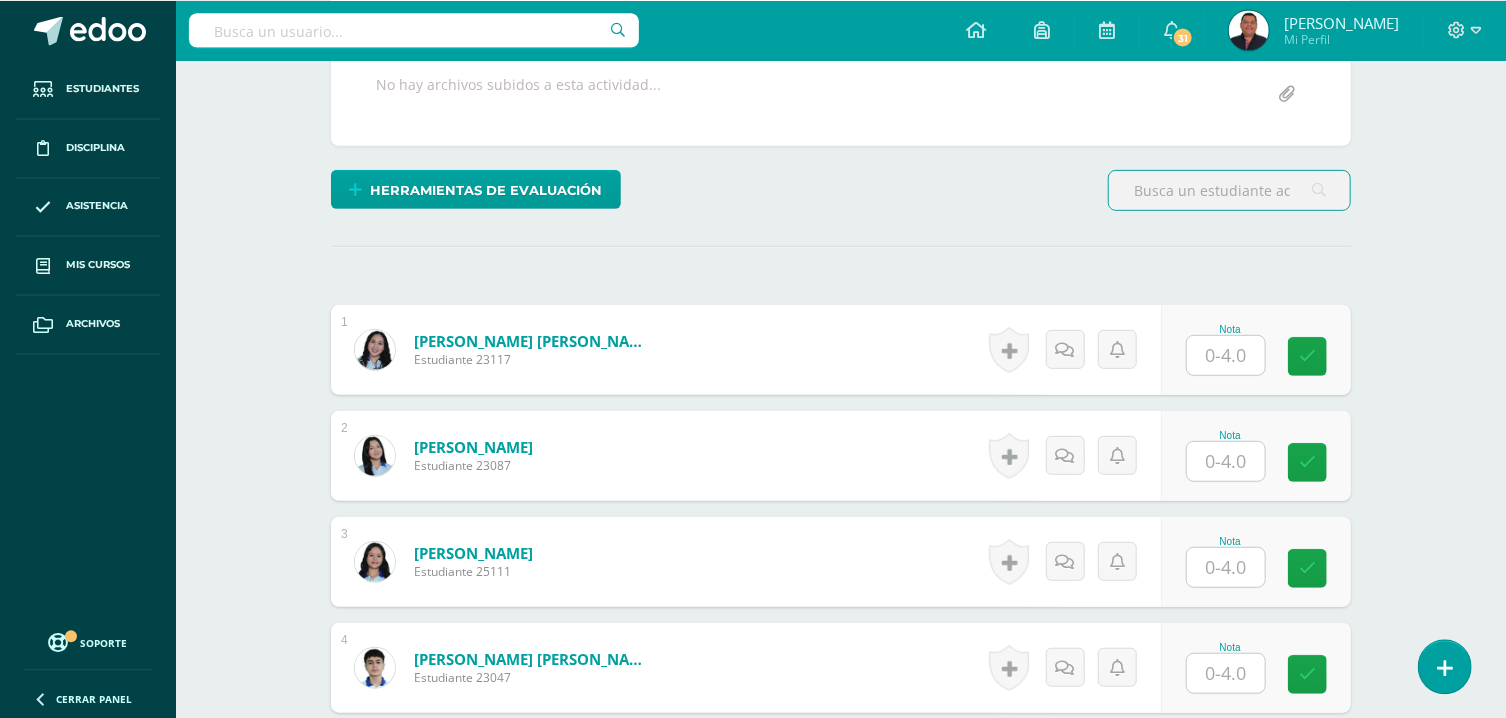 click at bounding box center (1226, 354) 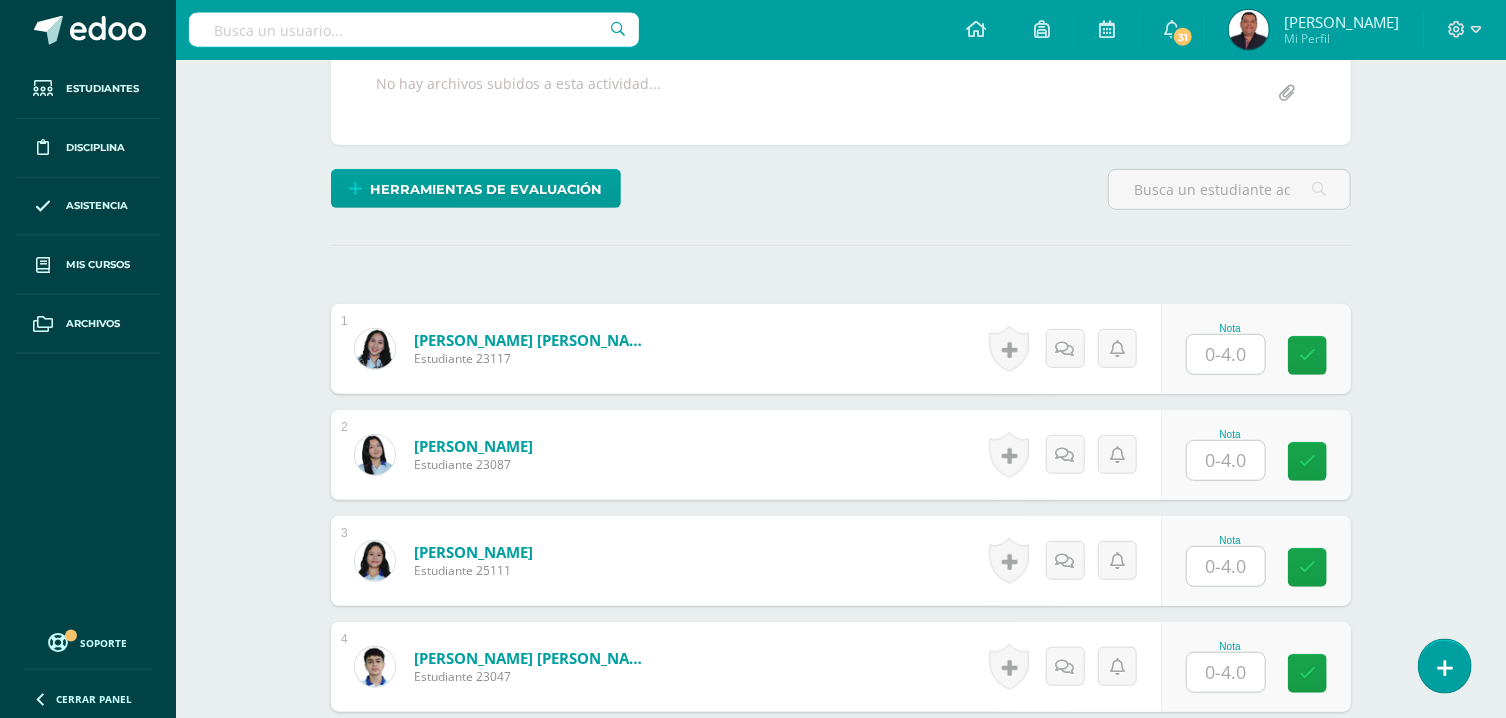 scroll, scrollTop: 431, scrollLeft: 0, axis: vertical 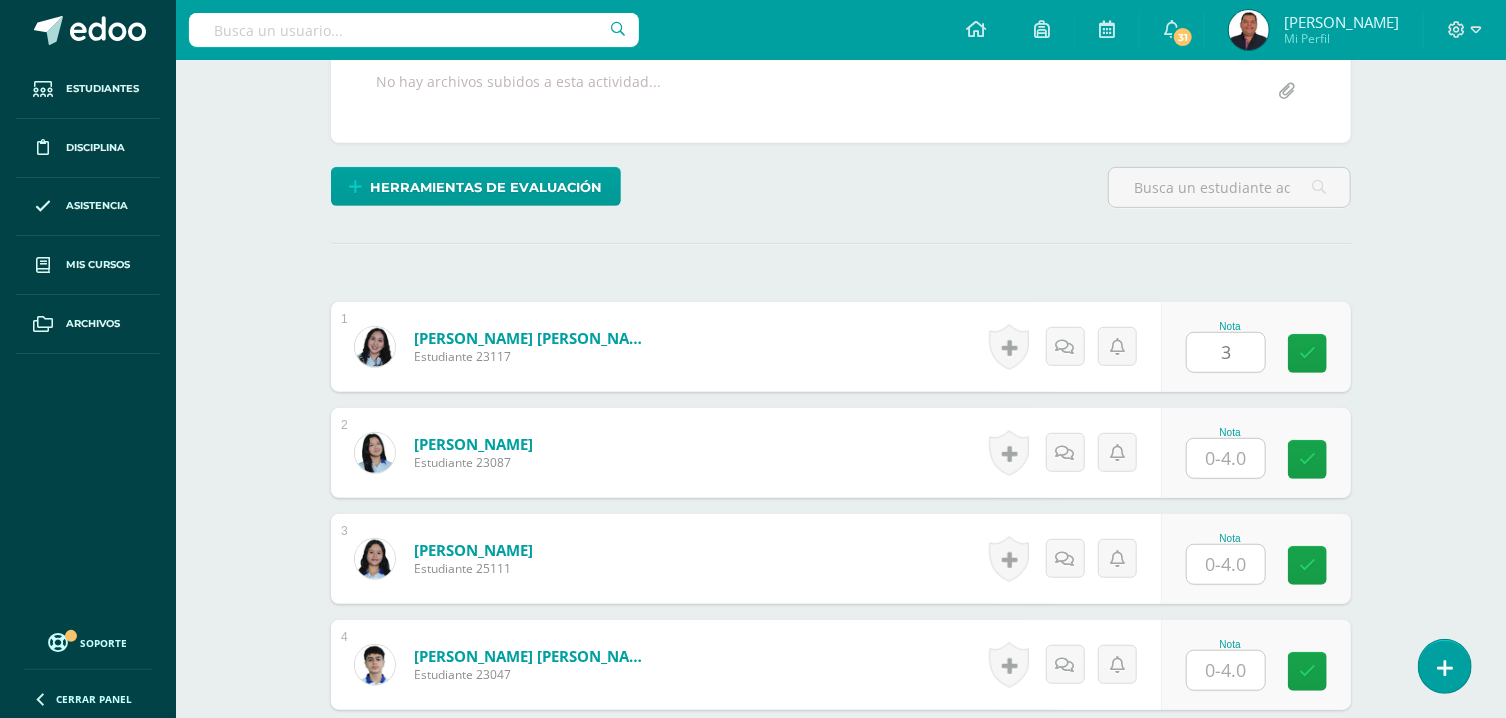 type on "3" 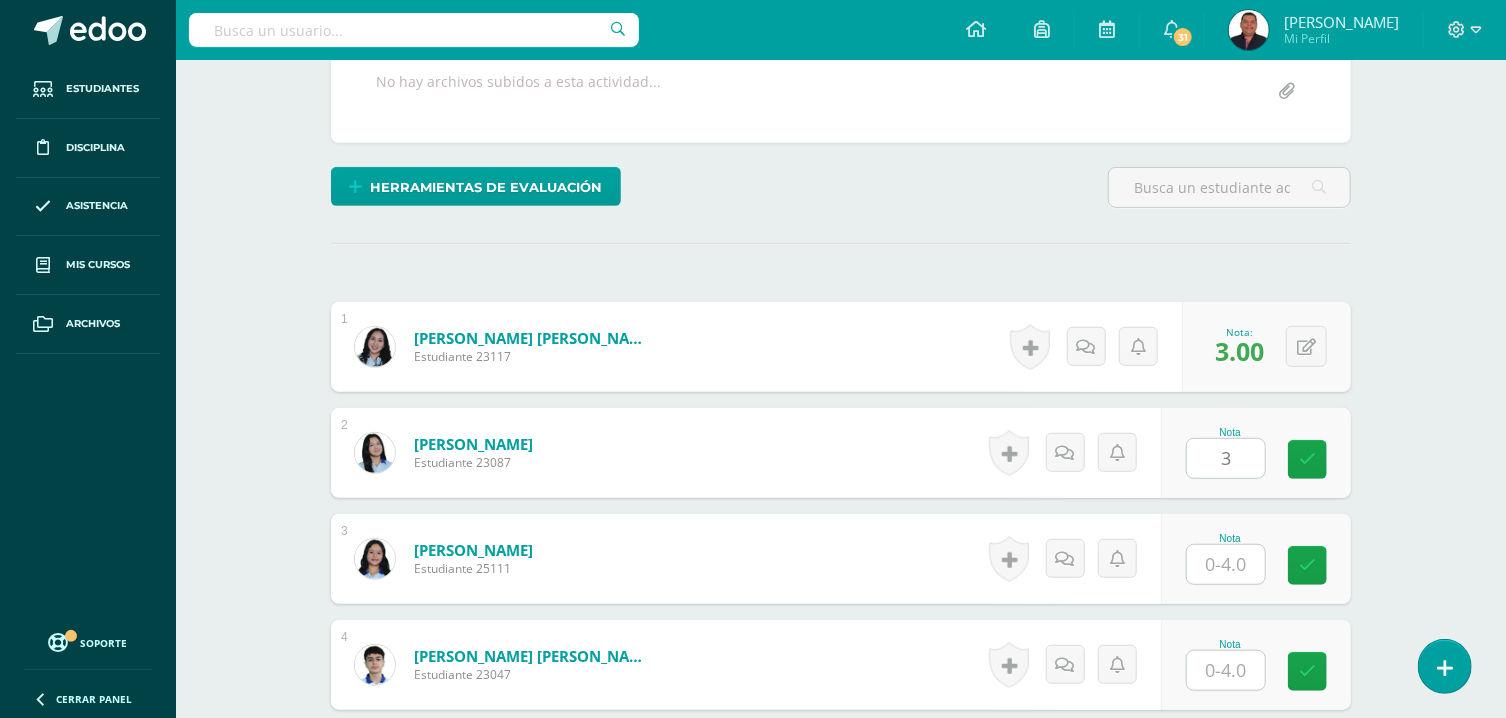 type on "3" 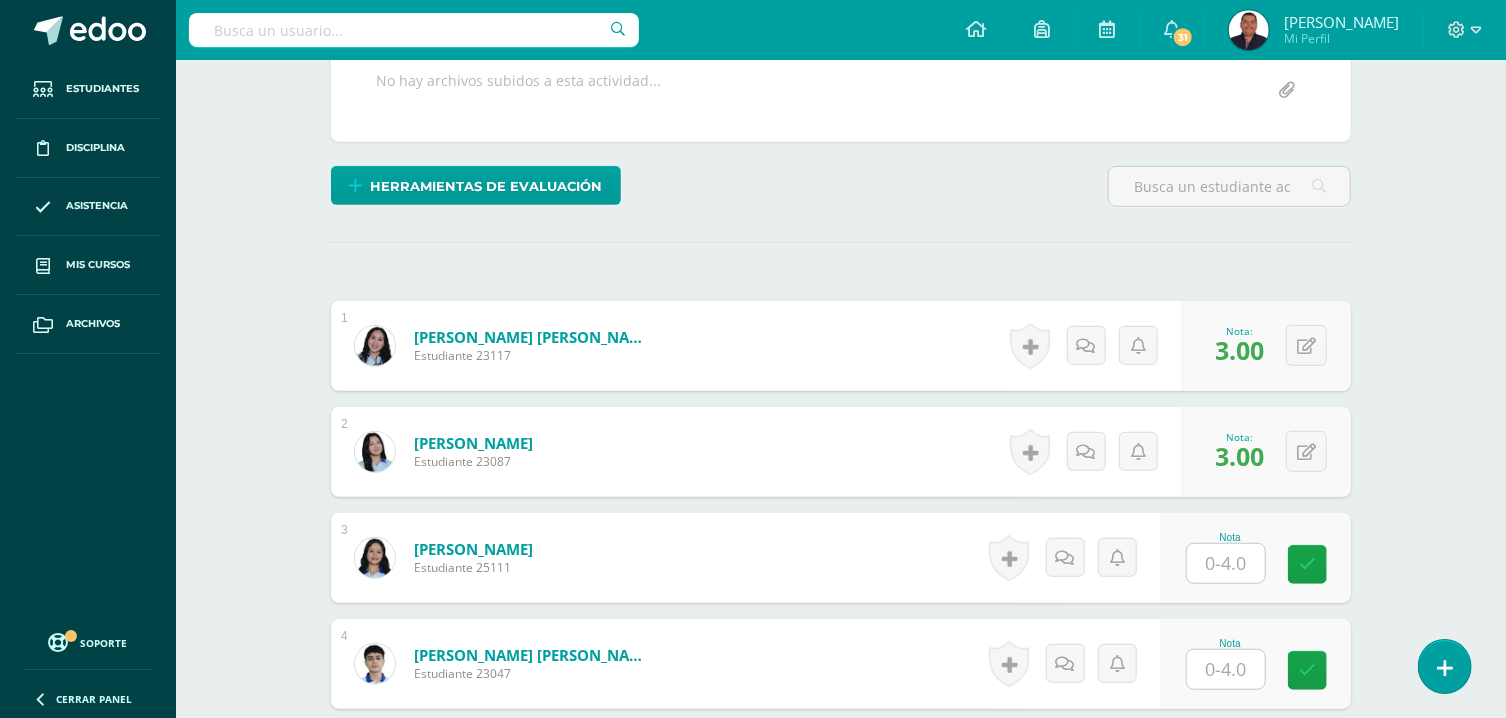scroll, scrollTop: 433, scrollLeft: 0, axis: vertical 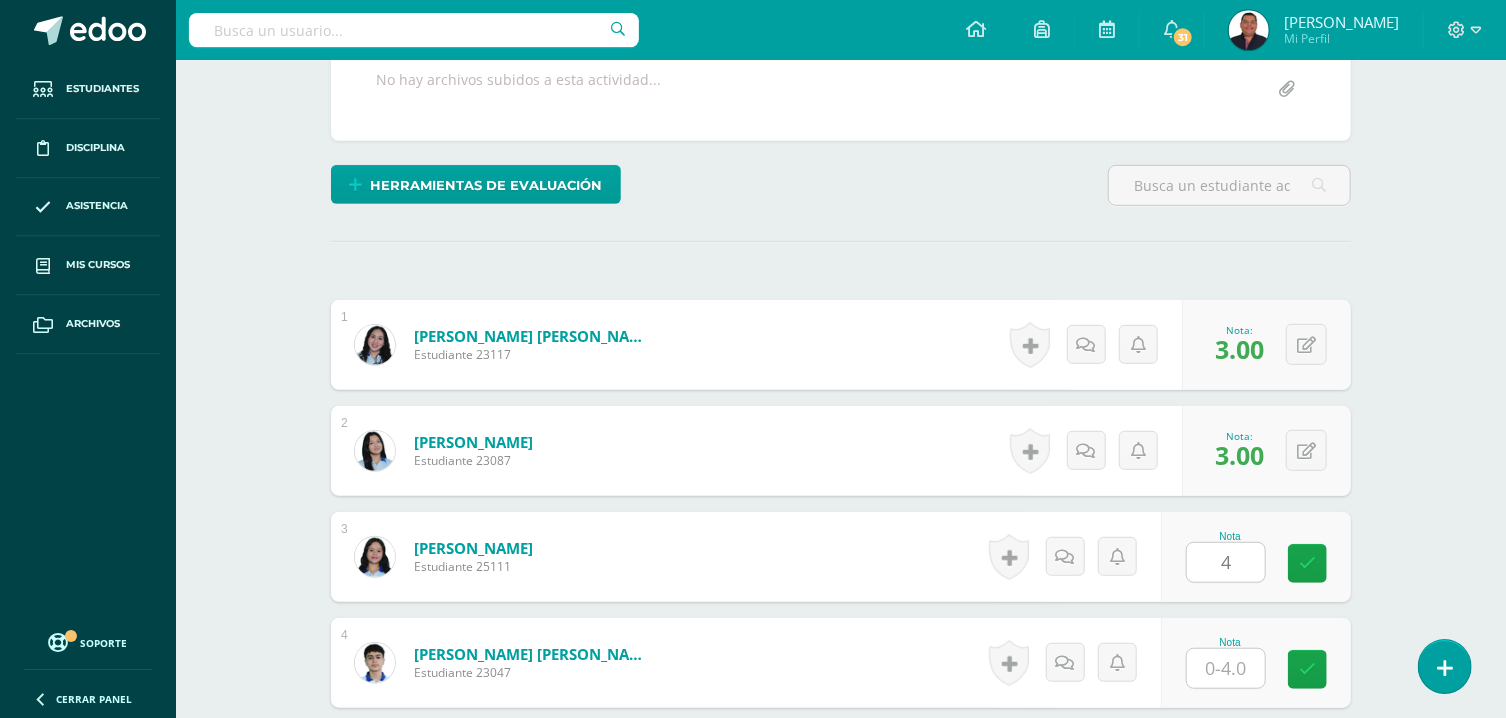 type on "4" 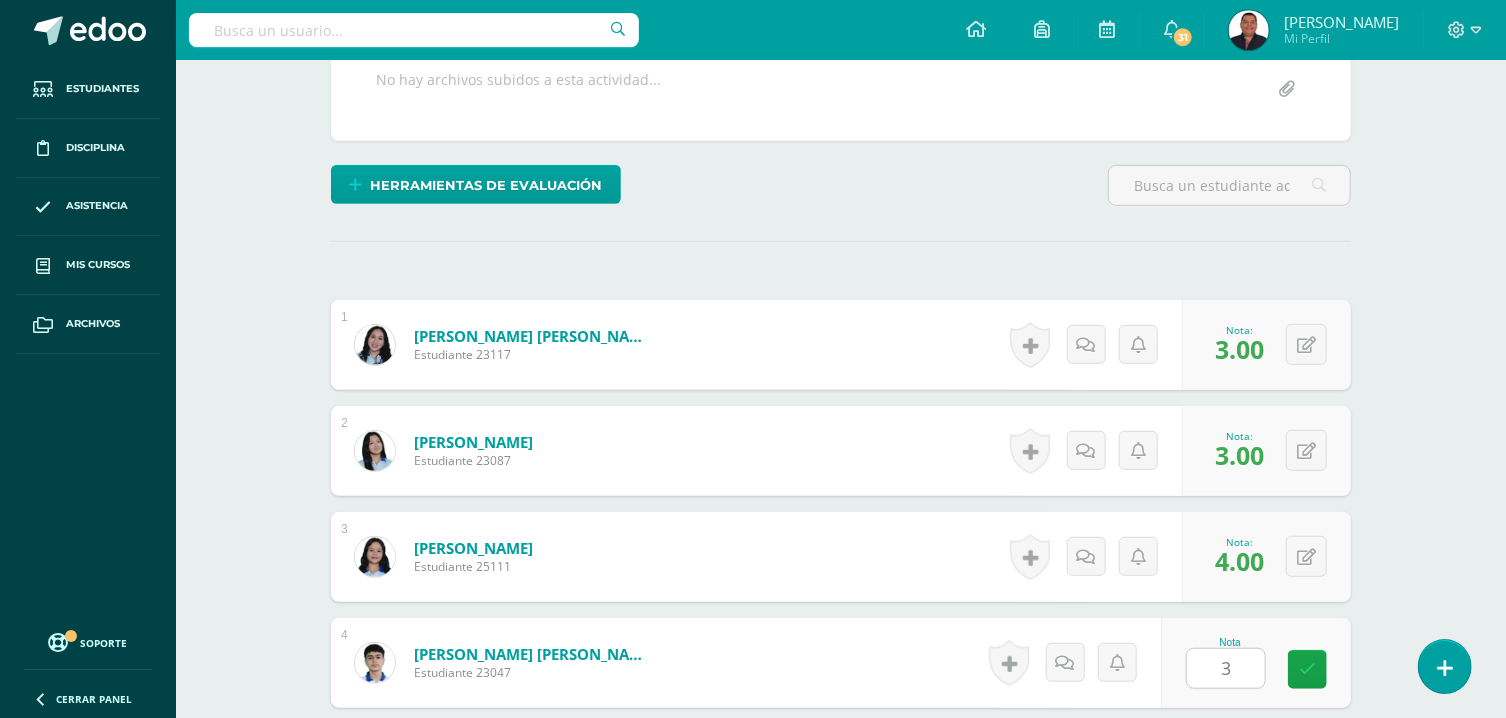 type on "3" 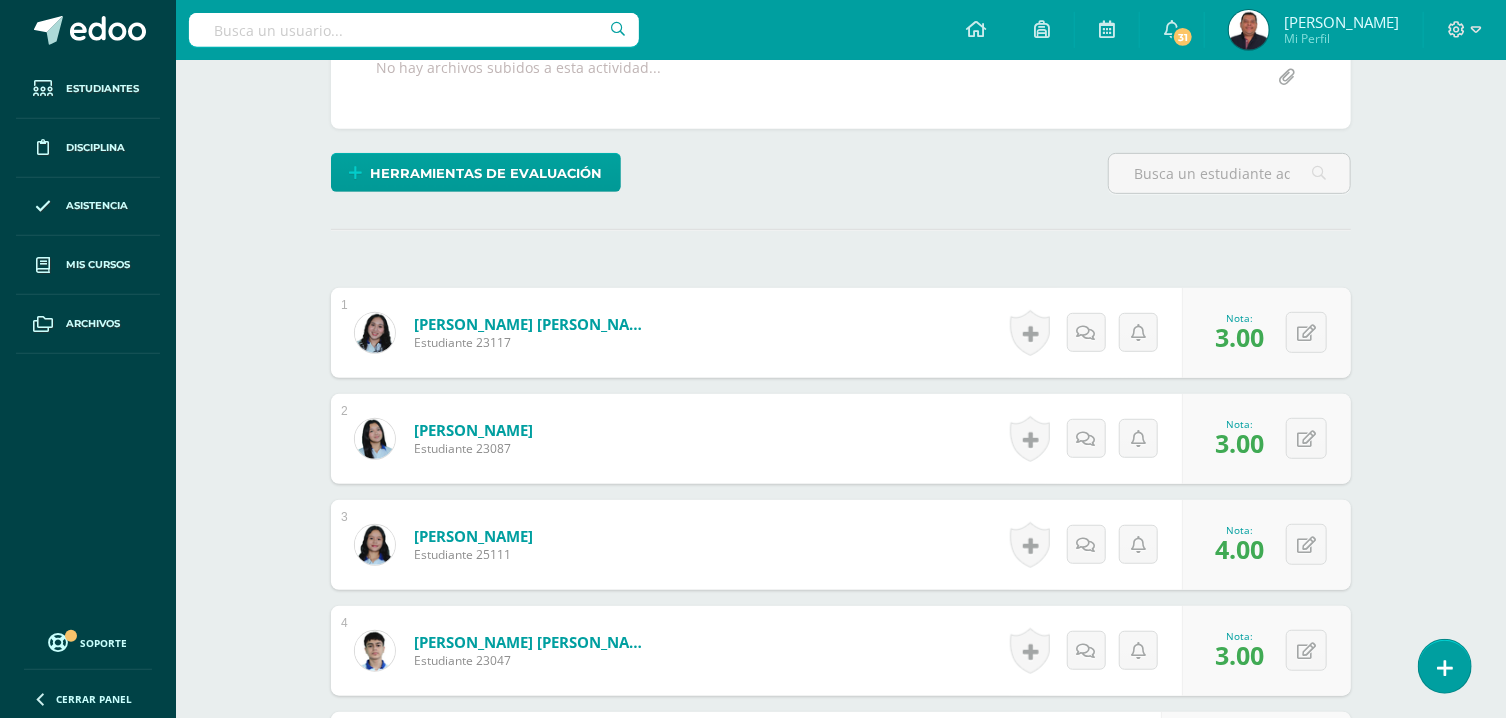 type on "3" 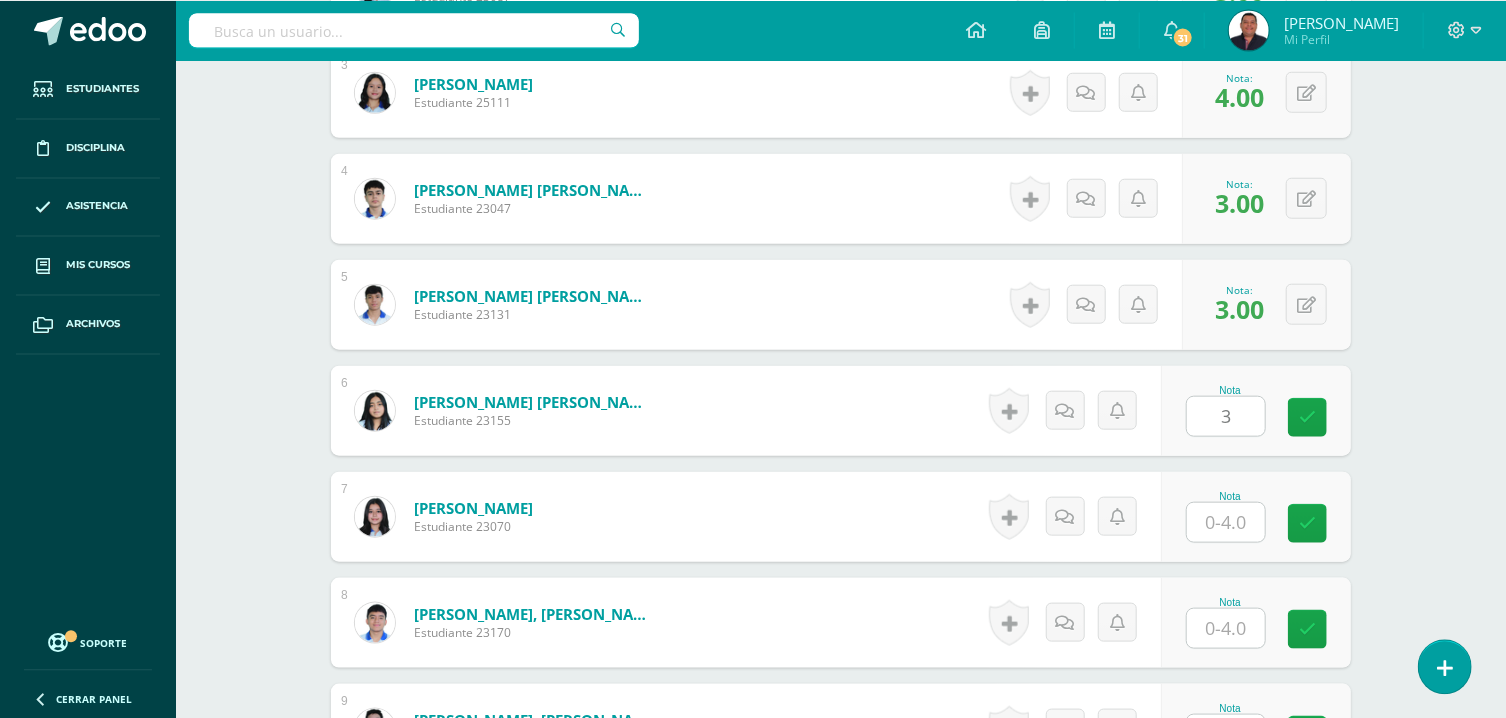 type on "3" 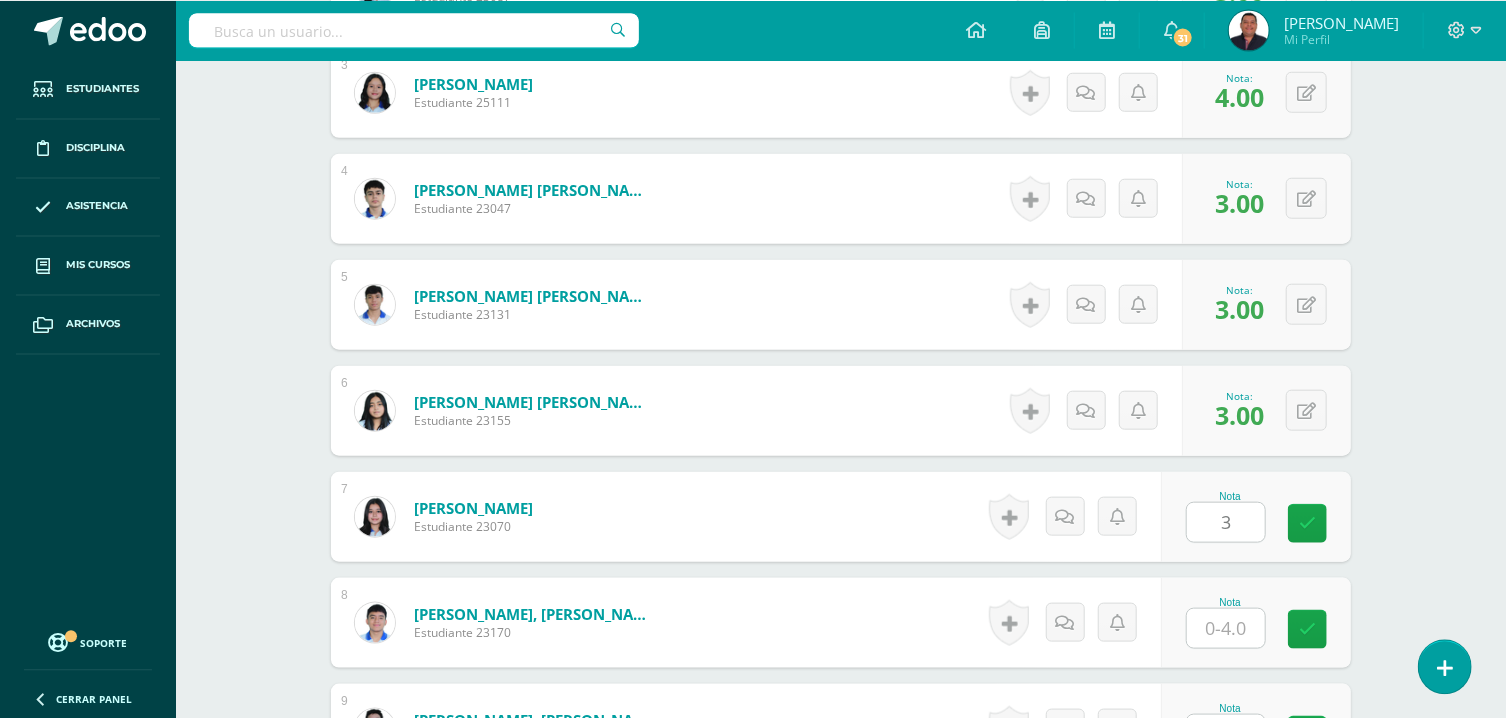 type on "3" 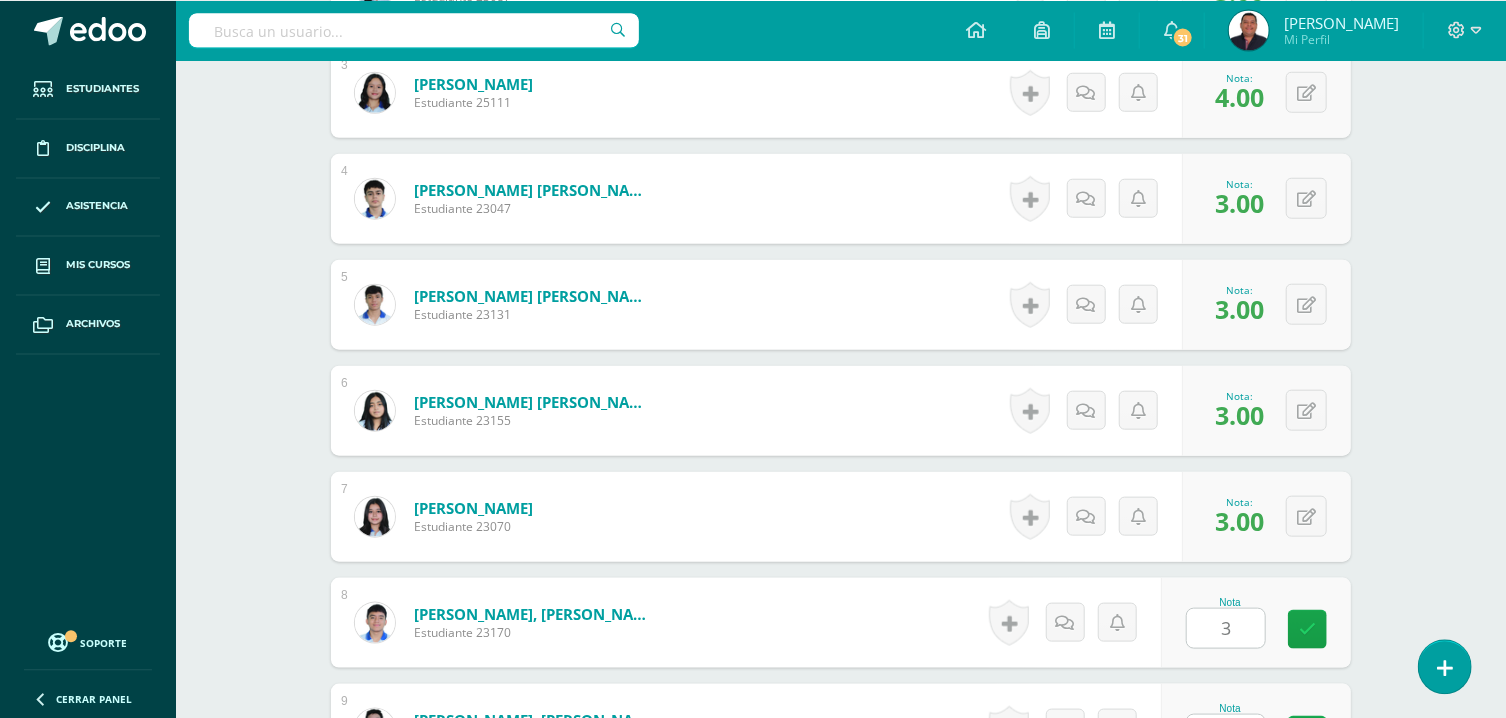 type on "3" 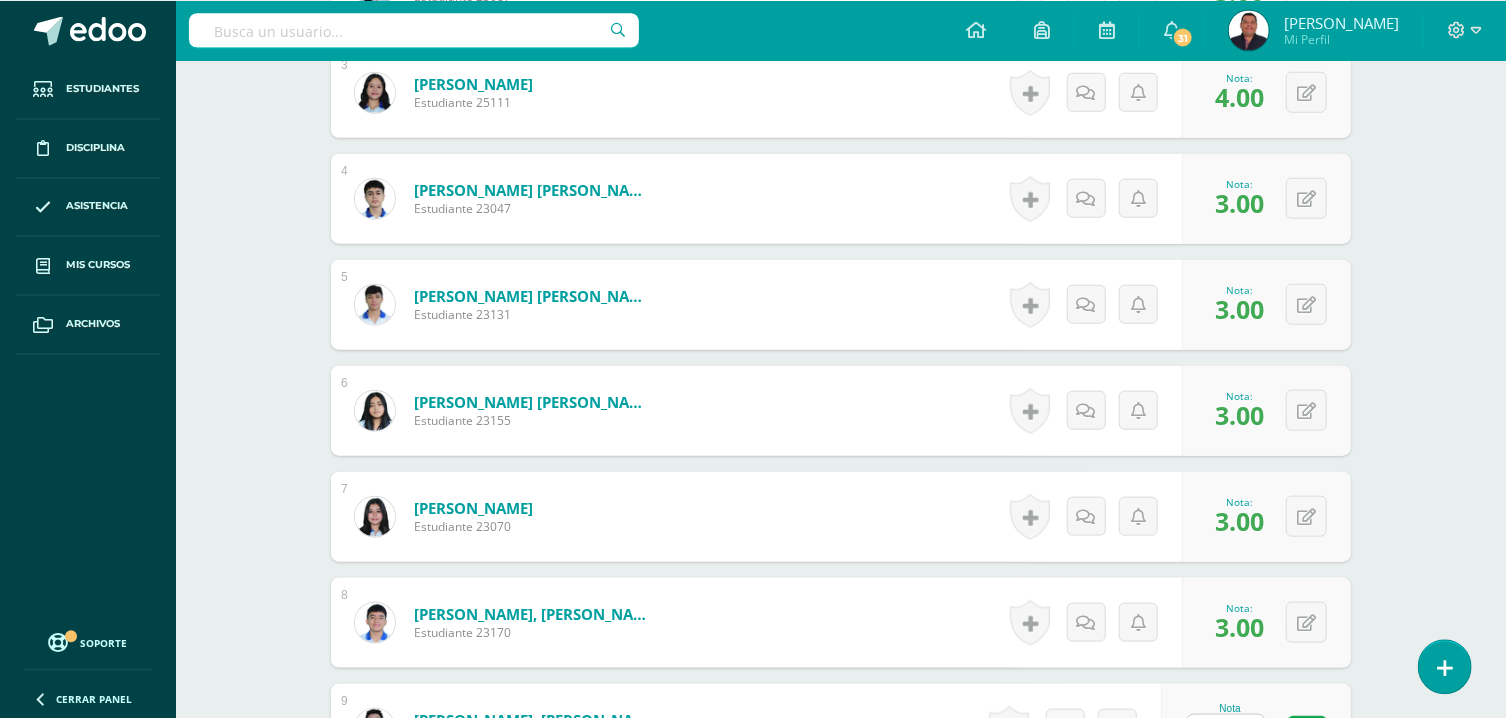 type on "3" 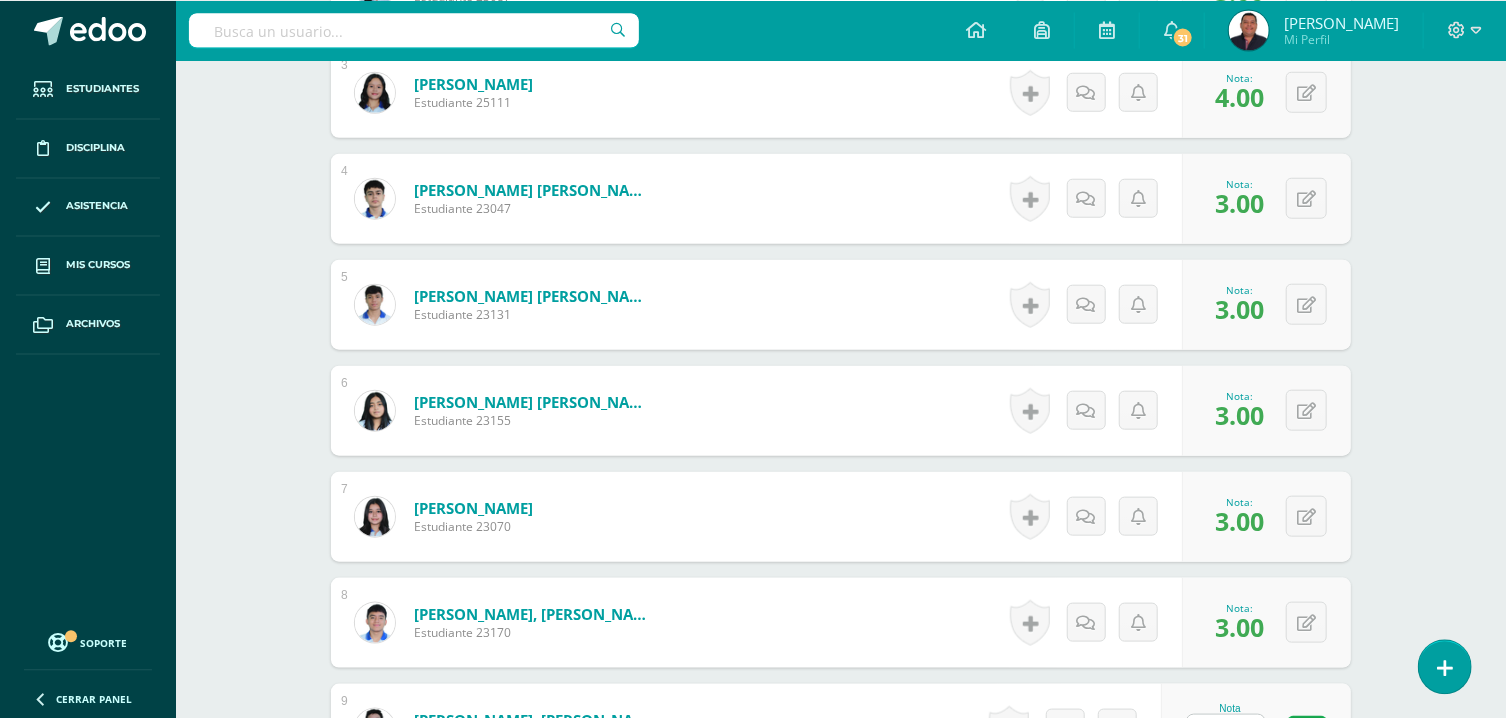 scroll, scrollTop: 1322, scrollLeft: 0, axis: vertical 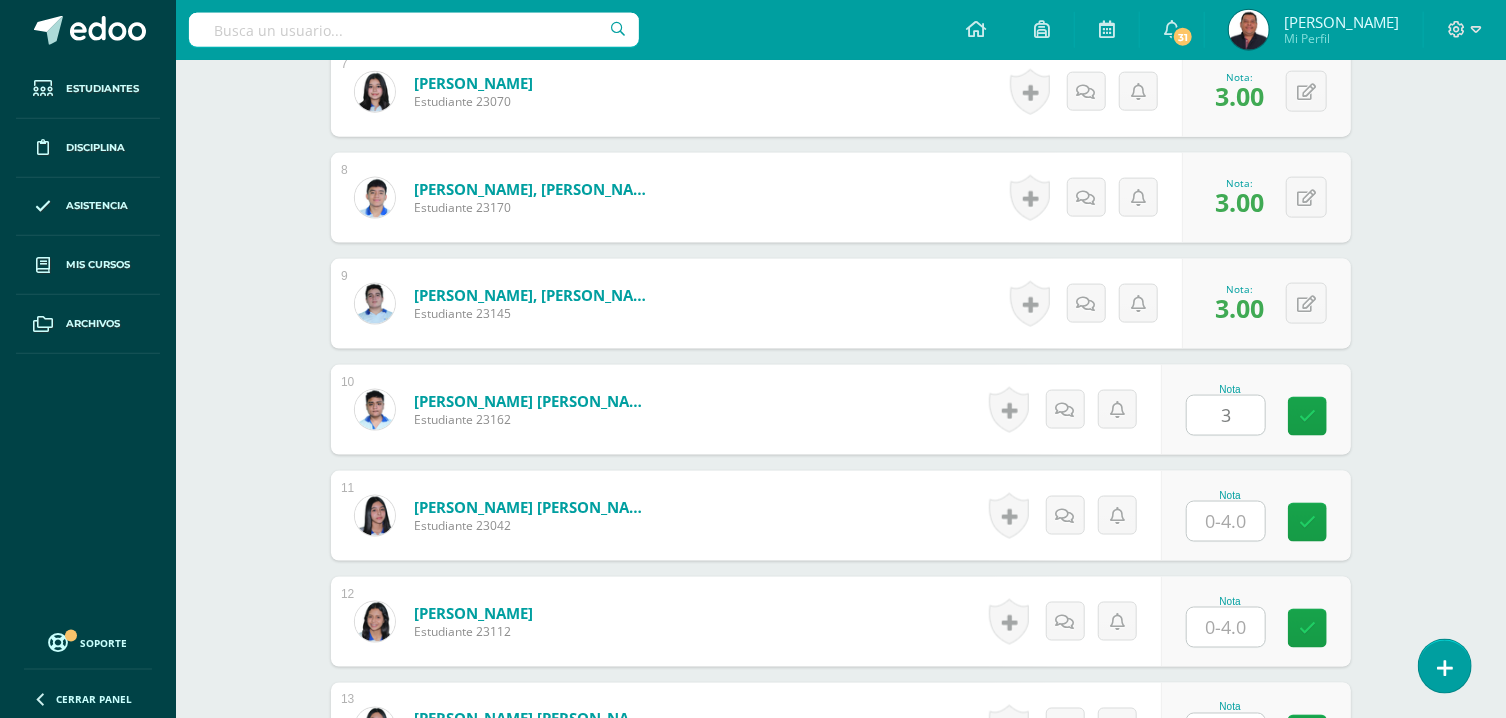 type on "3" 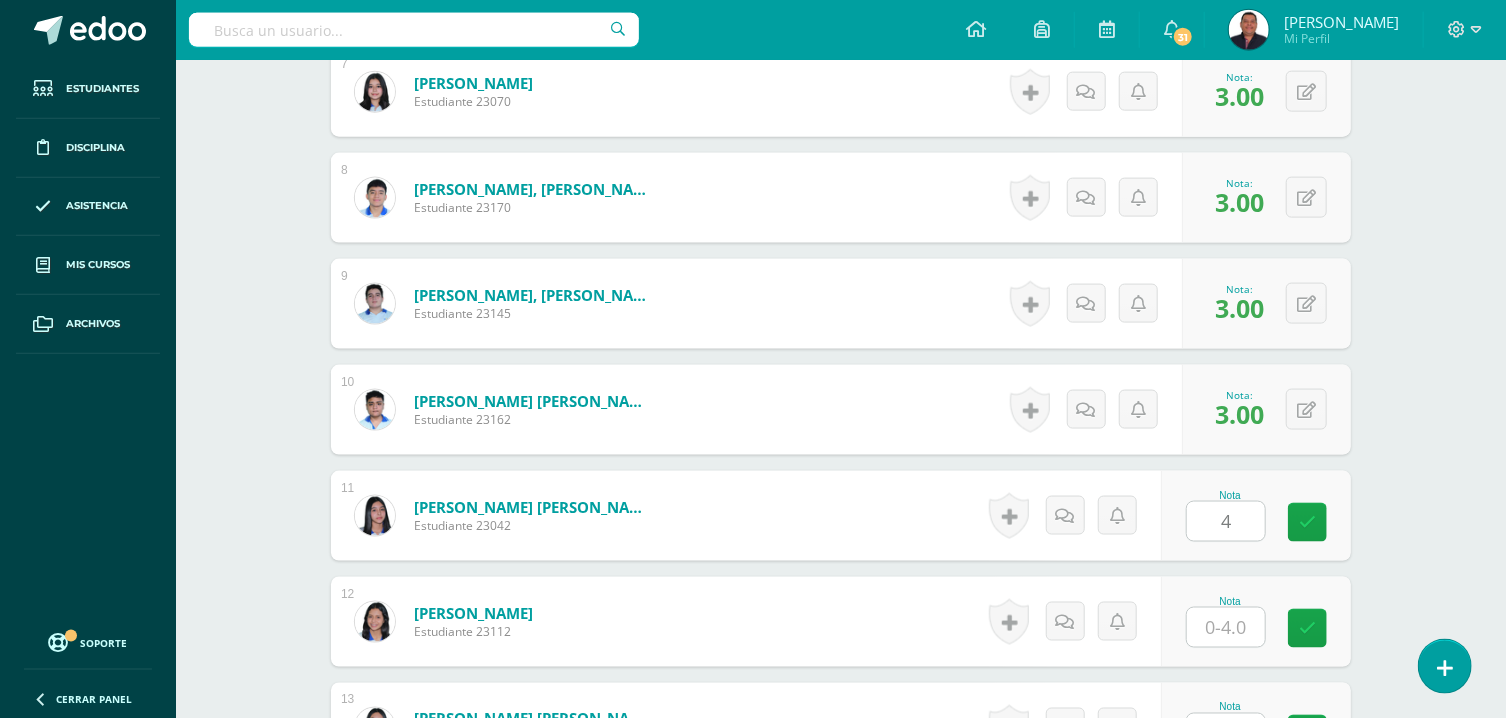 type on "4" 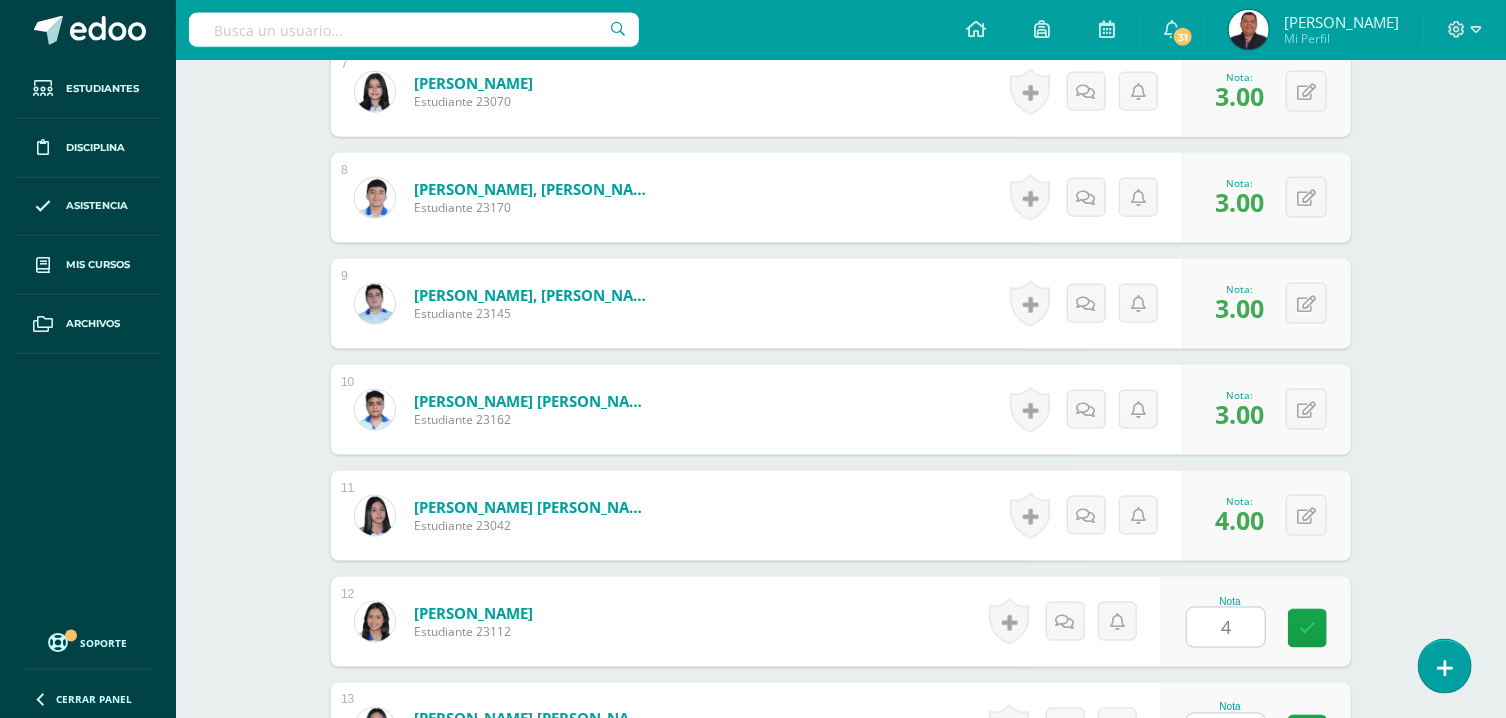type on "4" 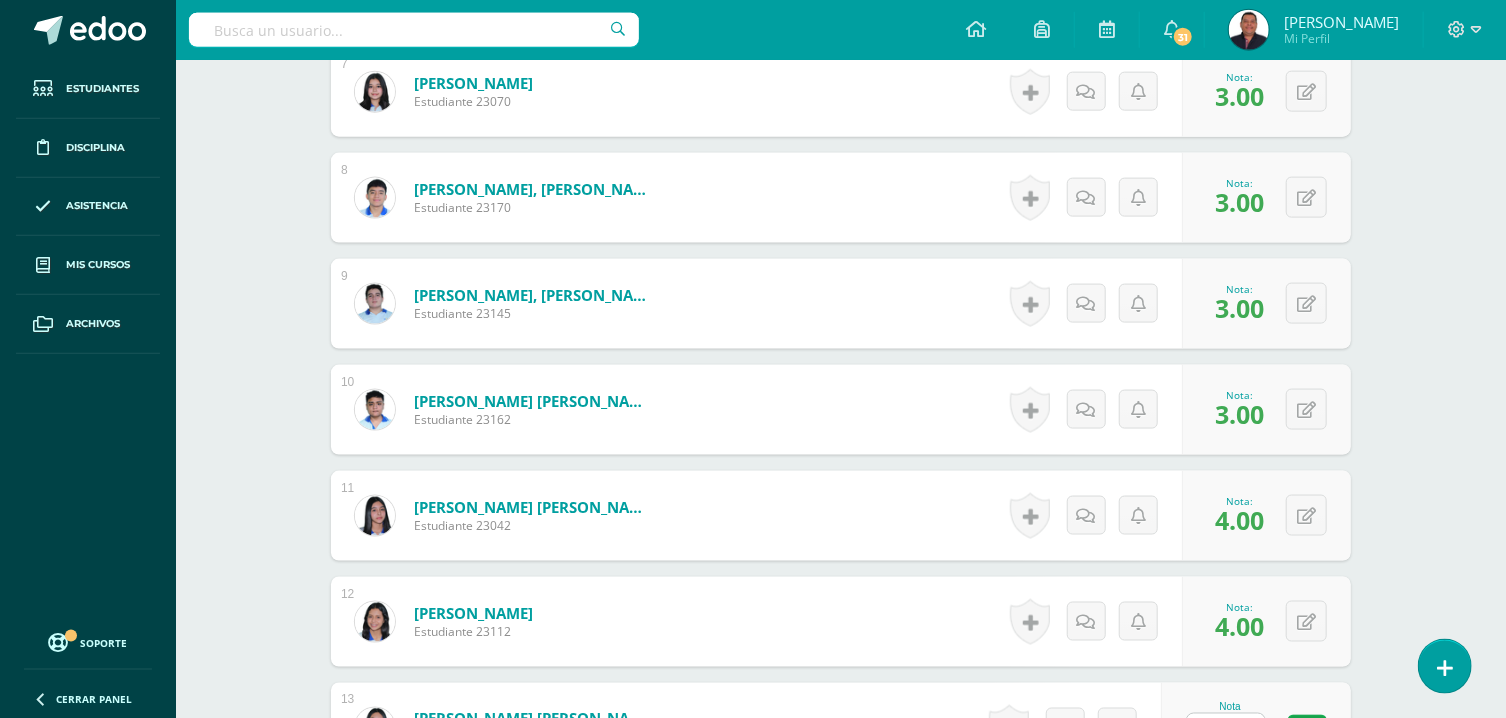 type on "3" 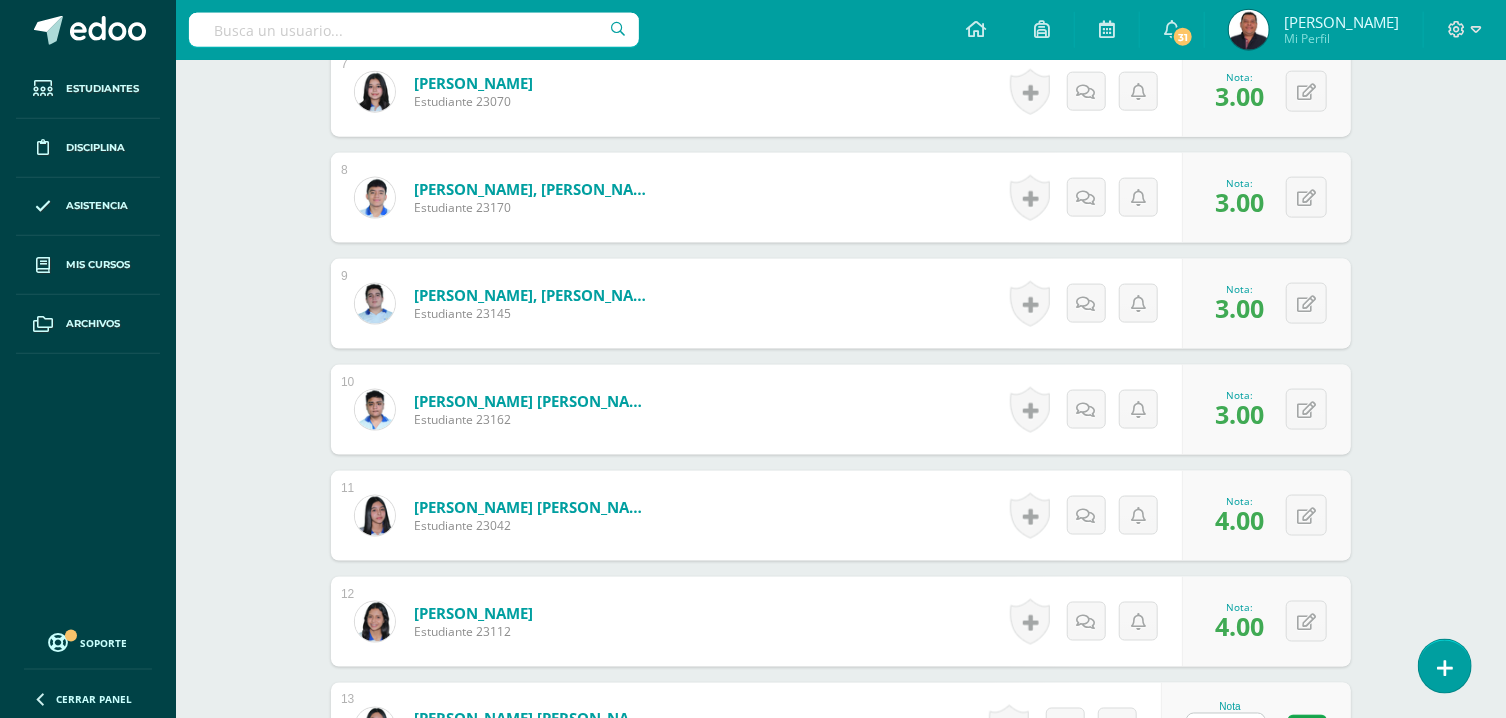 scroll, scrollTop: 1746, scrollLeft: 0, axis: vertical 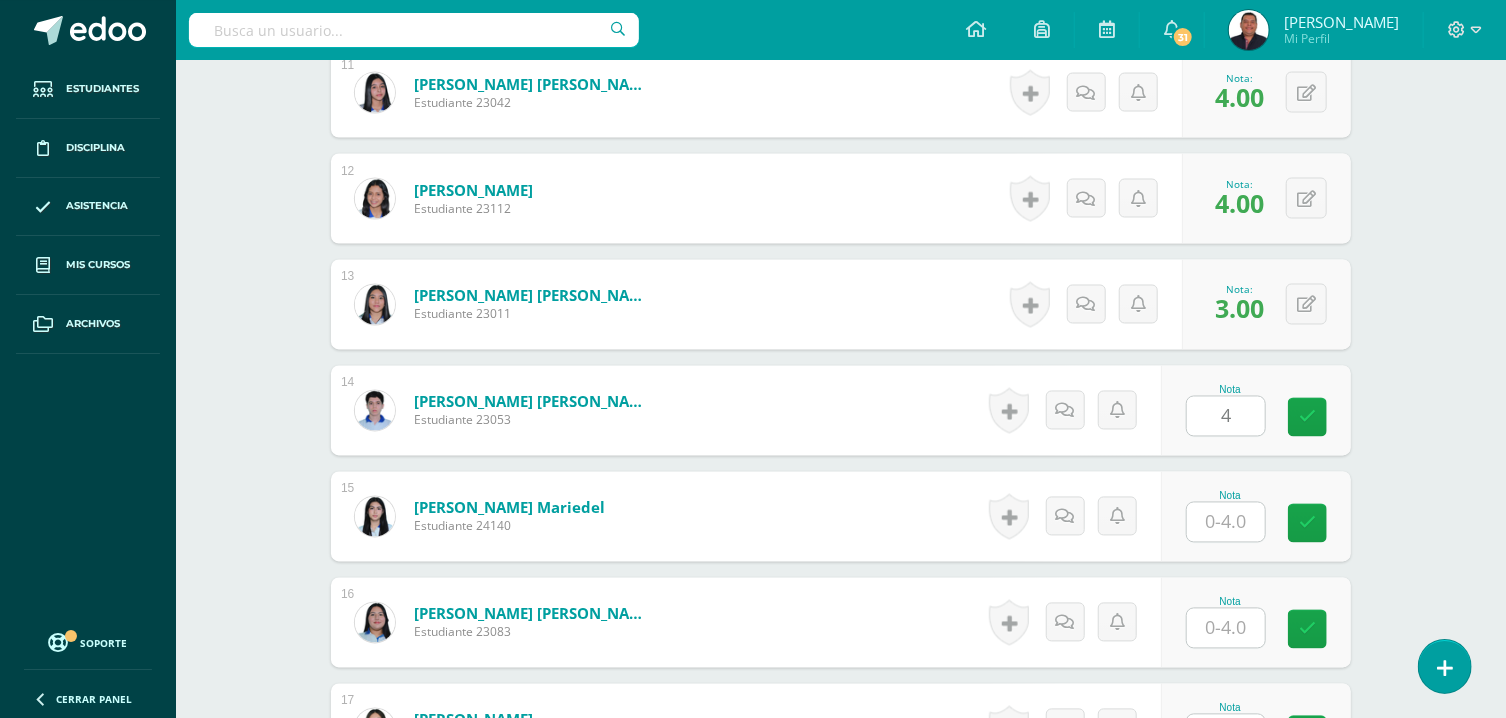 type on "4" 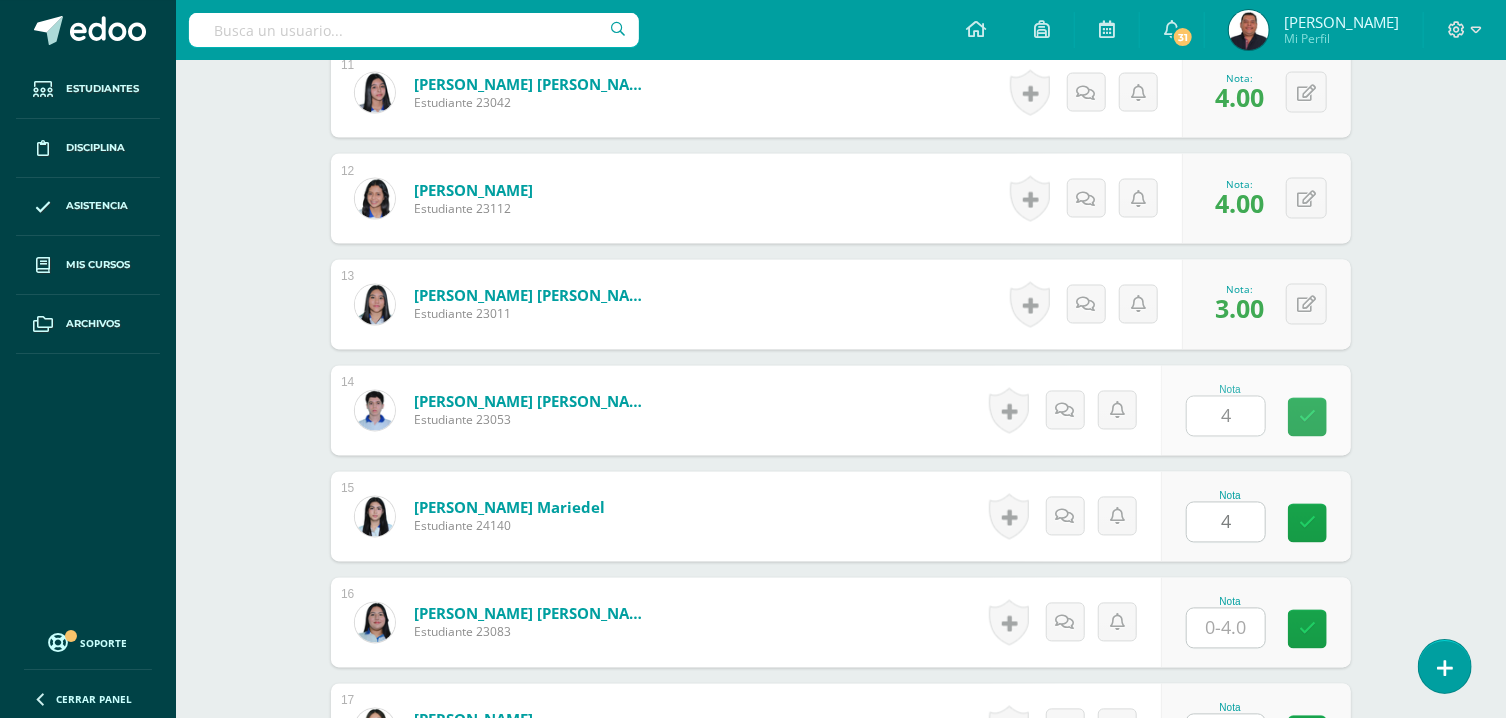 type on "4" 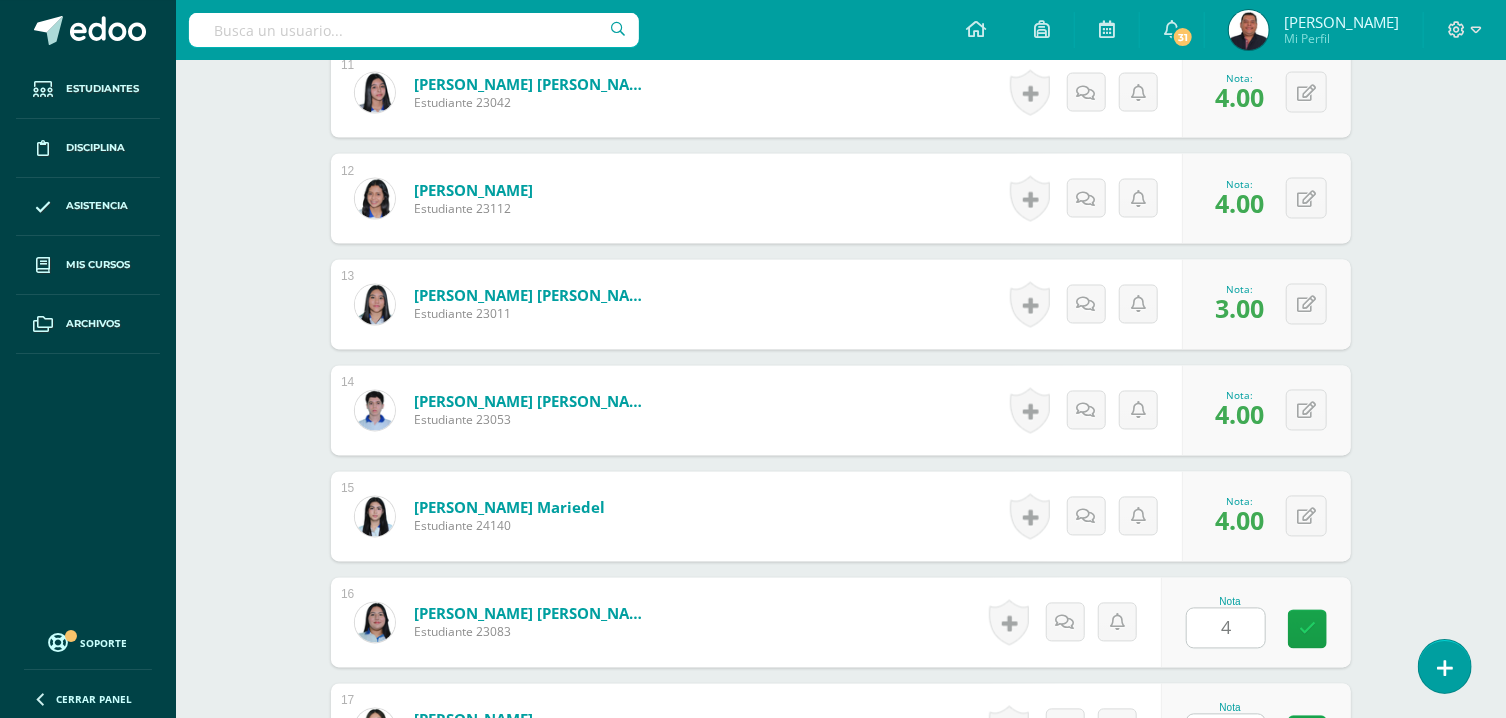 type on "4" 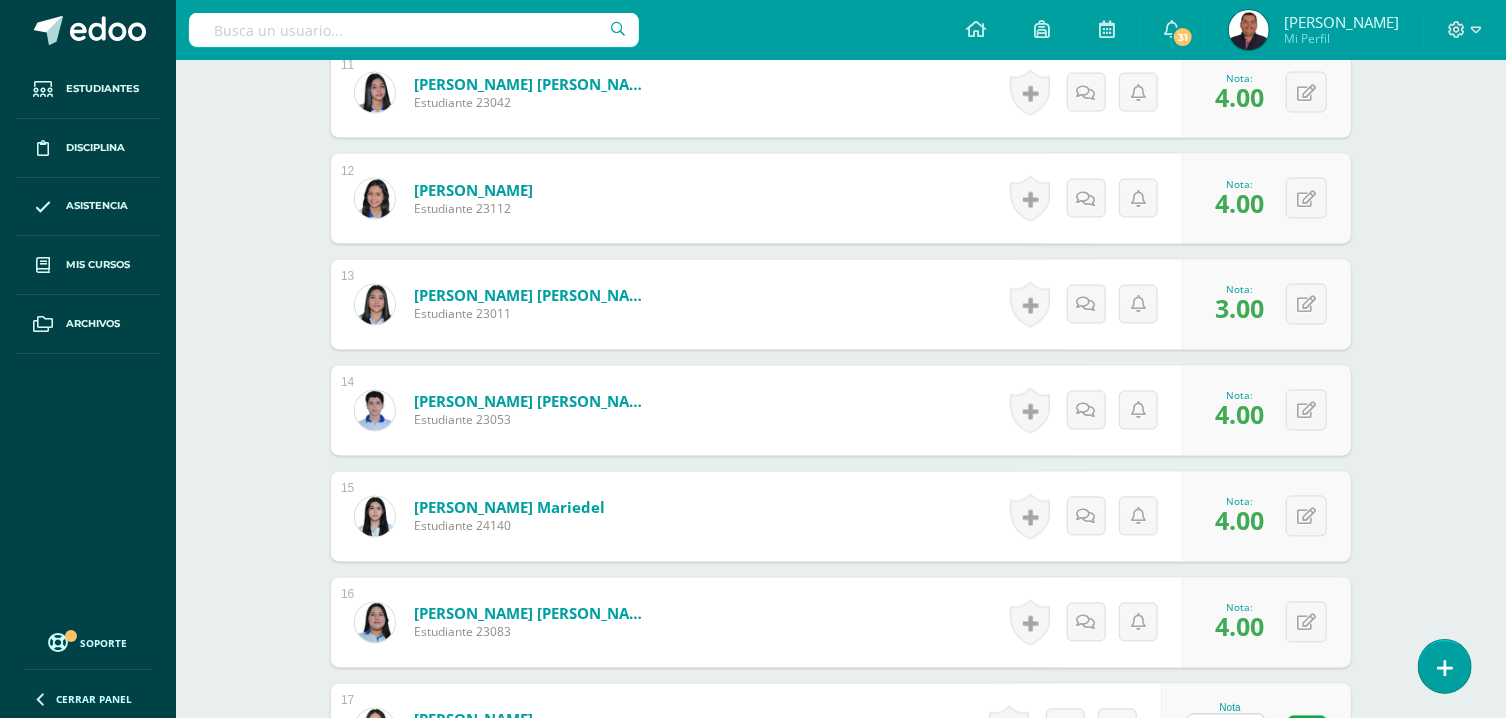type on "4" 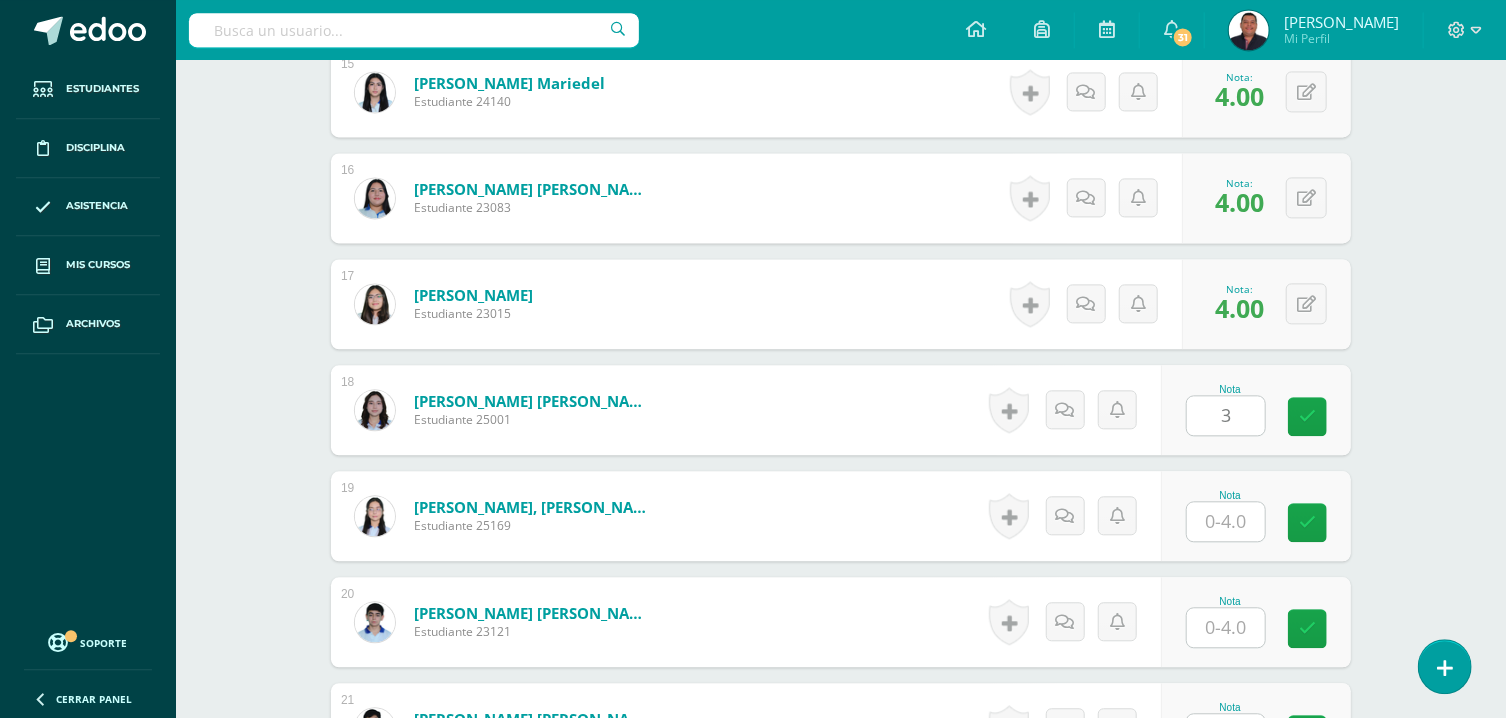 type on "3" 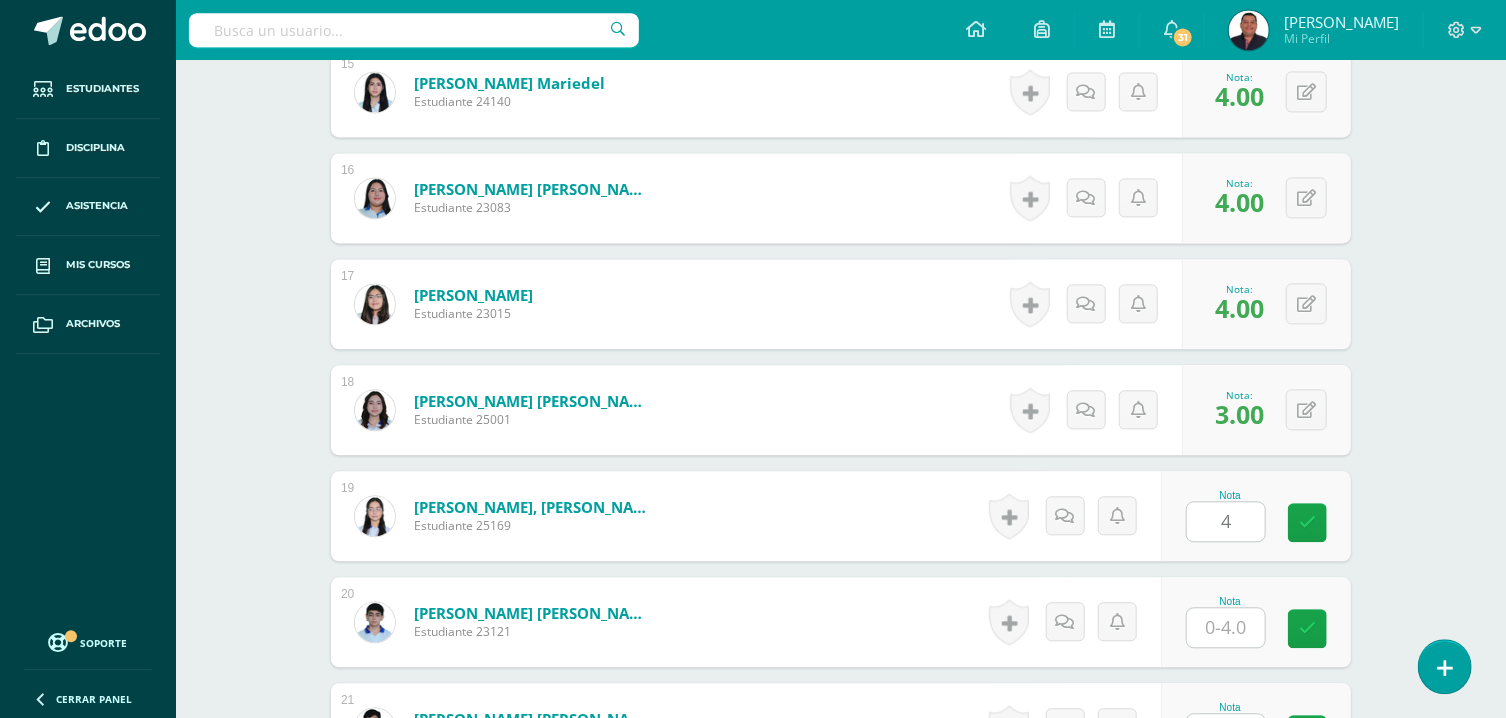 type on "4" 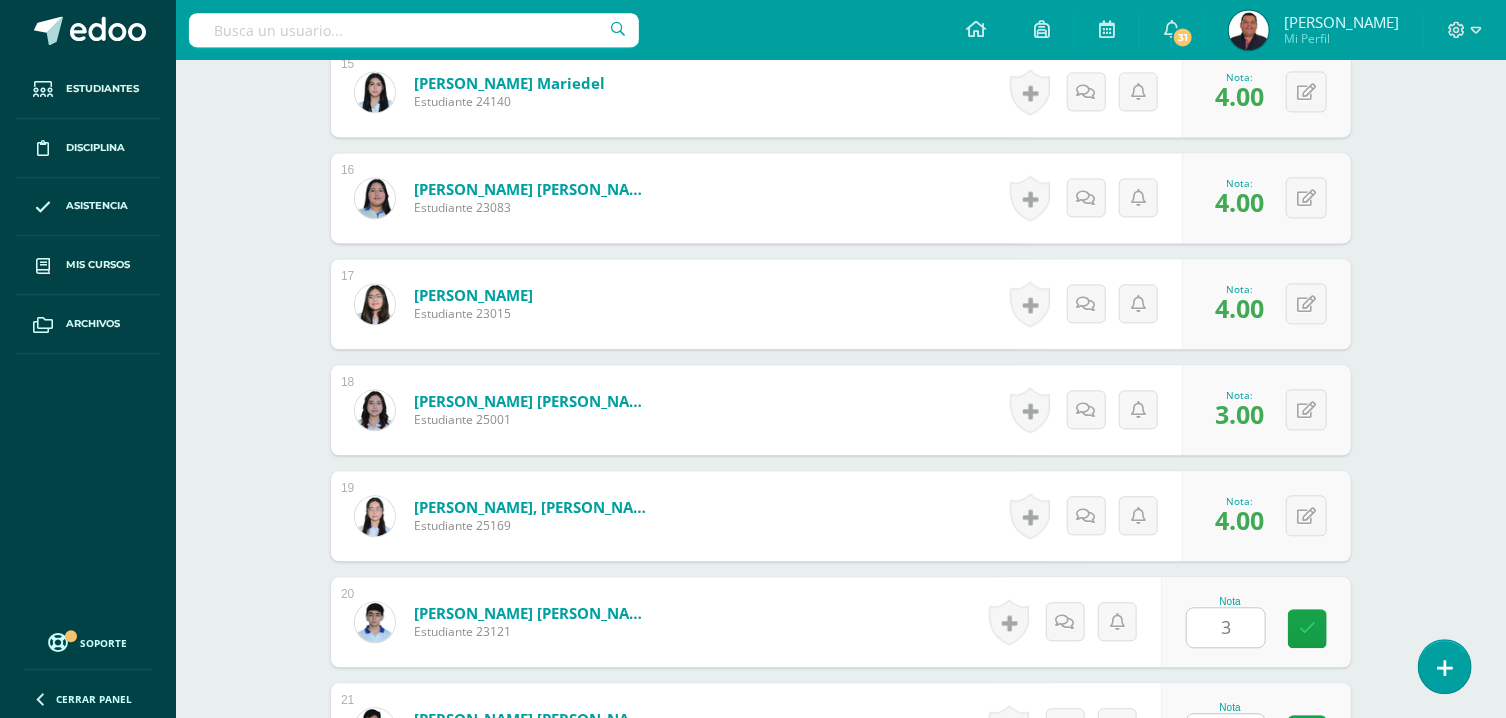 type on "3" 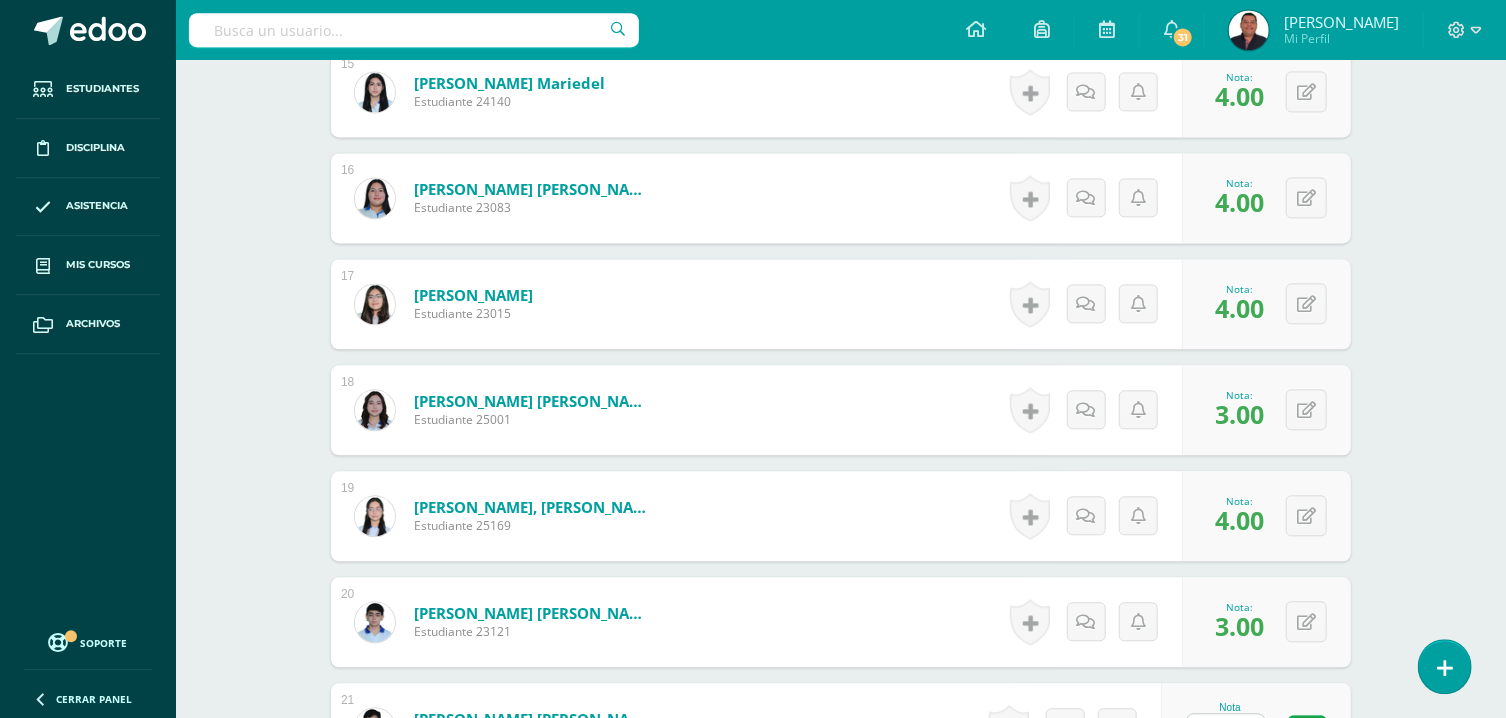 type on "4" 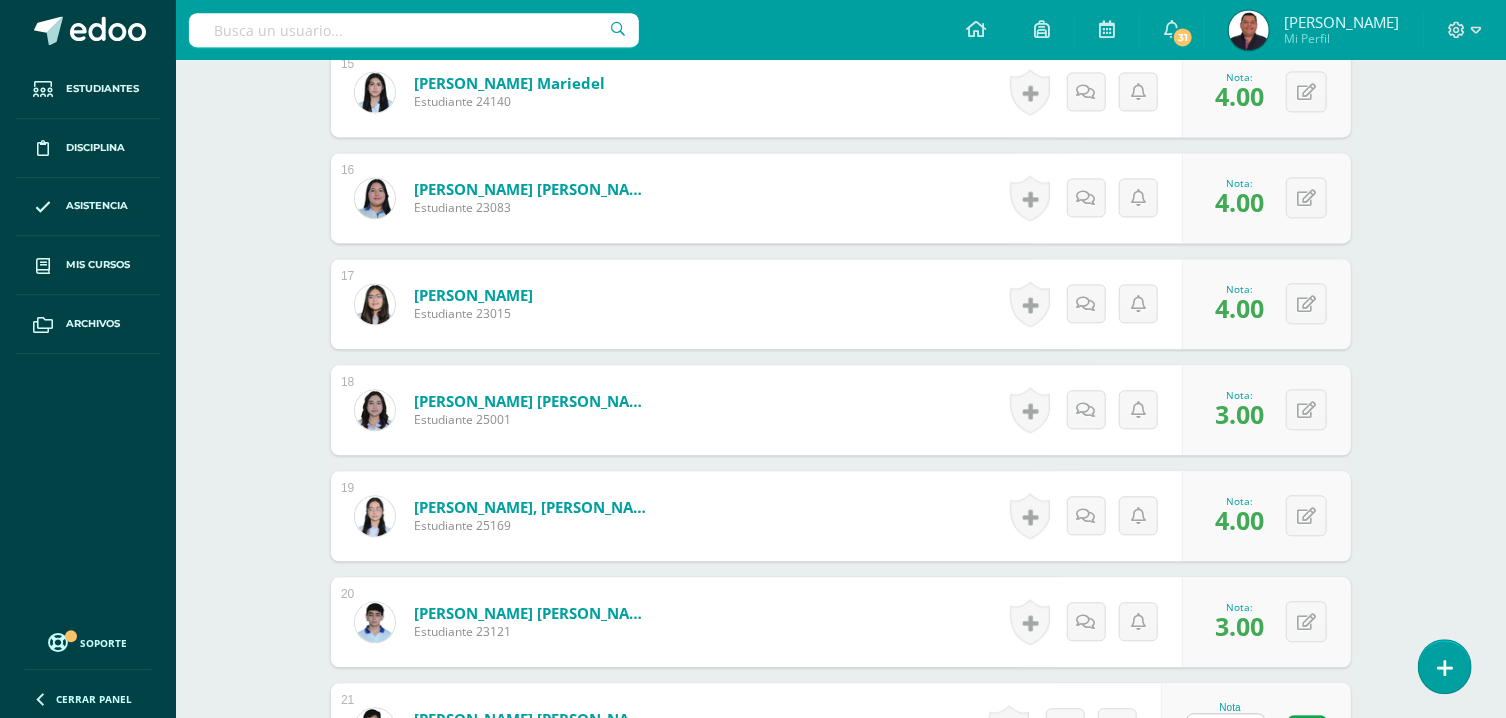 scroll, scrollTop: 2594, scrollLeft: 0, axis: vertical 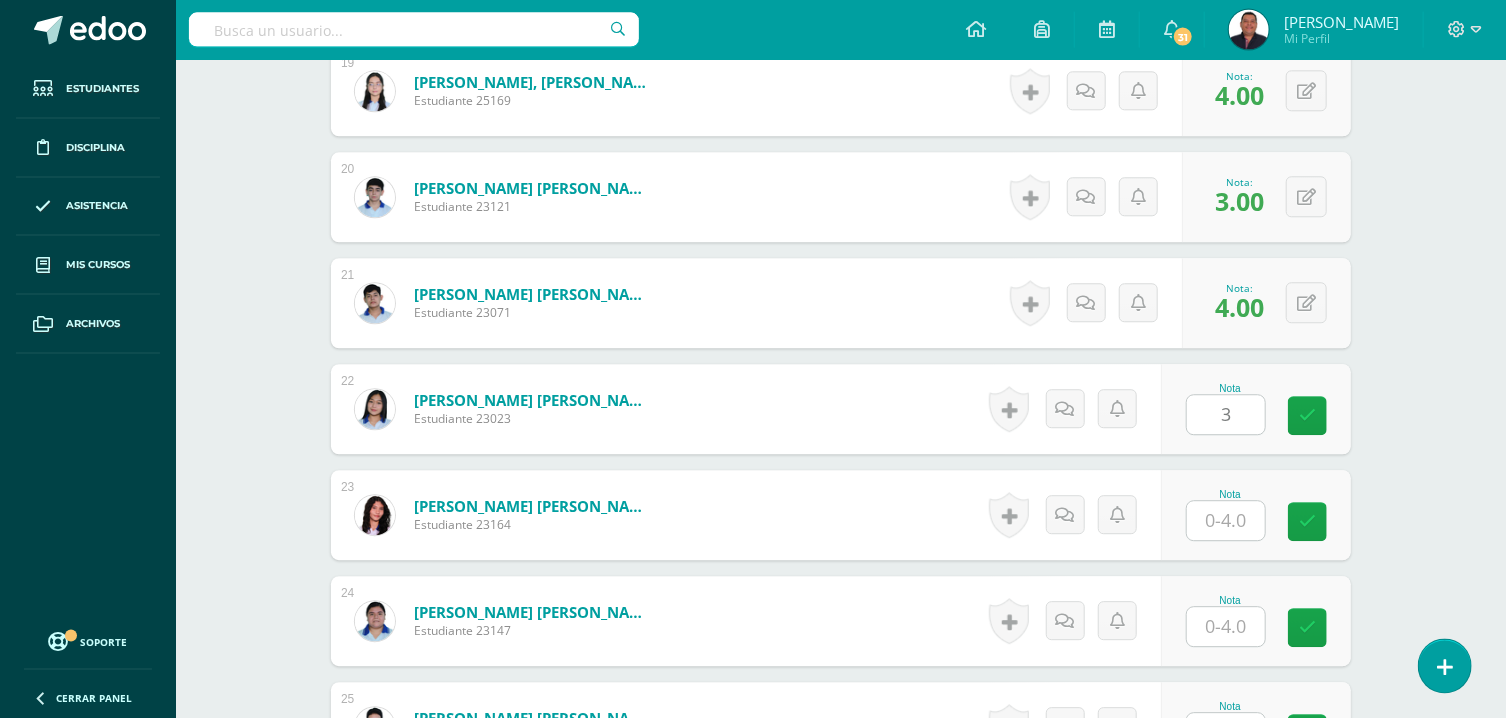 type on "3" 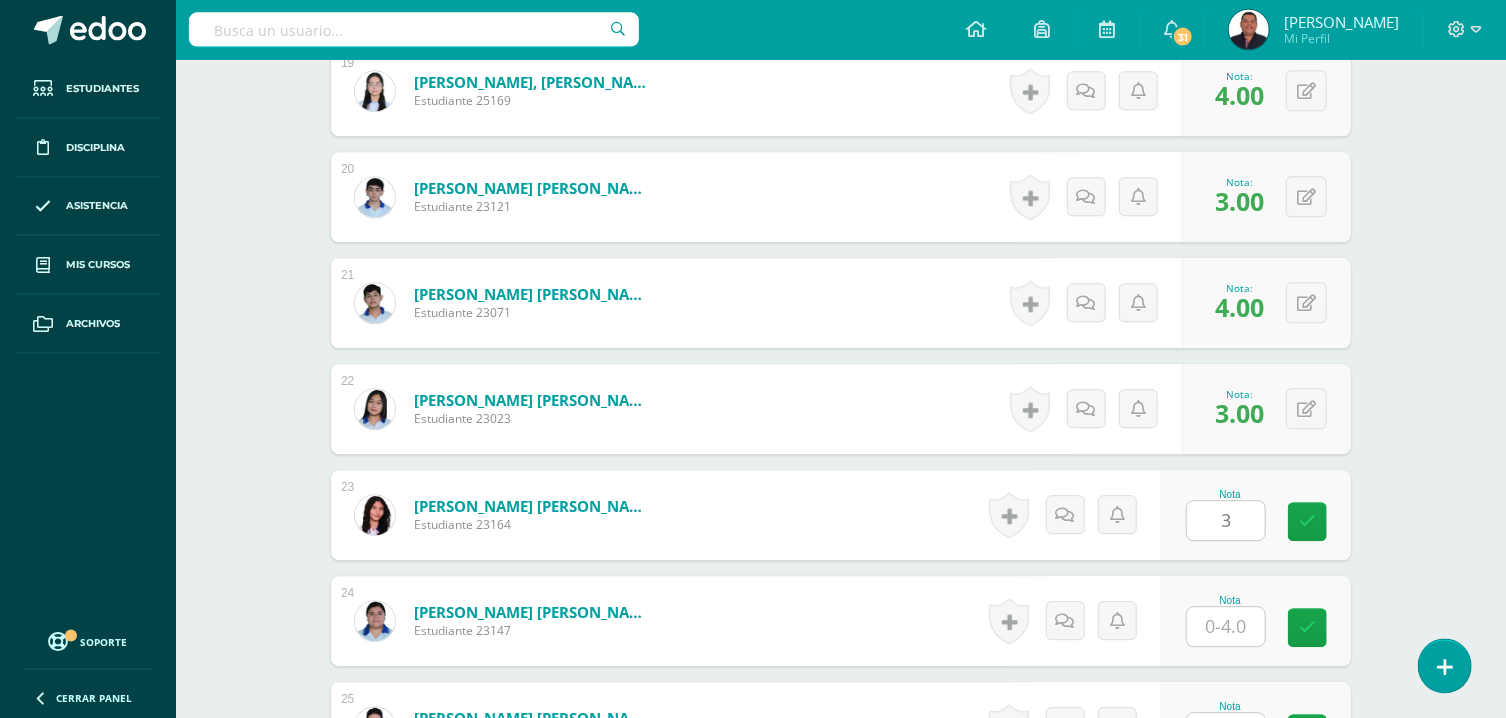 type on "3" 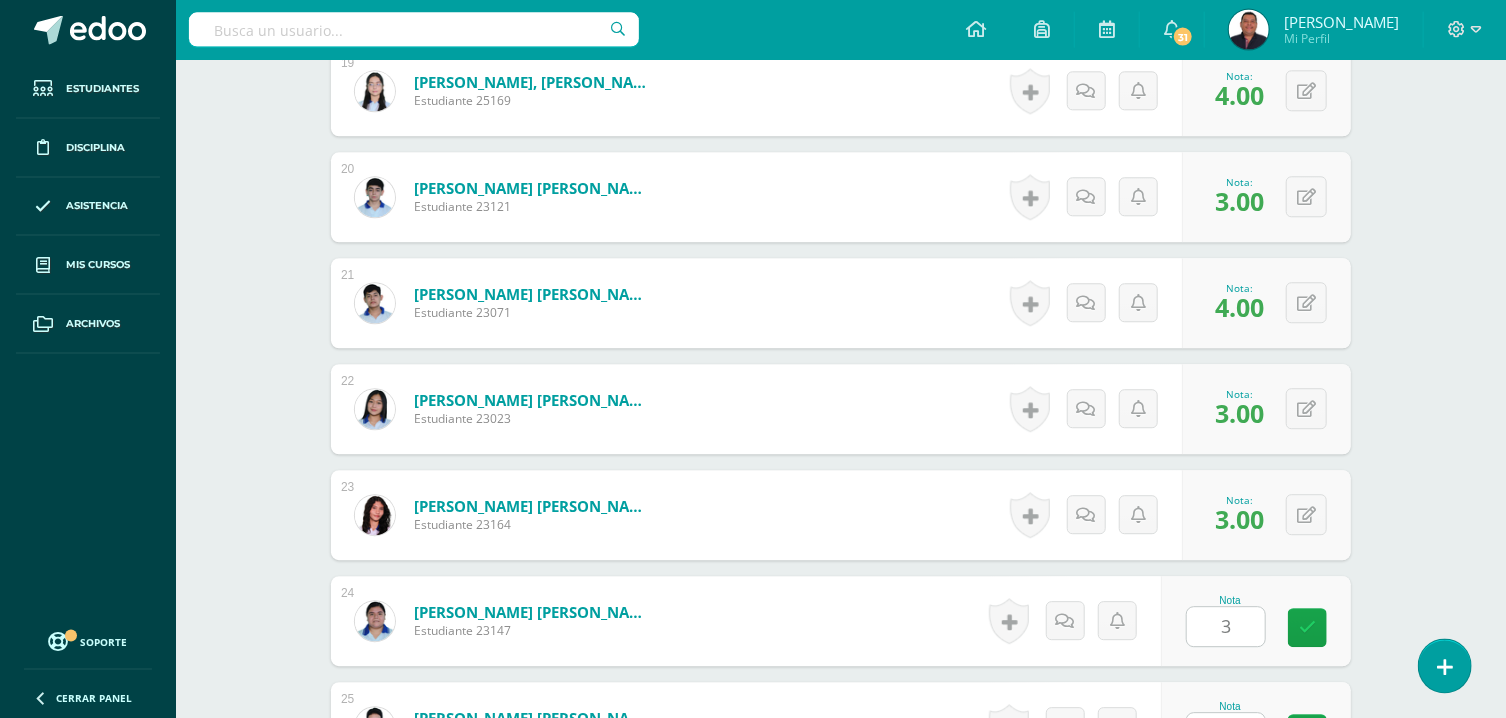 type on "3" 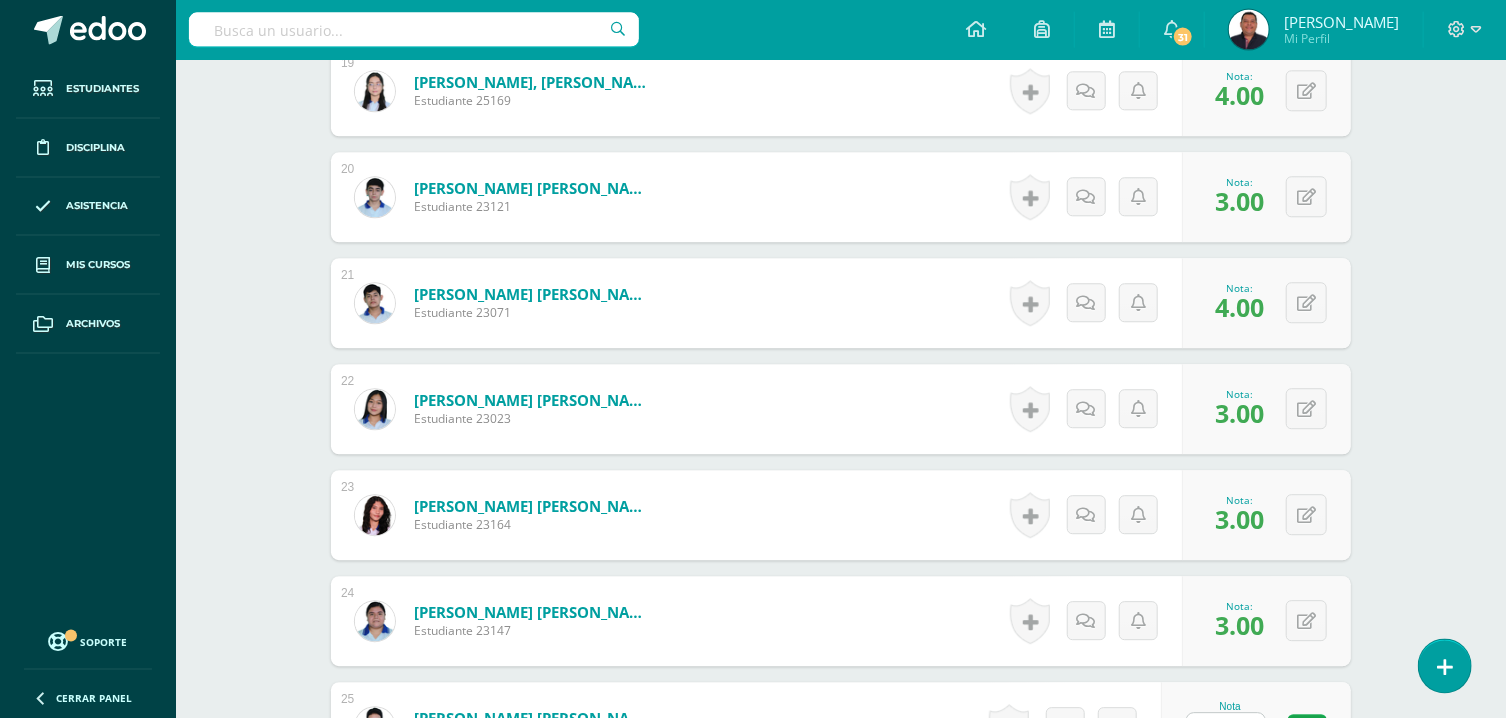 type on "3" 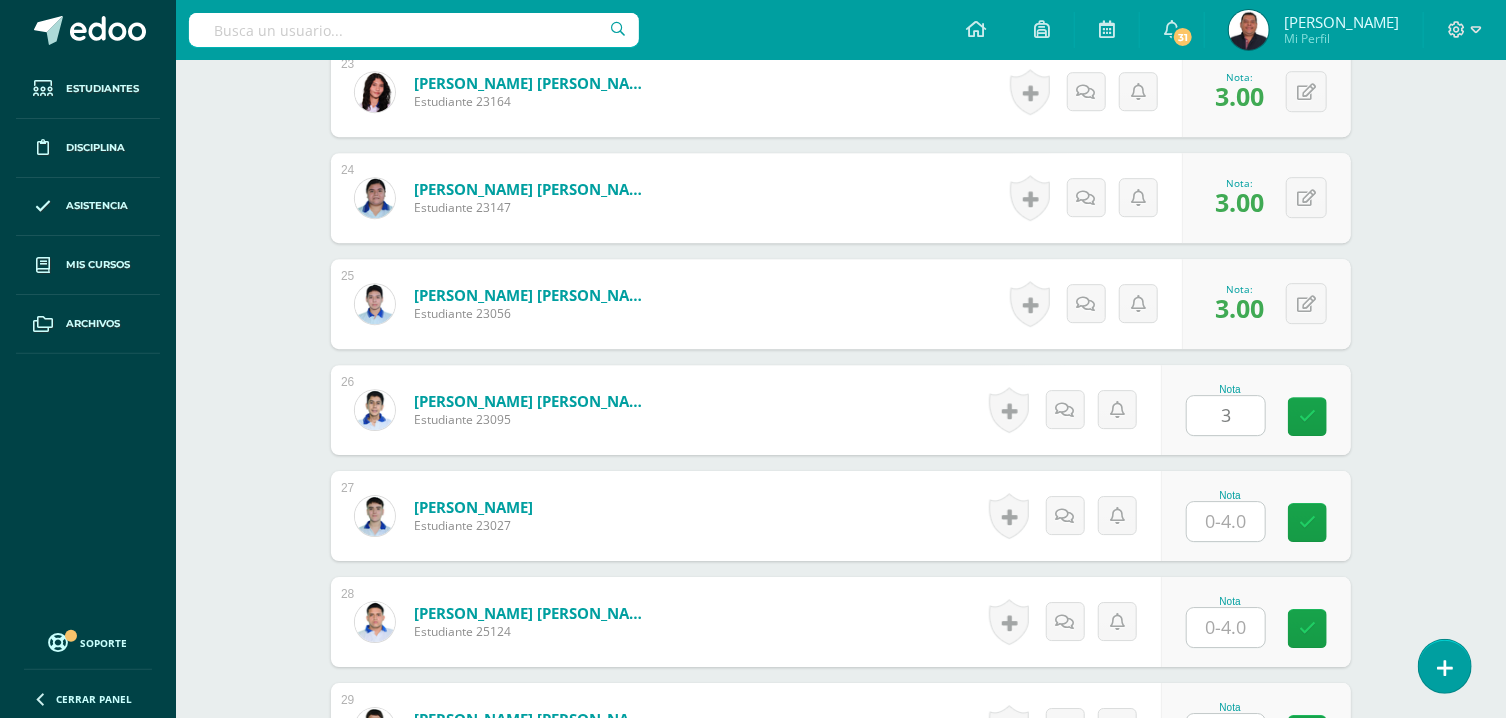 type on "3" 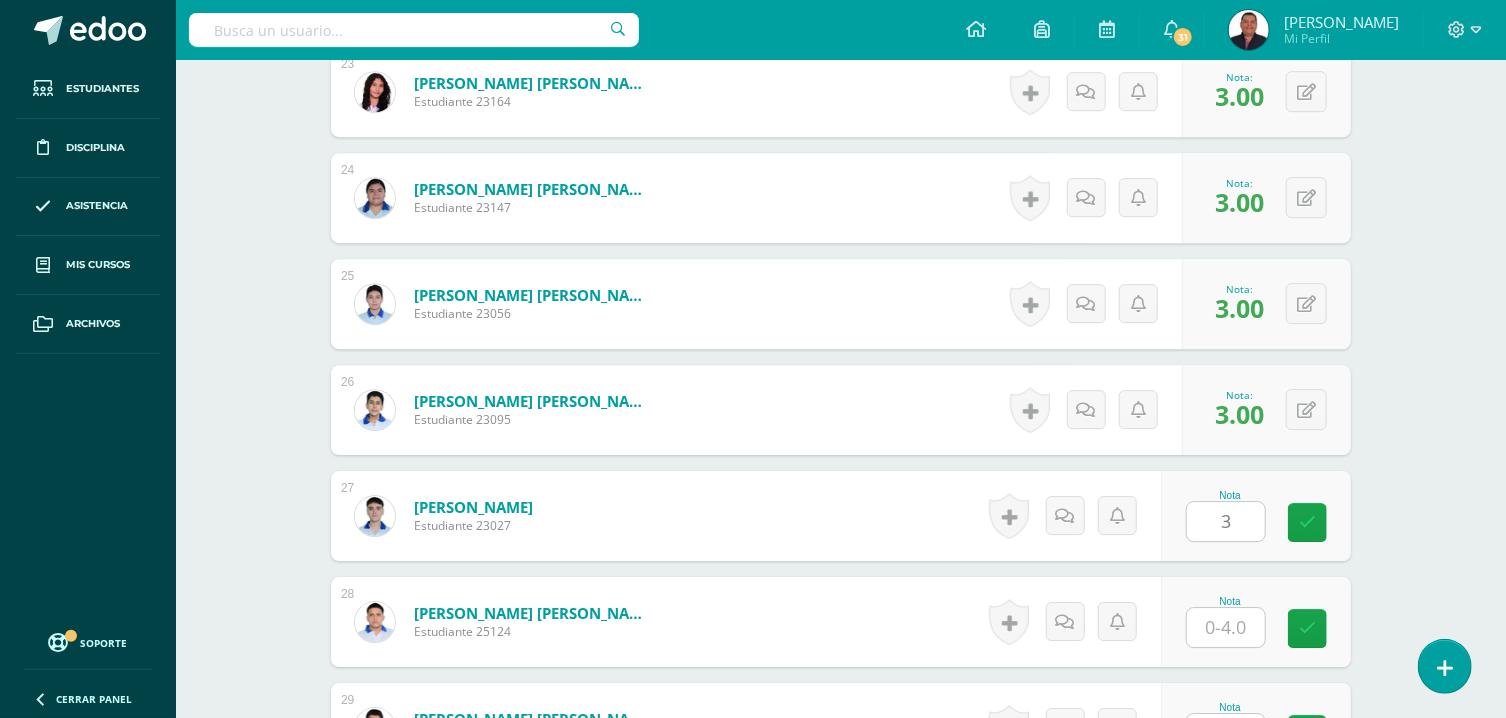 type on "3" 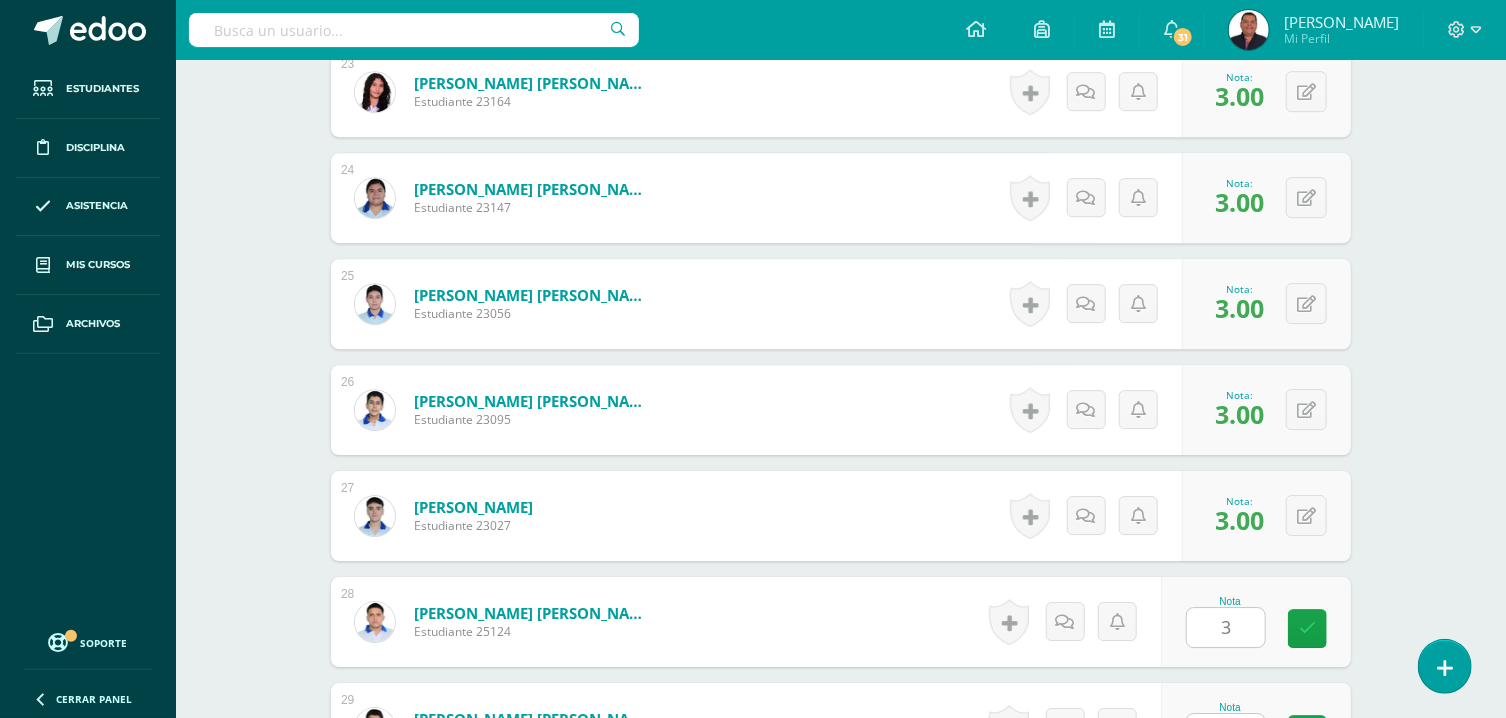 type on "3" 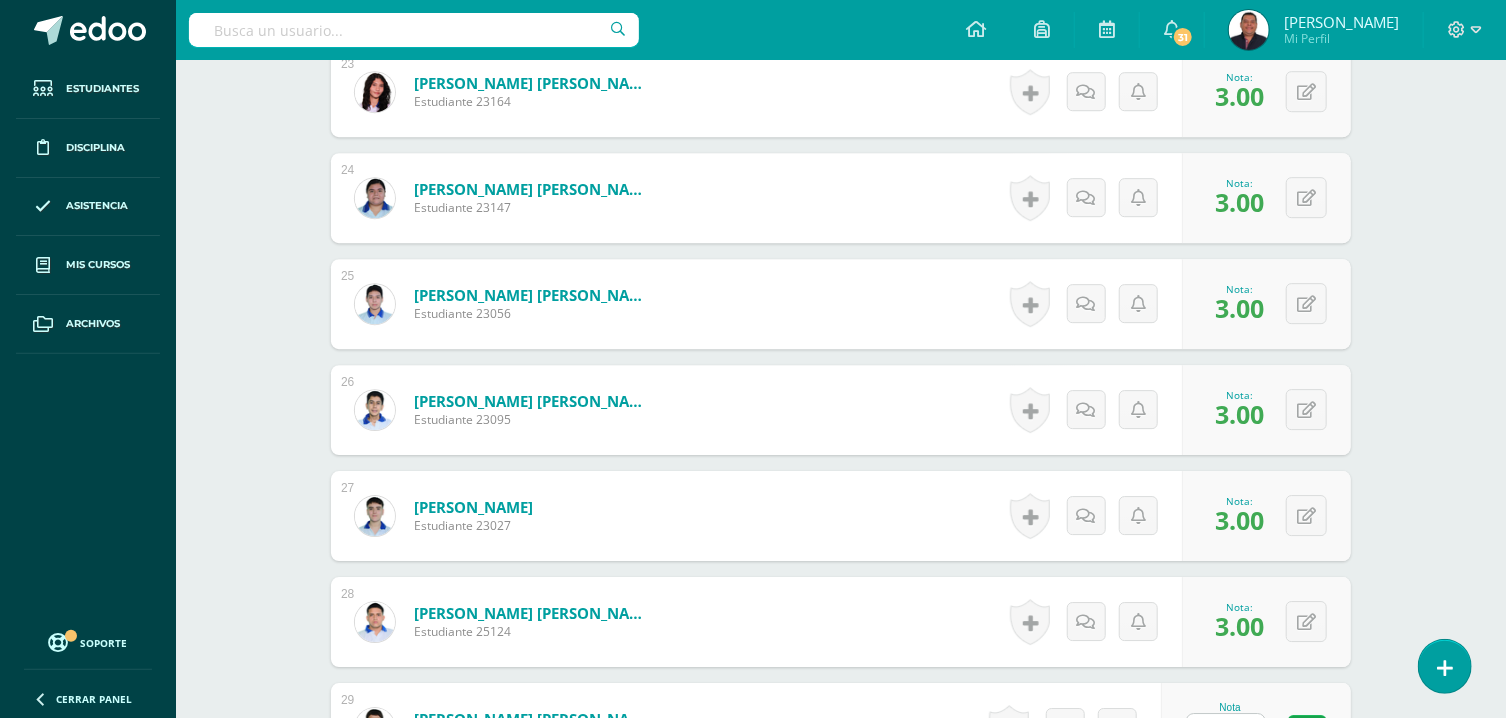 type on "2" 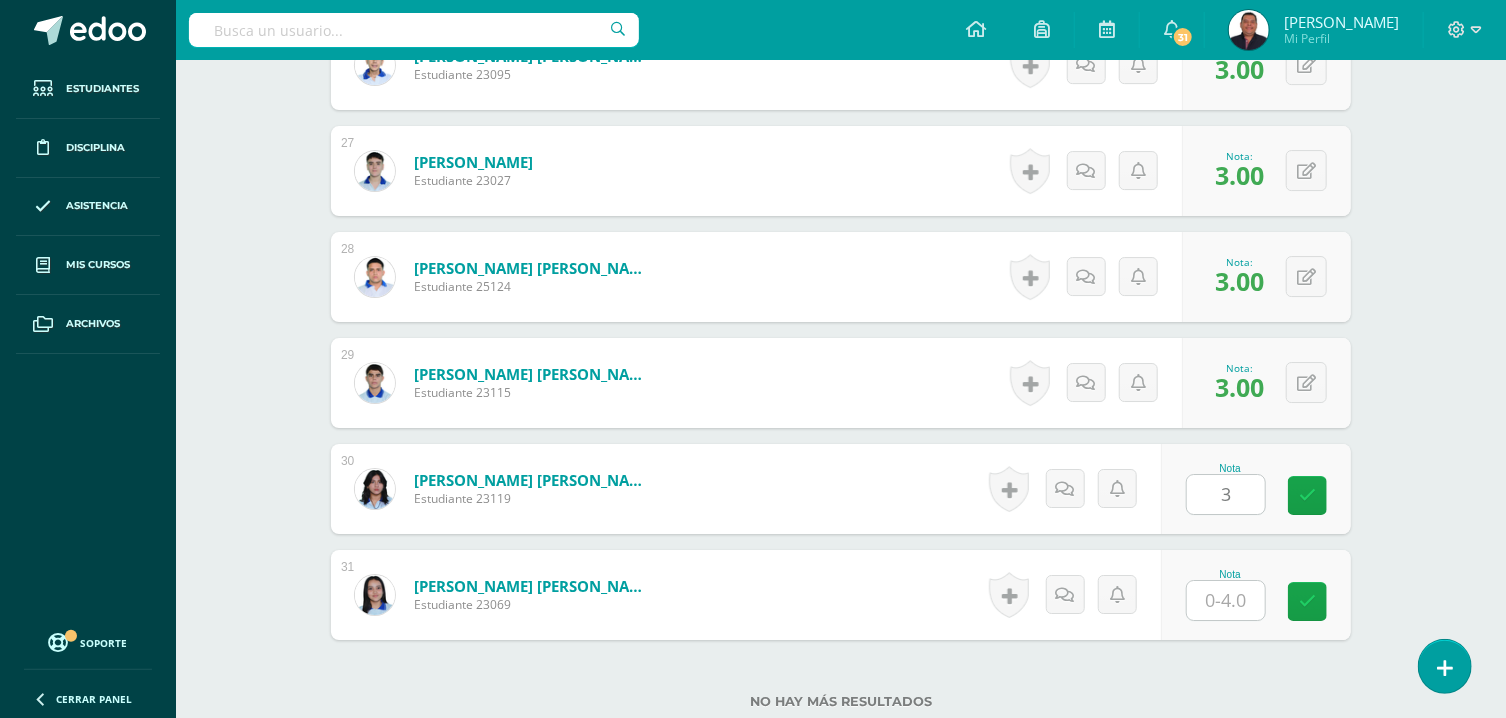 type on "3" 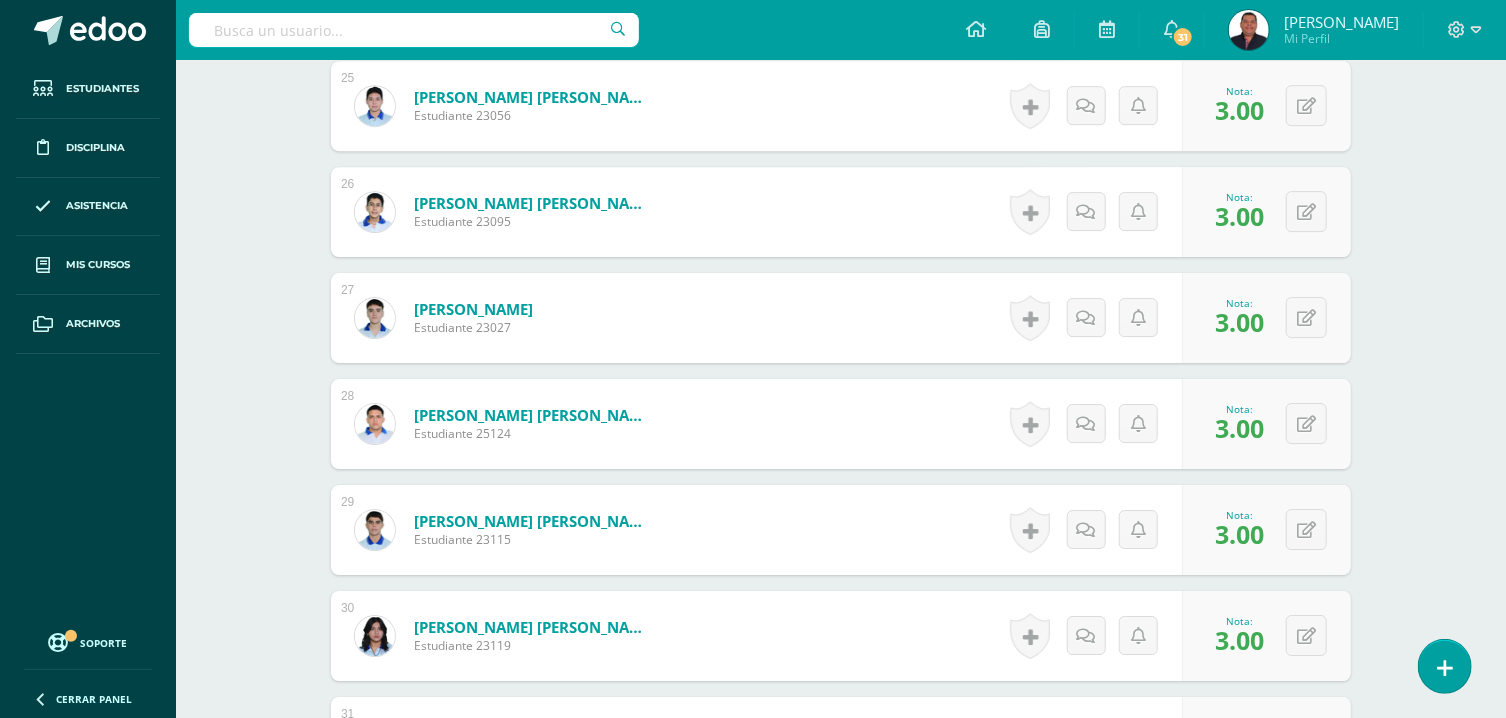 scroll, scrollTop: 3363, scrollLeft: 0, axis: vertical 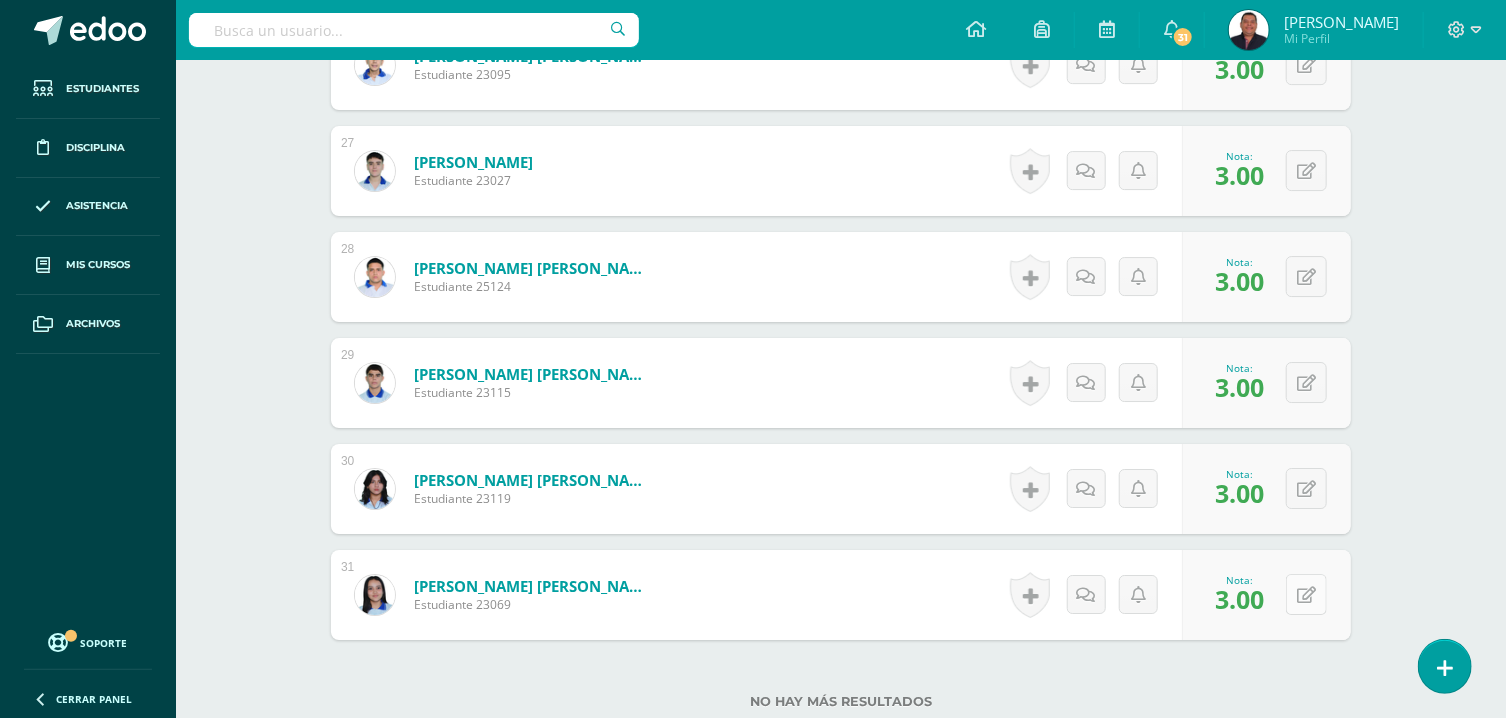click at bounding box center (1306, 594) 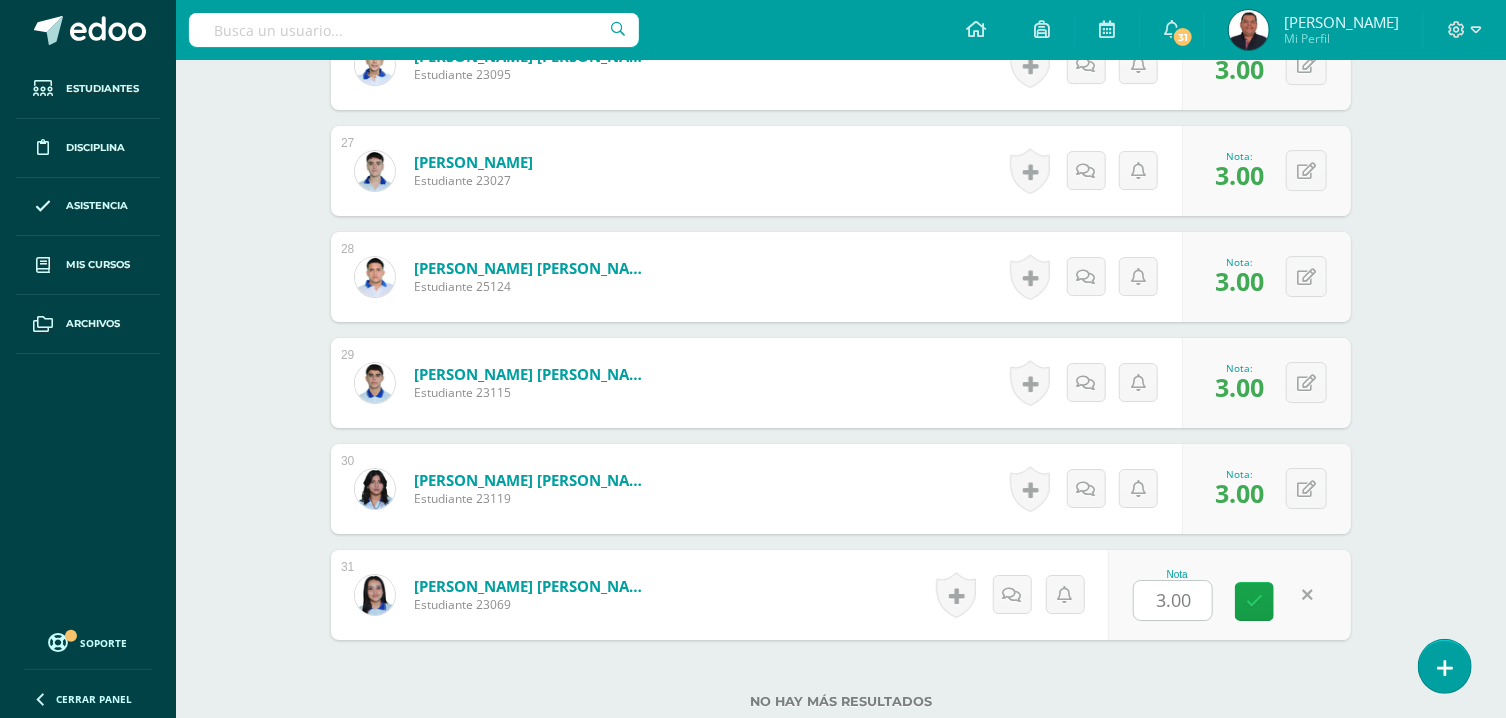 type on "4" 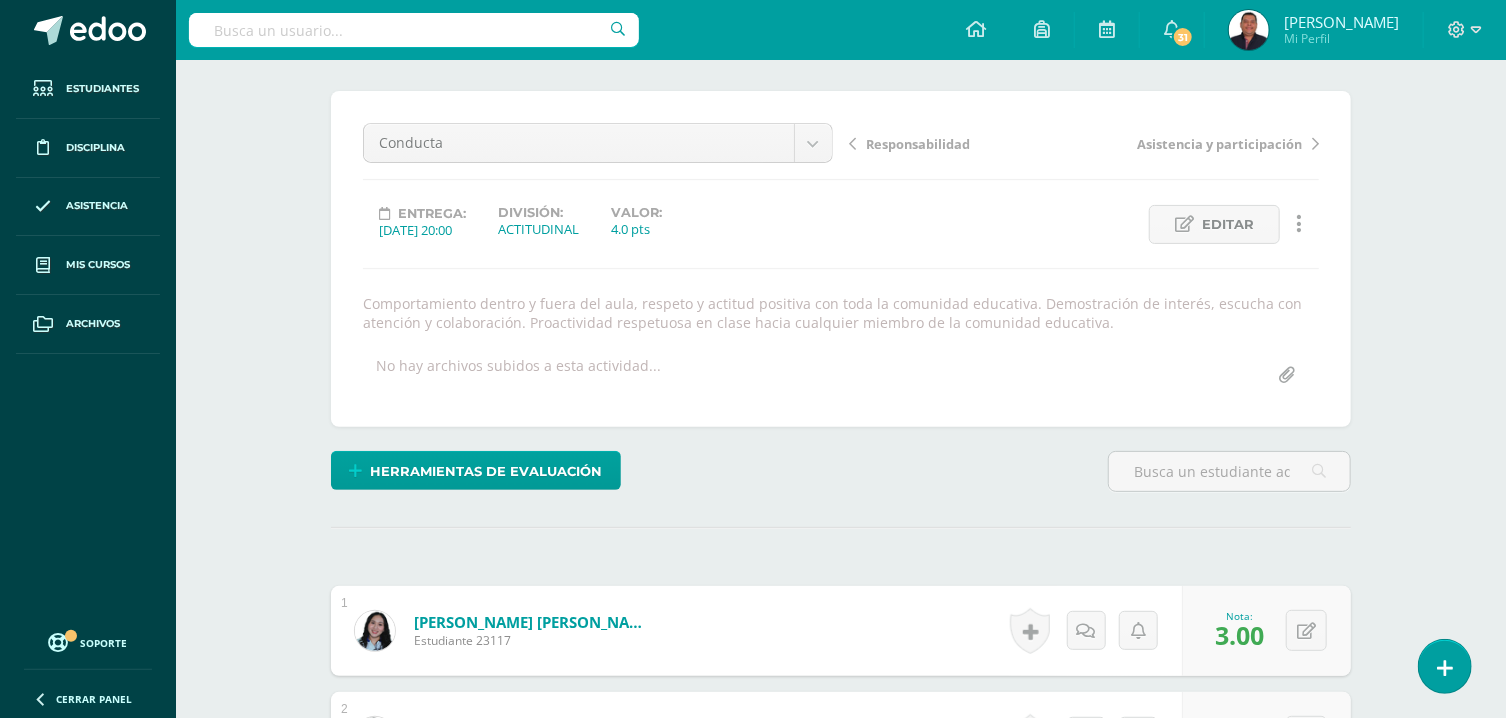 scroll, scrollTop: 0, scrollLeft: 0, axis: both 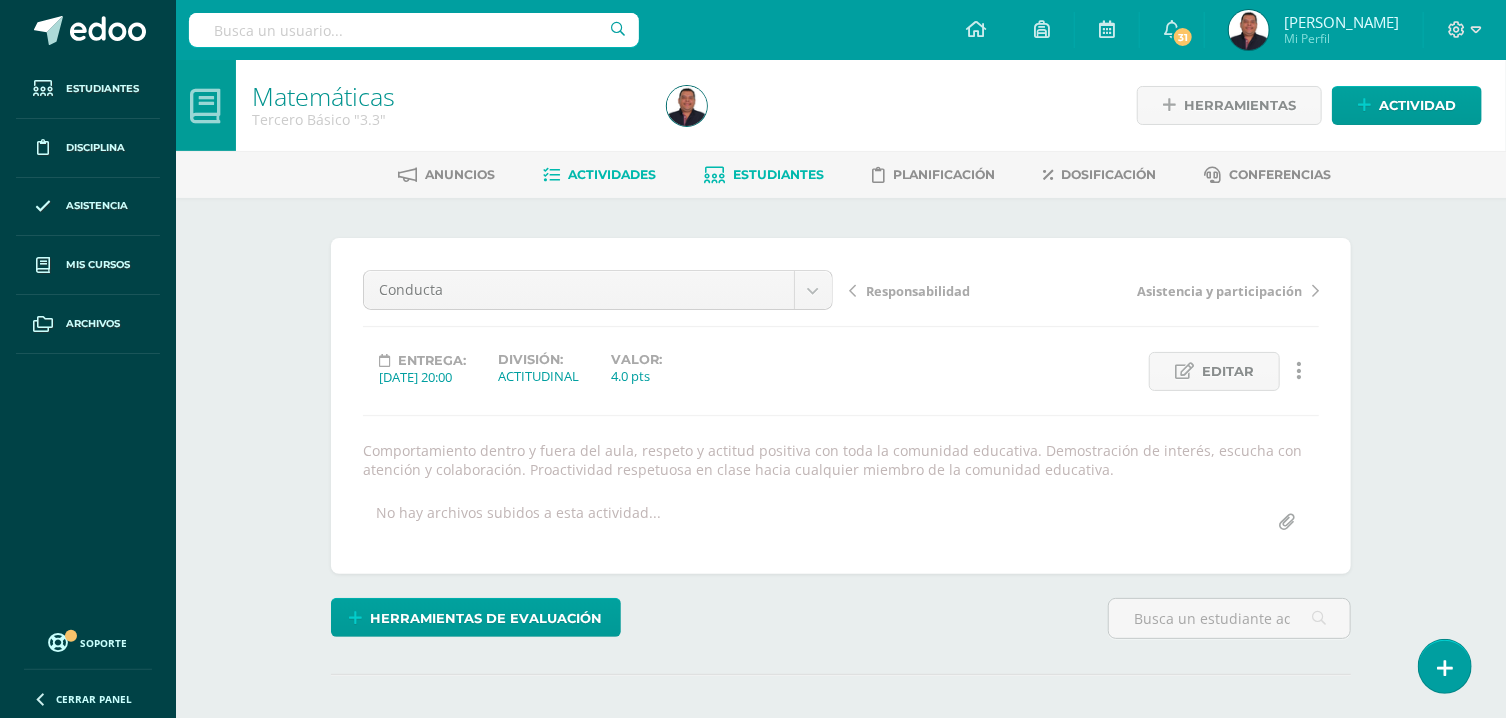 click on "Estudiantes" at bounding box center [779, 174] 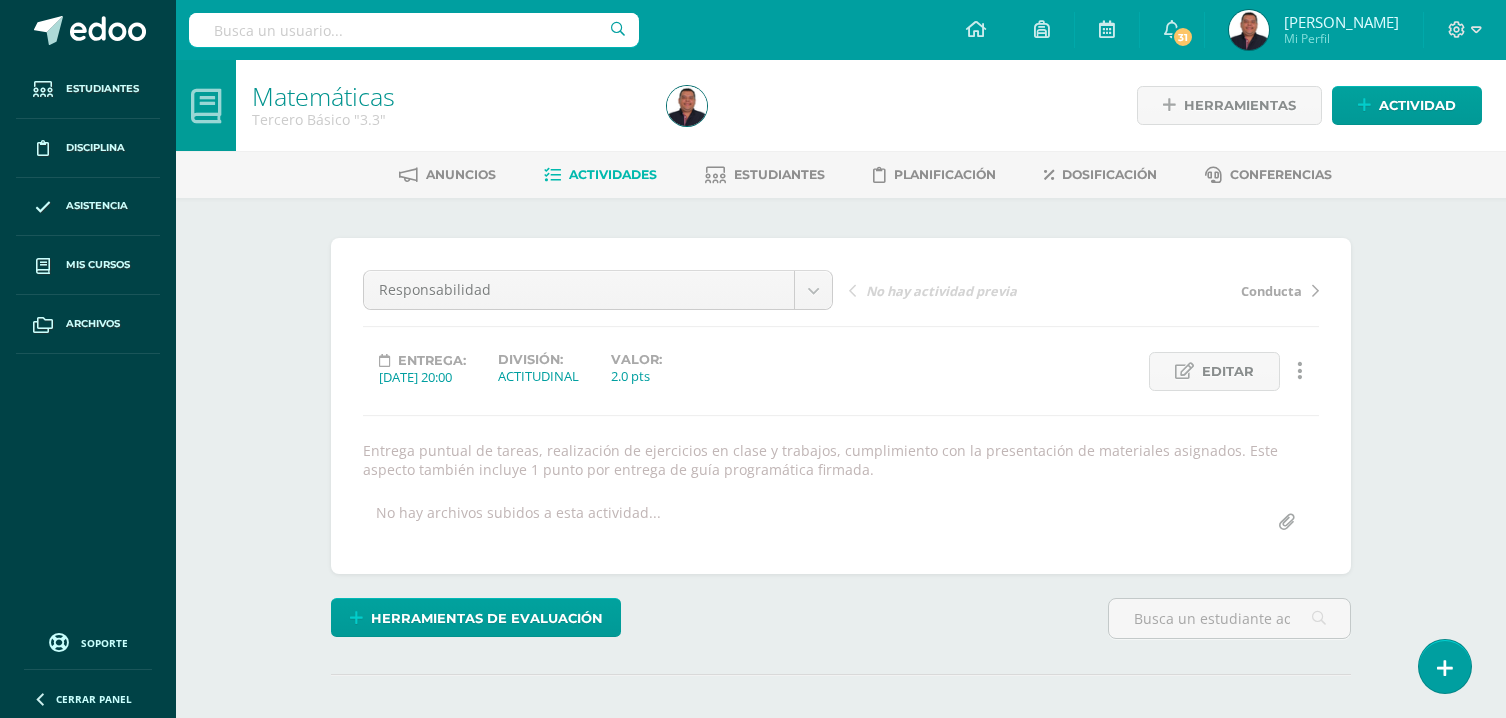 scroll, scrollTop: 0, scrollLeft: 0, axis: both 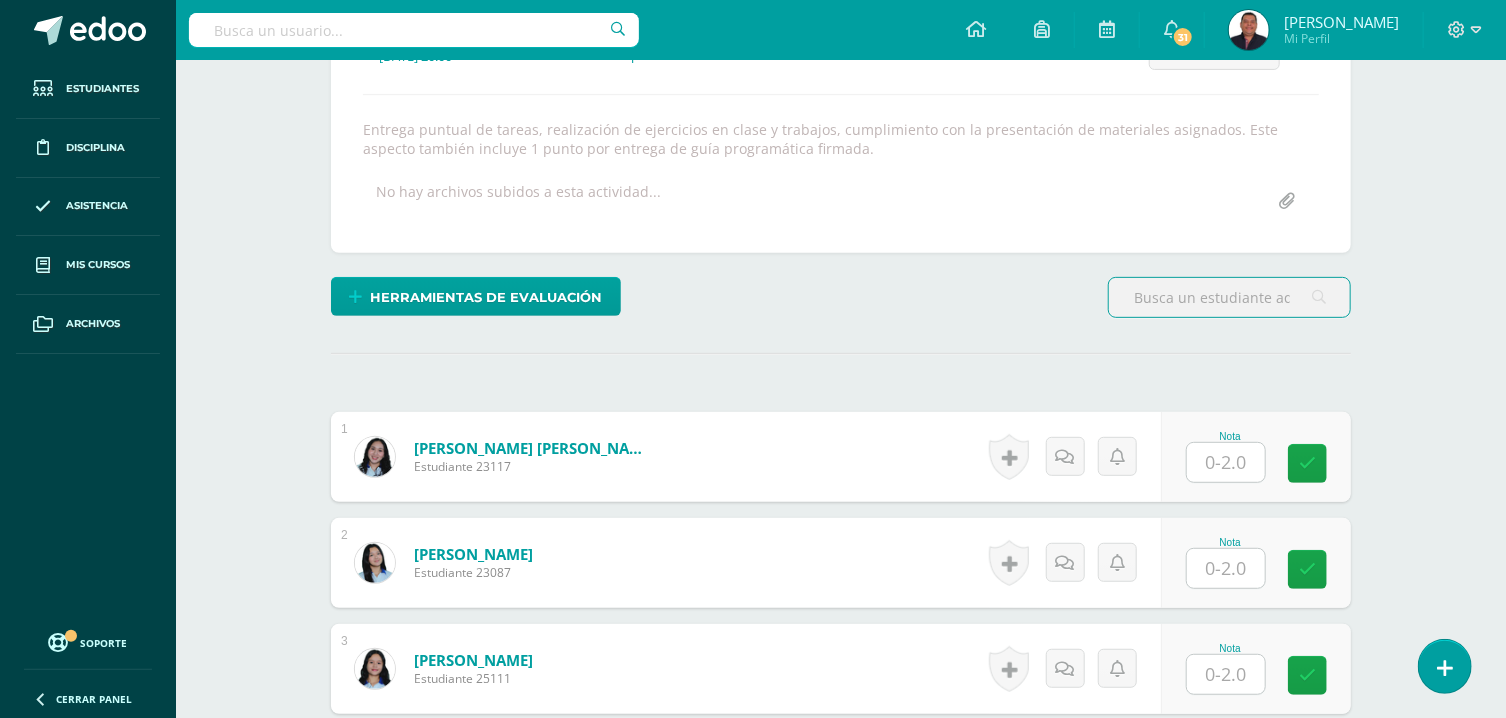 click at bounding box center (1226, 462) 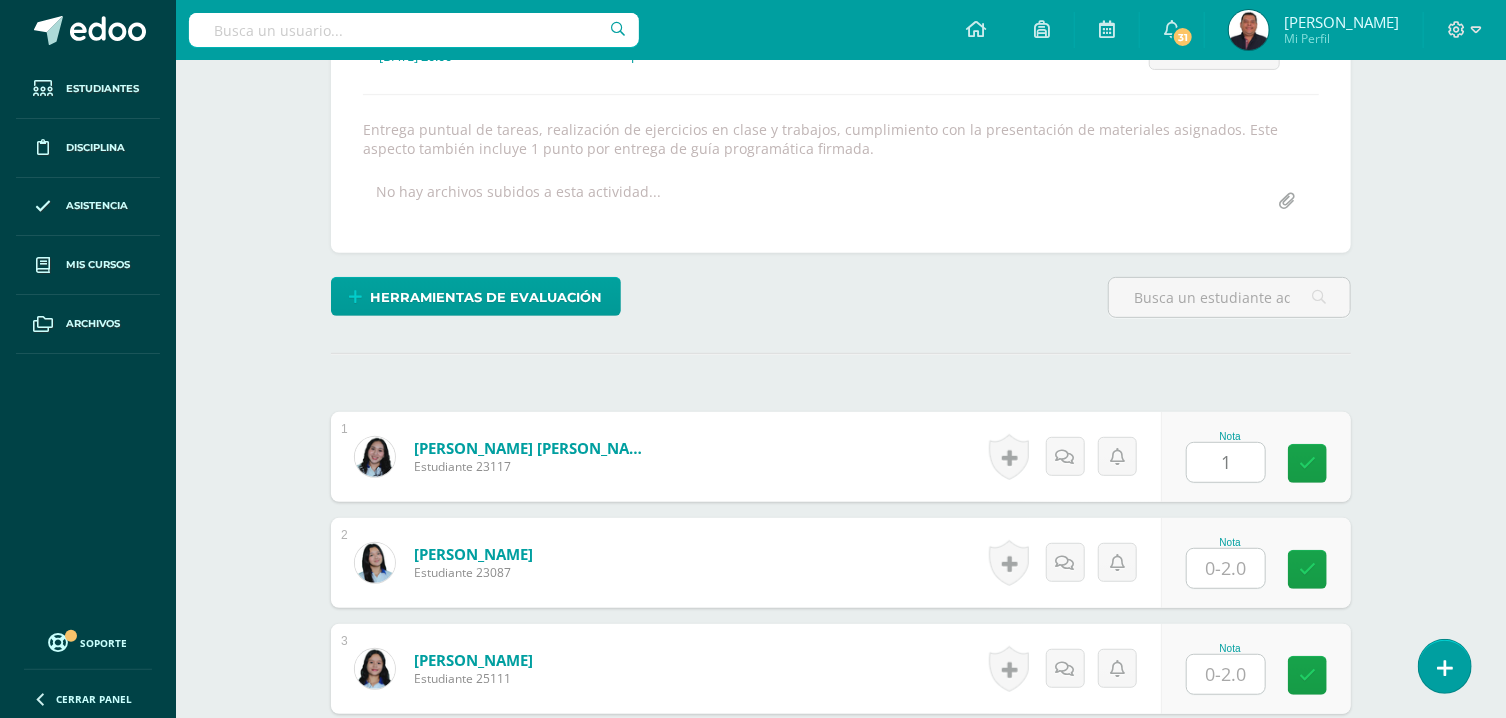 type on "1" 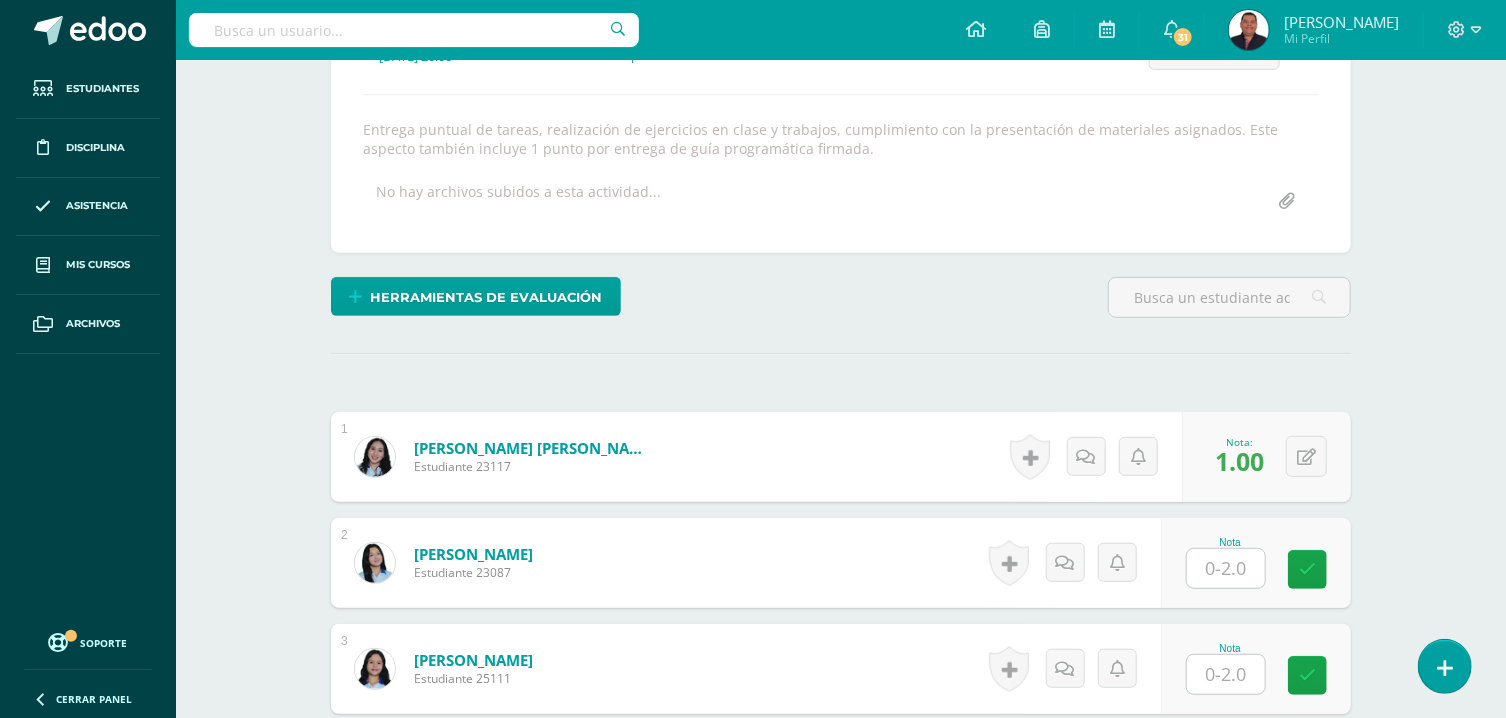 scroll, scrollTop: 322, scrollLeft: 0, axis: vertical 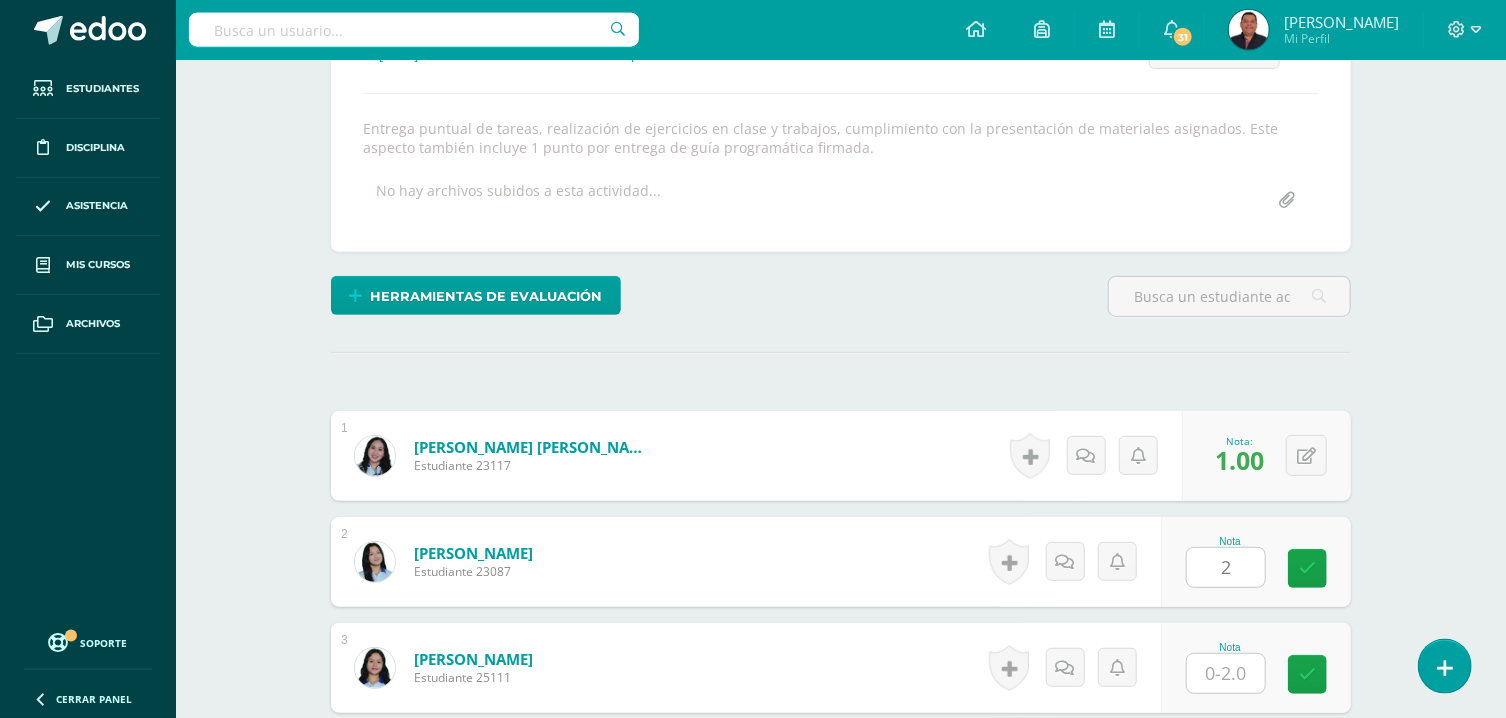 type on "2" 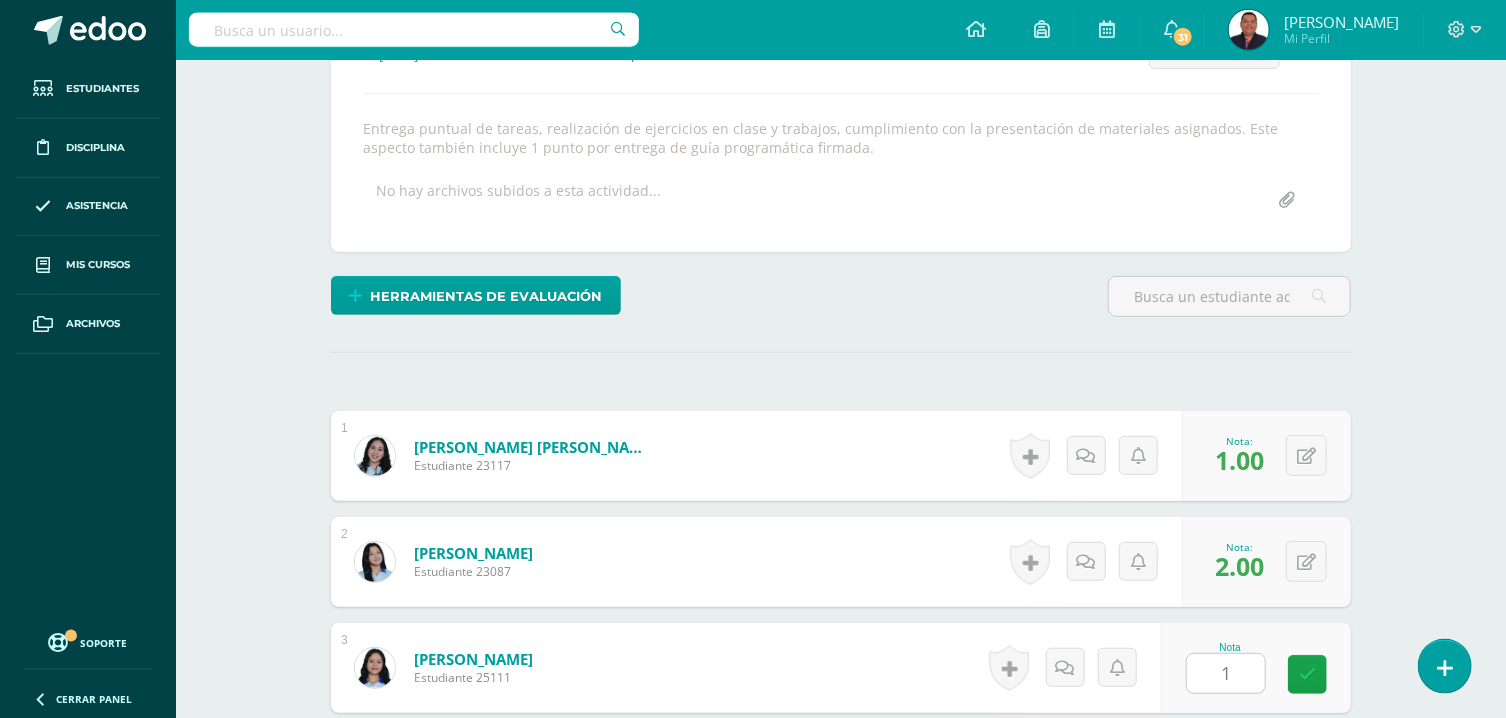 type on "1" 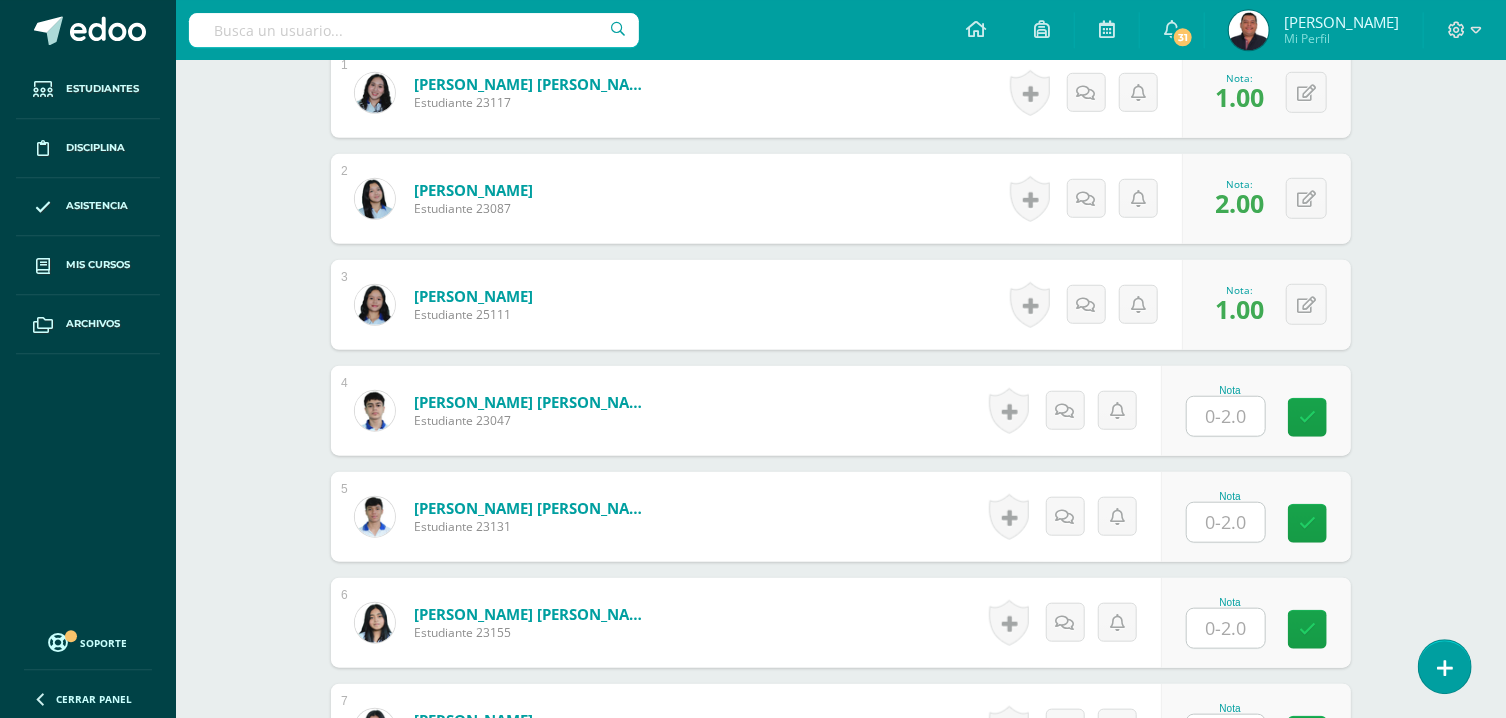 scroll, scrollTop: 687, scrollLeft: 0, axis: vertical 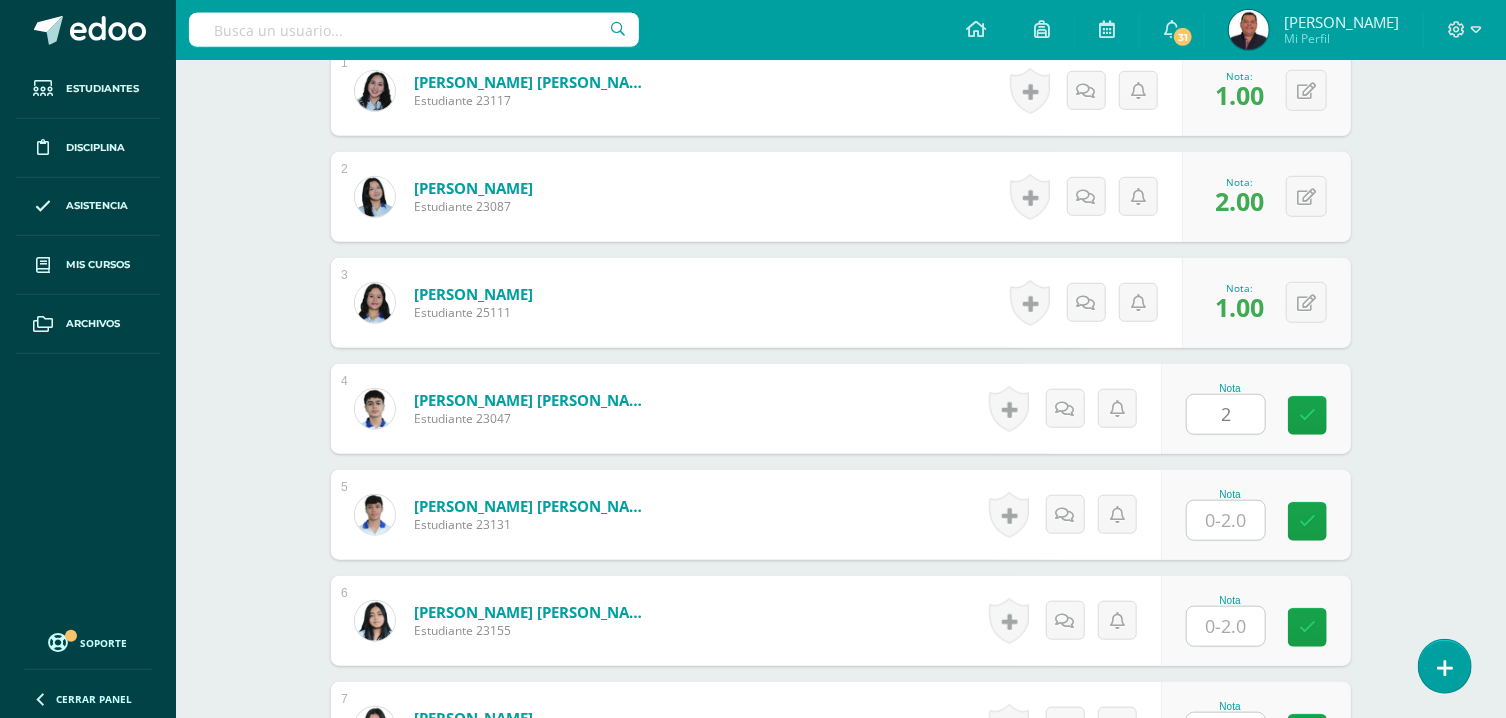 type on "2" 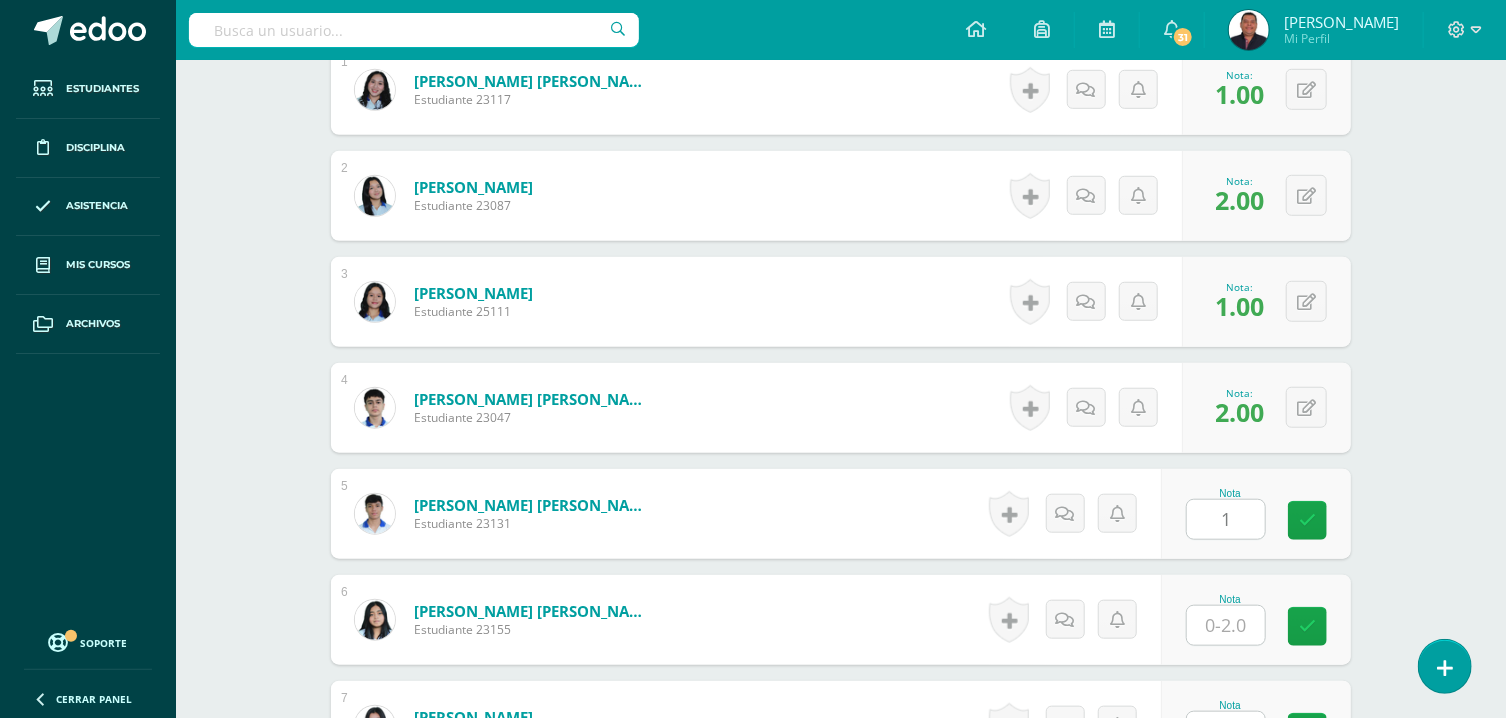 type on "1" 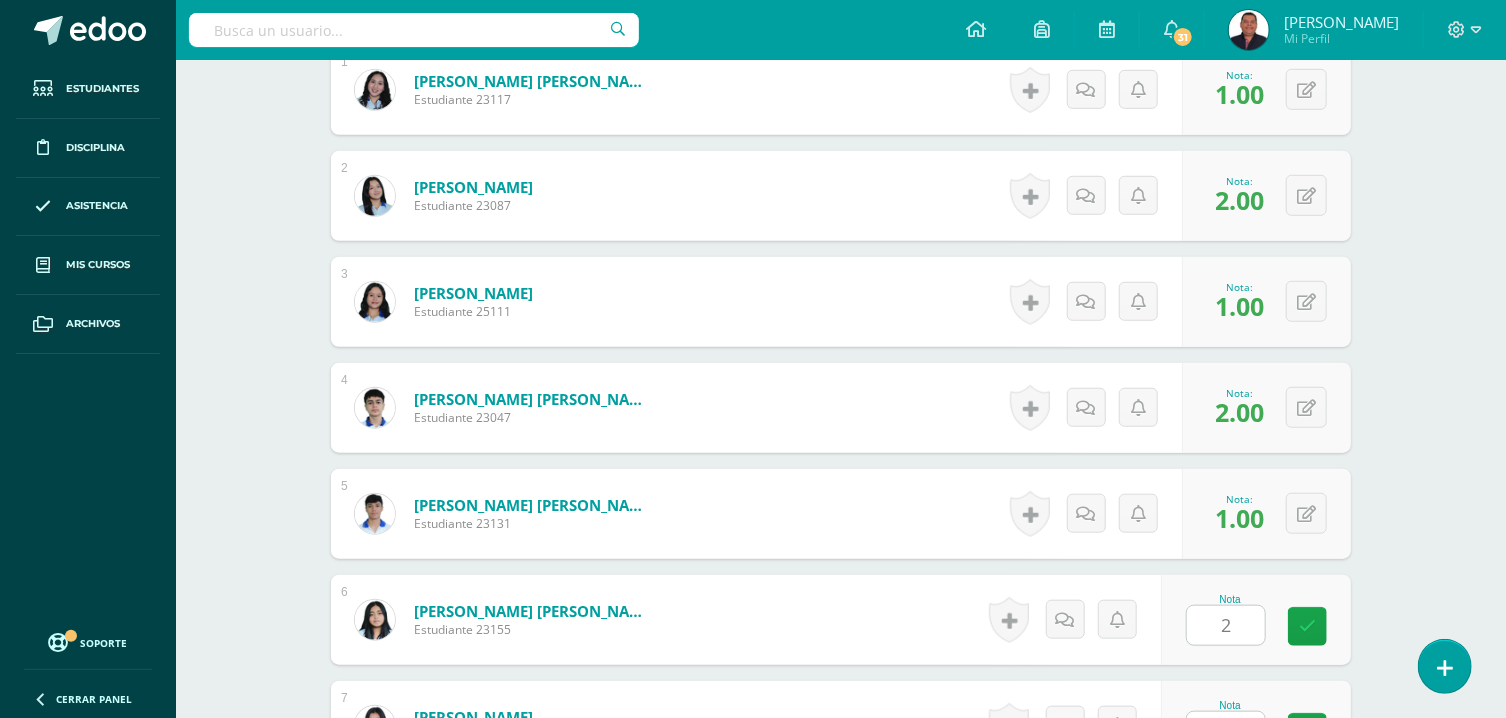 type on "2" 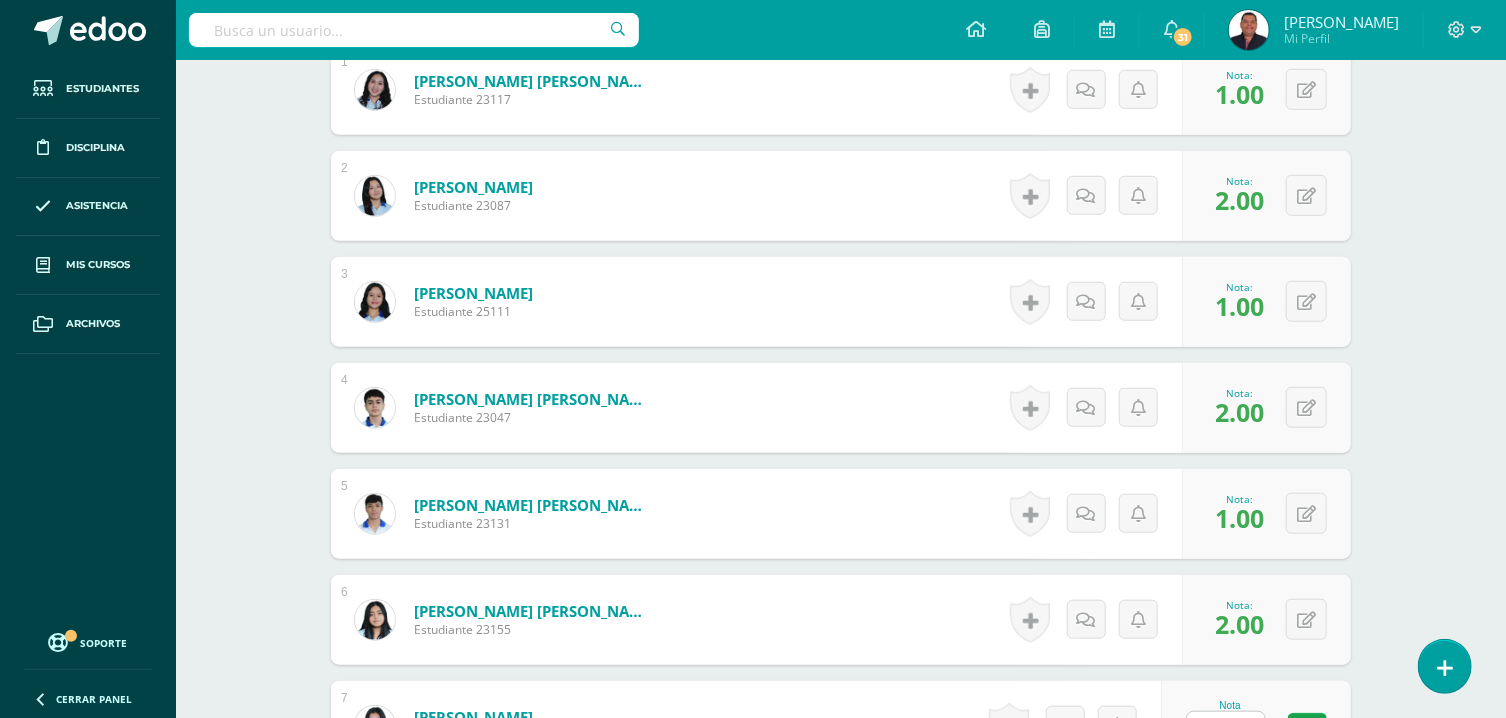 type on "1" 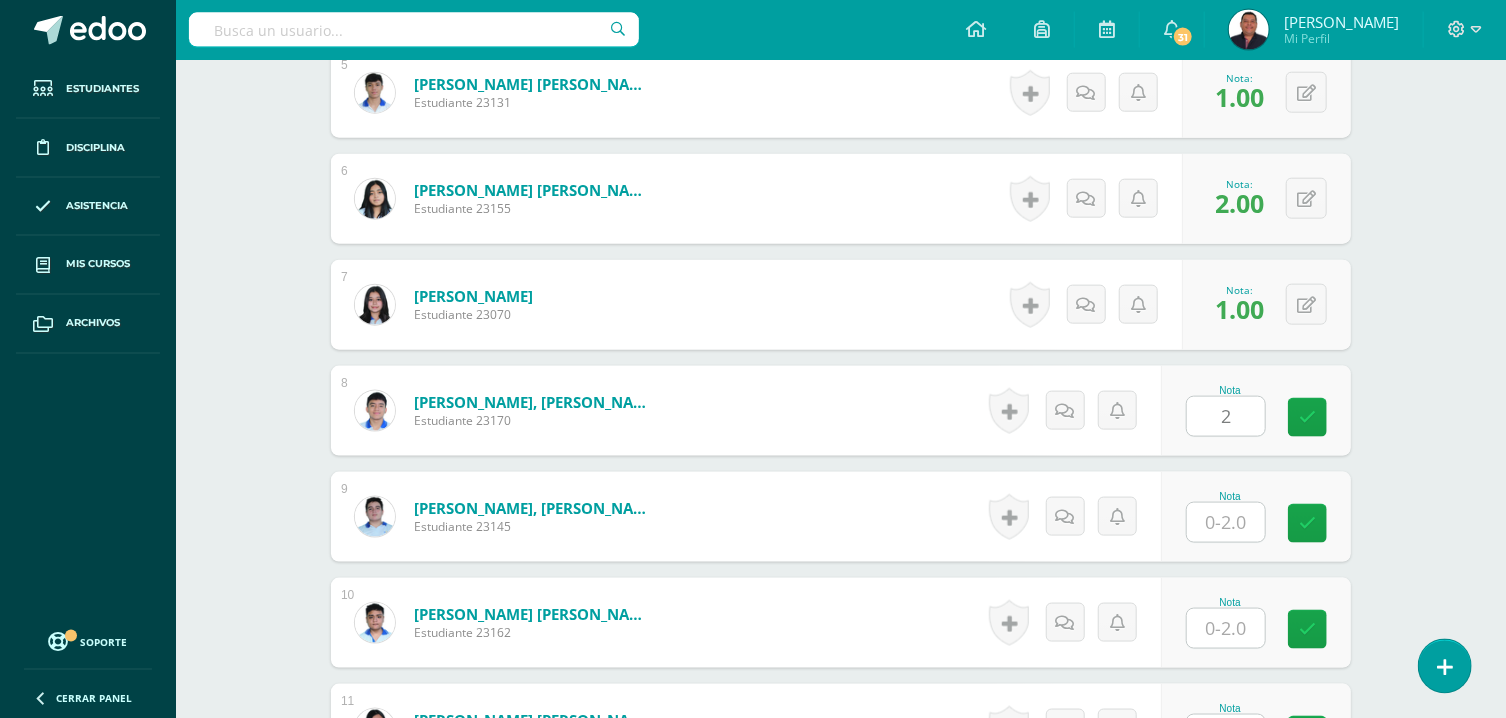 type on "2" 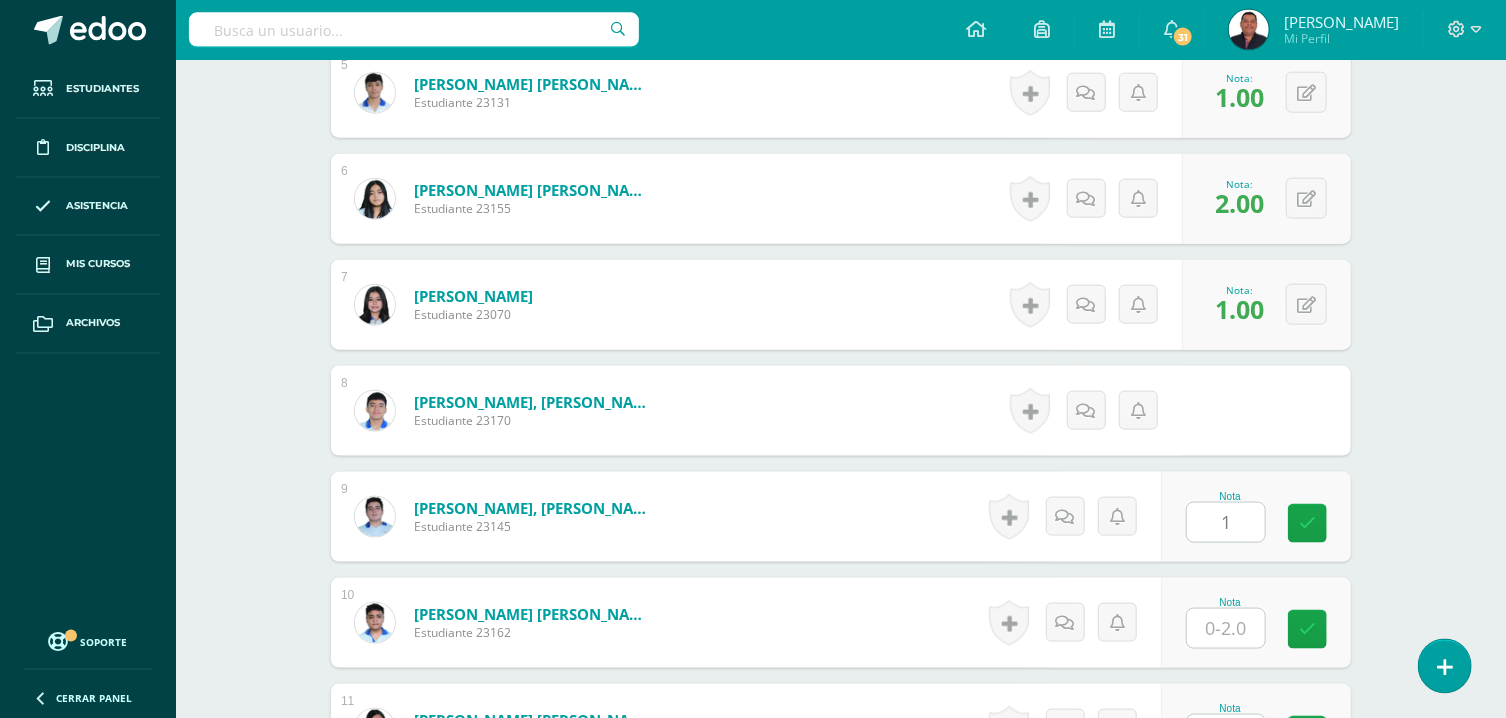 type on "1" 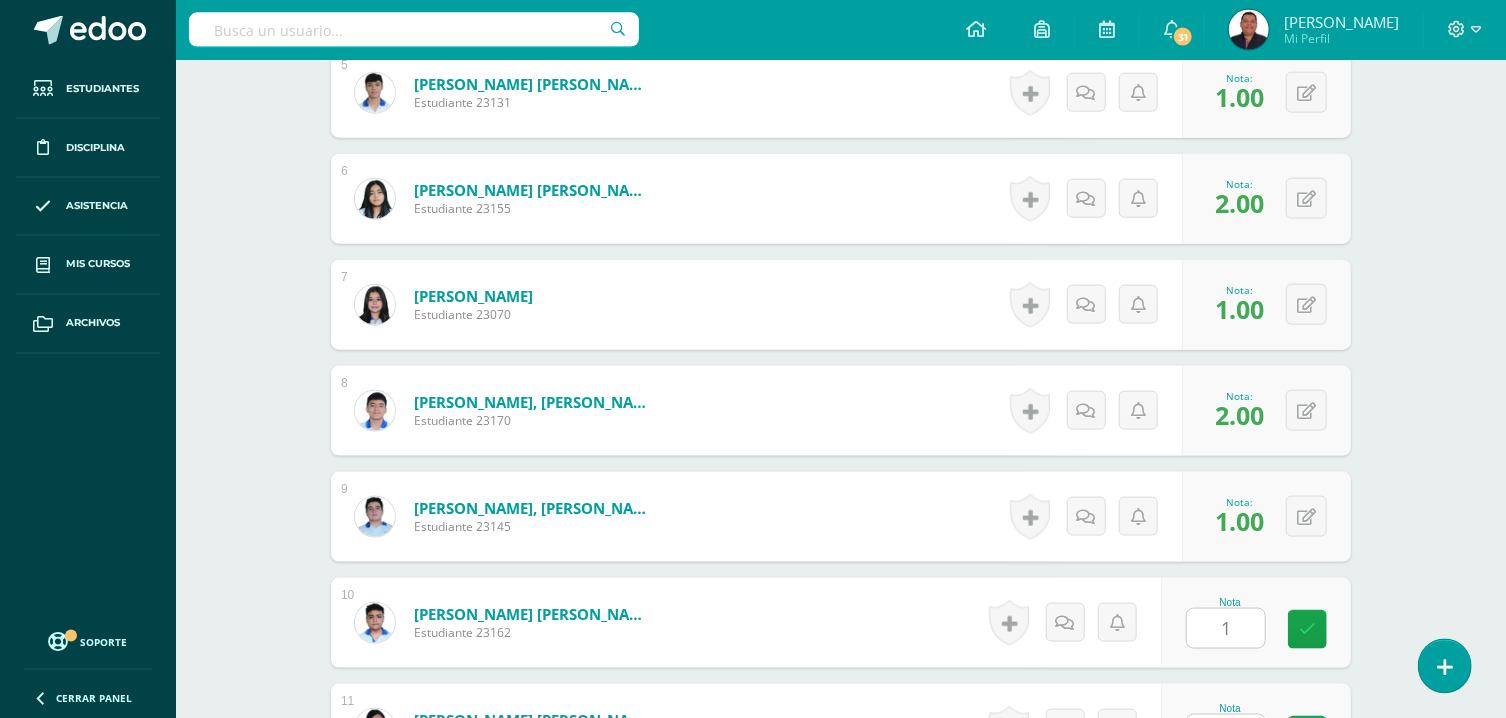 type on "1" 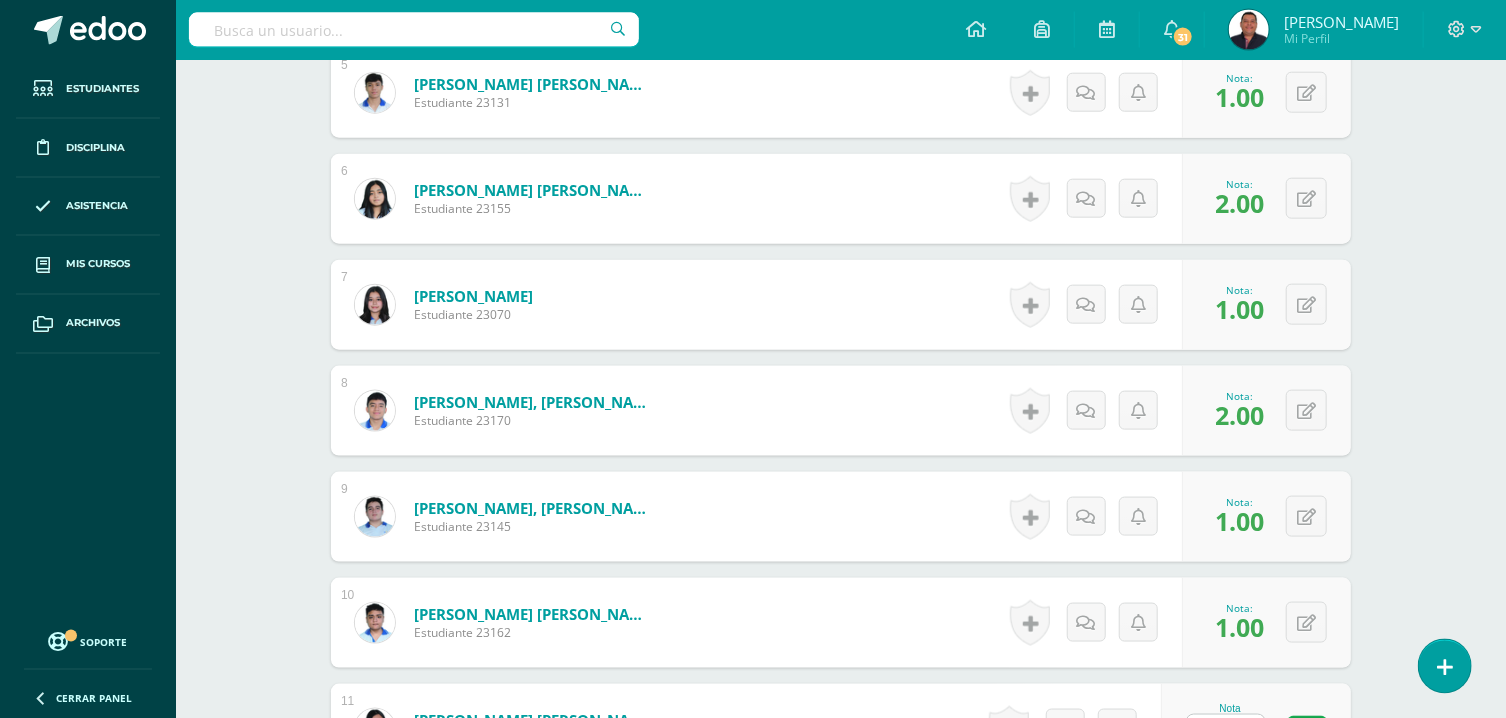 type on "2" 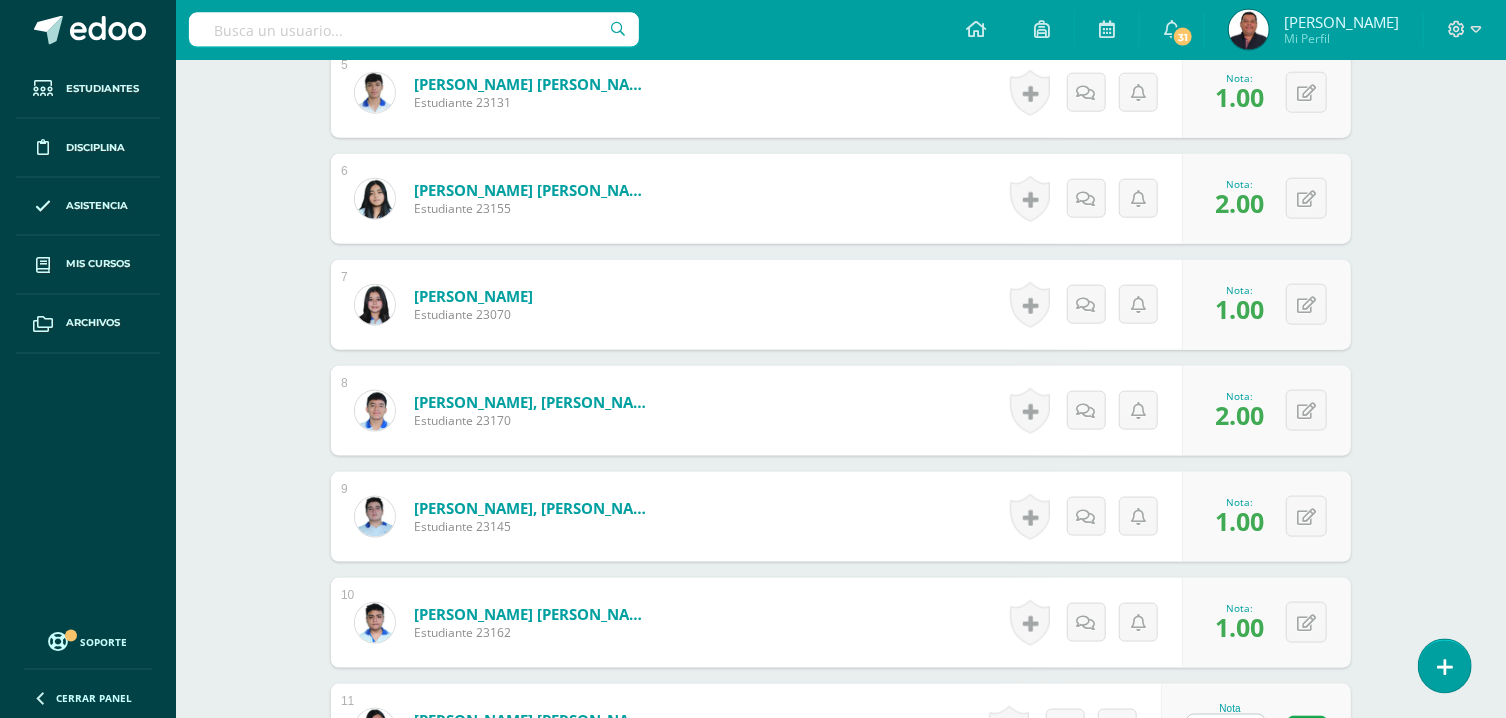 scroll, scrollTop: 1534, scrollLeft: 0, axis: vertical 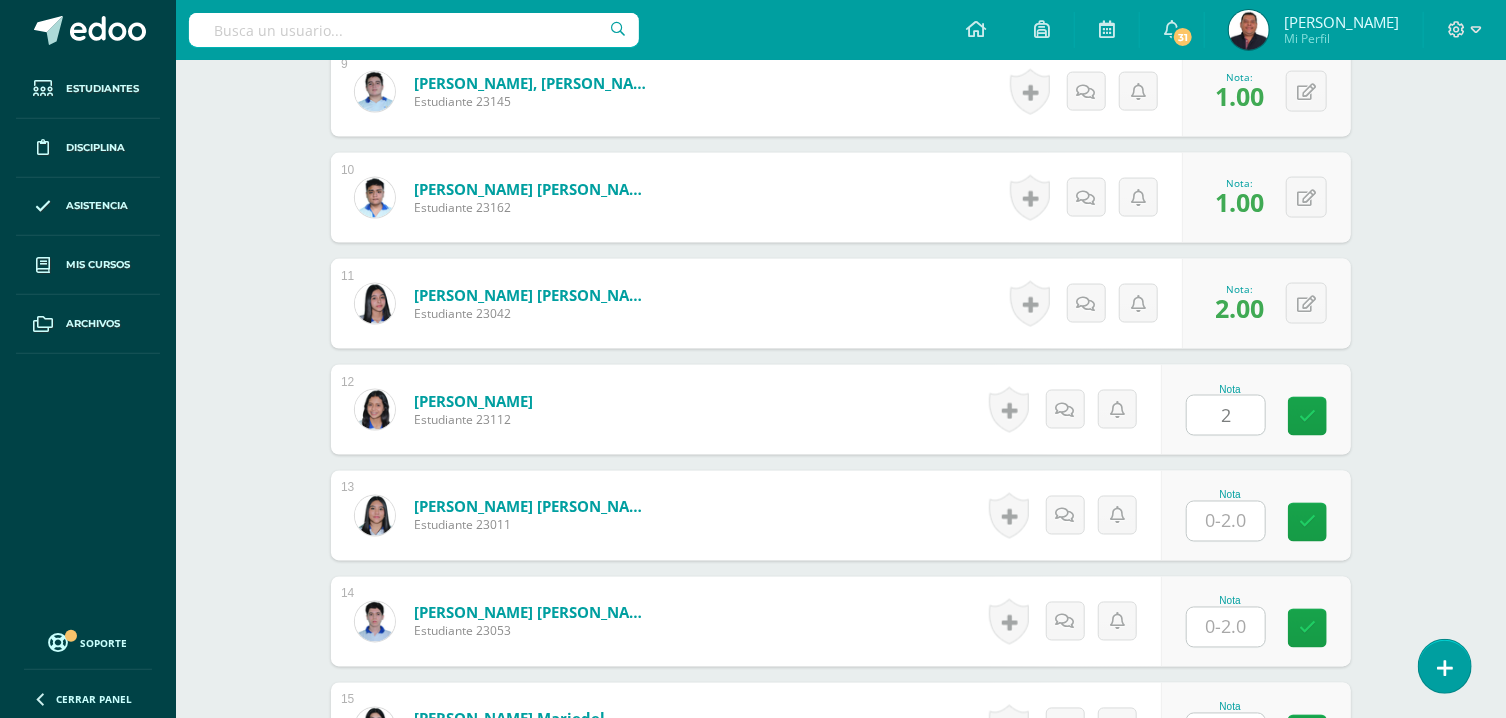 type on "2" 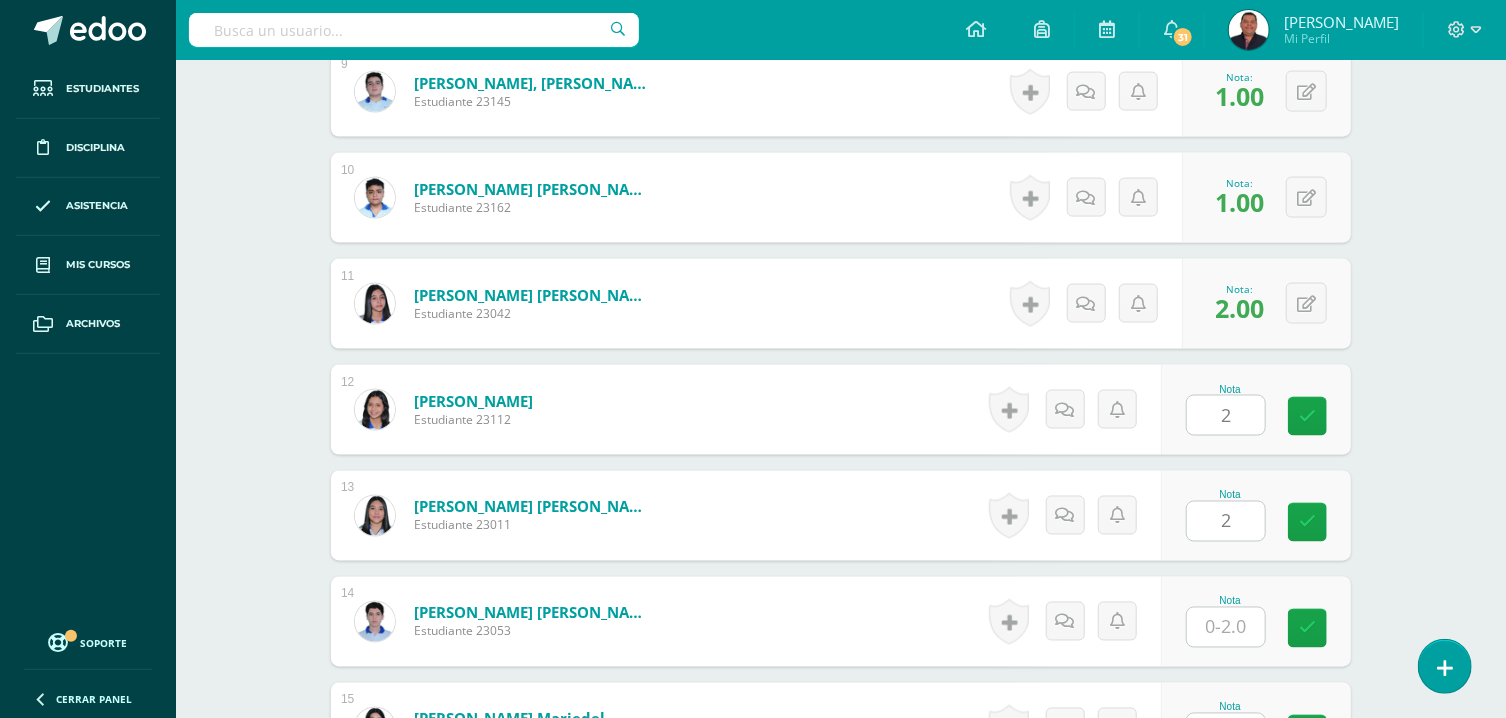 type on "2" 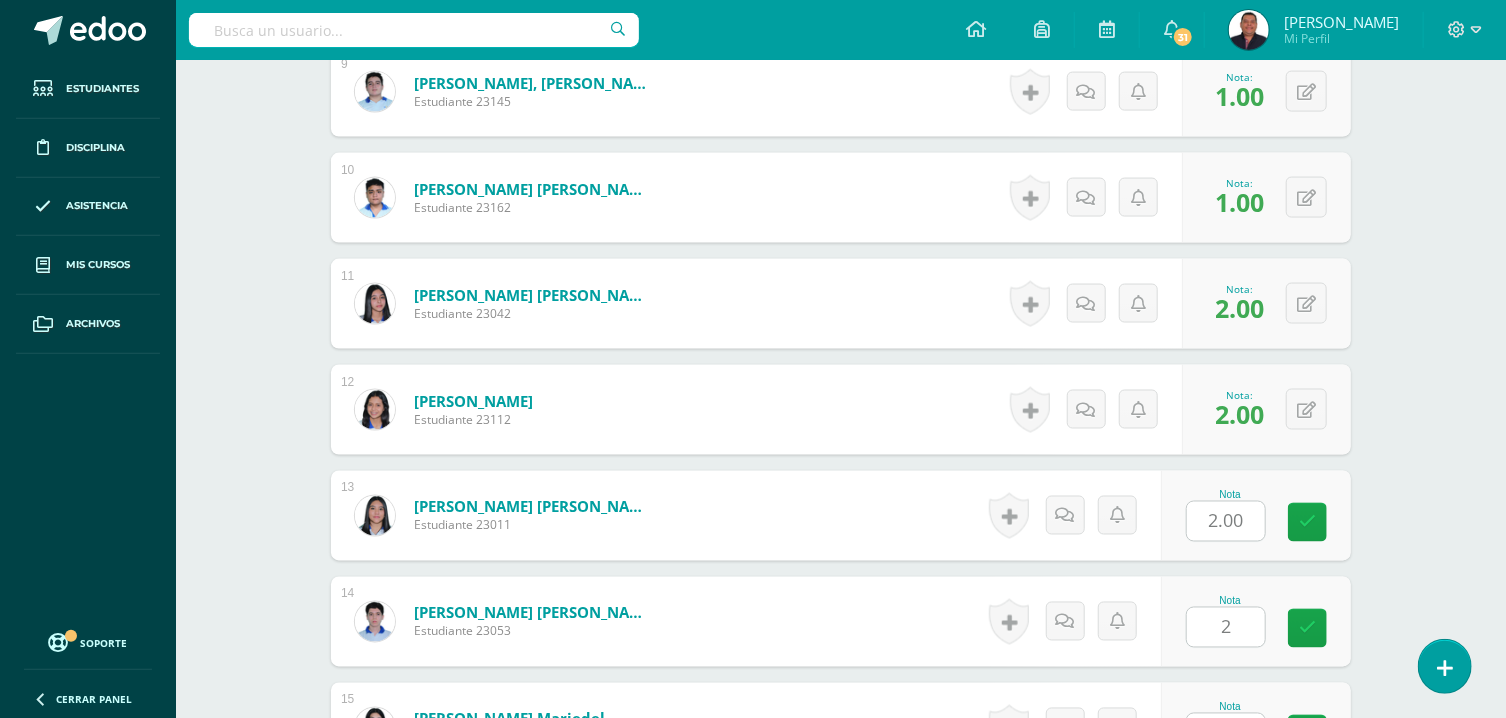 type on "2" 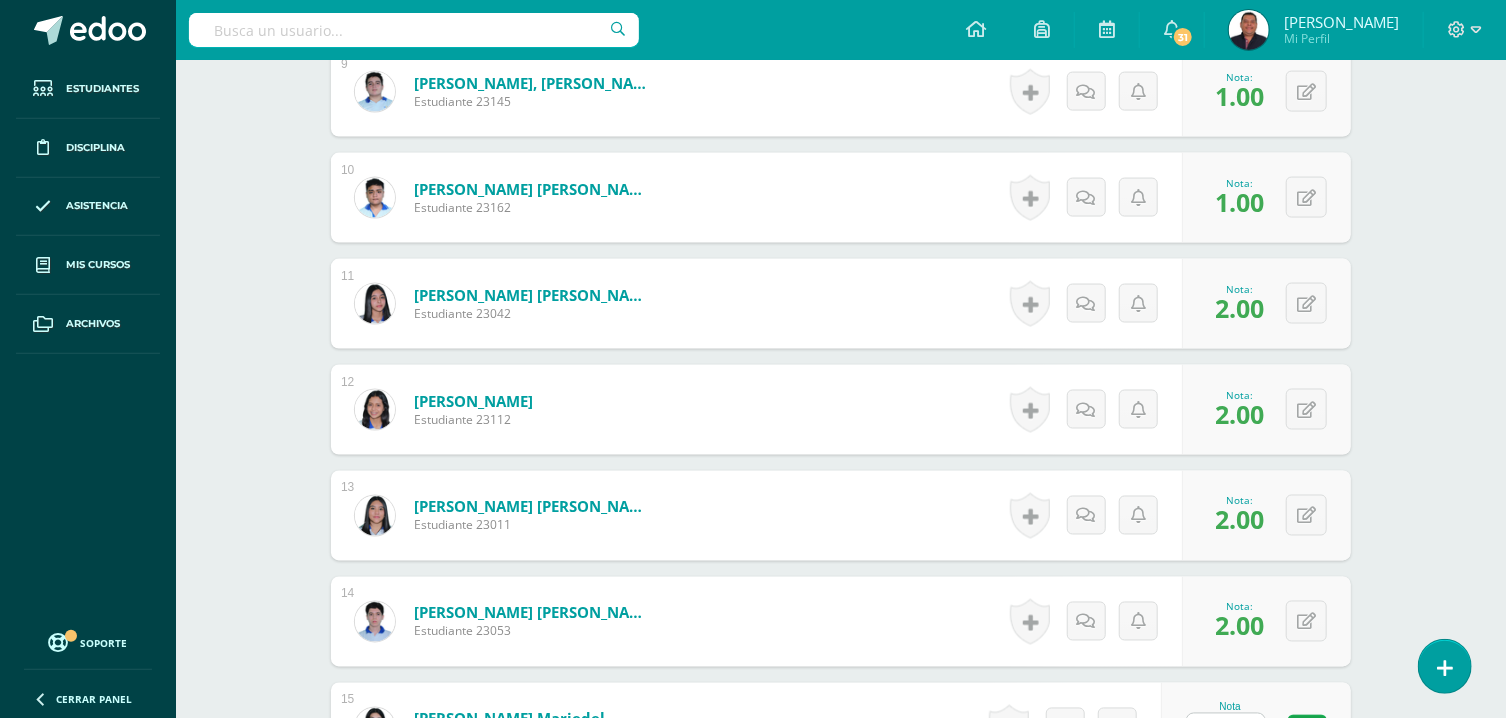 type on "2" 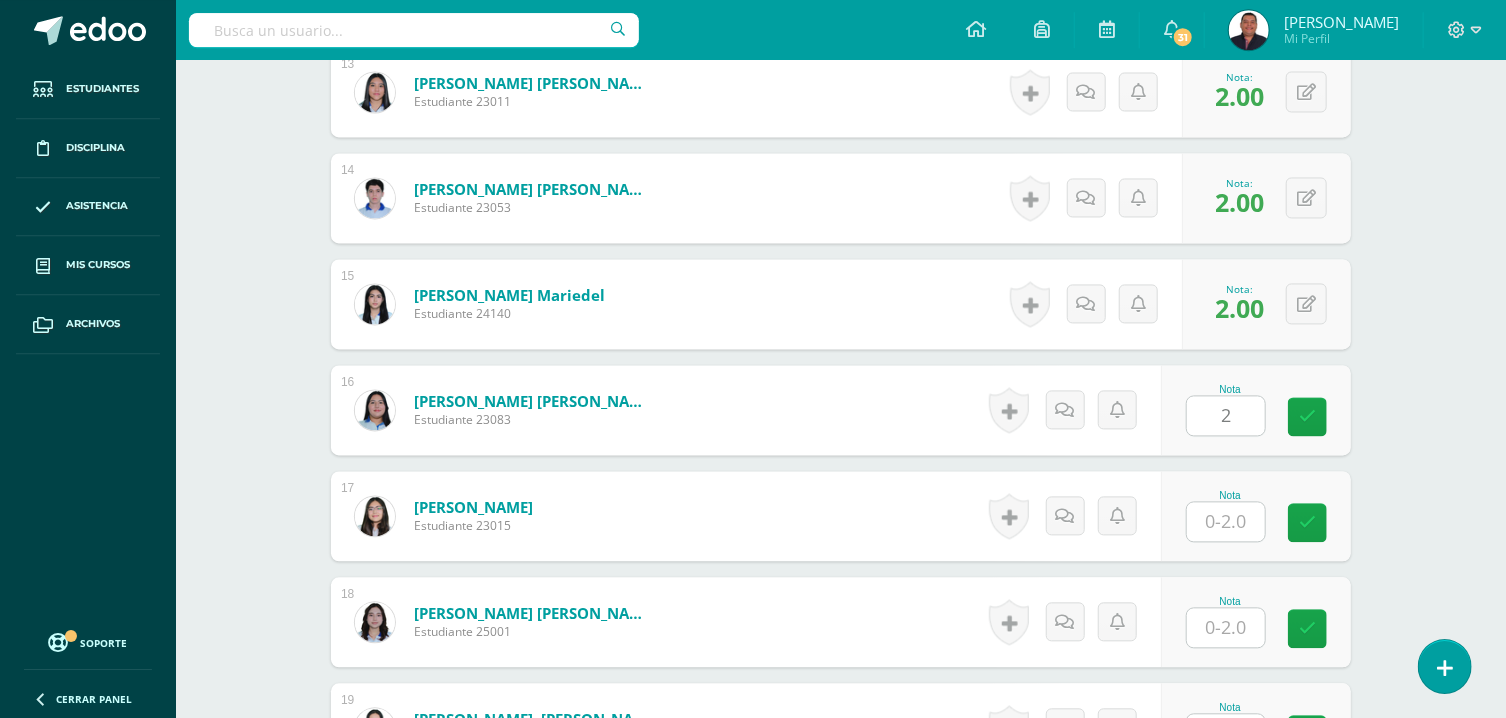 type on "2" 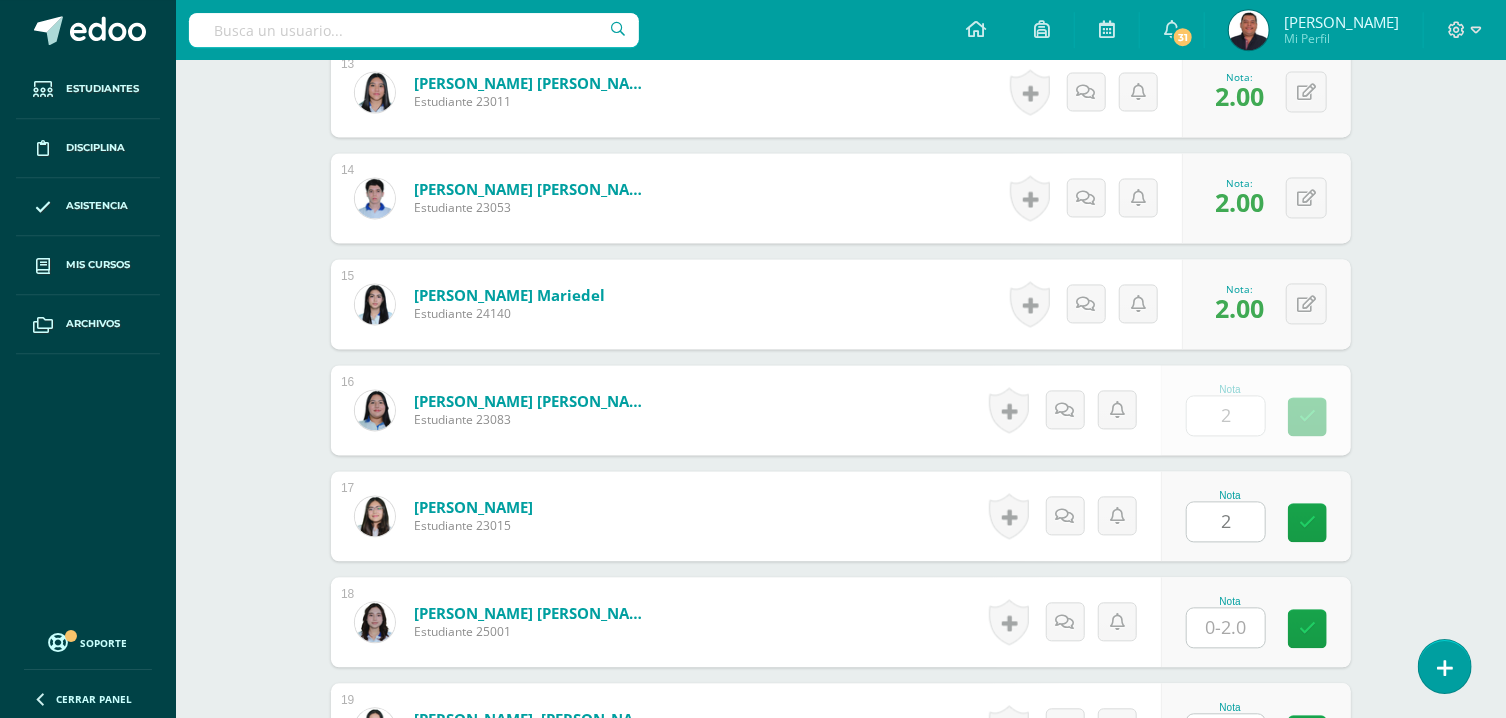 type on "2" 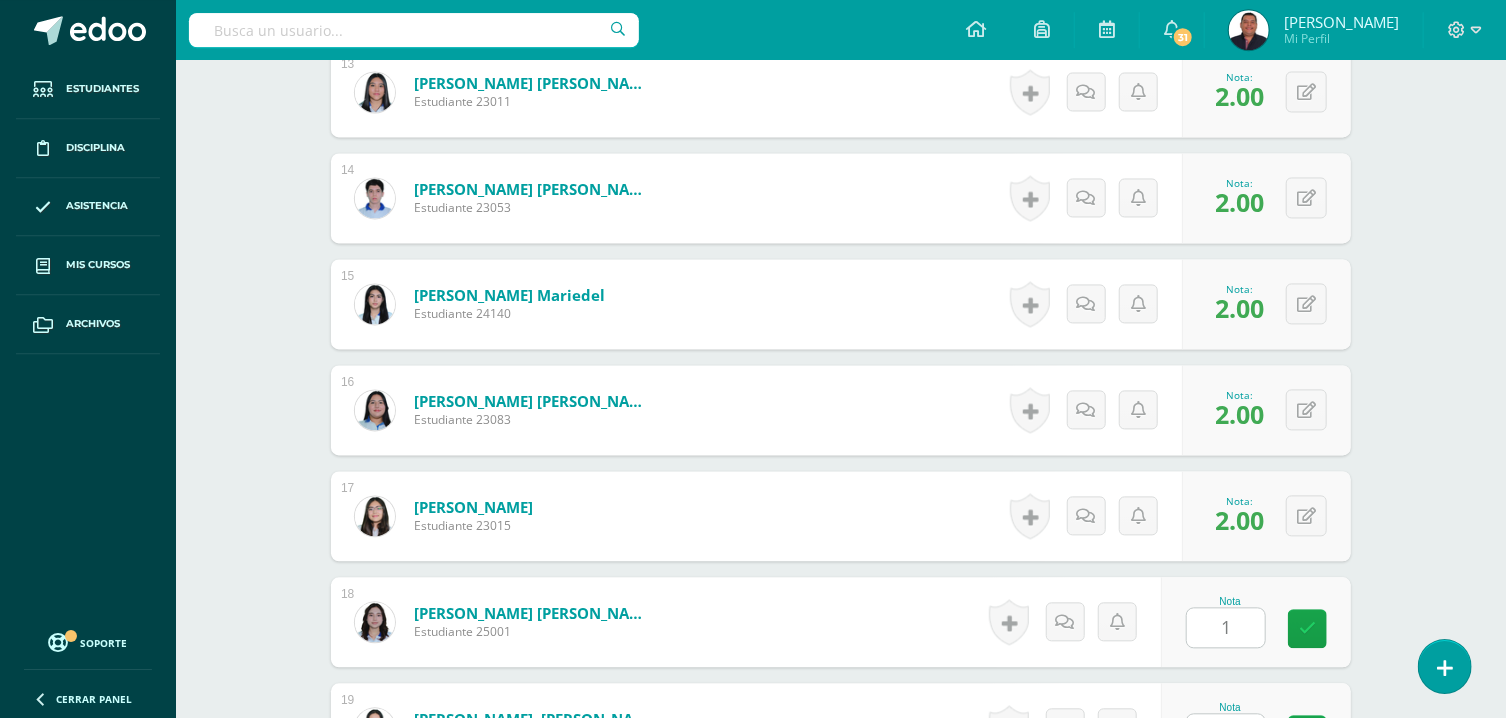type on "1" 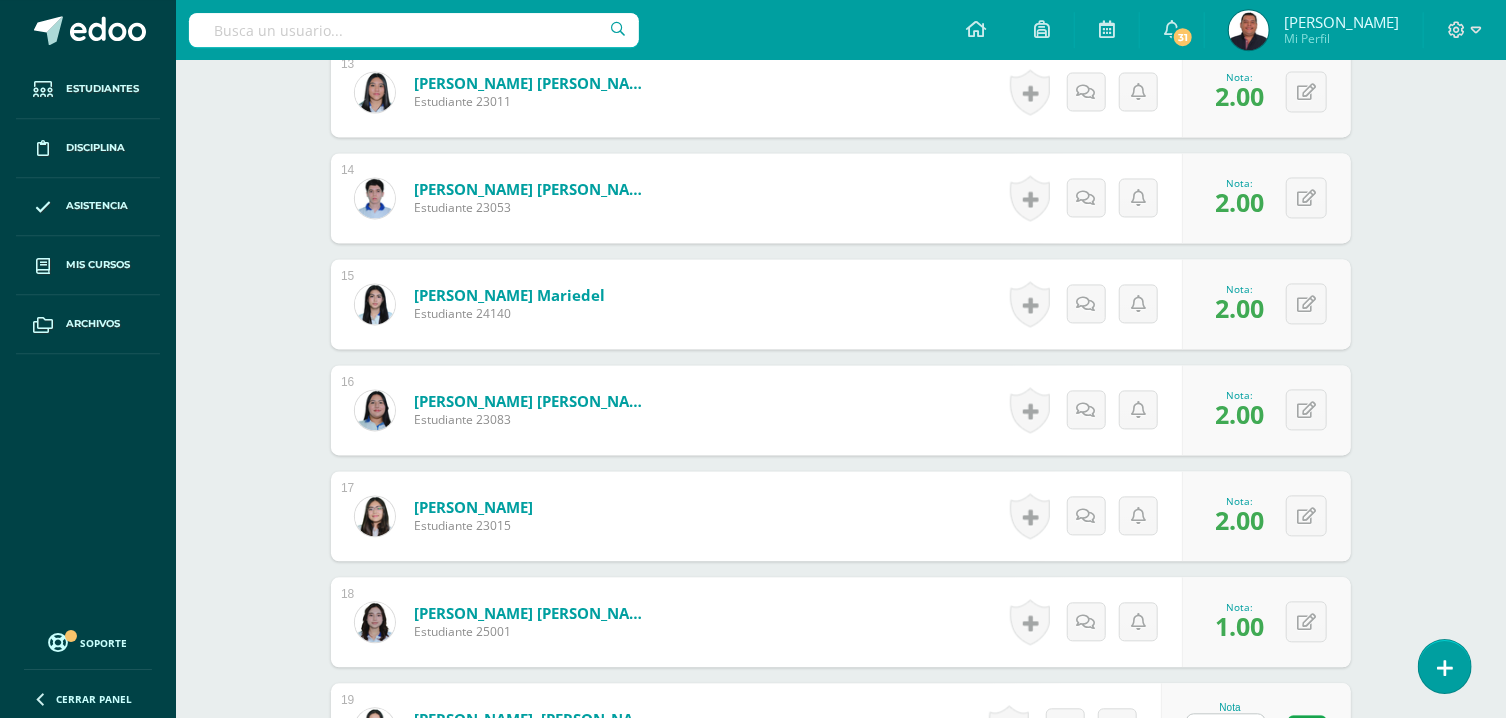 type on "1" 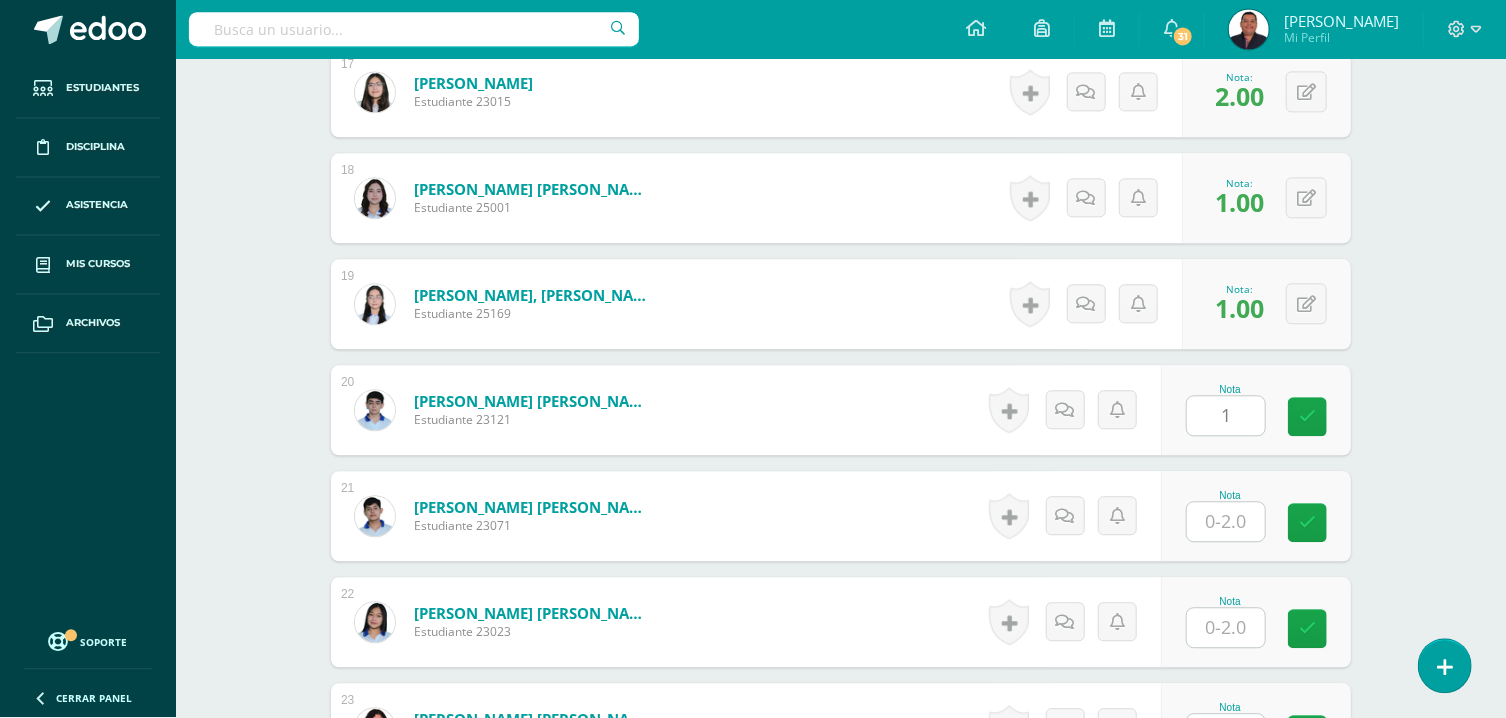 type on "1" 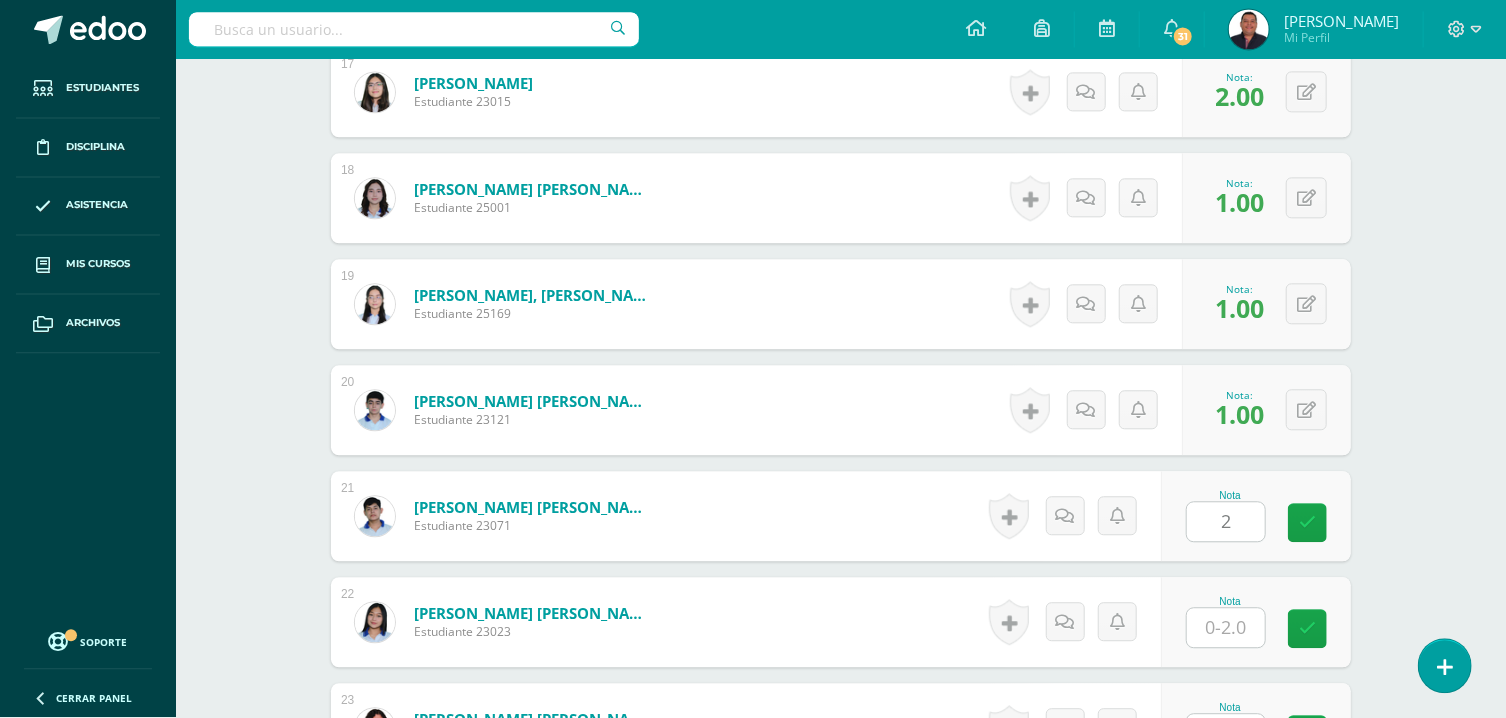 type on "2" 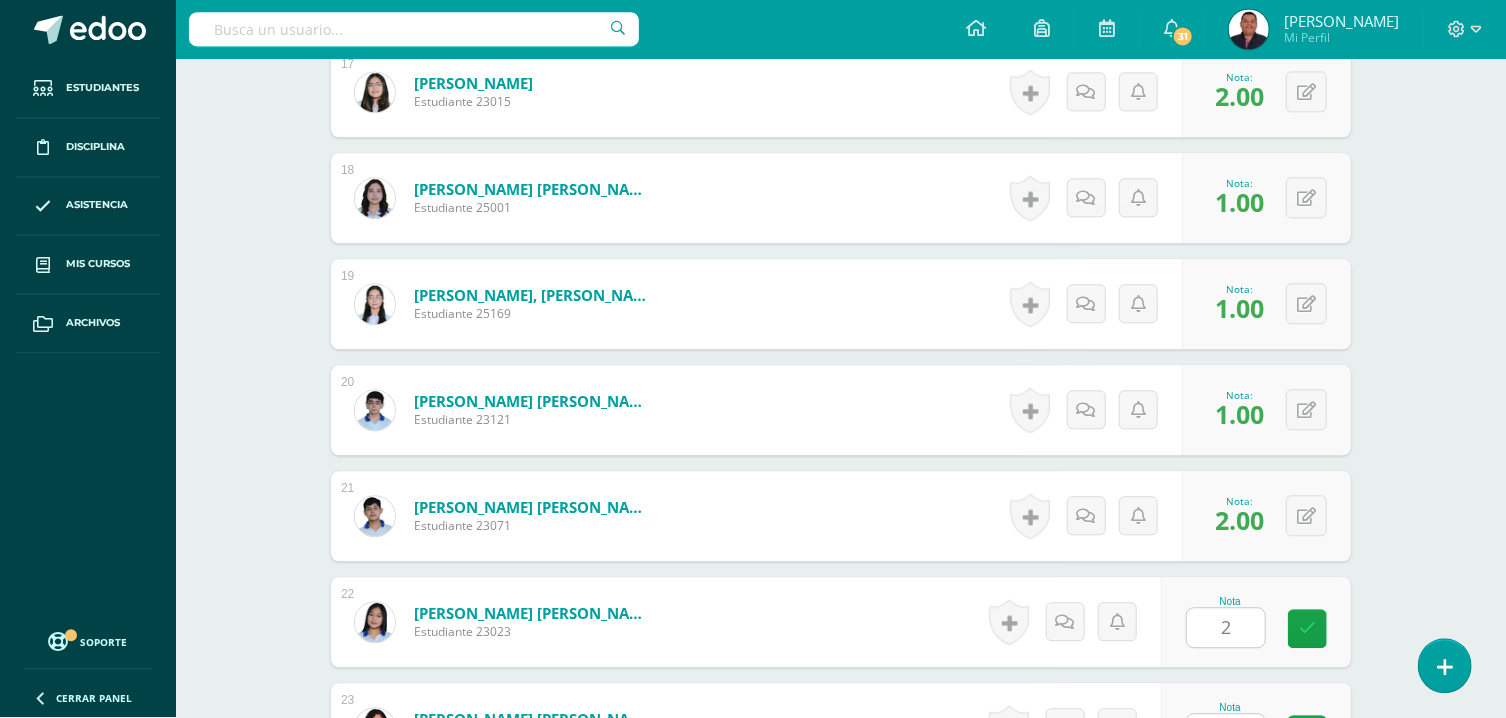 type on "2" 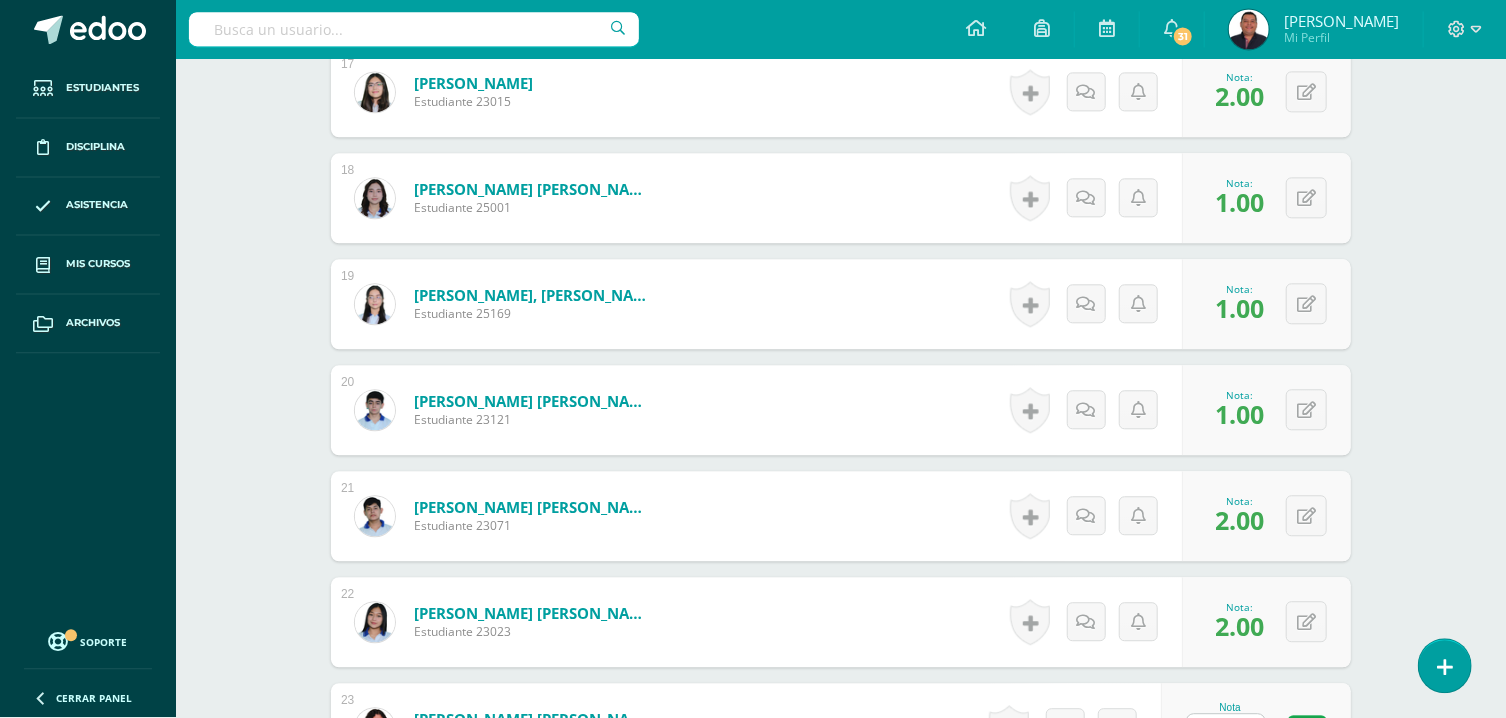 type on "1" 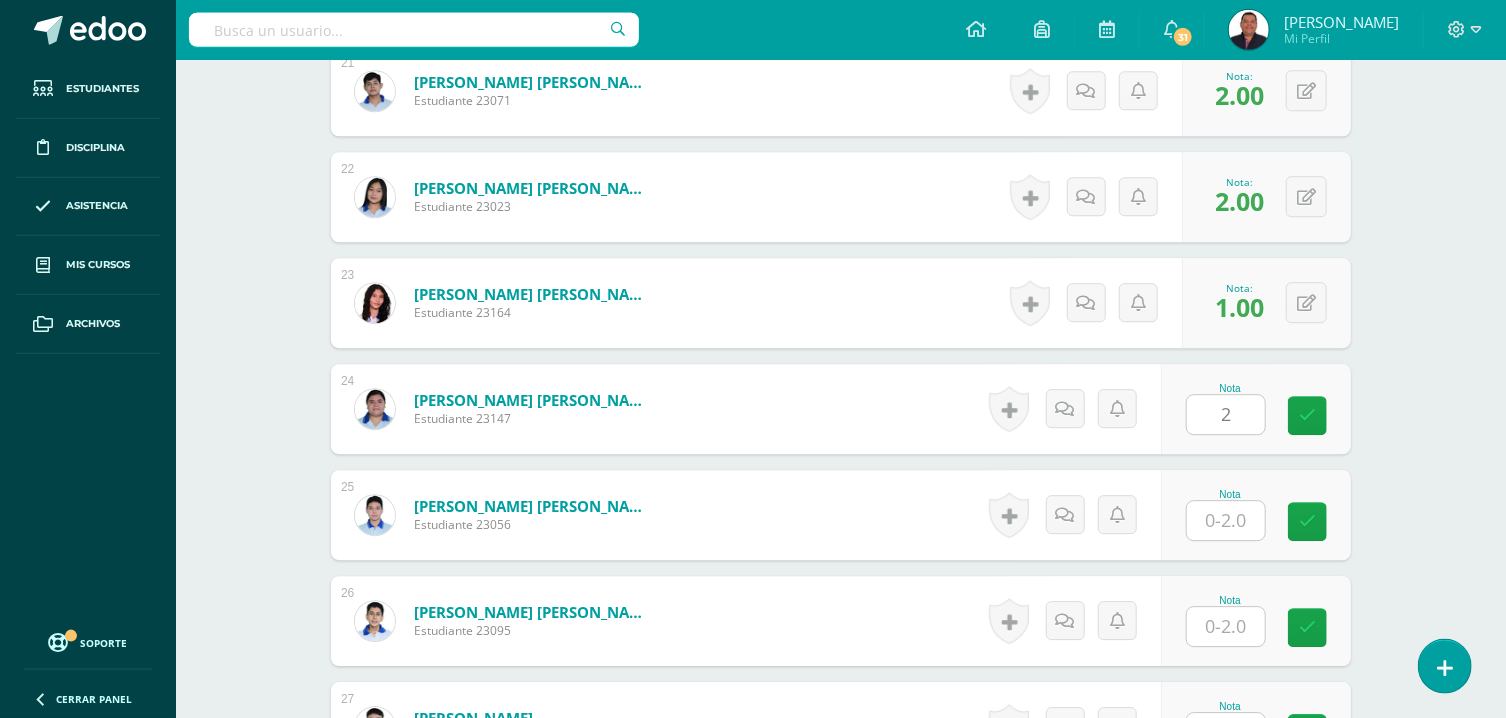 type on "2" 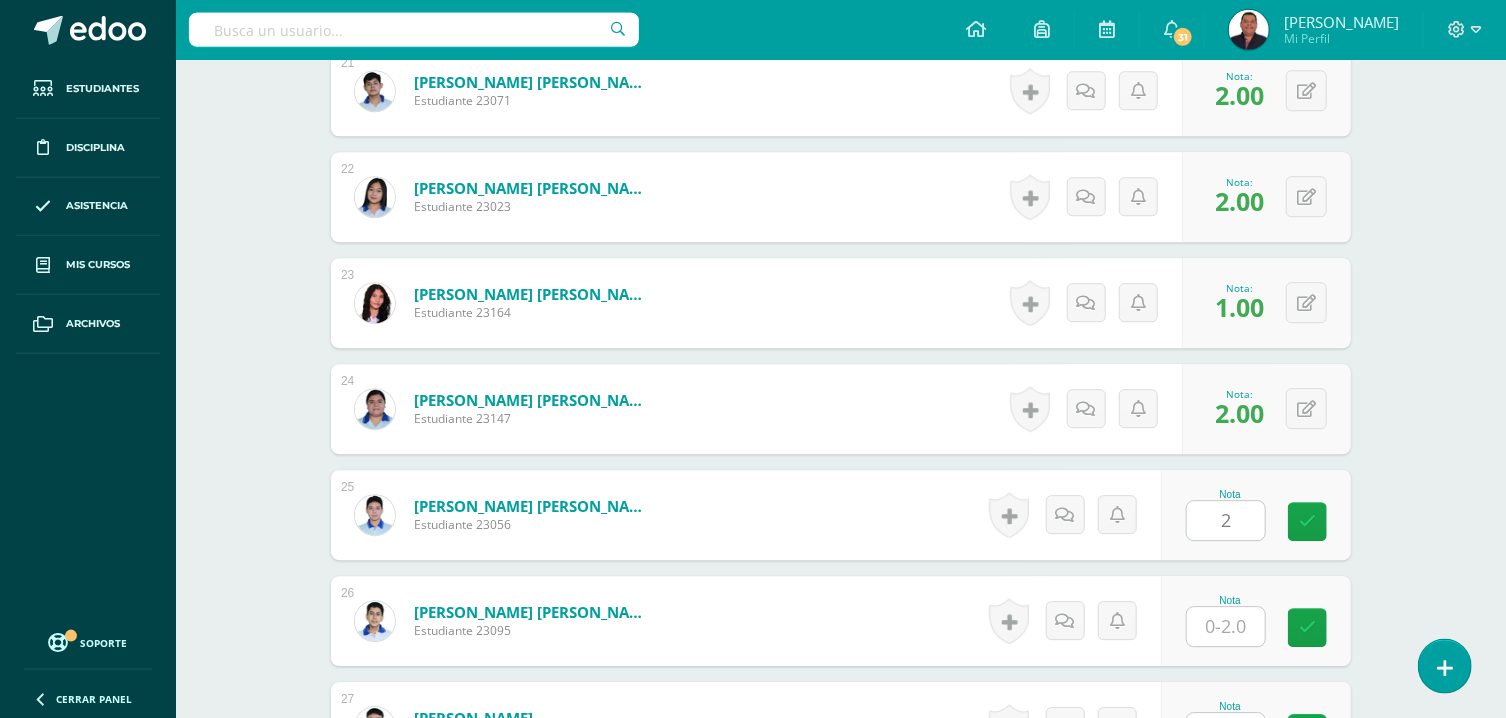 type on "2" 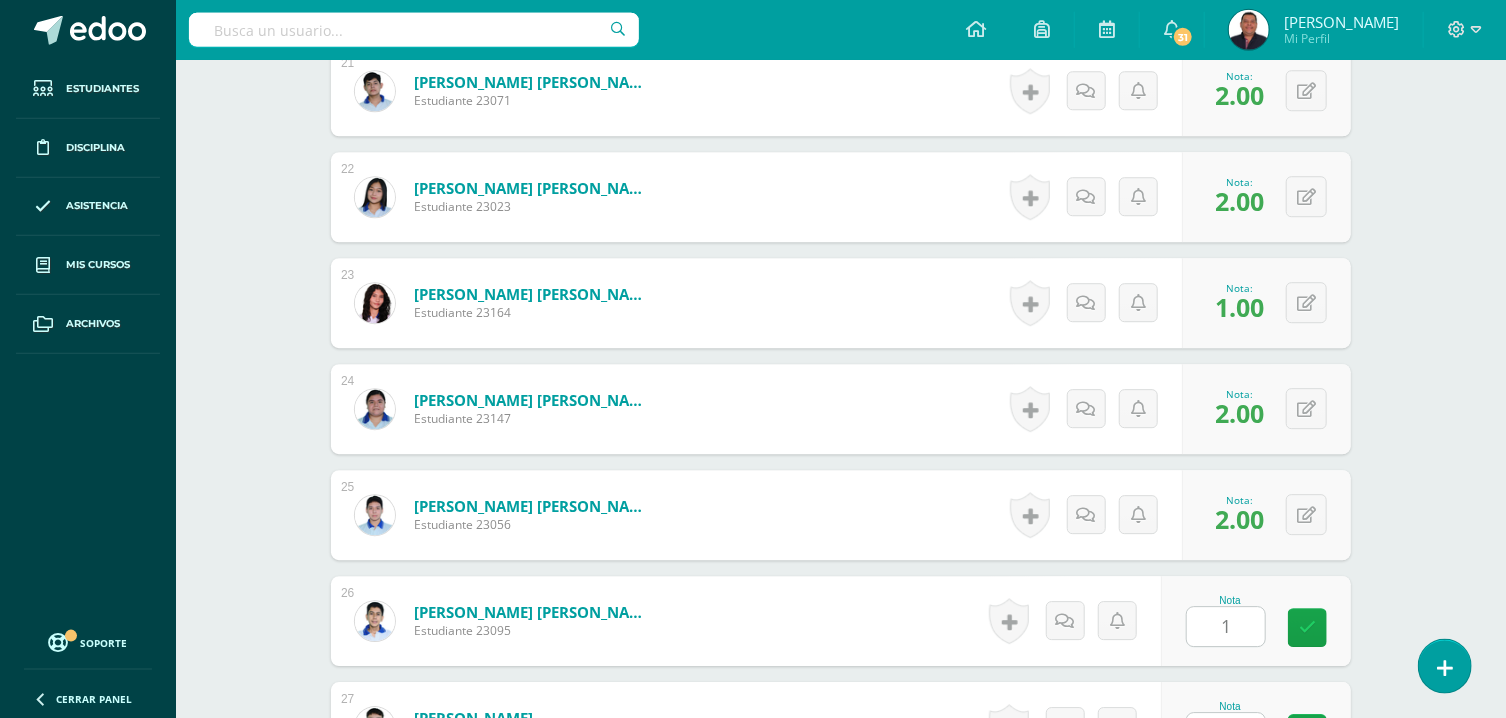 type on "1" 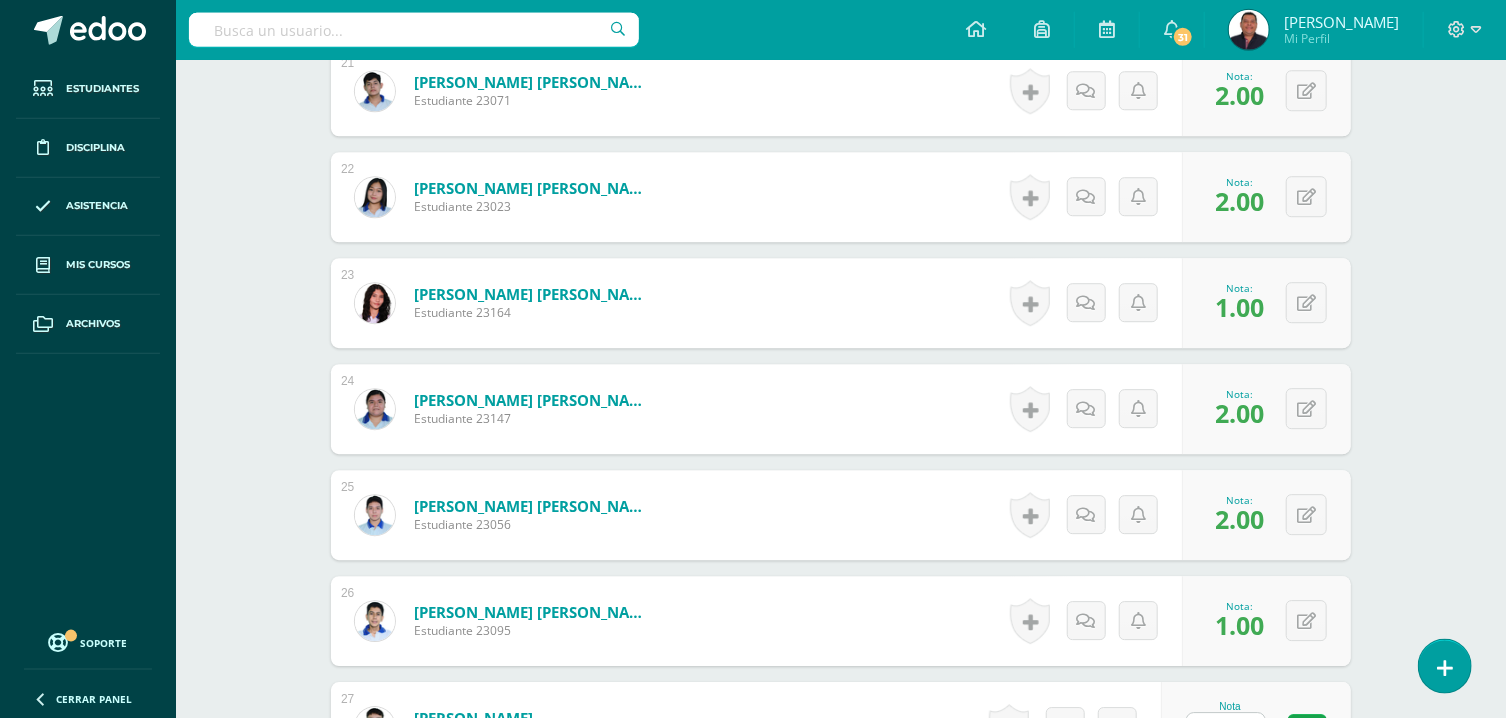 type on "1" 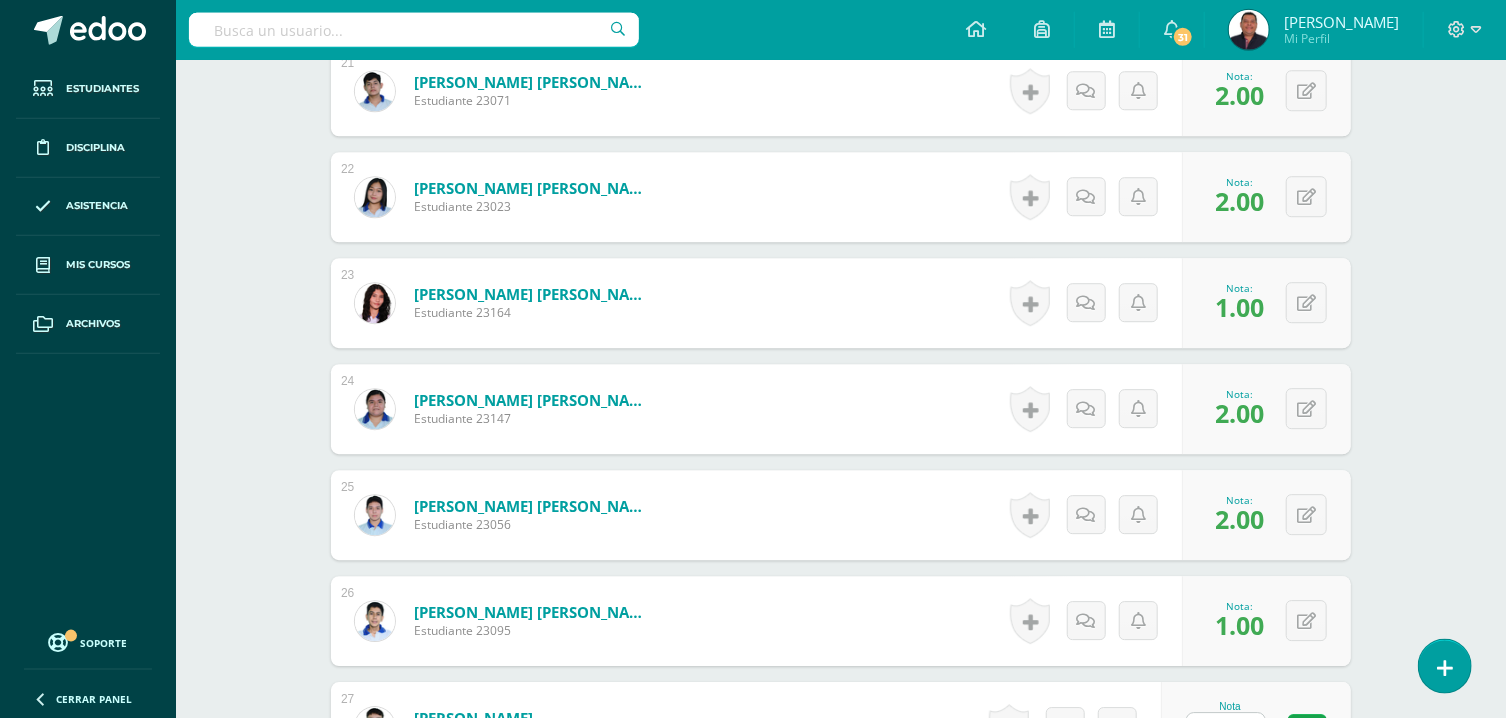 scroll, scrollTop: 3230, scrollLeft: 0, axis: vertical 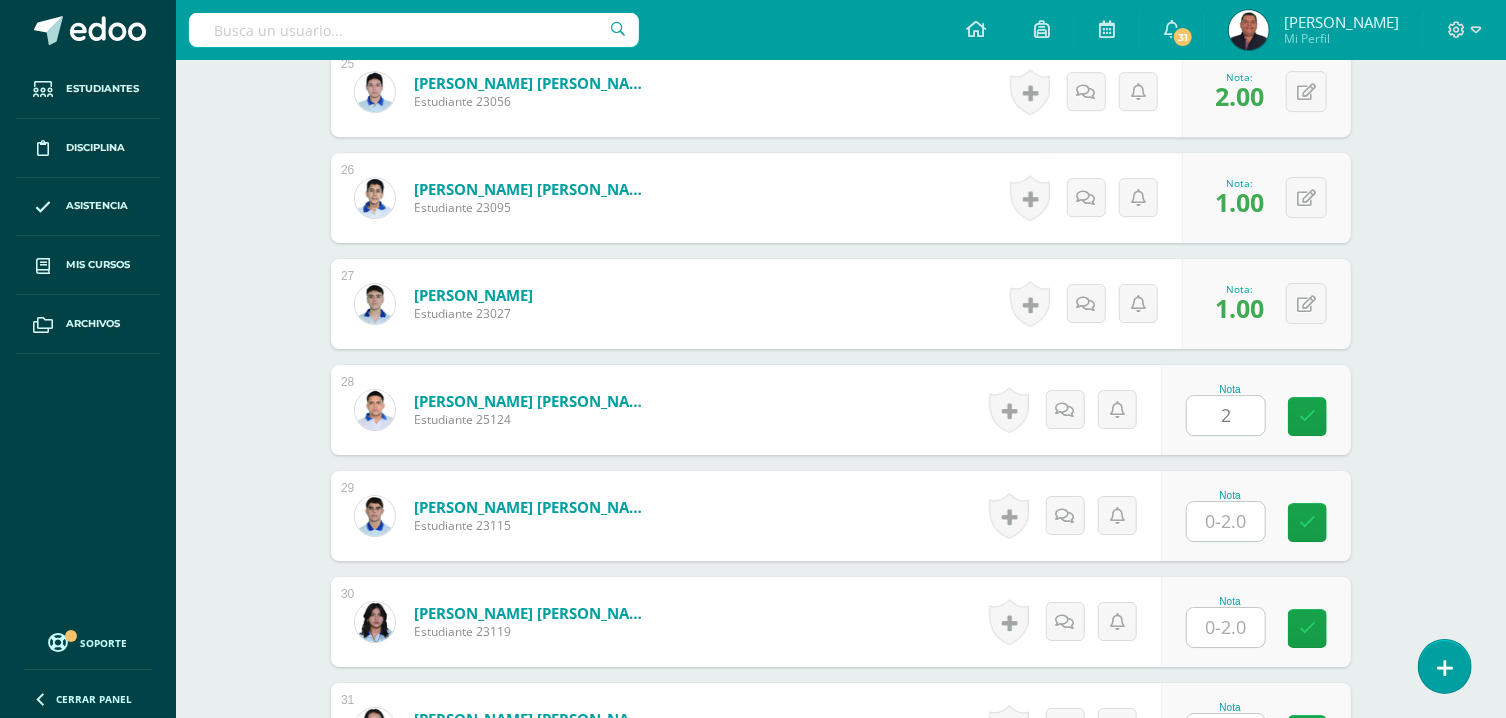 type on "2" 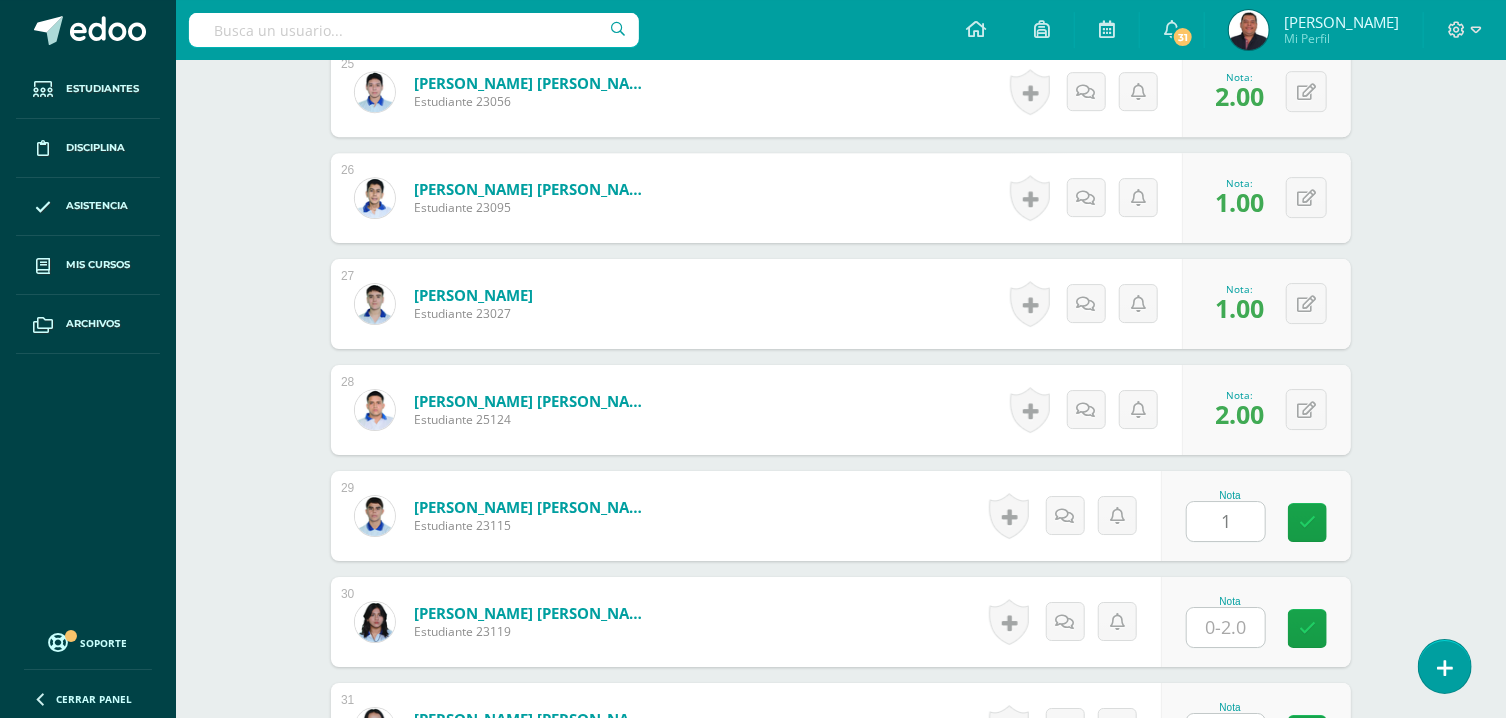 type on "1" 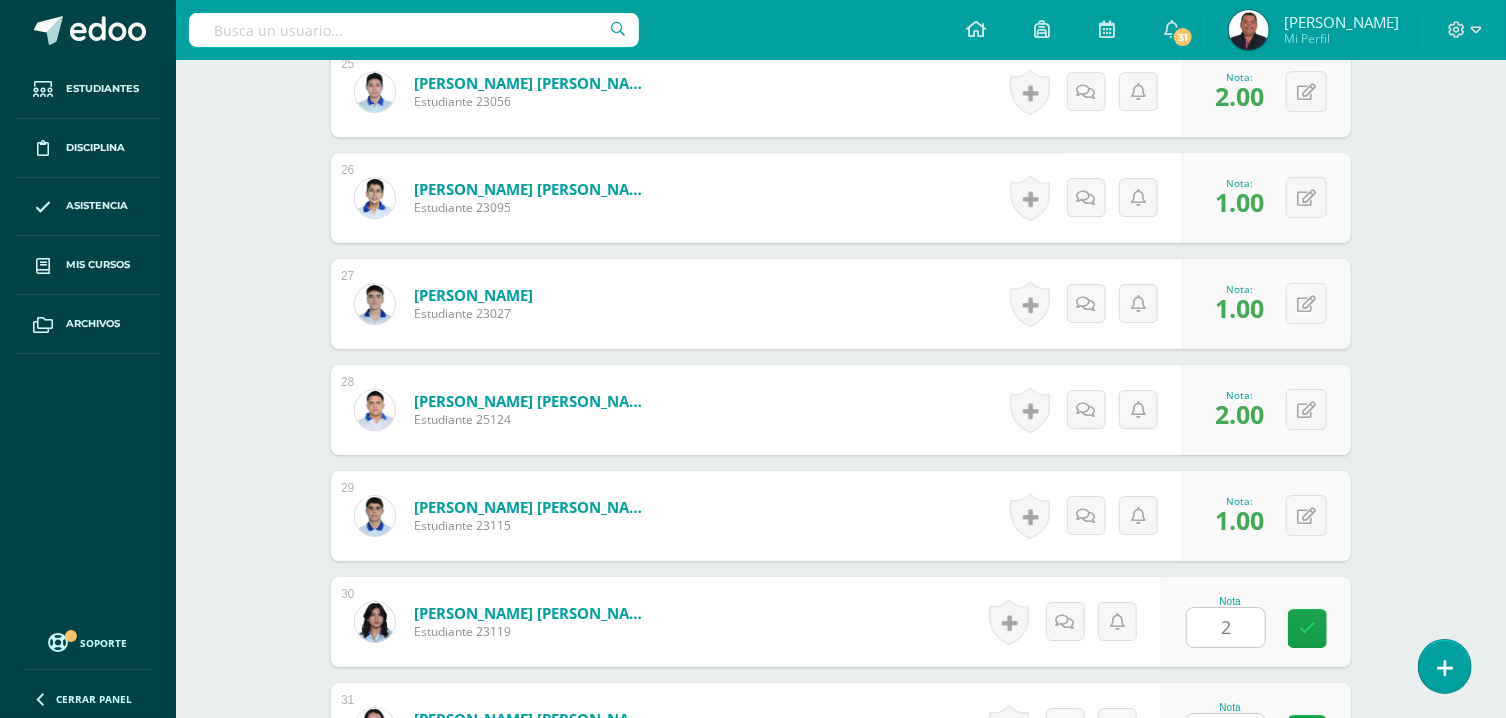 type on "2" 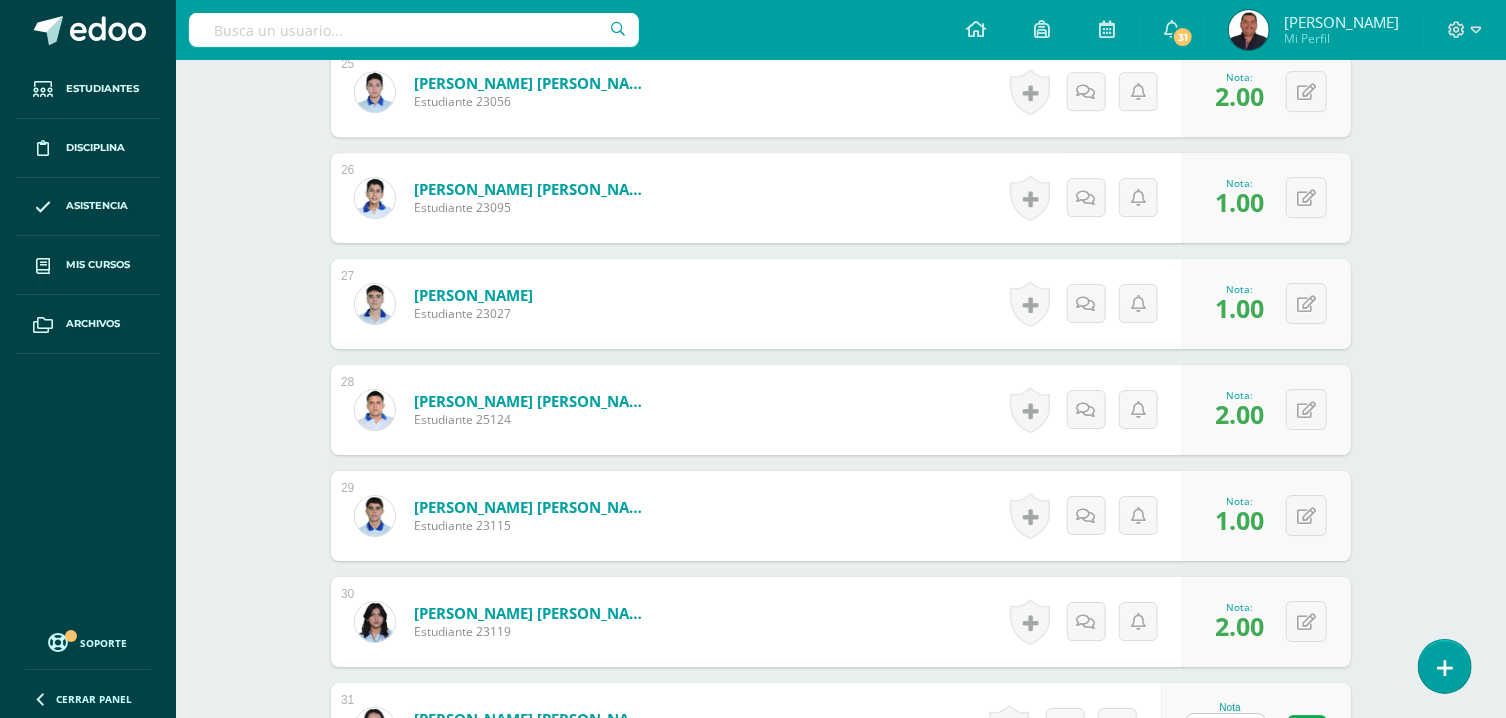 type on "2" 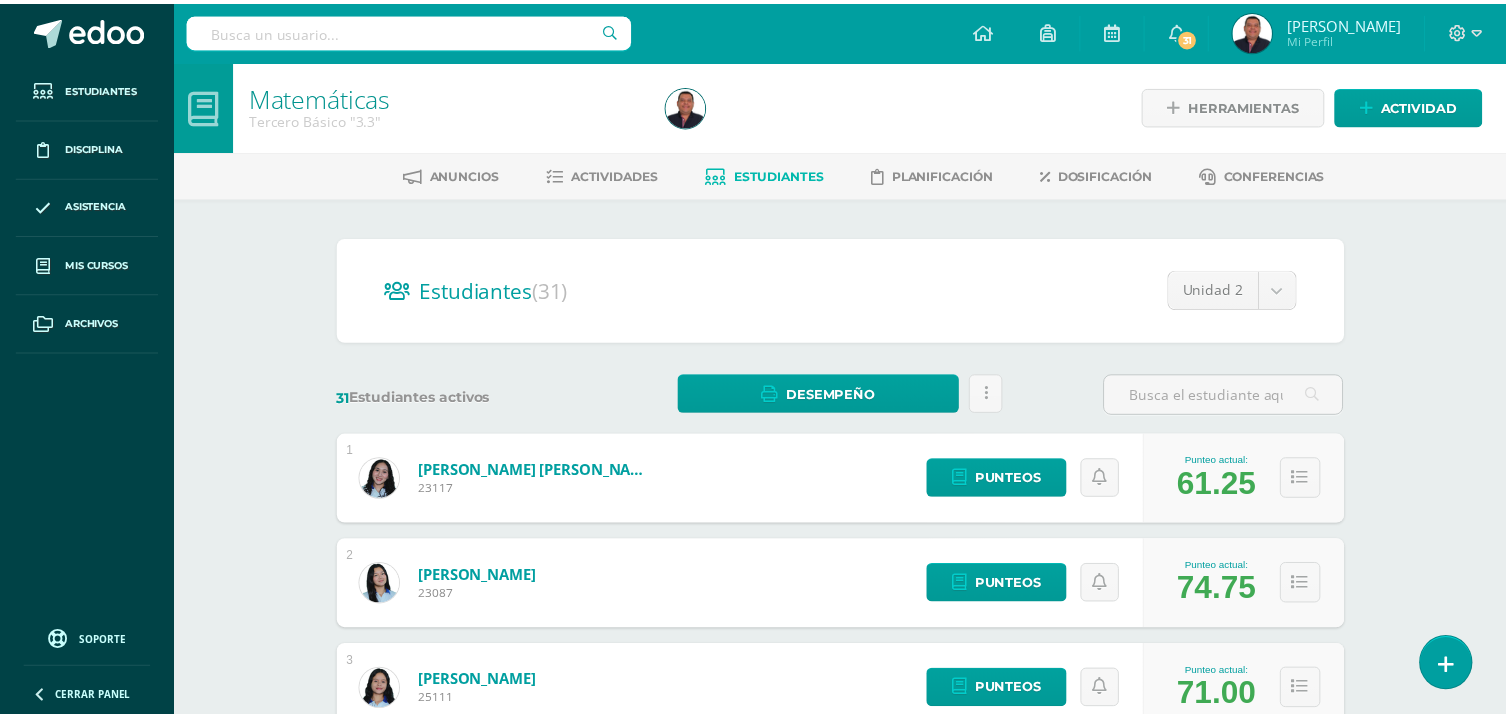 scroll, scrollTop: 0, scrollLeft: 0, axis: both 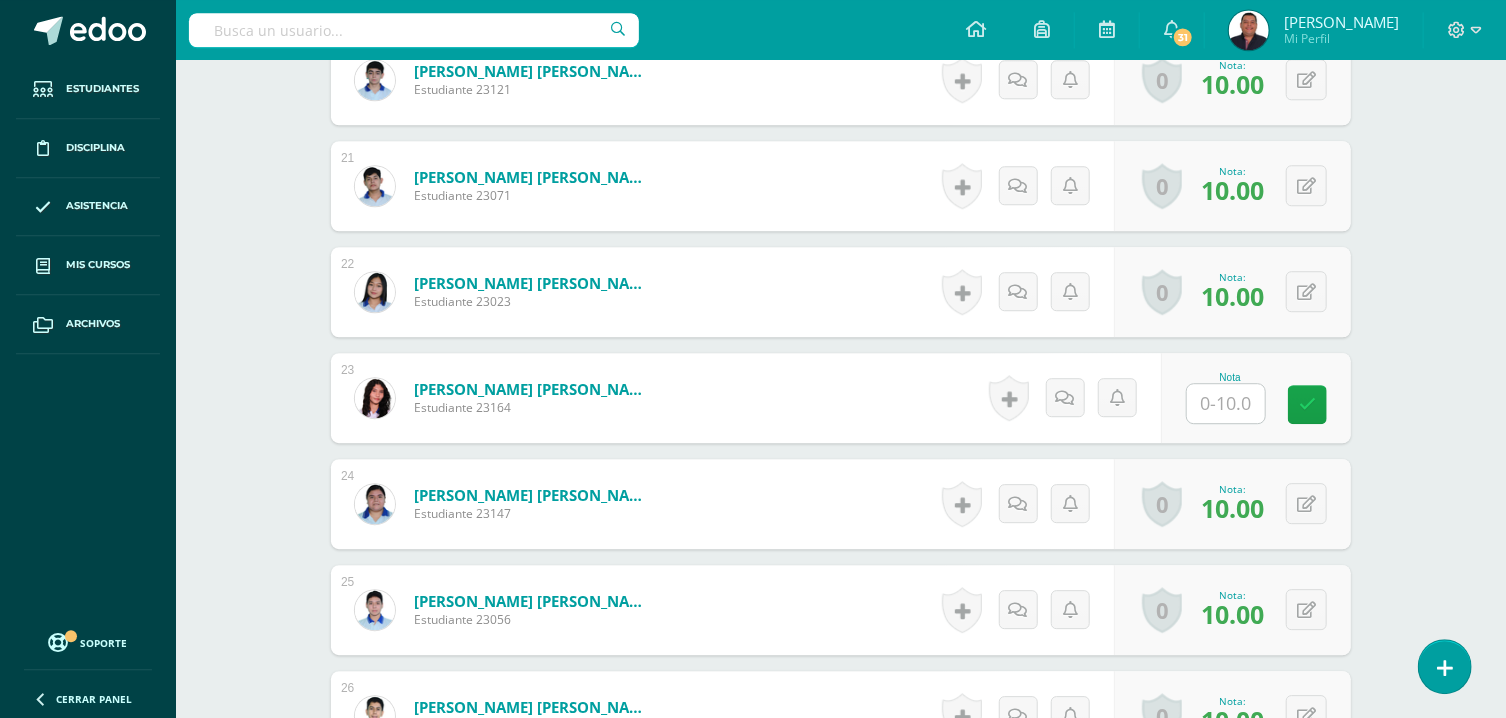 click at bounding box center (1226, 403) 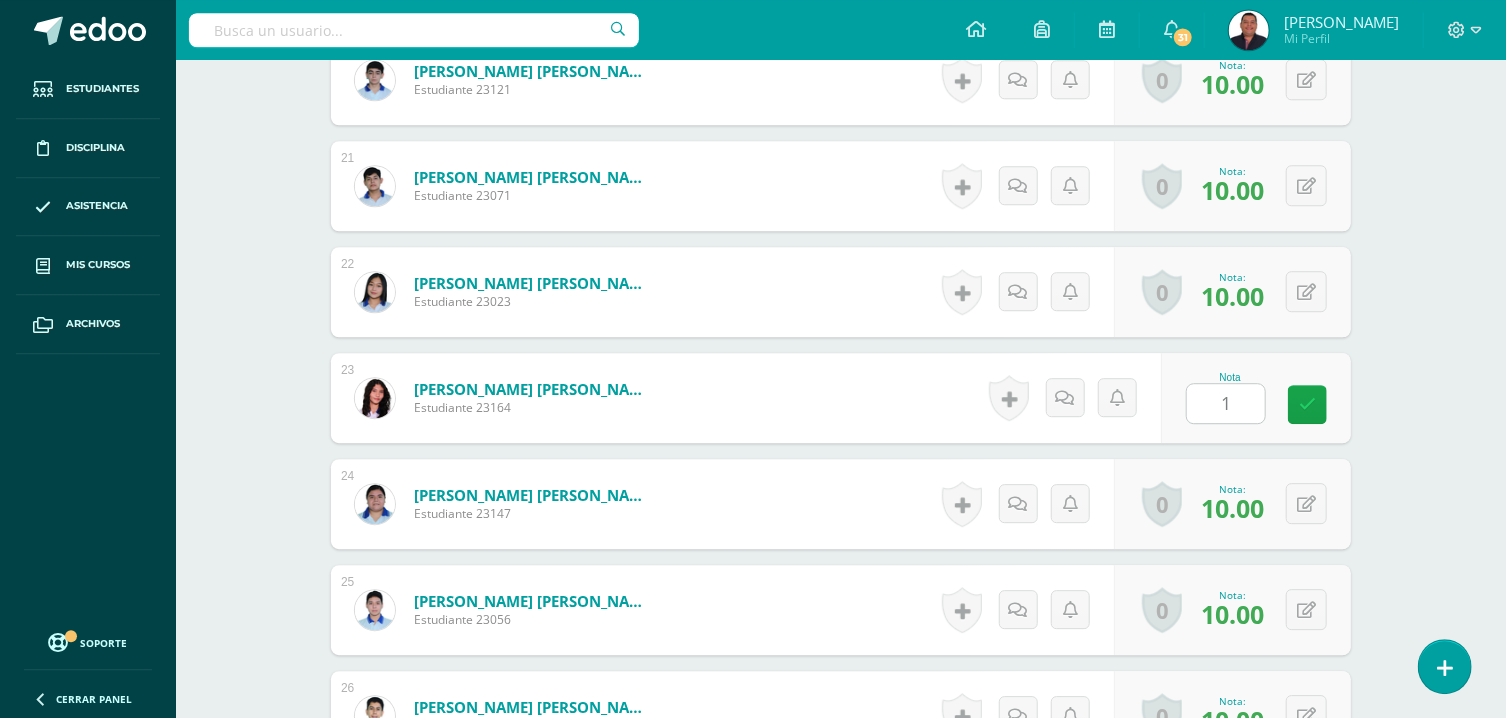 type on "10" 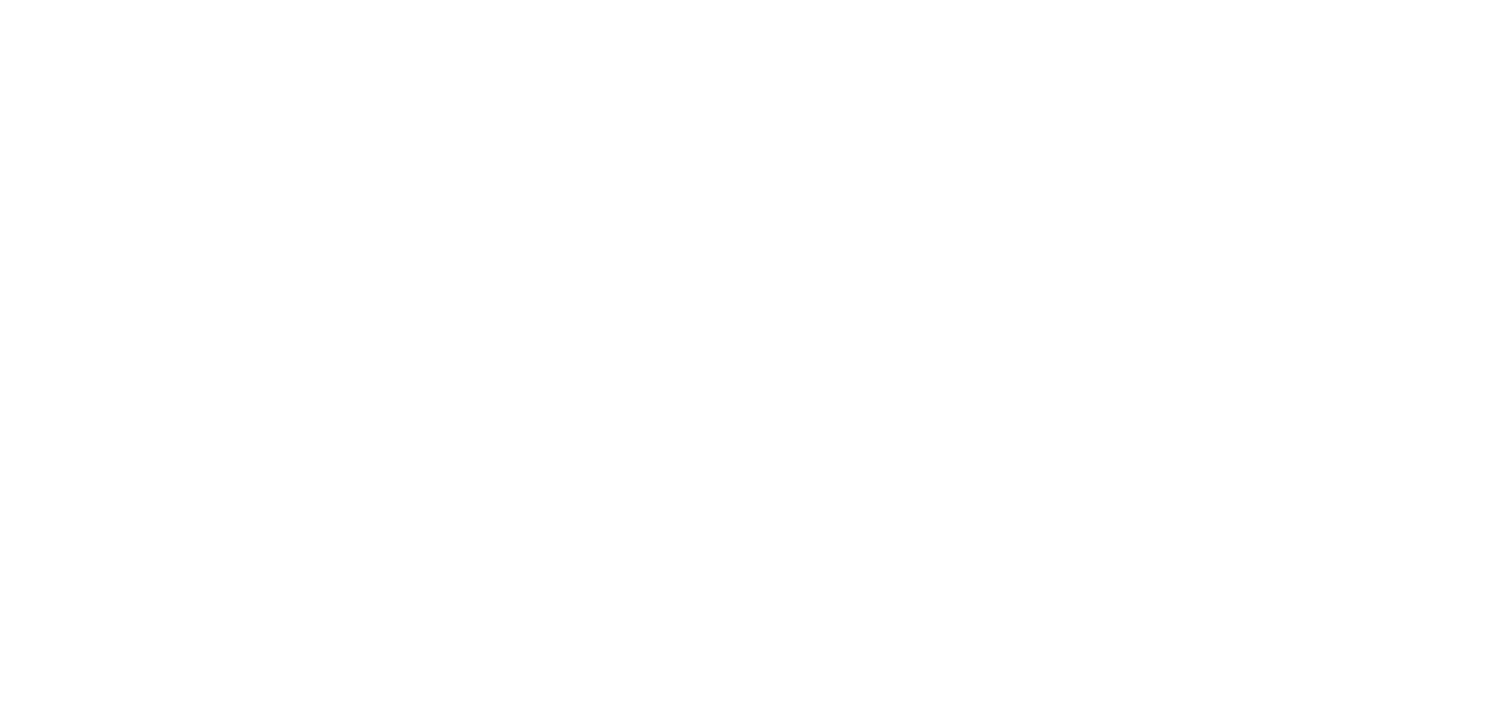 scroll, scrollTop: 0, scrollLeft: 0, axis: both 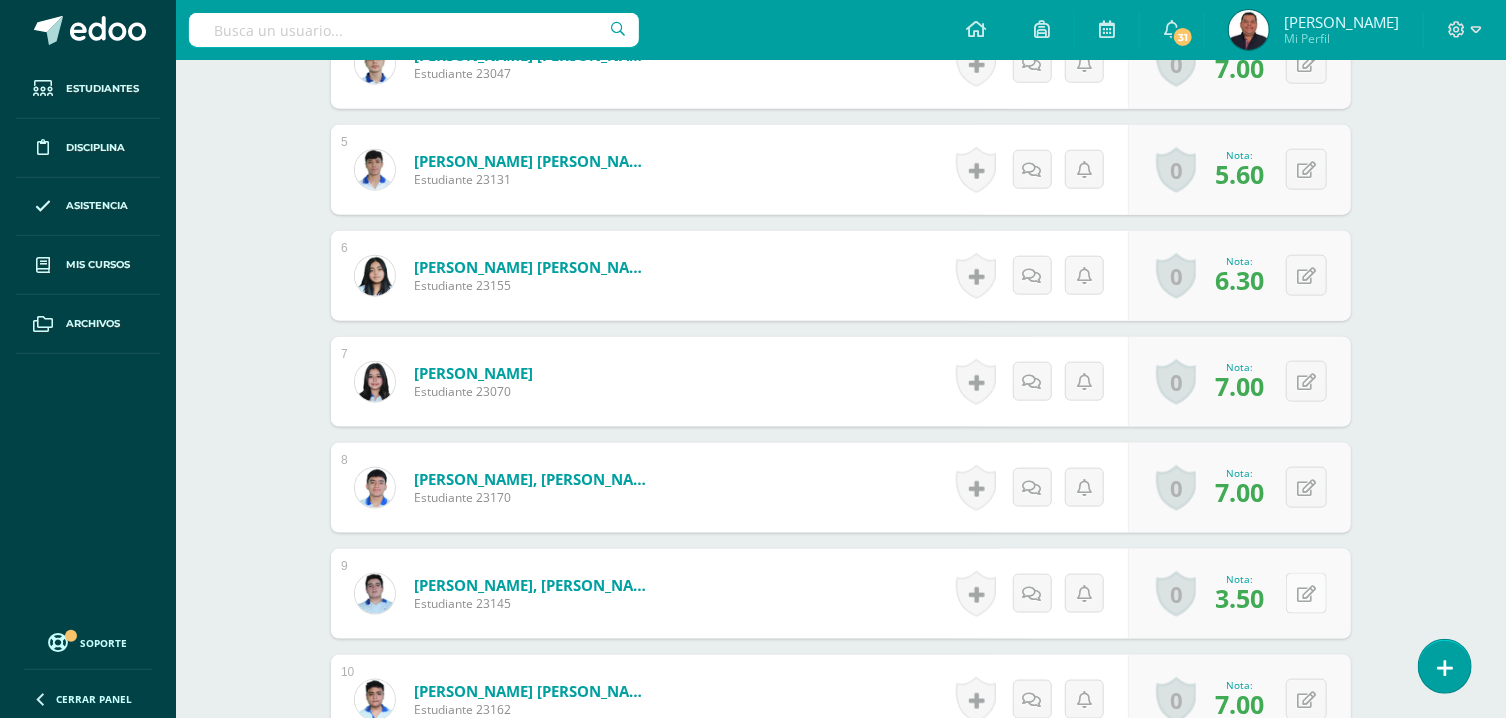 click at bounding box center (1306, 594) 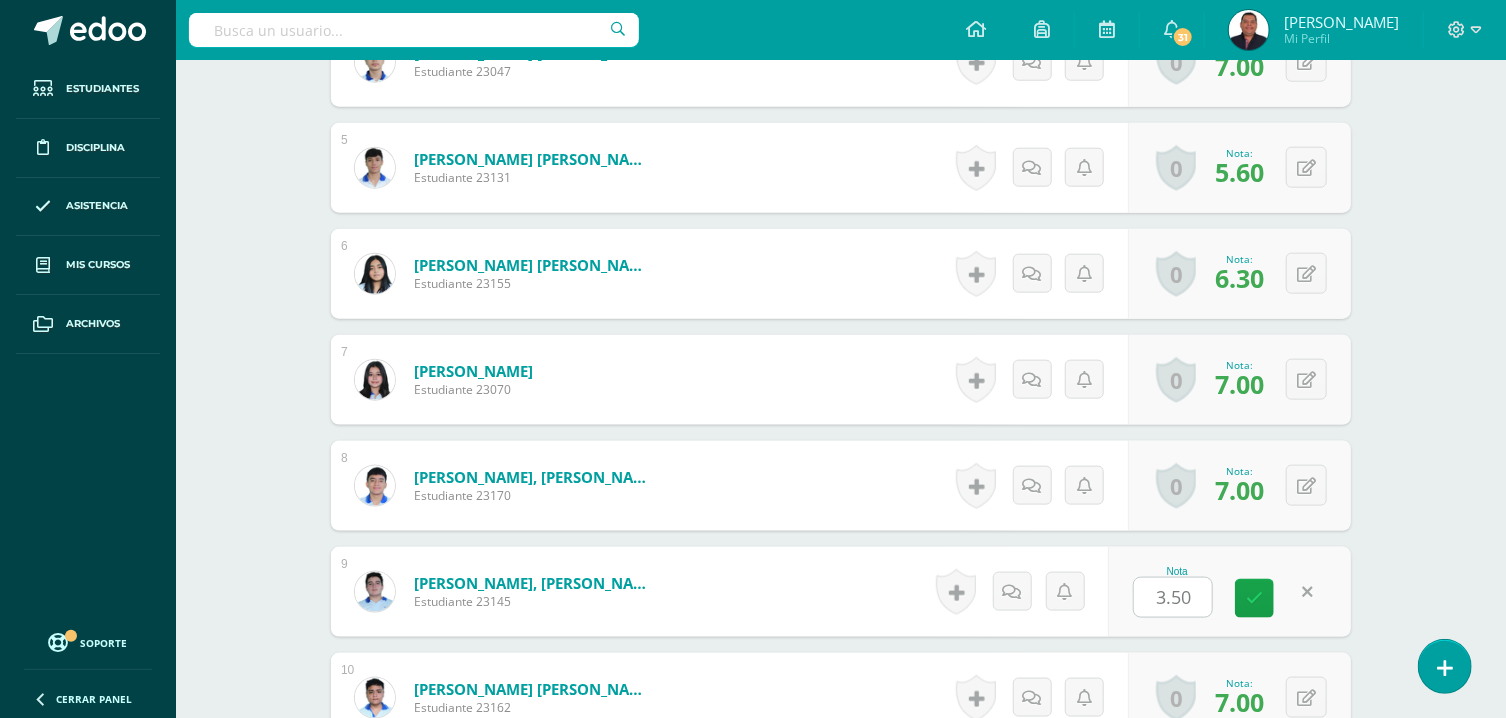 scroll, scrollTop: 1054, scrollLeft: 0, axis: vertical 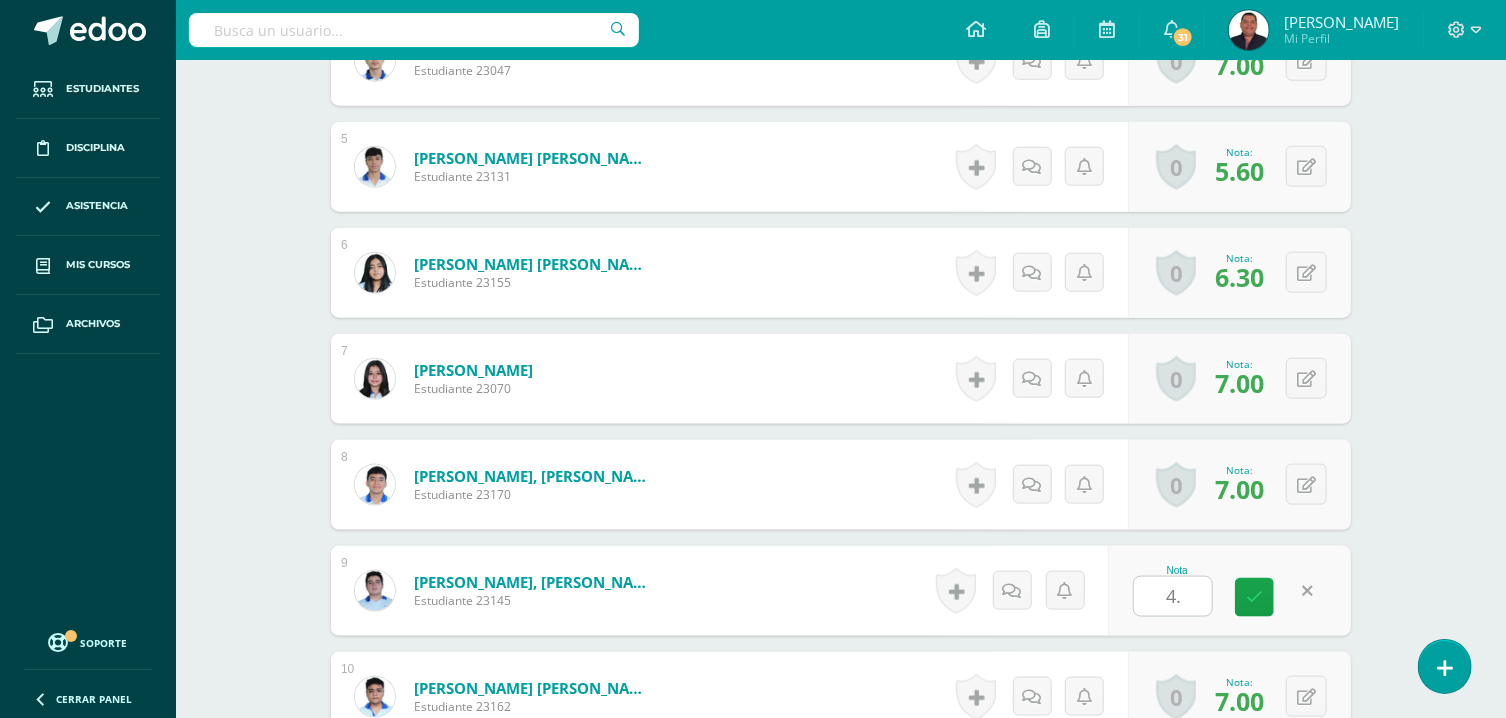 type on "4.5" 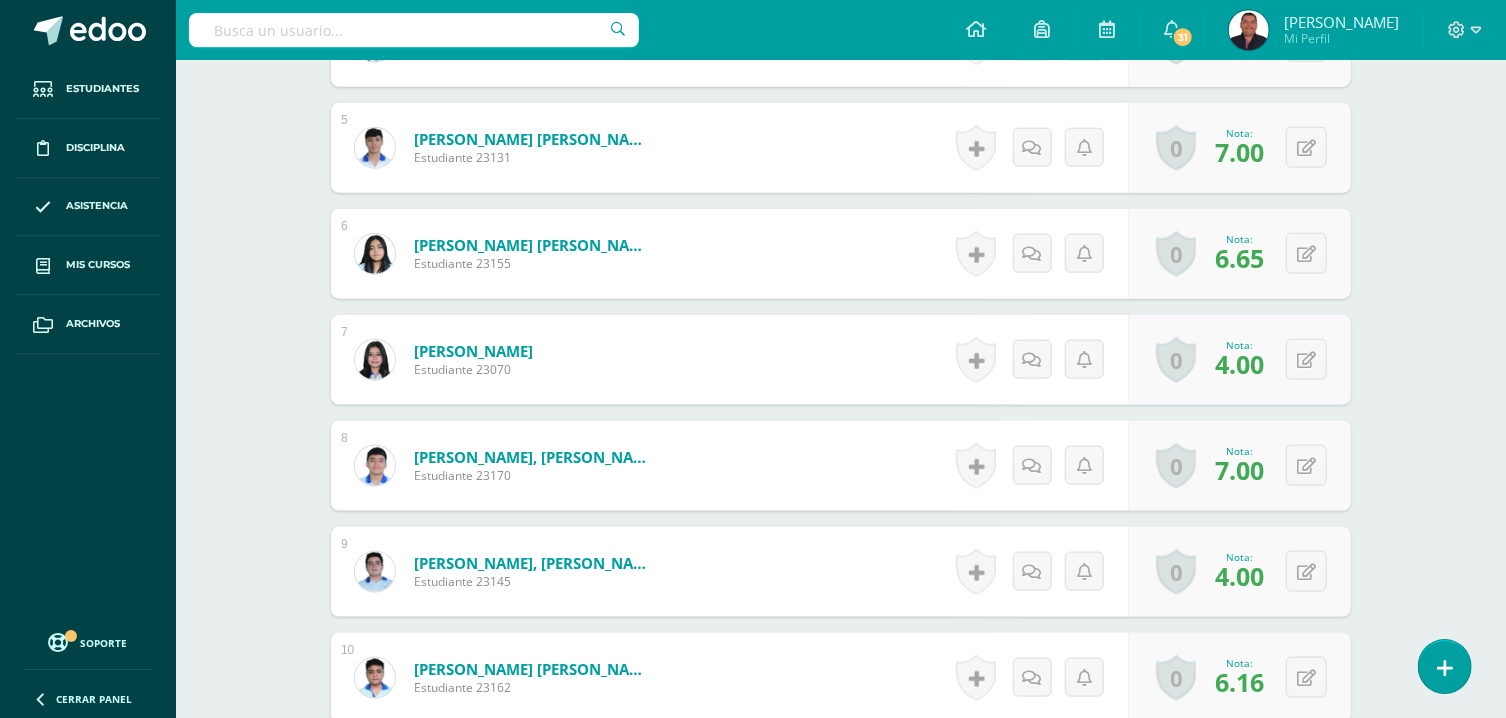 scroll, scrollTop: 1075, scrollLeft: 0, axis: vertical 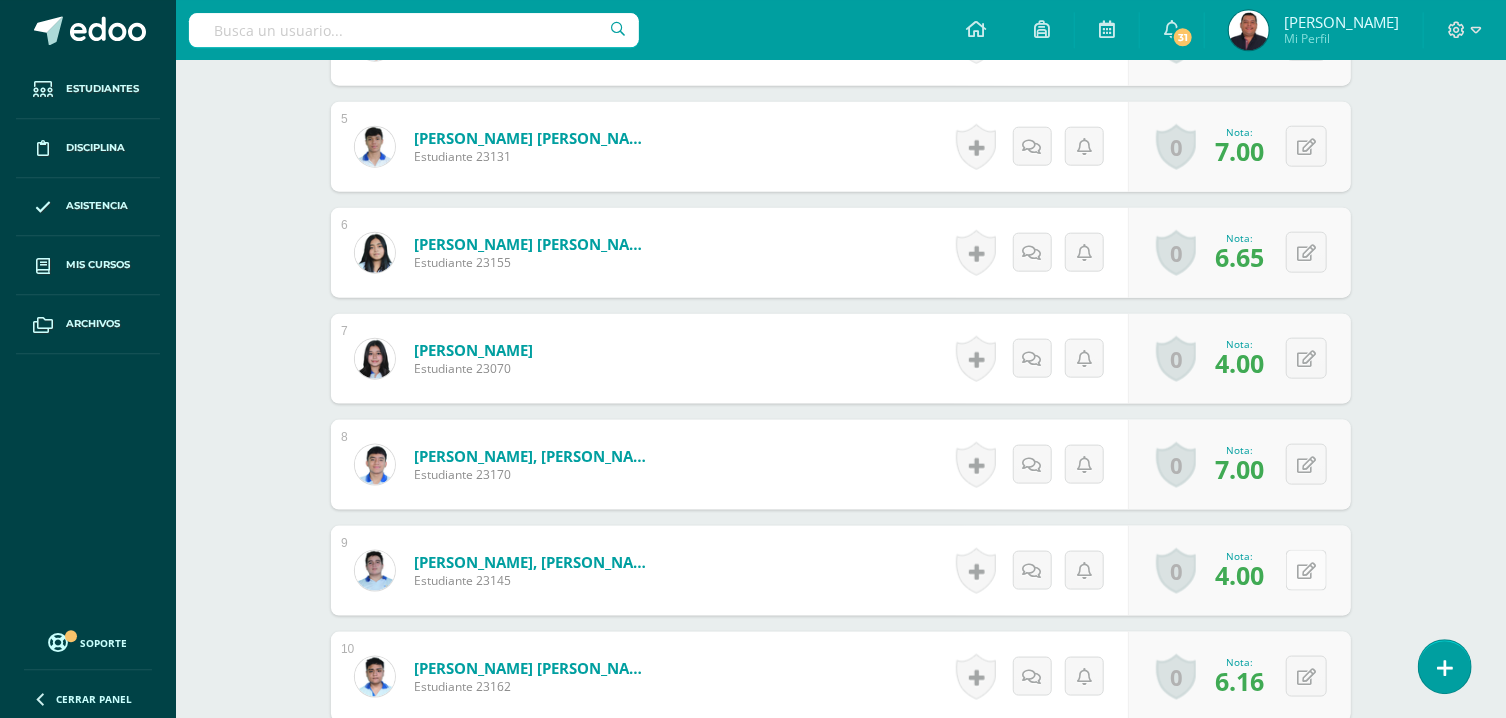 click at bounding box center [1306, 570] 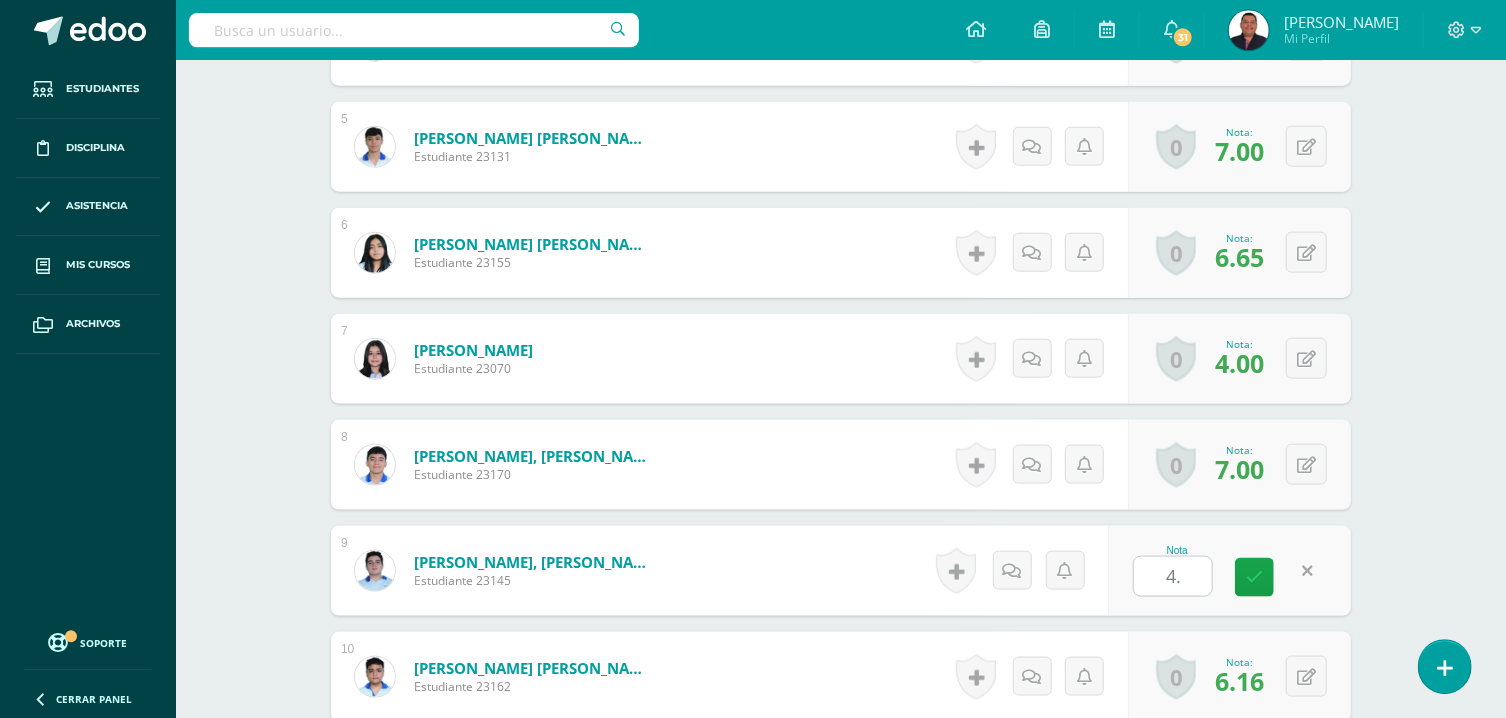 type on "4.5" 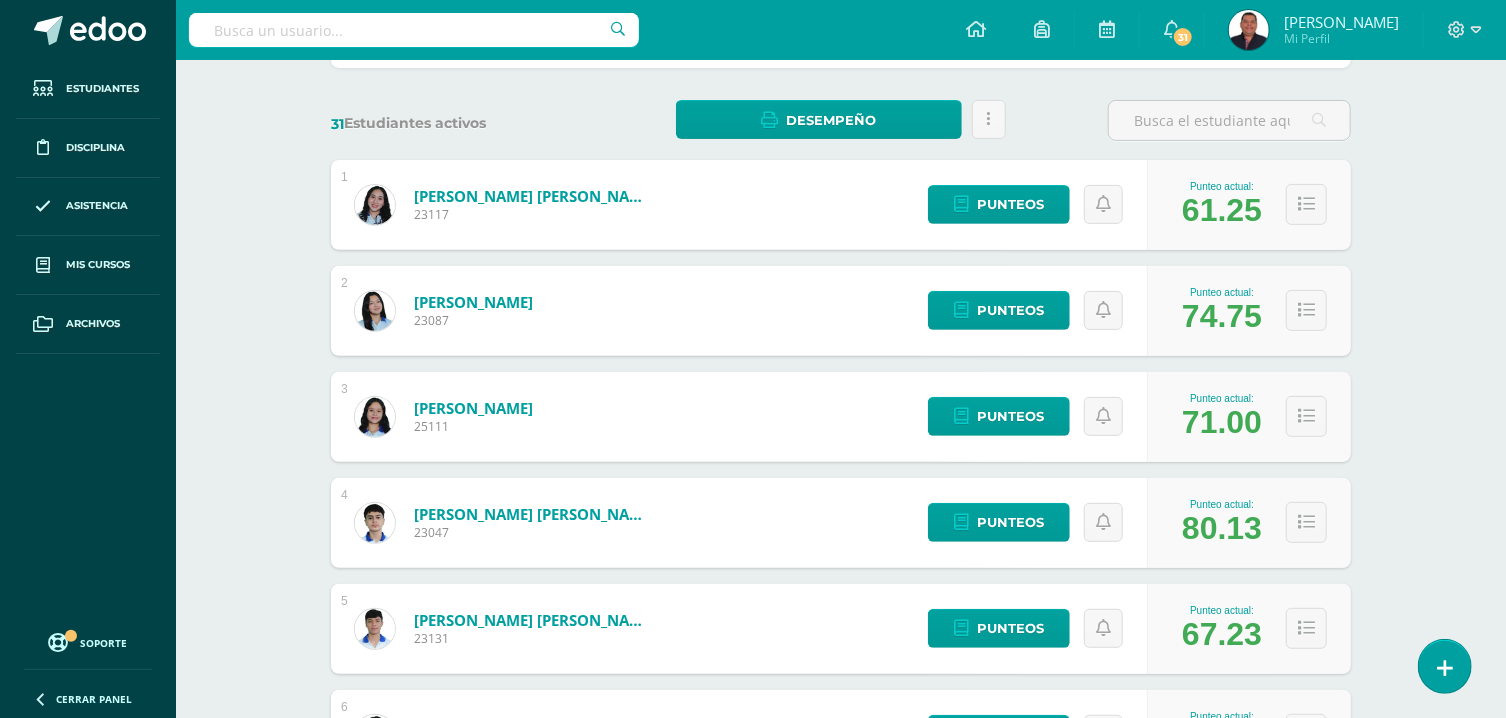 scroll, scrollTop: 0, scrollLeft: 0, axis: both 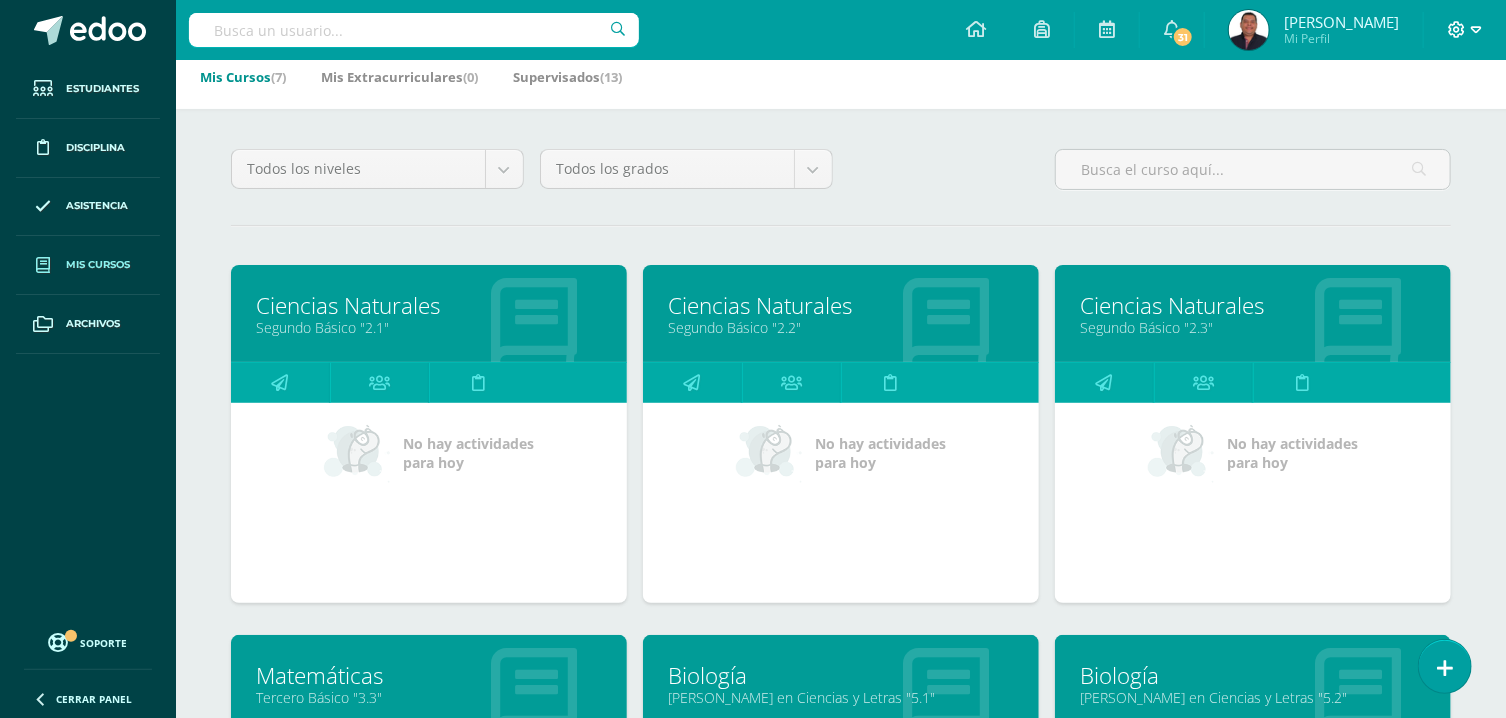 click 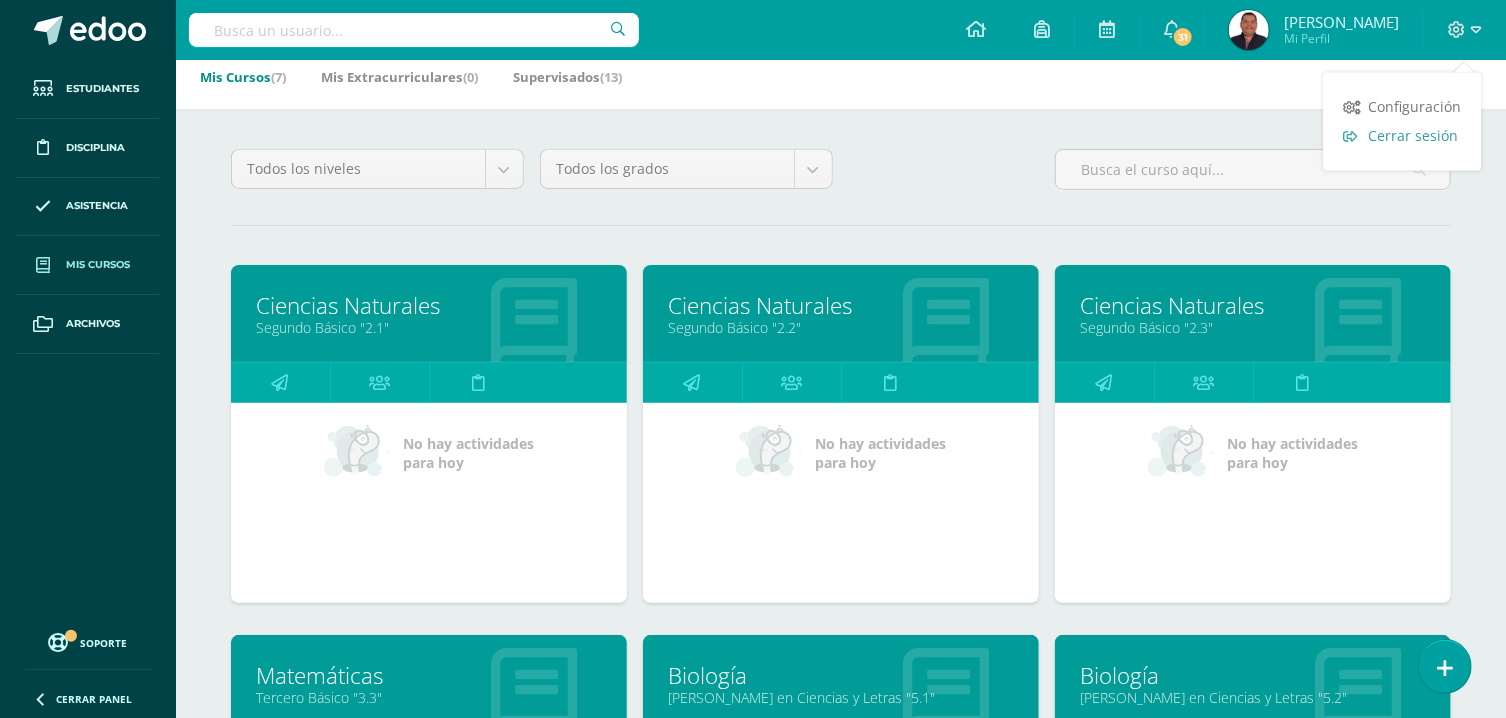 click on "Cerrar sesión" at bounding box center [1413, 136] 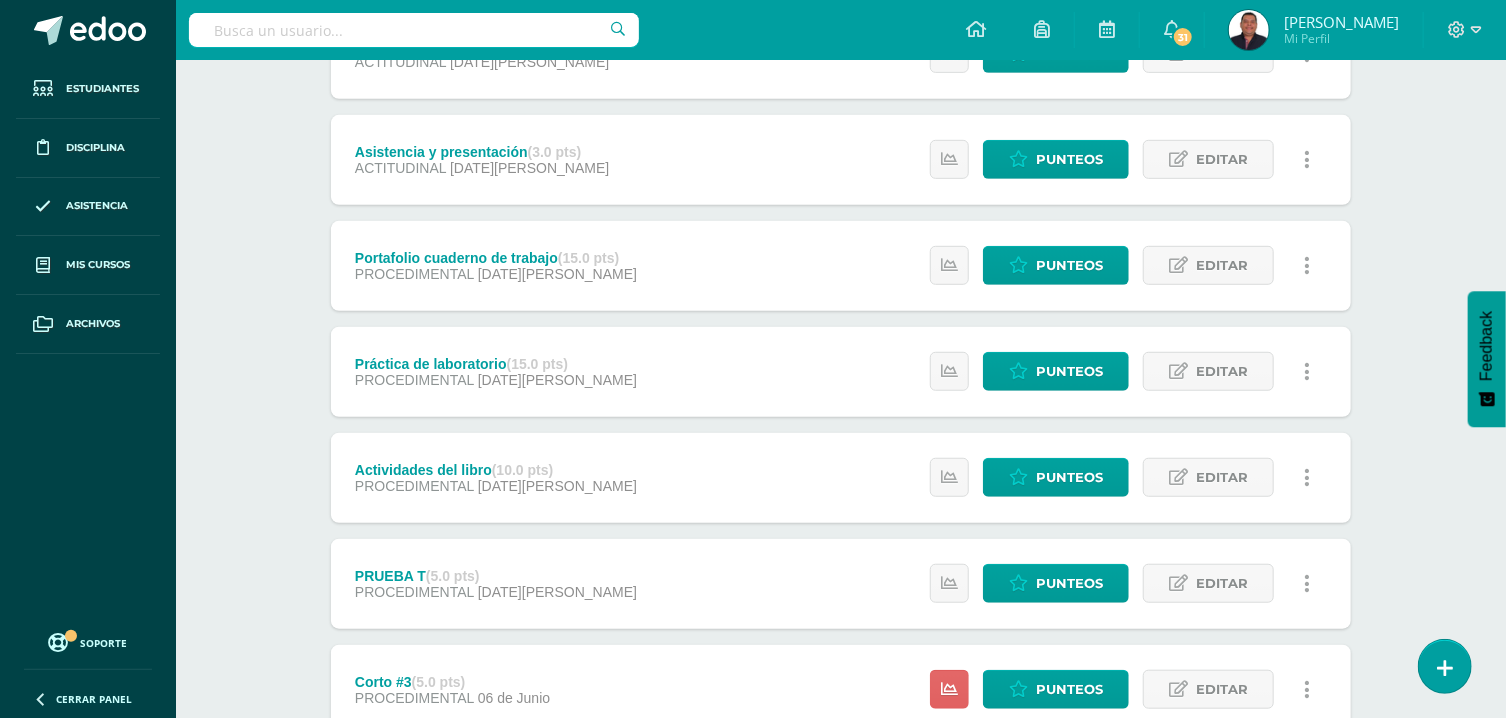 scroll, scrollTop: 750, scrollLeft: 0, axis: vertical 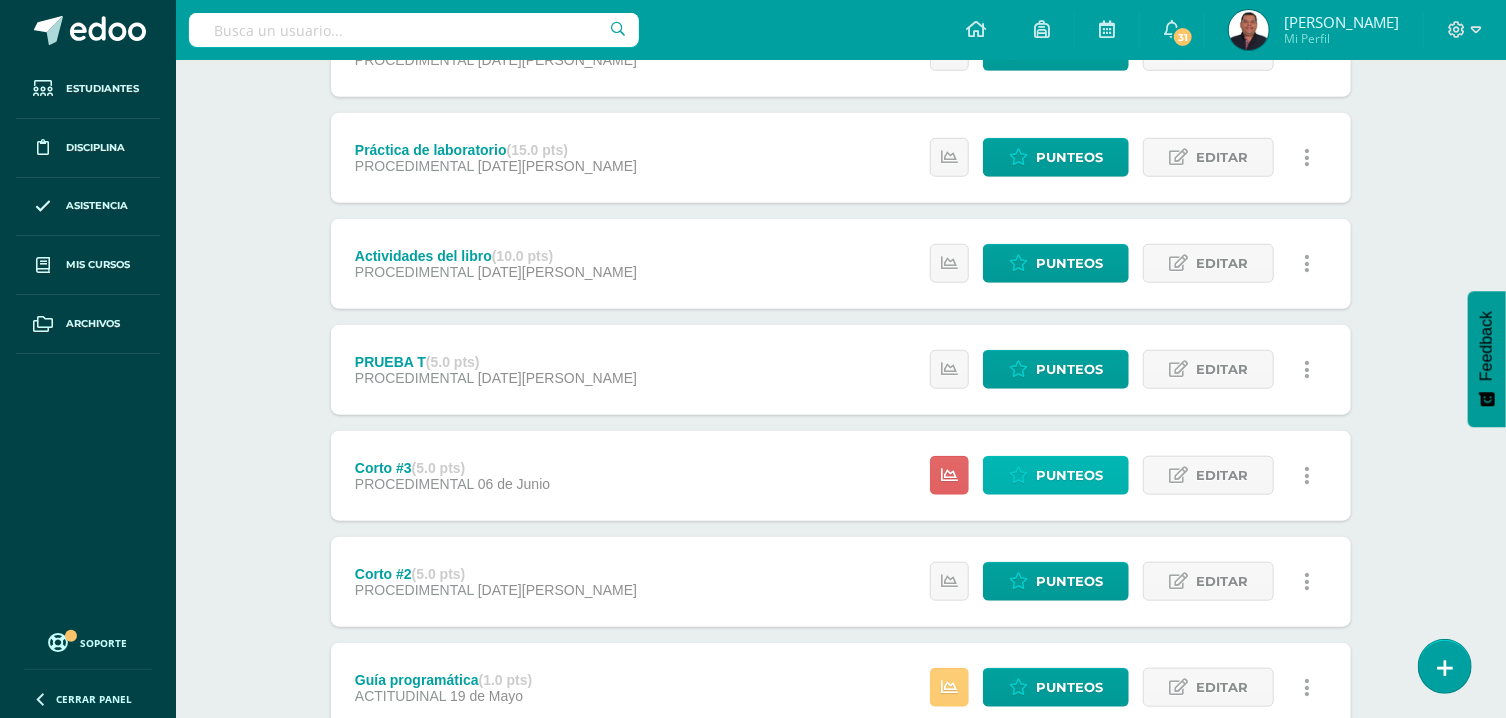 click on "Punteos" at bounding box center [1069, 475] 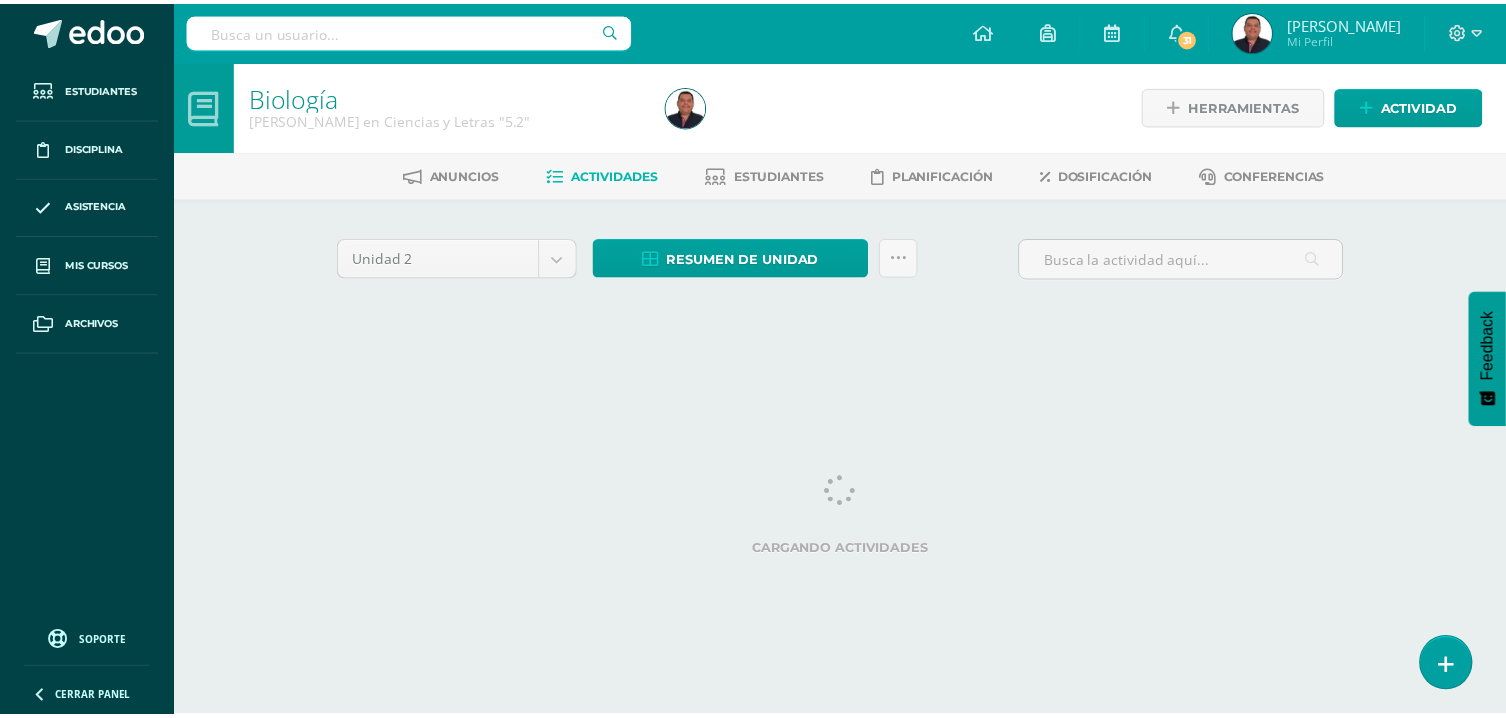 scroll, scrollTop: 0, scrollLeft: 0, axis: both 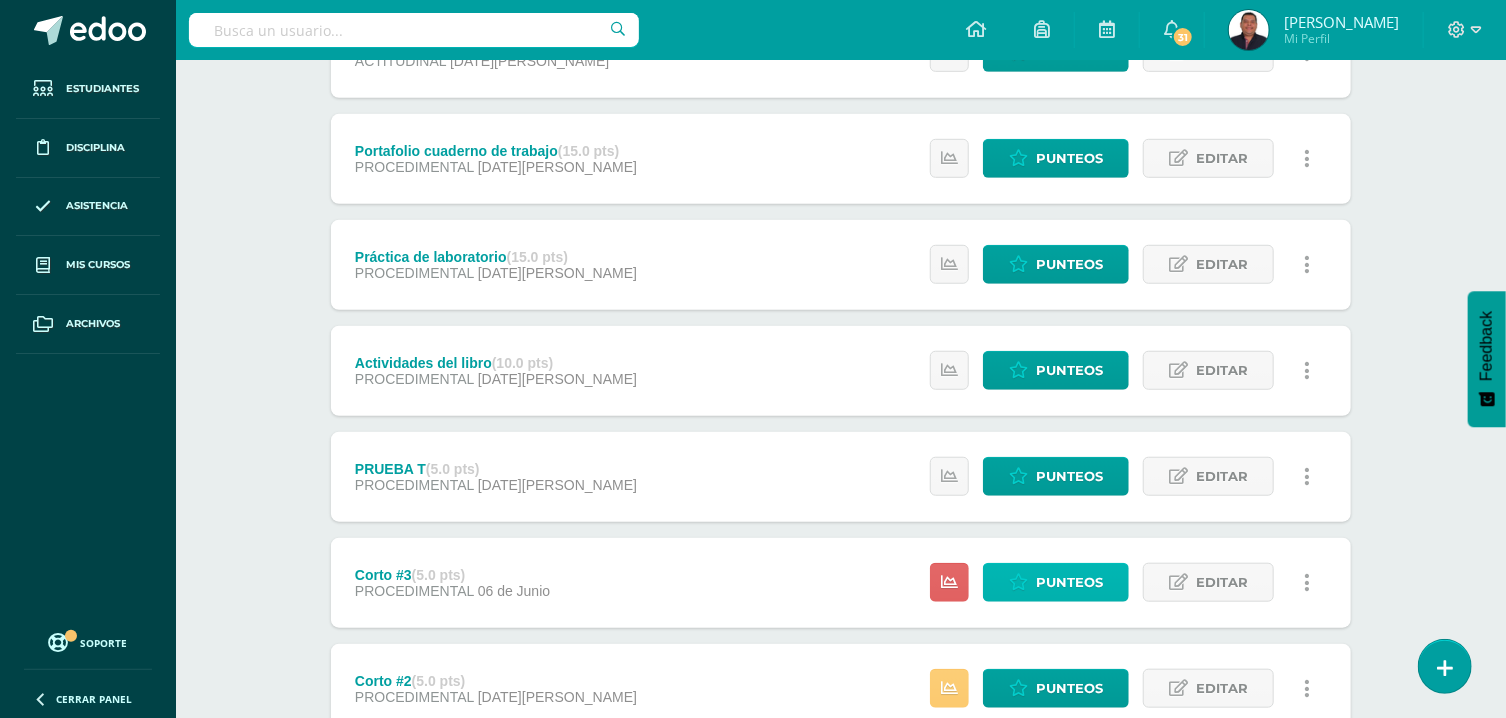 click on "Punteos" at bounding box center [1069, 582] 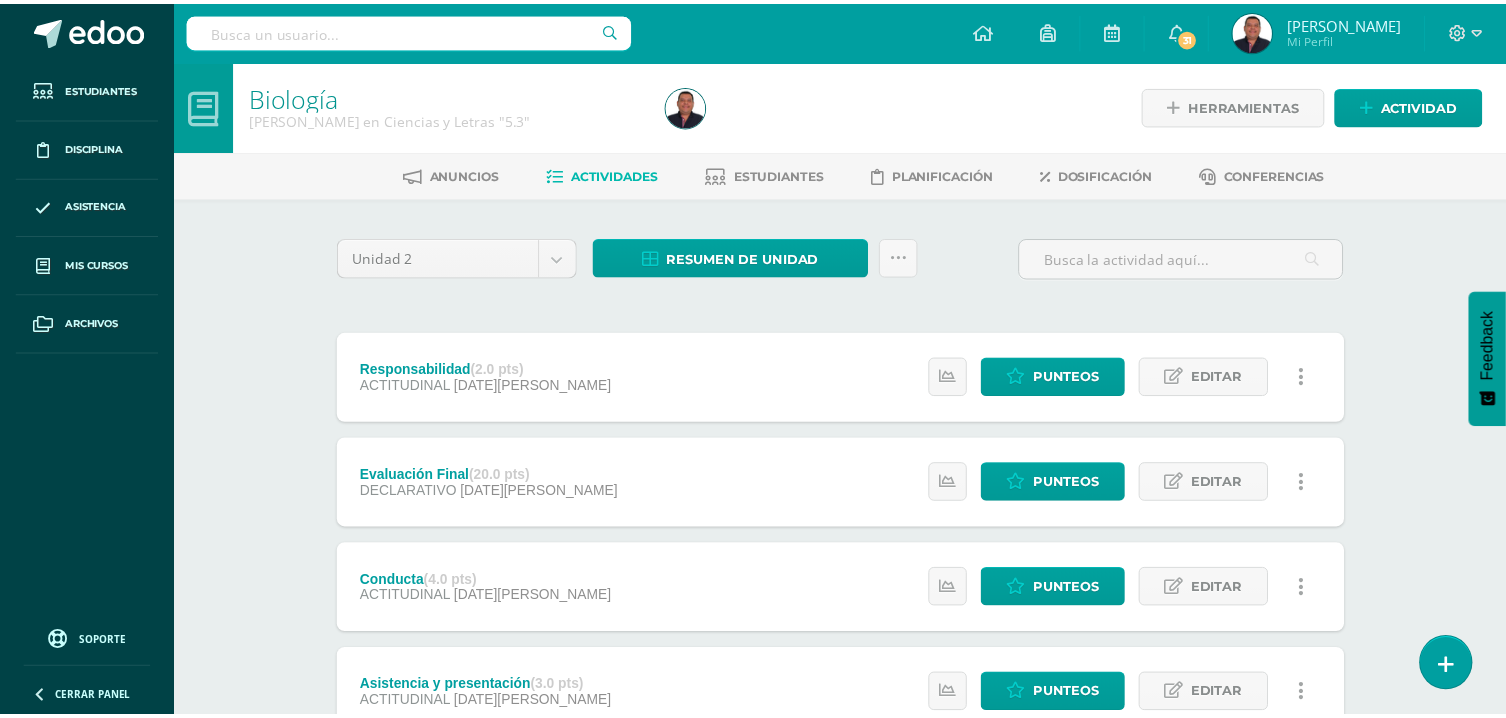 scroll, scrollTop: 0, scrollLeft: 0, axis: both 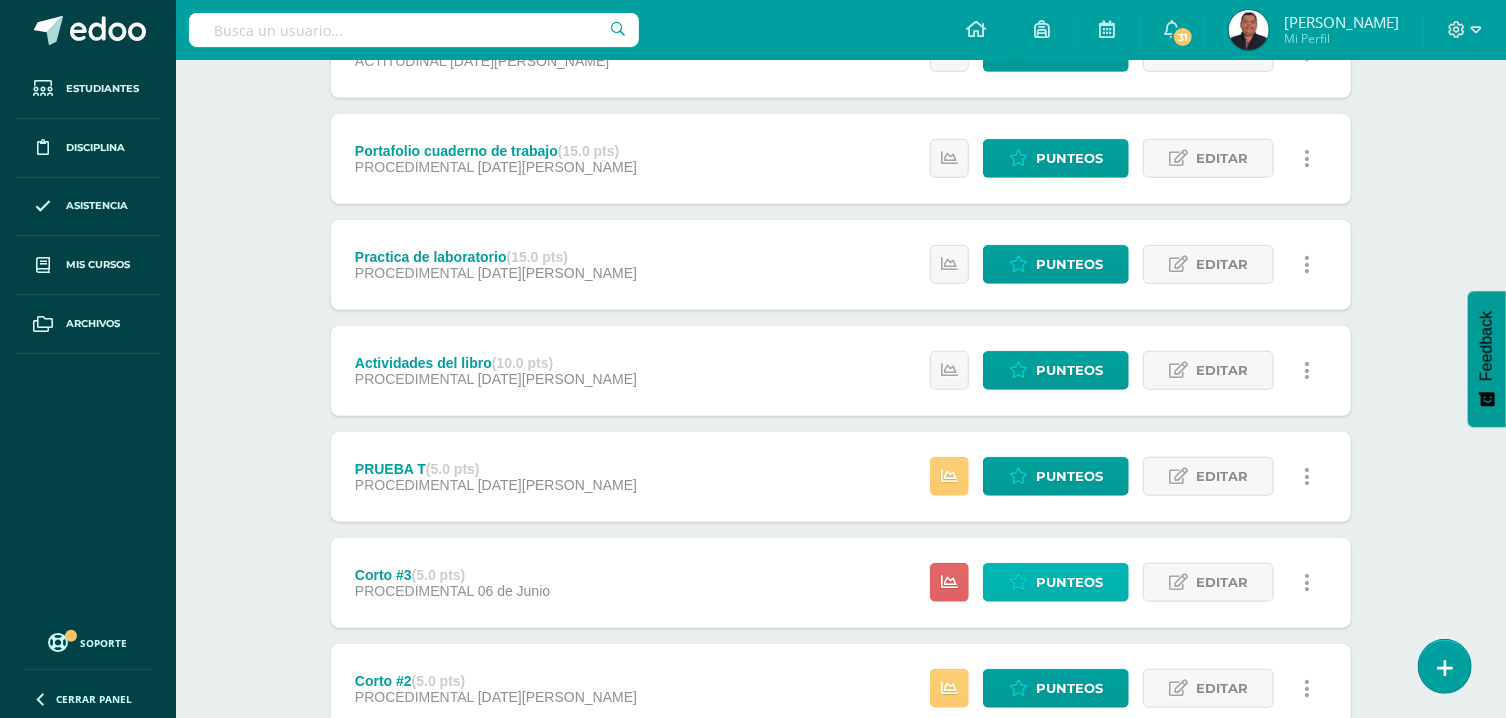 click on "Punteos" at bounding box center [1069, 582] 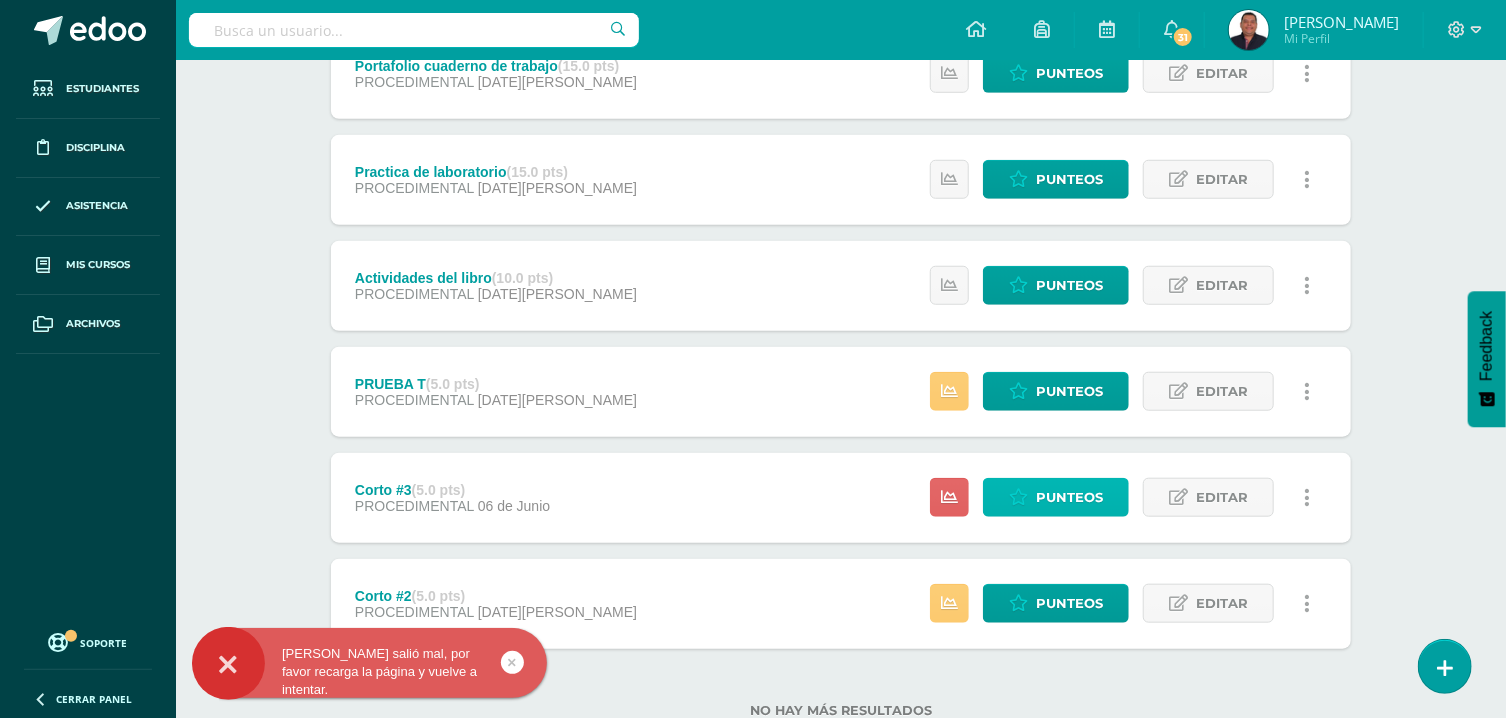 scroll, scrollTop: 715, scrollLeft: 0, axis: vertical 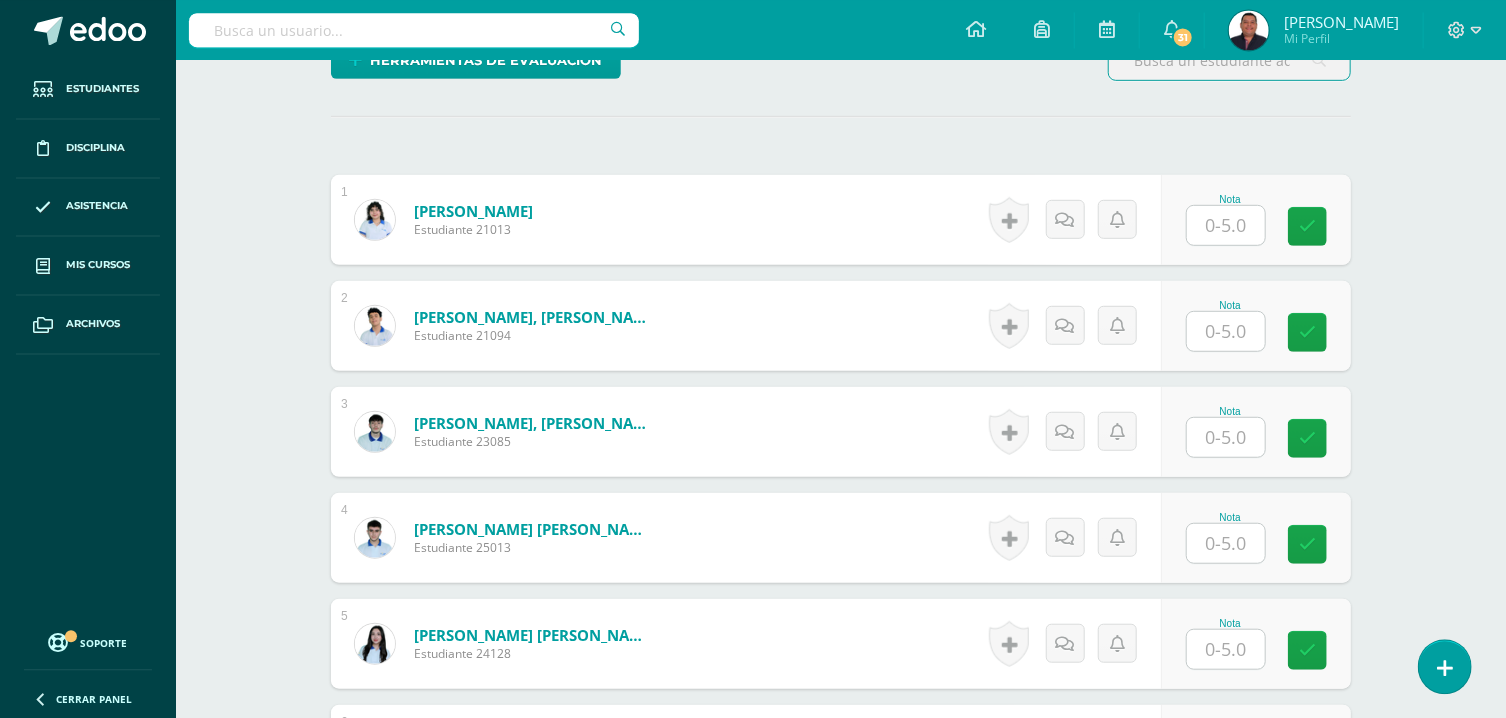 click at bounding box center [1226, 224] 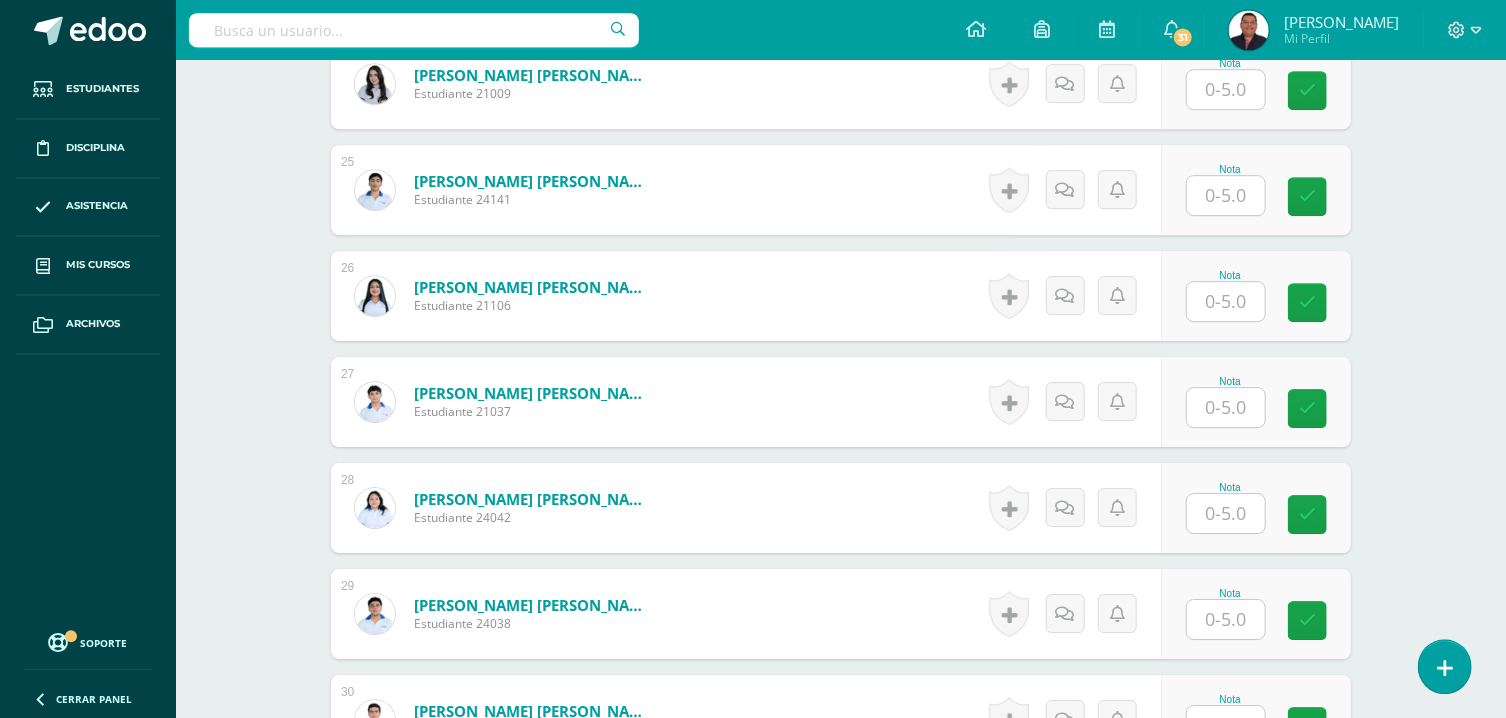 scroll, scrollTop: 3449, scrollLeft: 0, axis: vertical 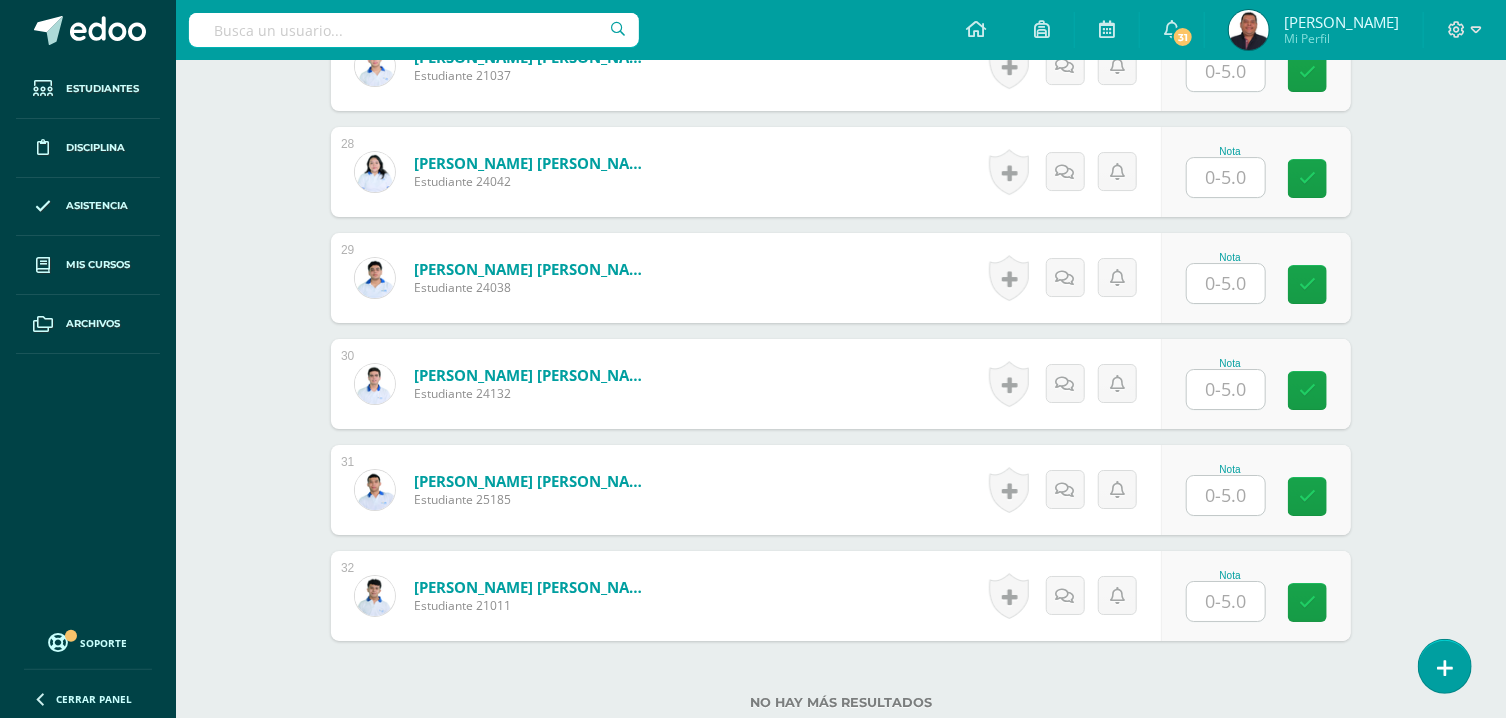 click at bounding box center [1226, 495] 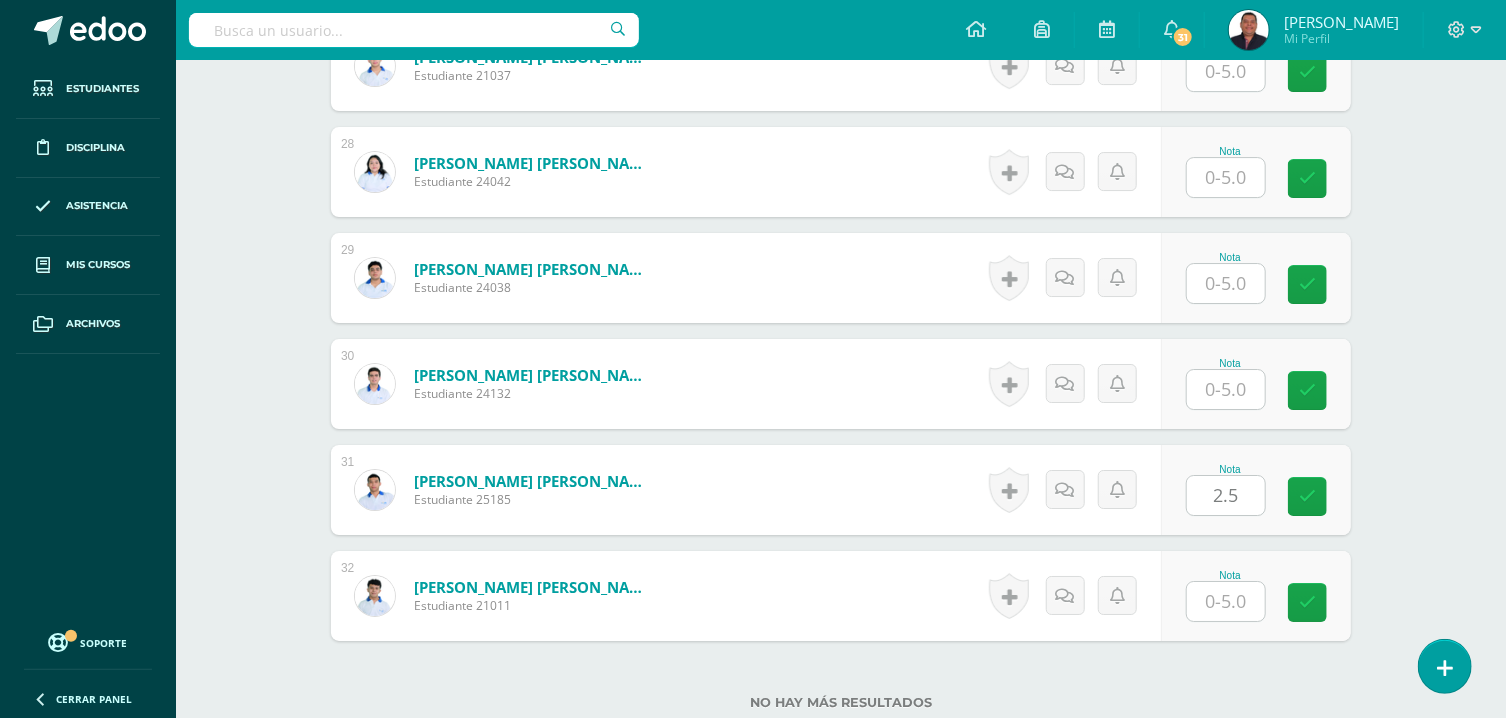 type on "2.5" 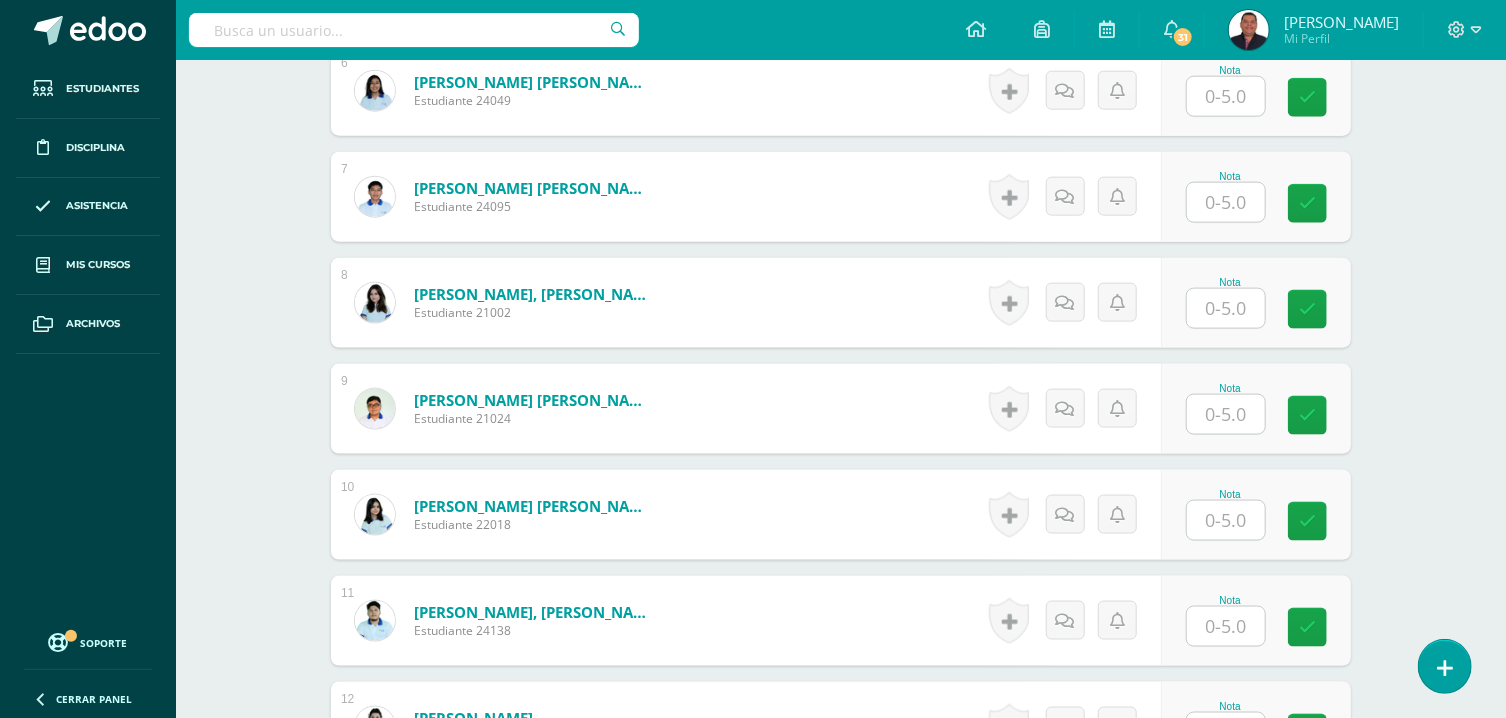 scroll, scrollTop: 662, scrollLeft: 0, axis: vertical 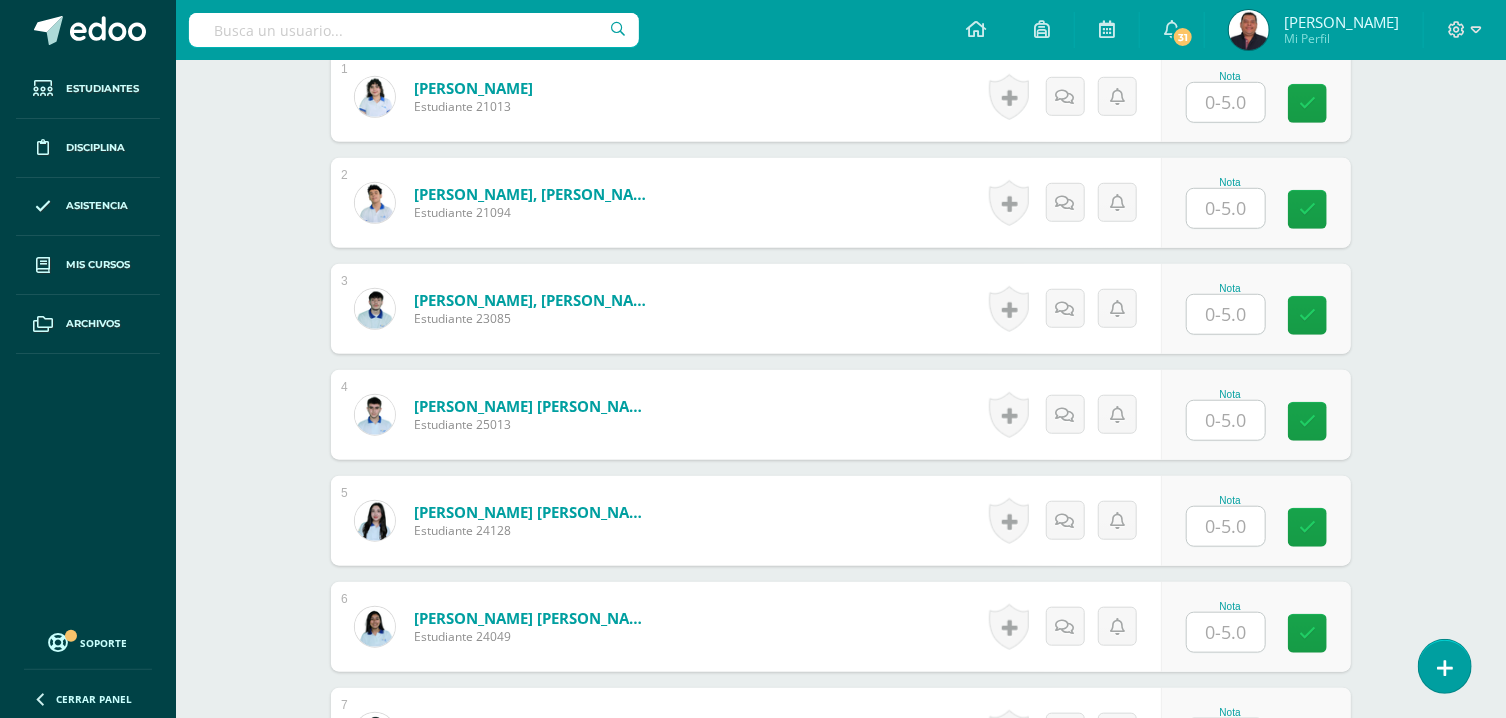 click at bounding box center (1226, 420) 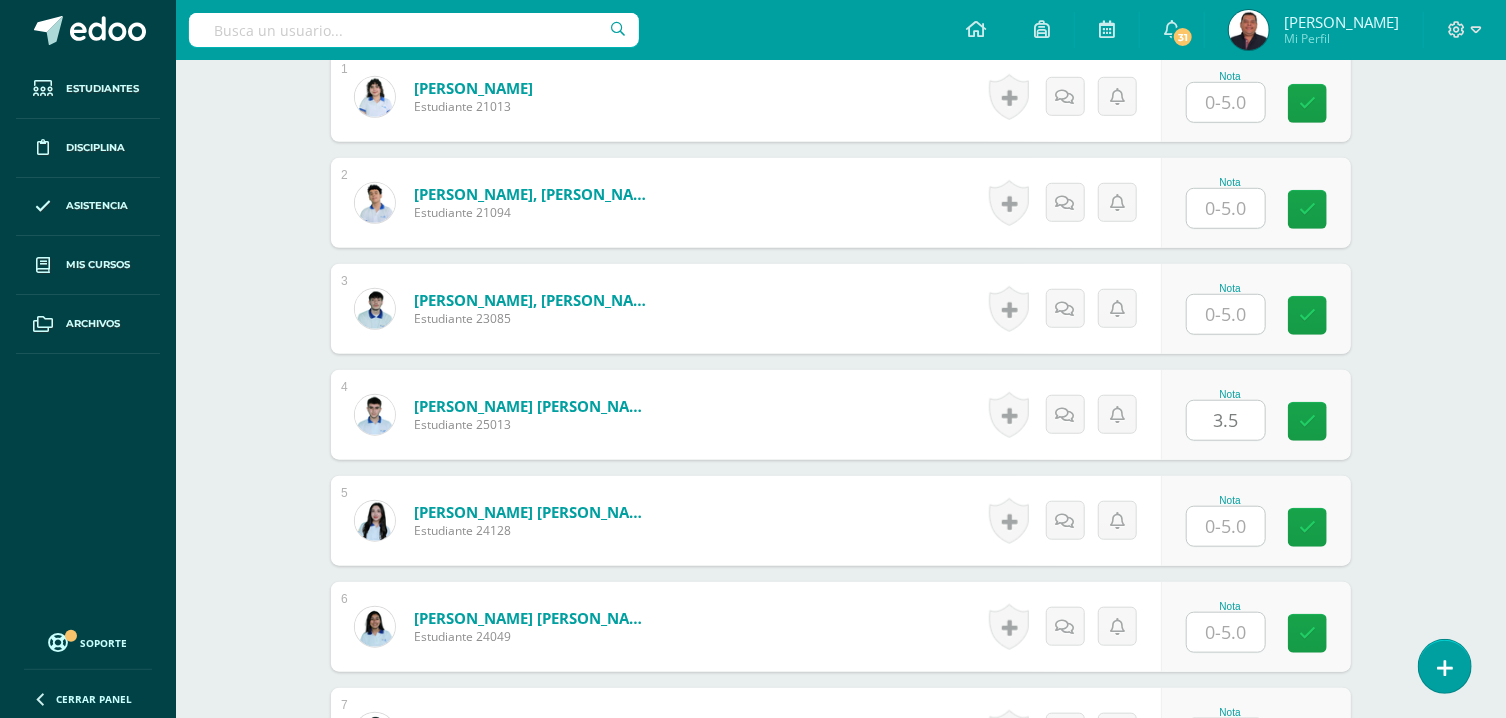 type on "3.5" 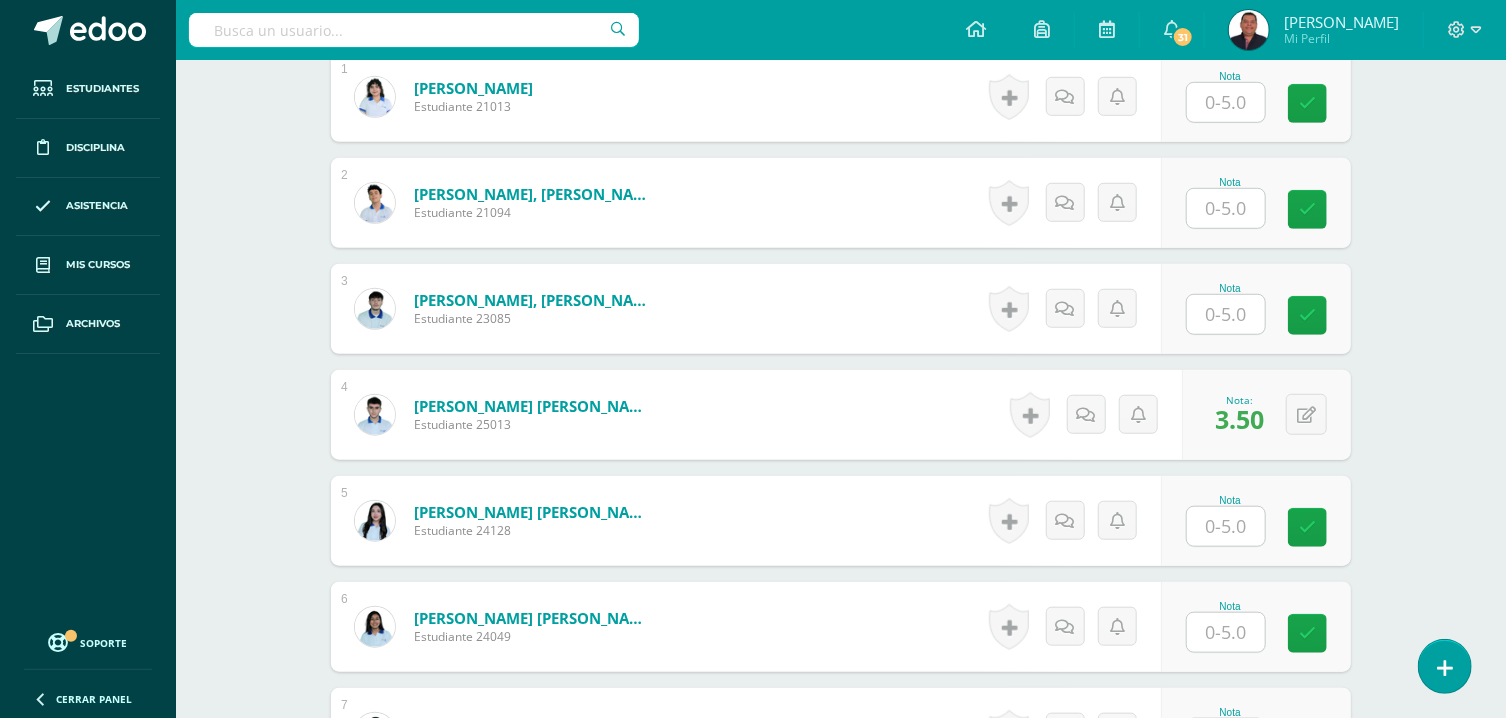 click on "Nota" at bounding box center [1230, 606] 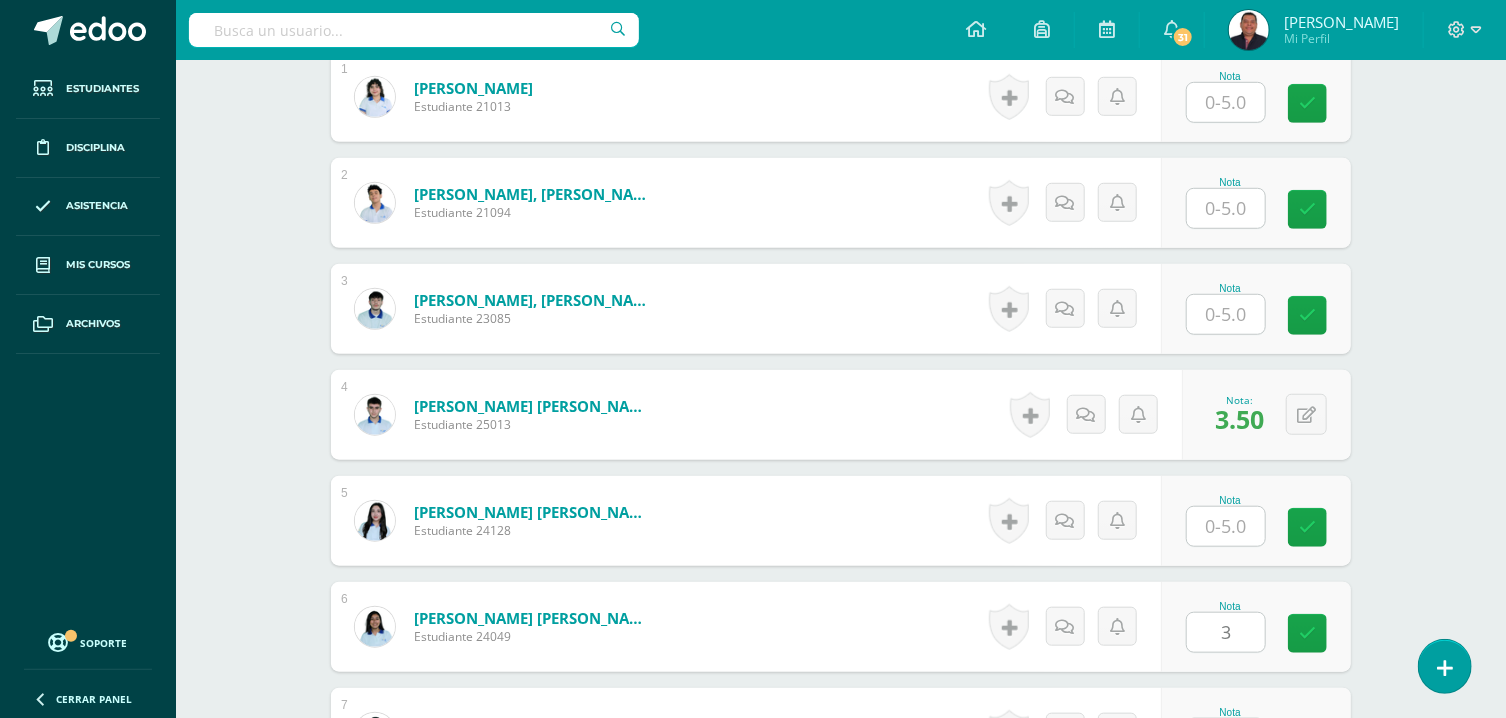 type on "3" 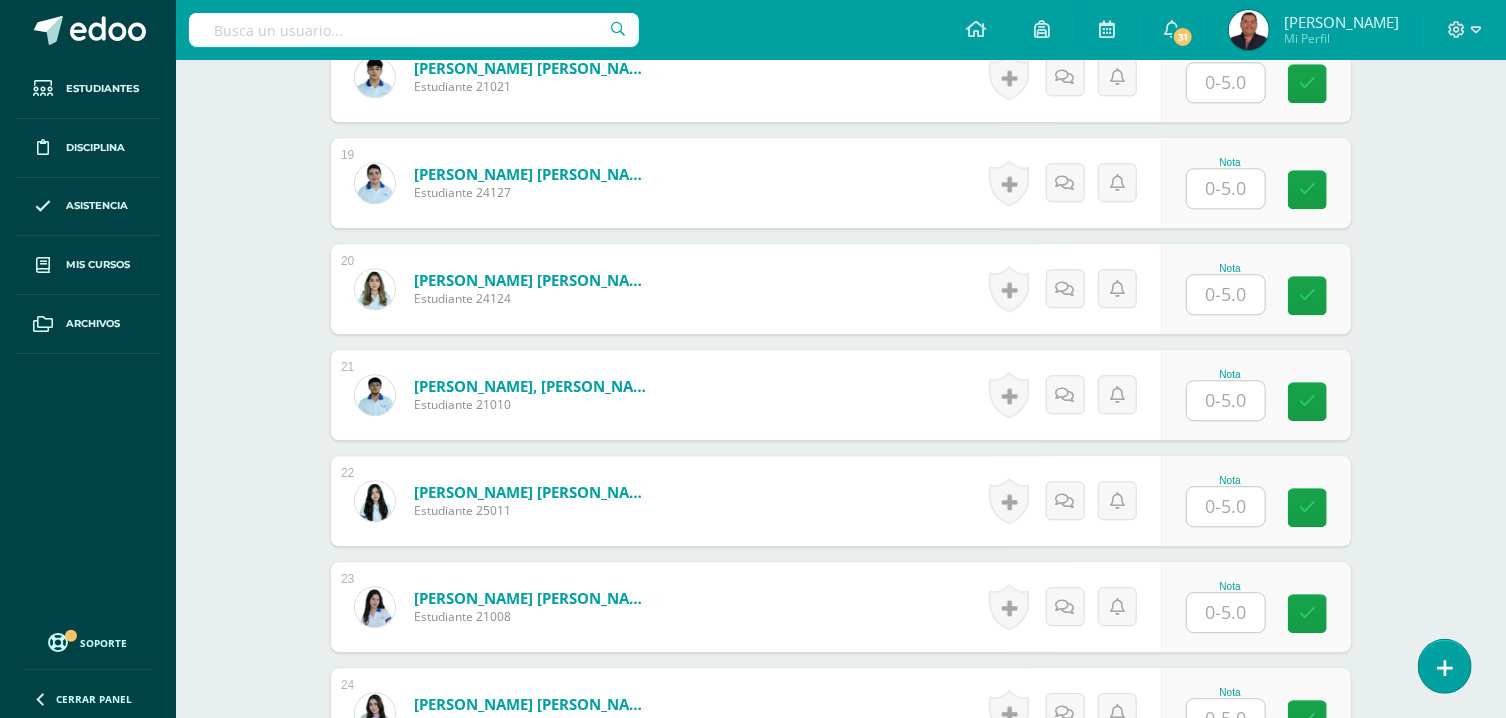 scroll, scrollTop: 3127, scrollLeft: 0, axis: vertical 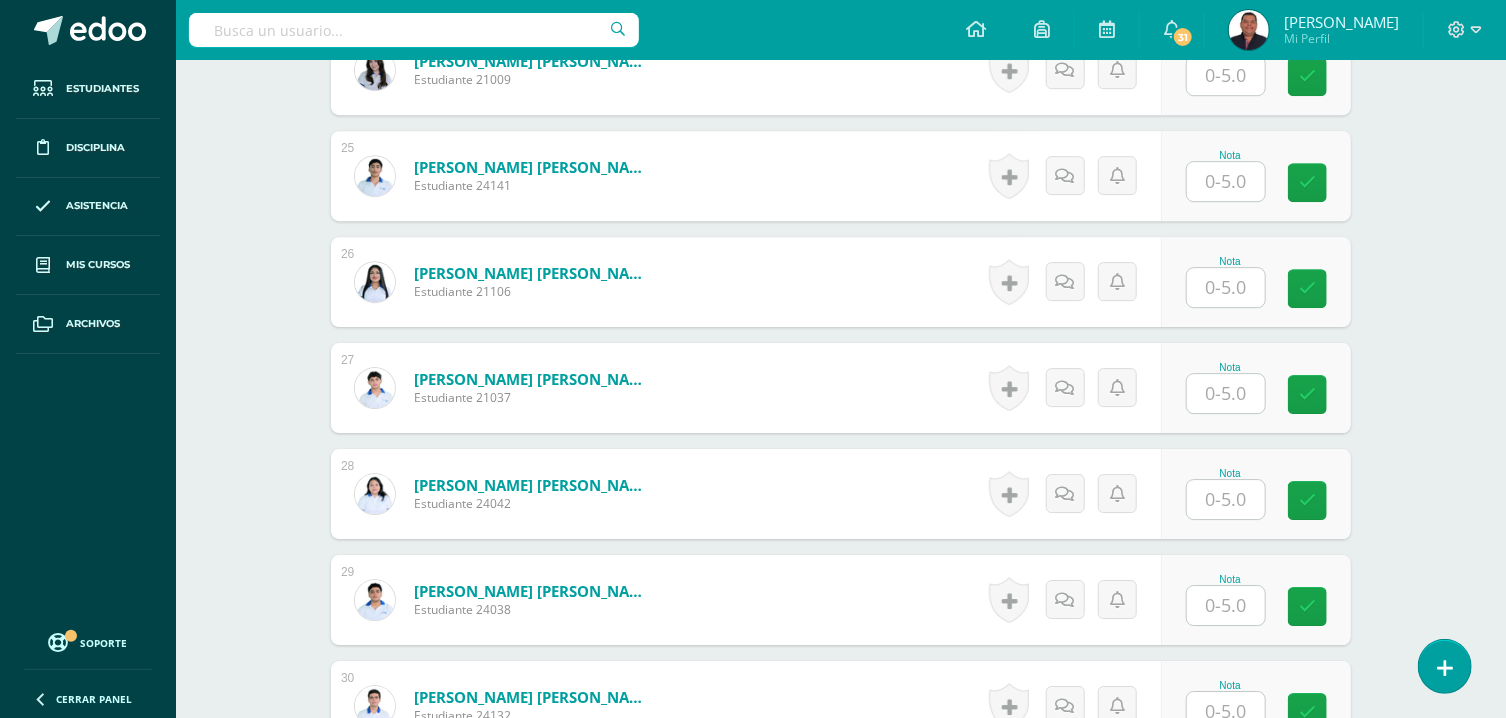 click at bounding box center (1226, 499) 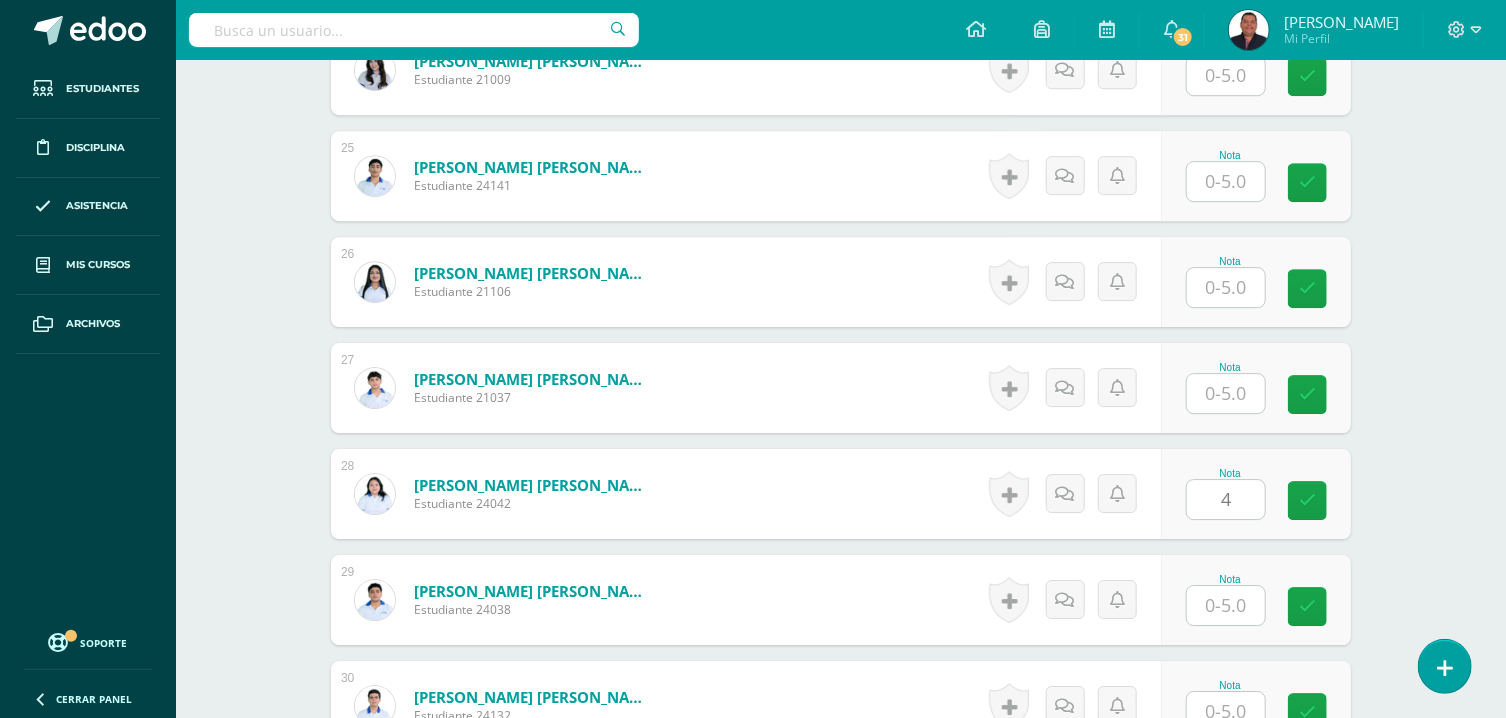 type on "4" 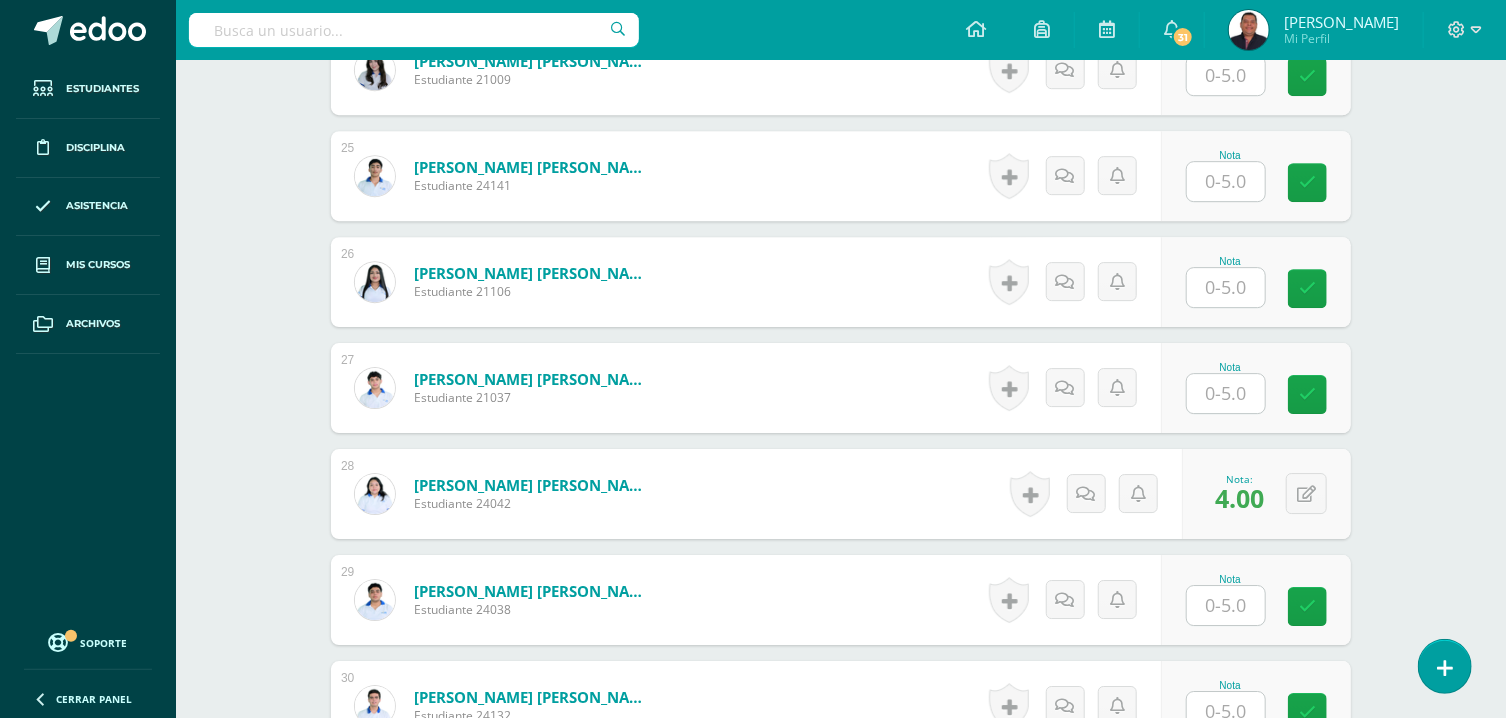 scroll, scrollTop: 2806, scrollLeft: 0, axis: vertical 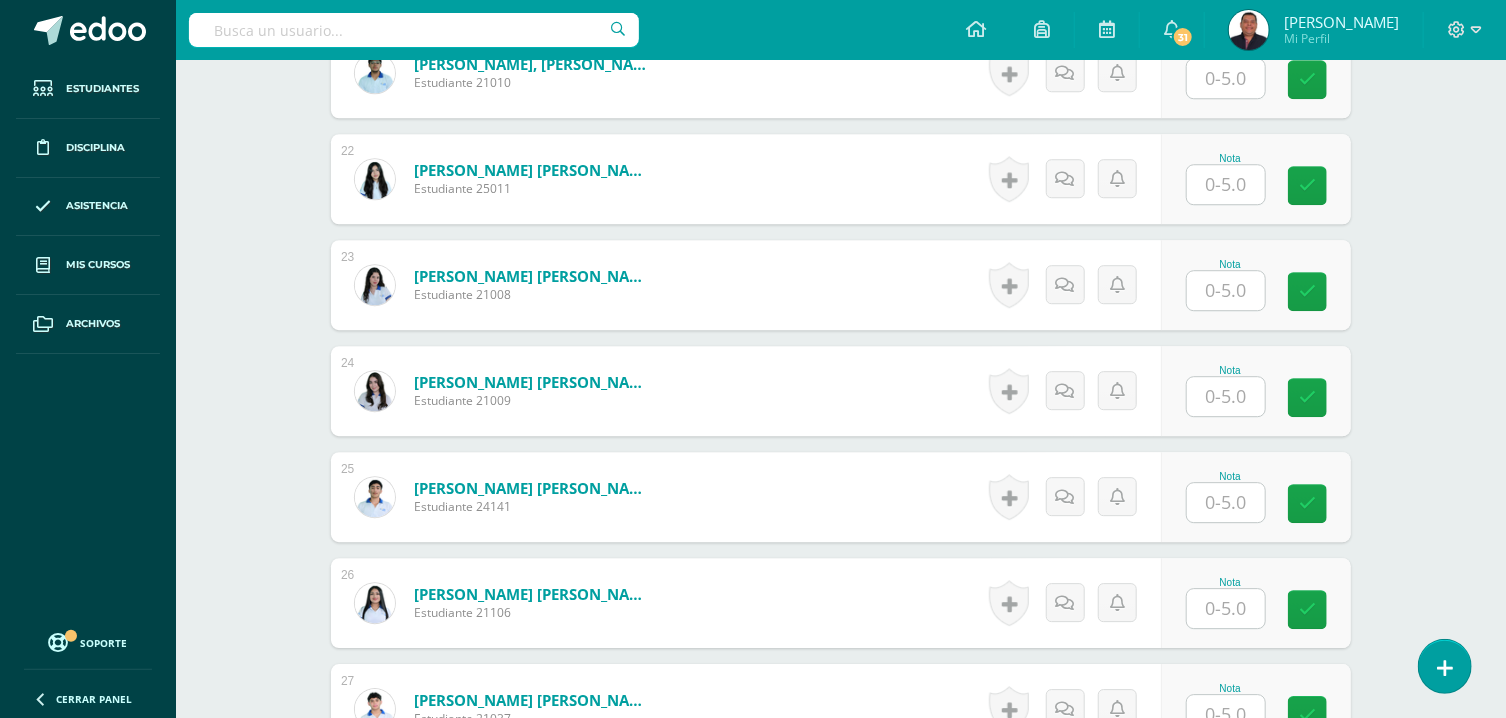click at bounding box center [1226, 290] 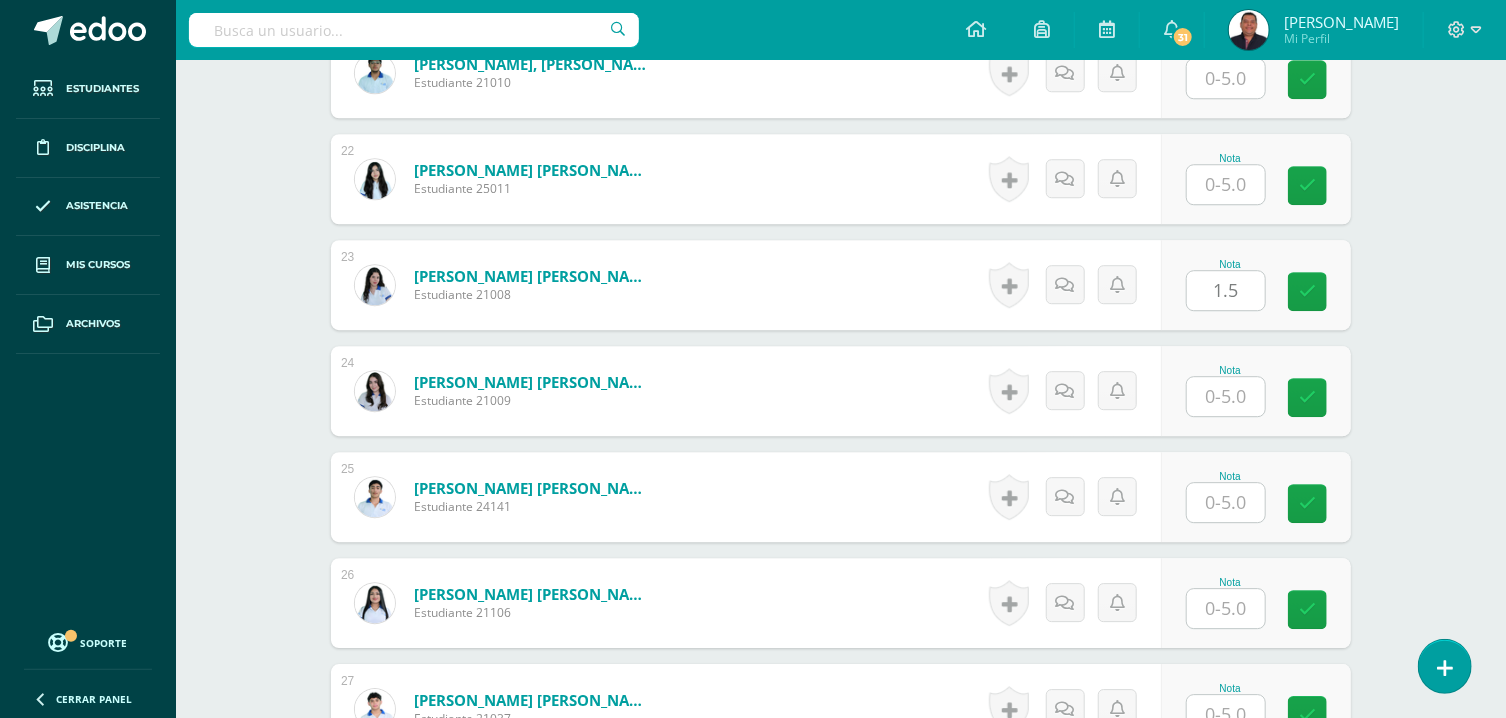type on "1.5" 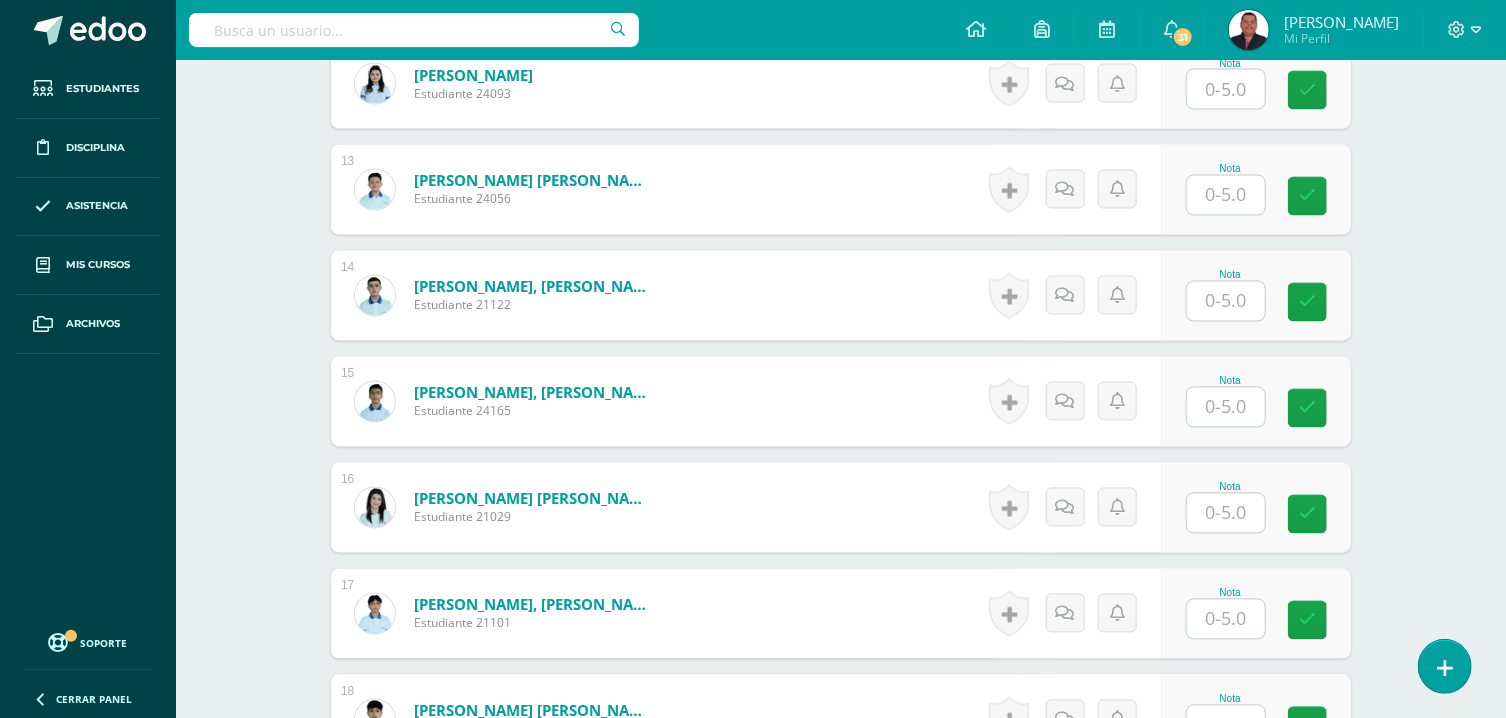scroll, scrollTop: 1305, scrollLeft: 0, axis: vertical 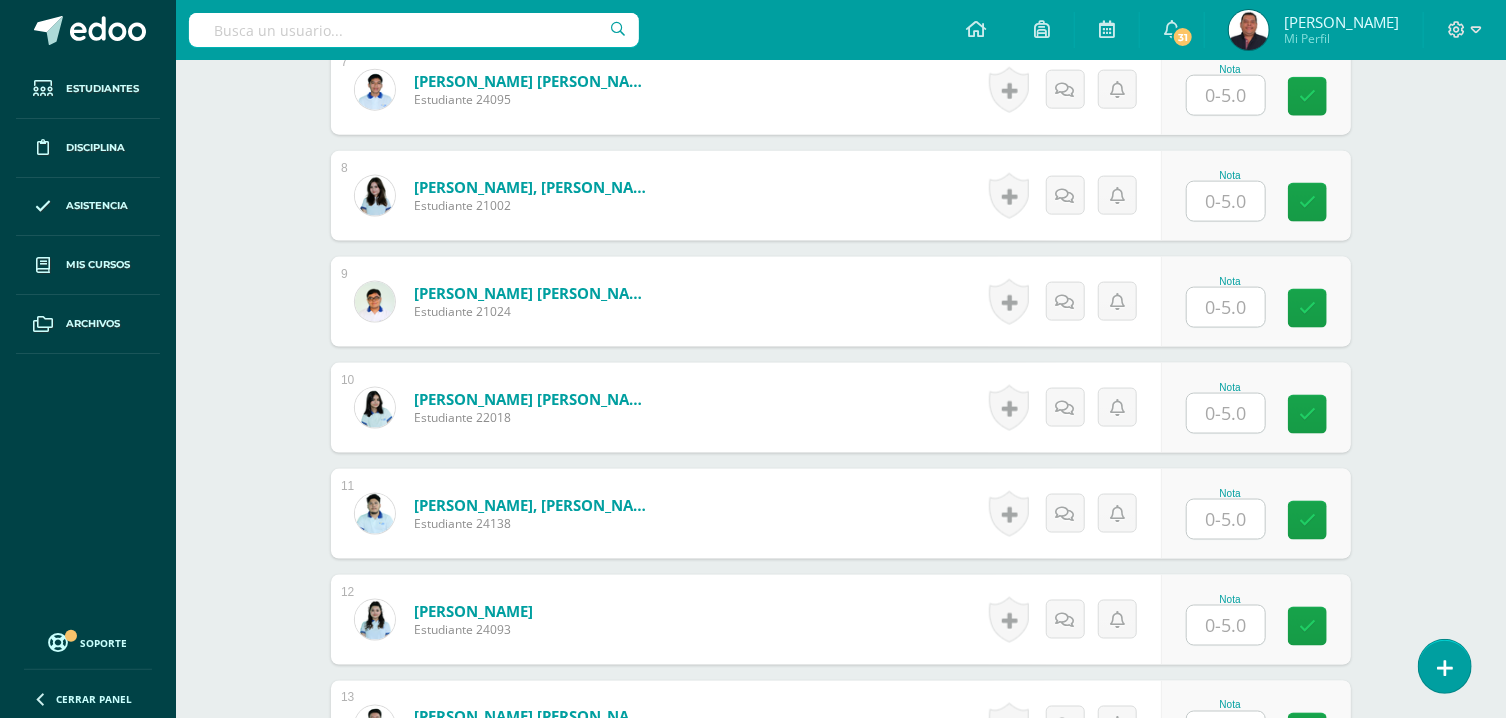 click at bounding box center (1226, 201) 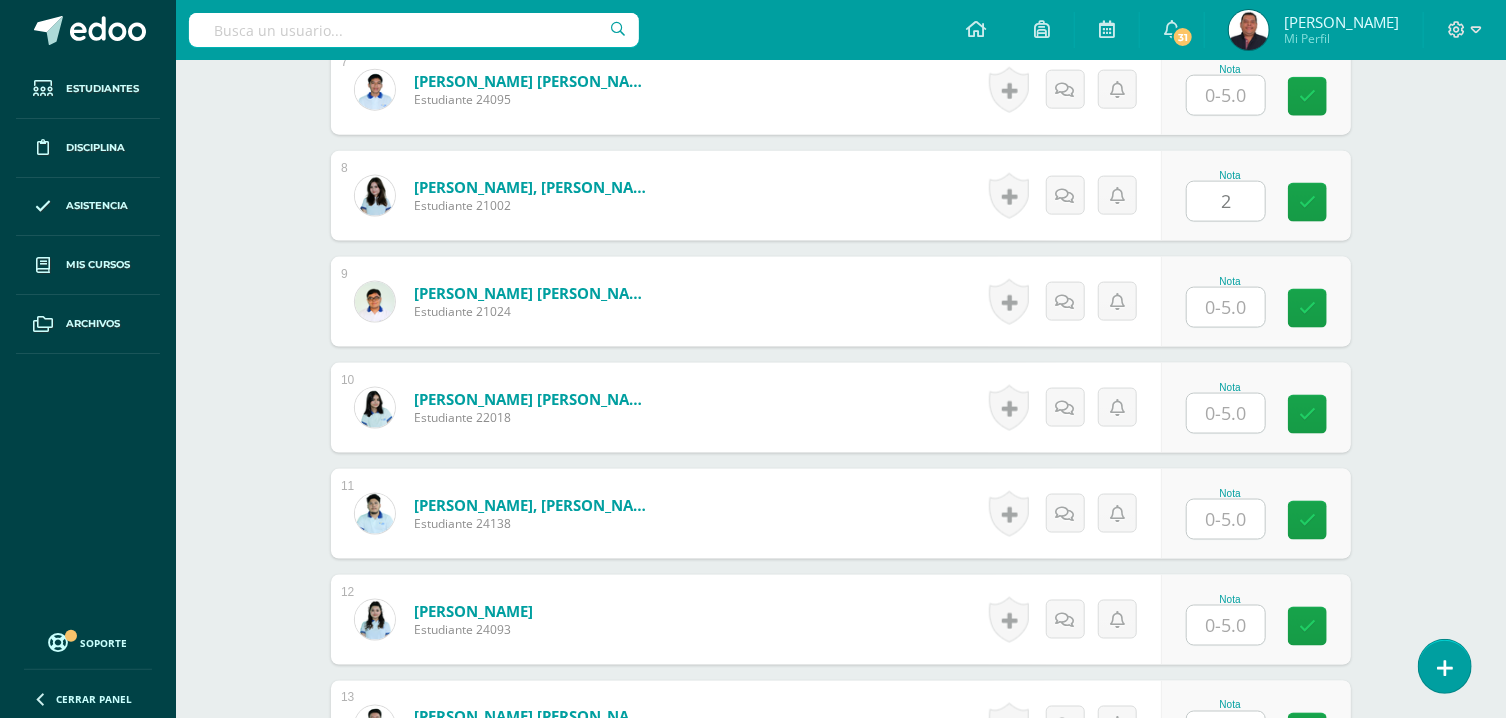 type on "2" 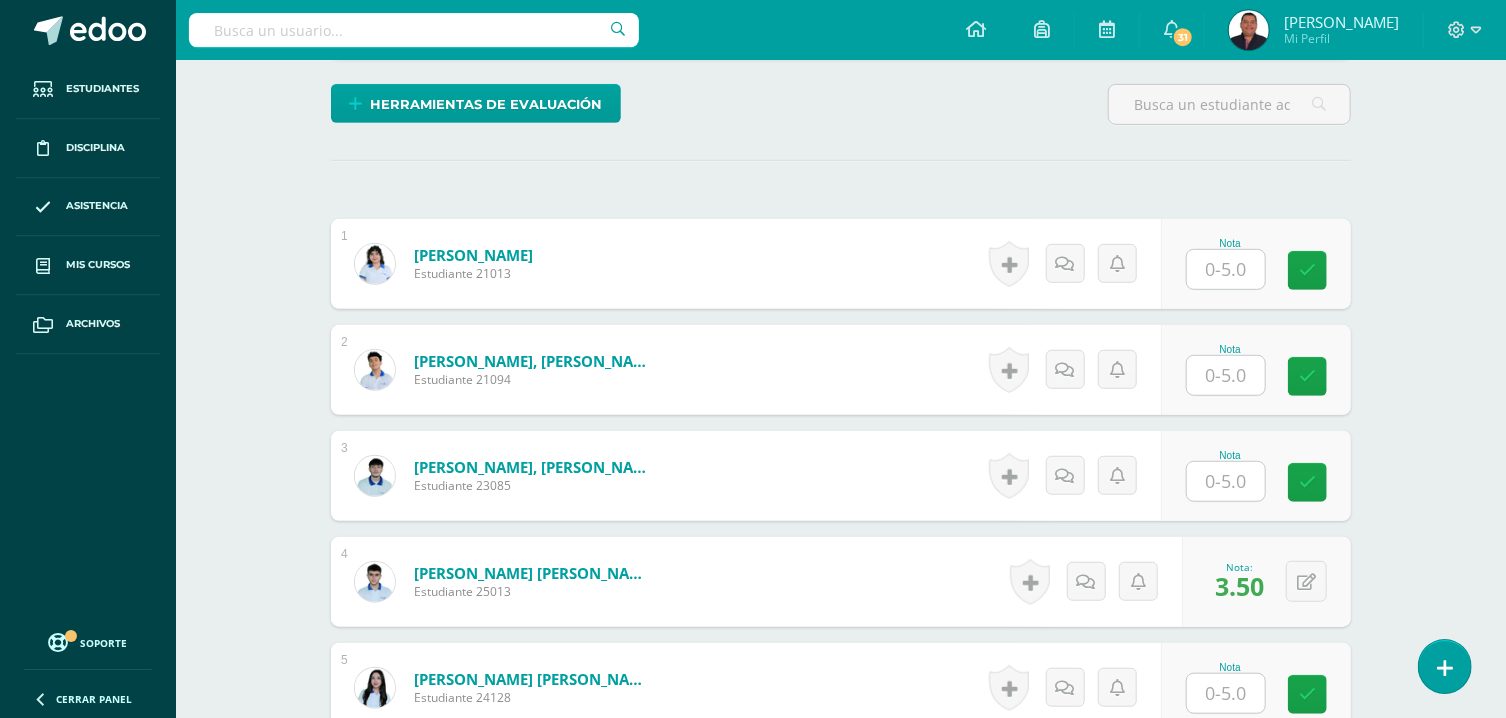scroll, scrollTop: 536, scrollLeft: 0, axis: vertical 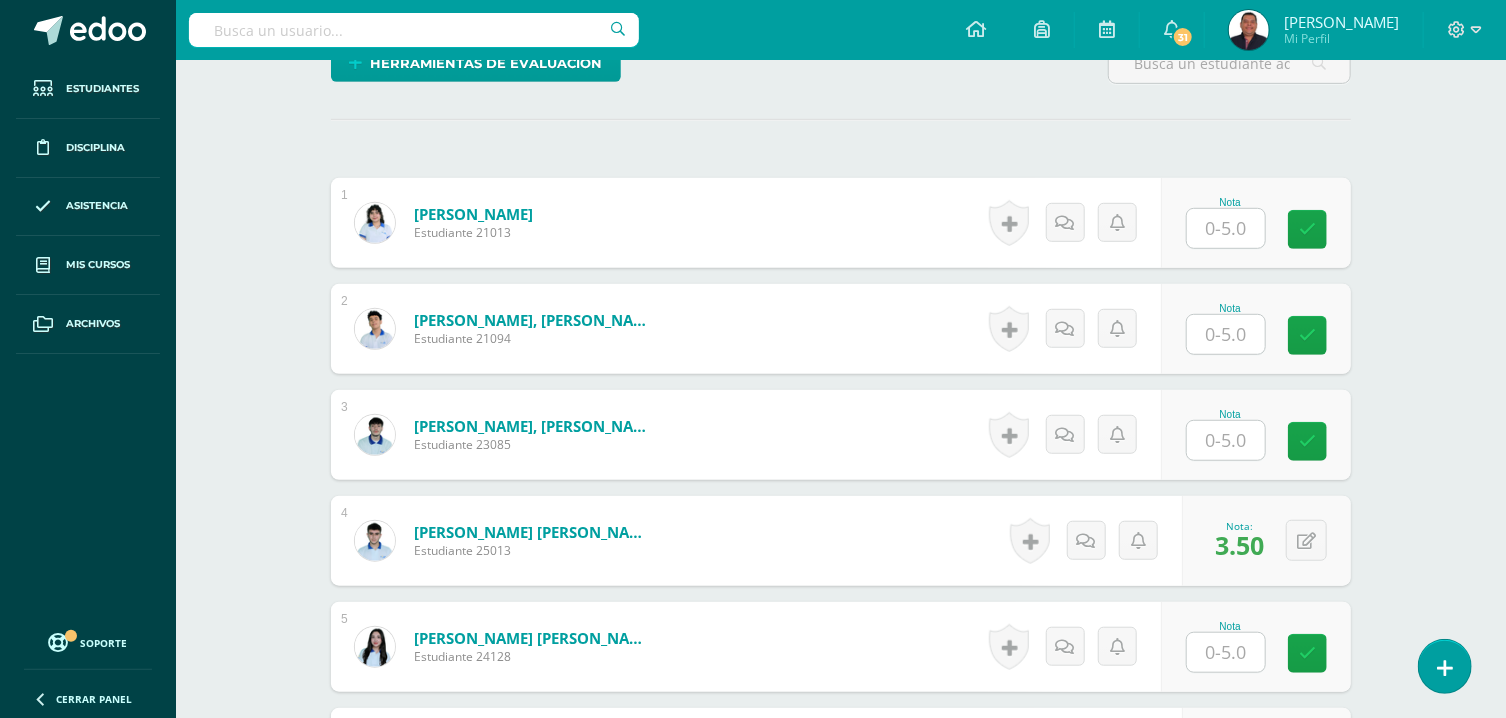 click at bounding box center [1226, 228] 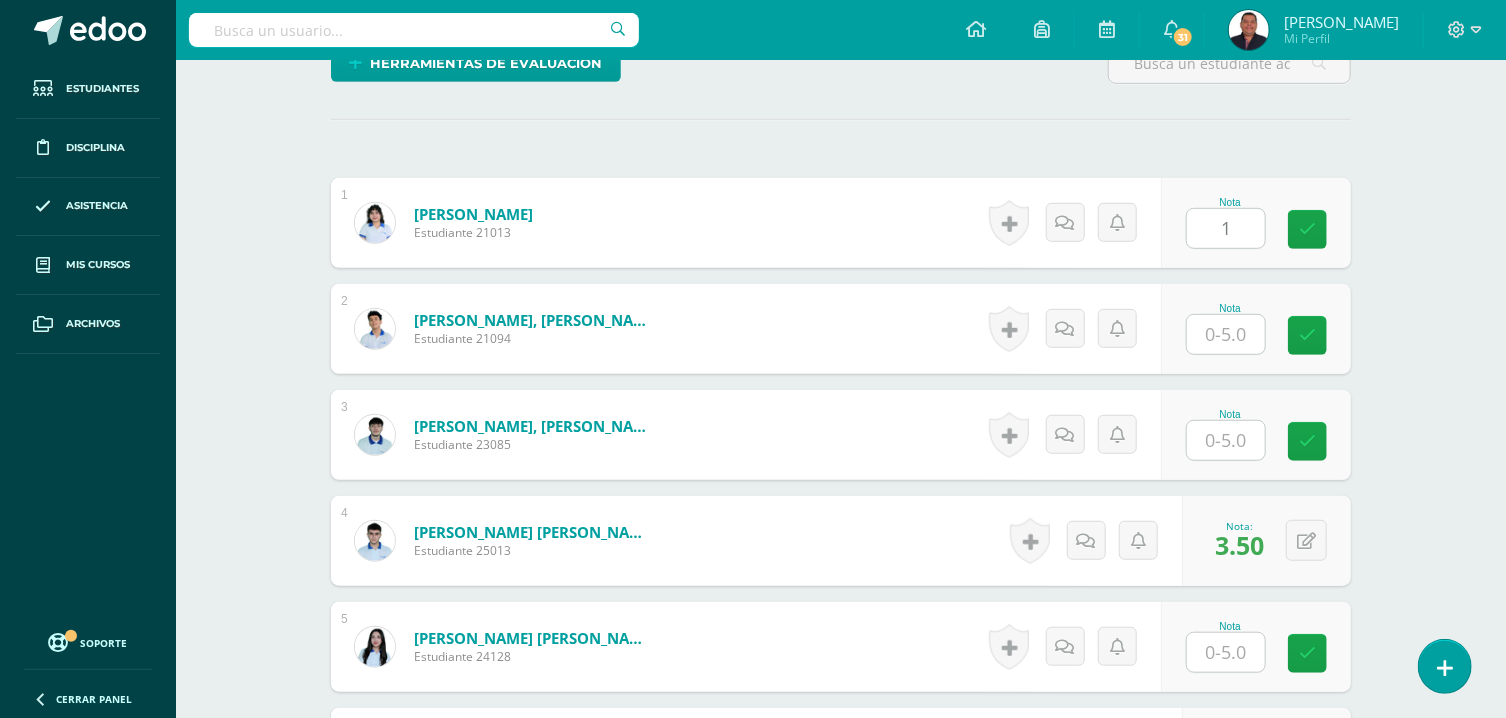 type on "1" 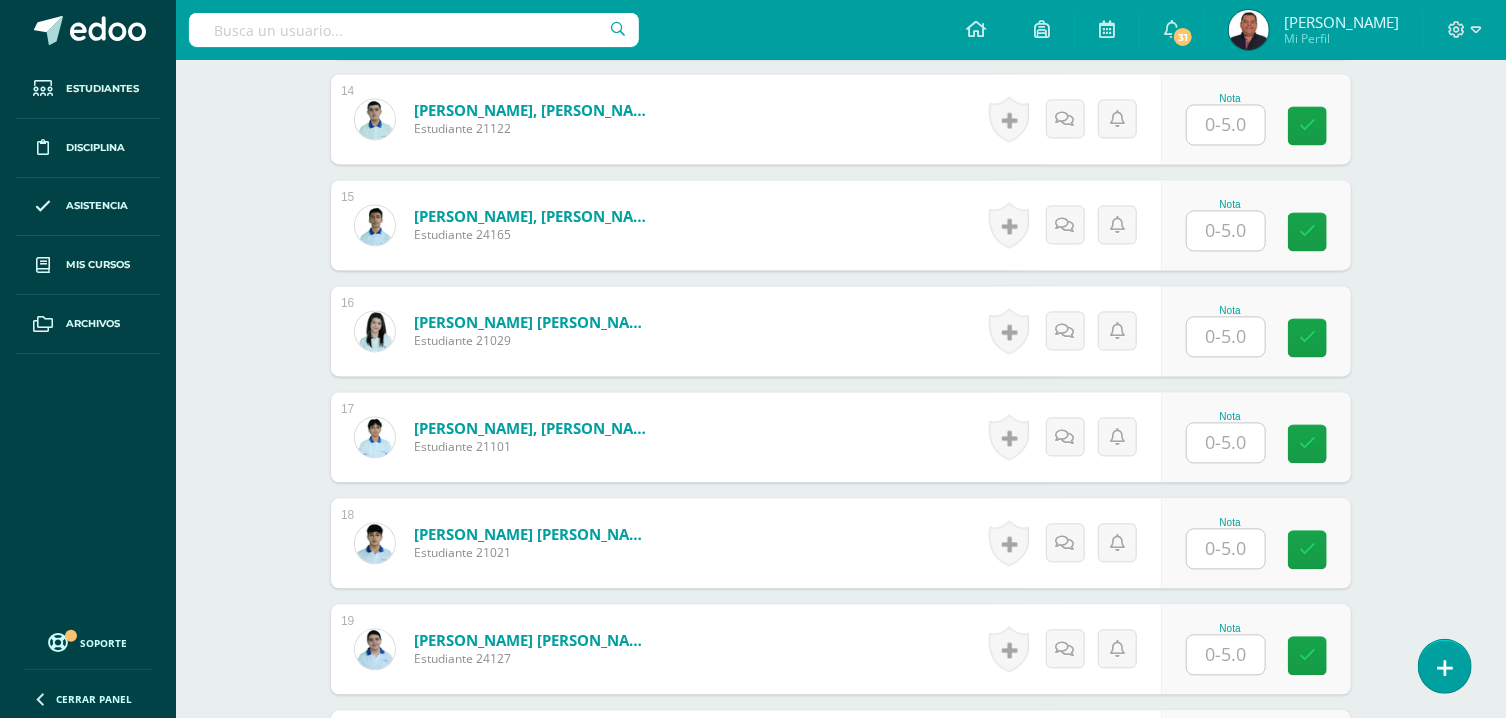 scroll, scrollTop: 2144, scrollLeft: 0, axis: vertical 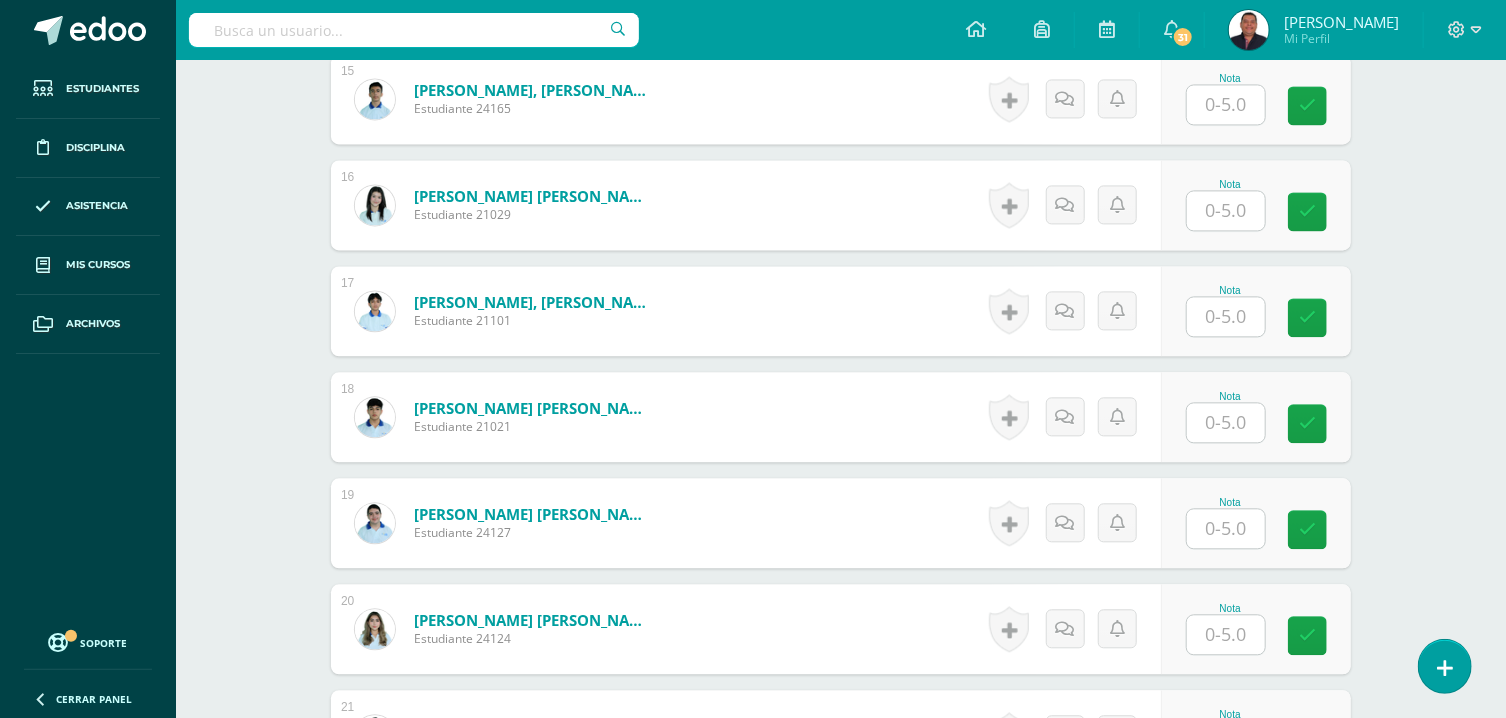 click at bounding box center (1226, 528) 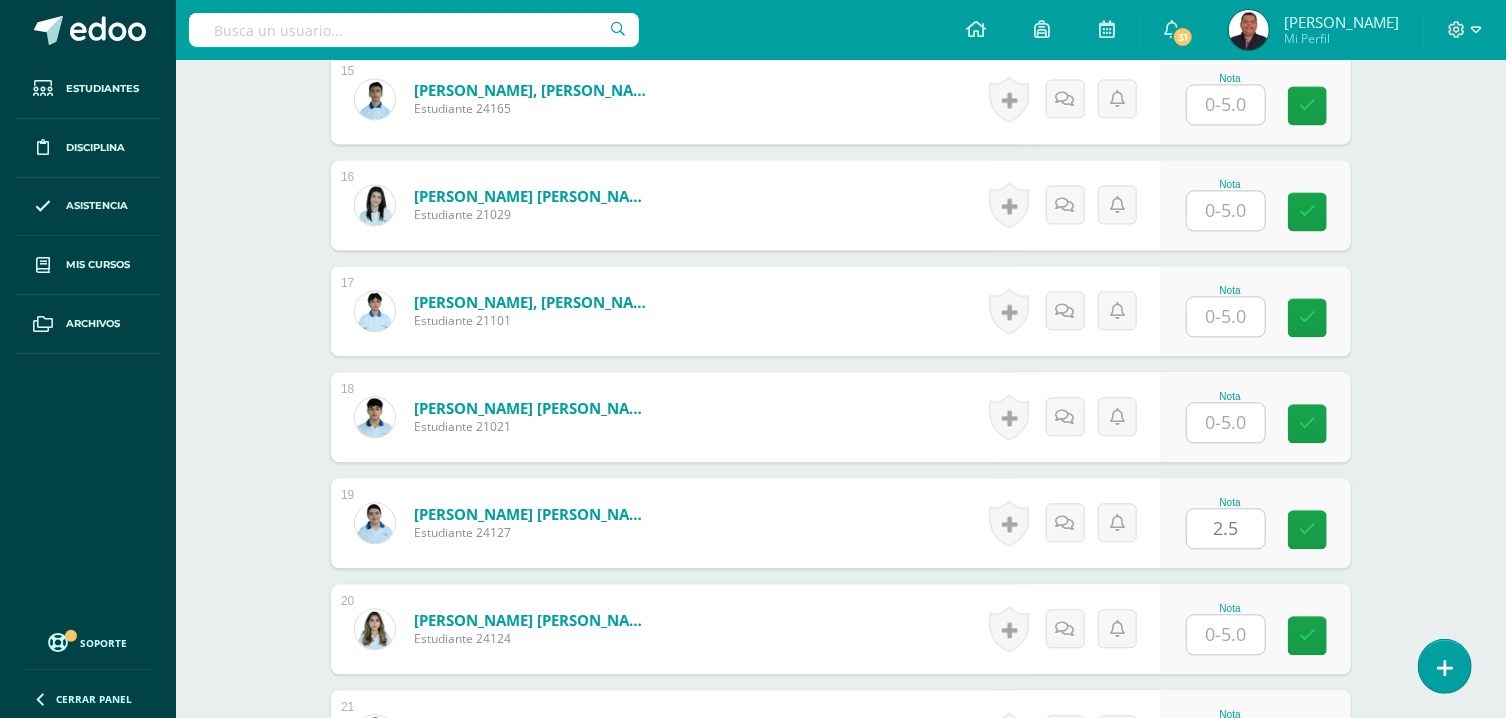 type on "2.5" 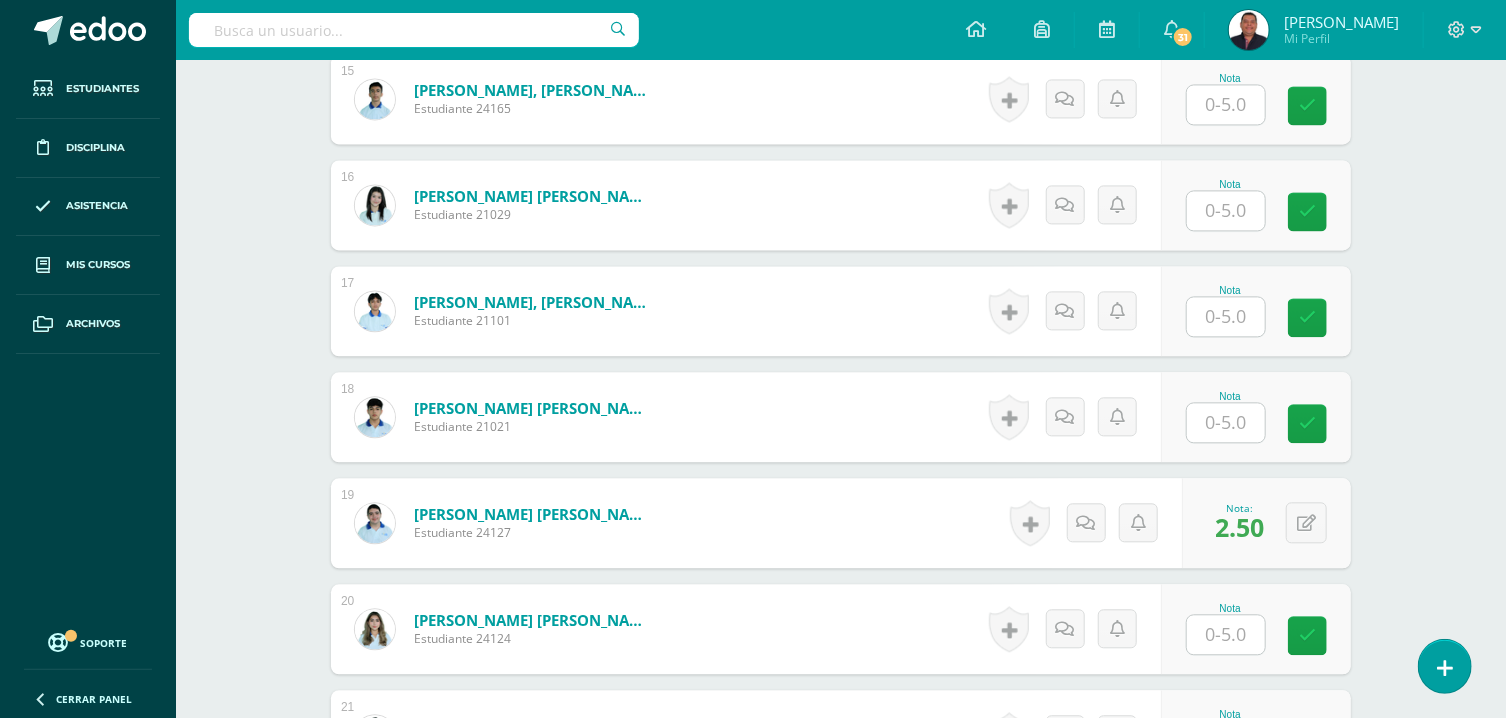 scroll, scrollTop: 1822, scrollLeft: 0, axis: vertical 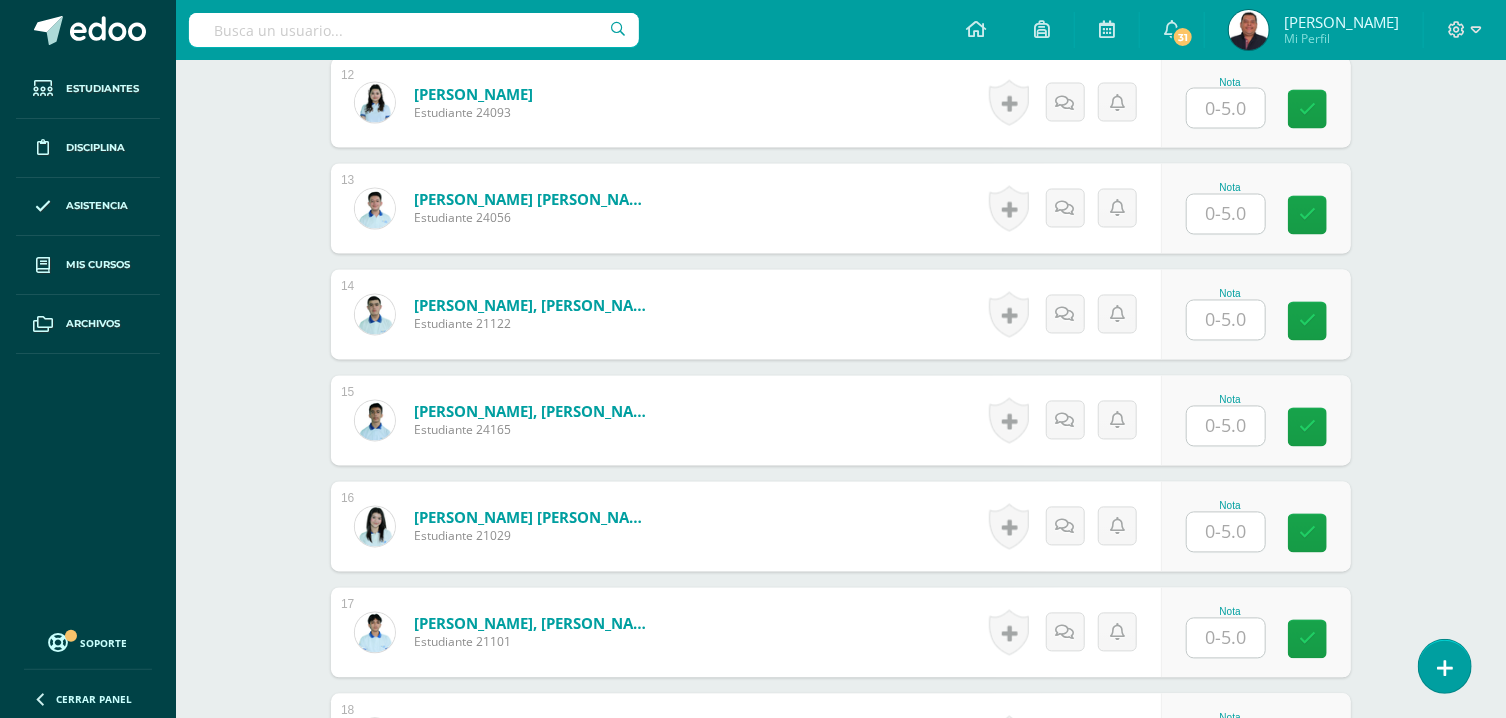 click on "Nota" at bounding box center [1230, 294] 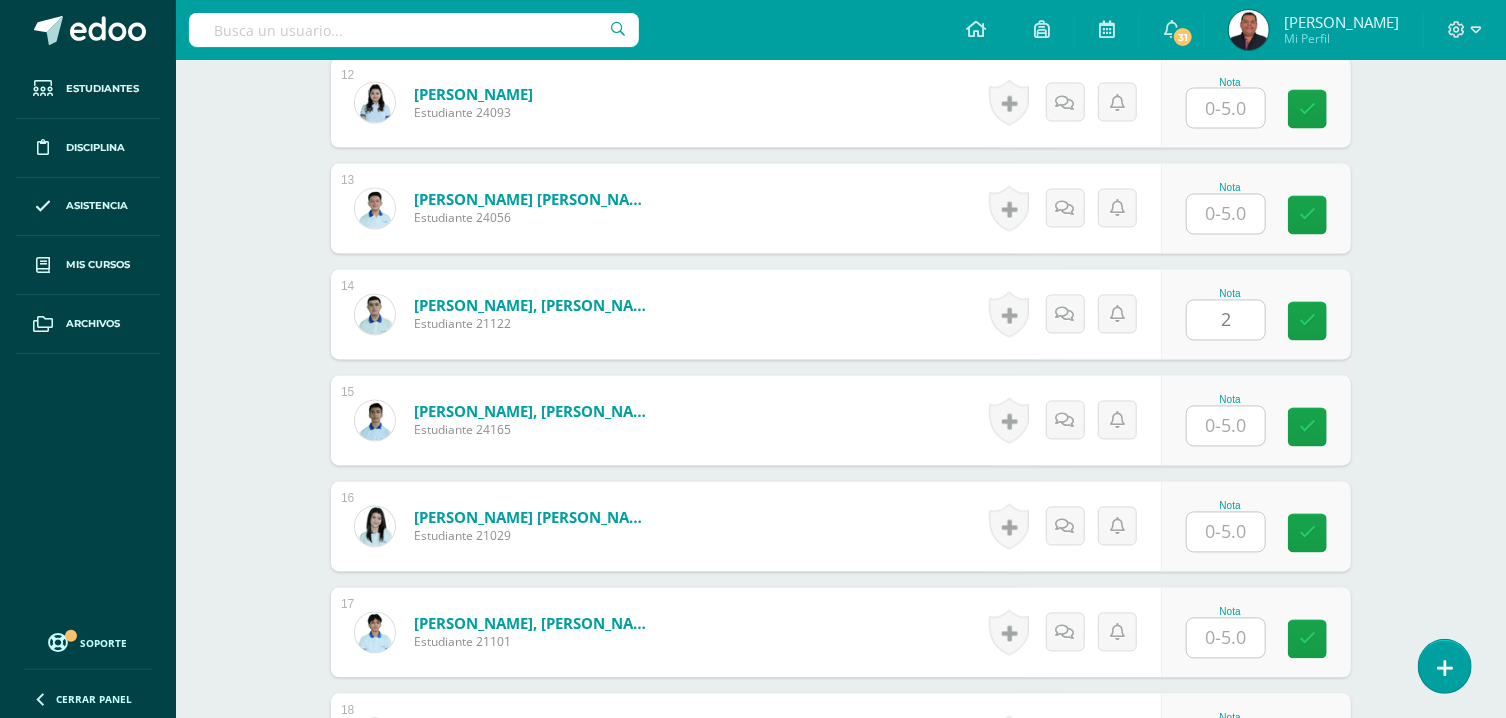 type on "2" 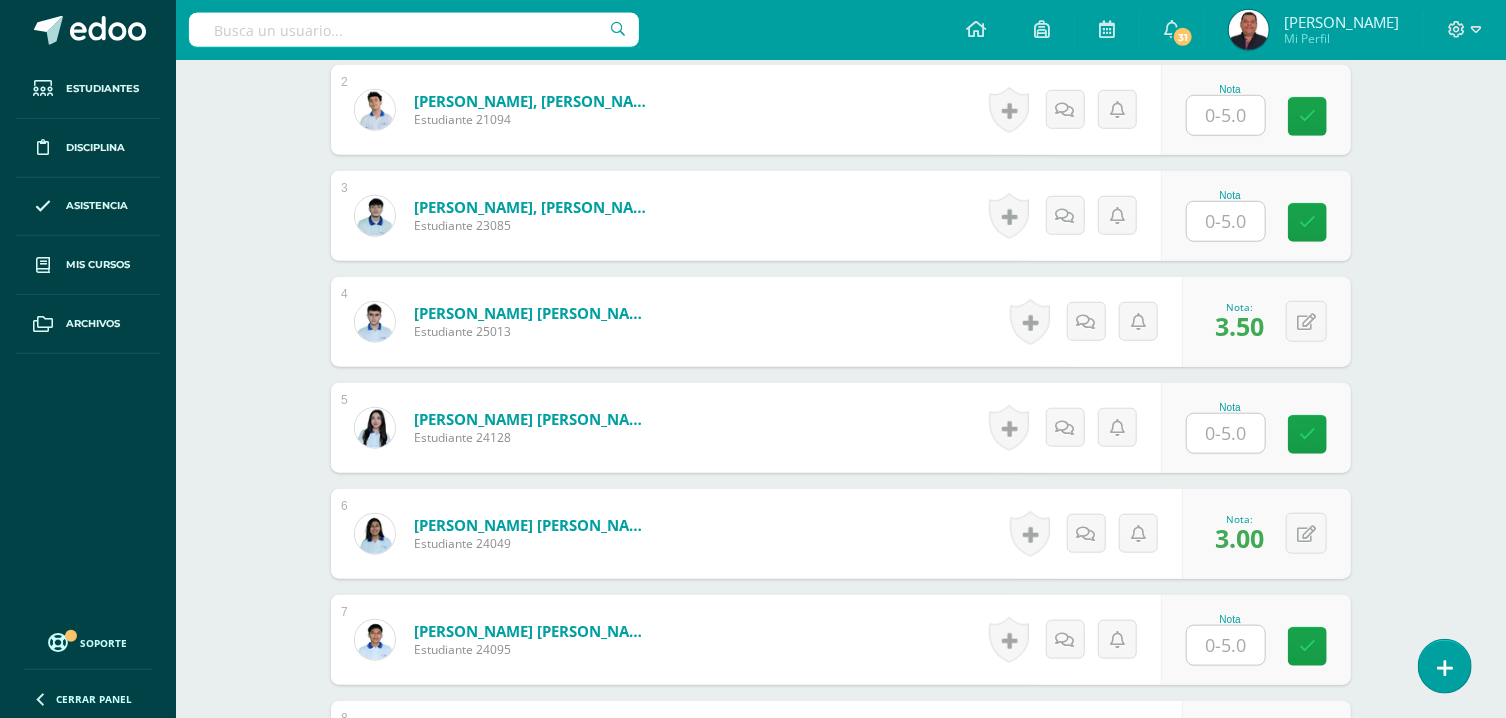 scroll, scrollTop: 750, scrollLeft: 0, axis: vertical 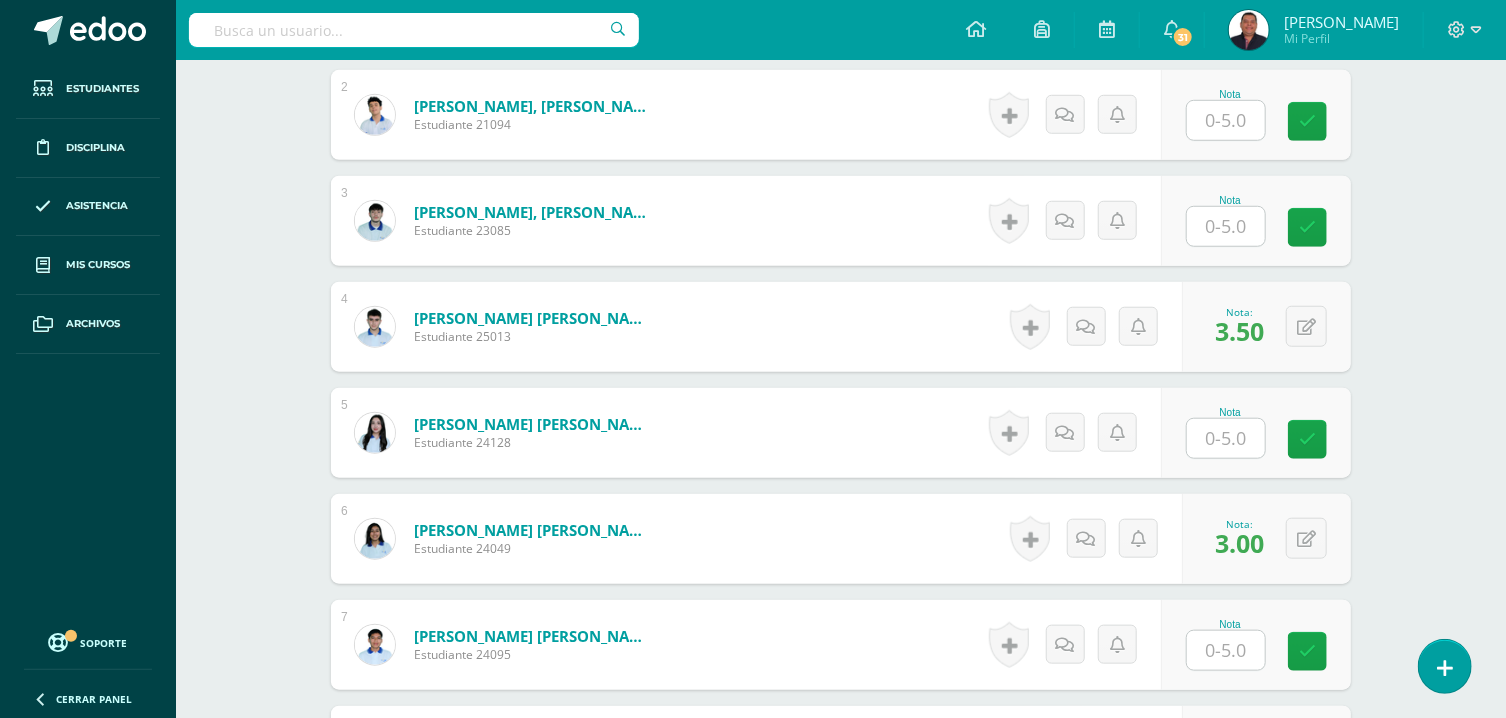 click at bounding box center (1226, 226) 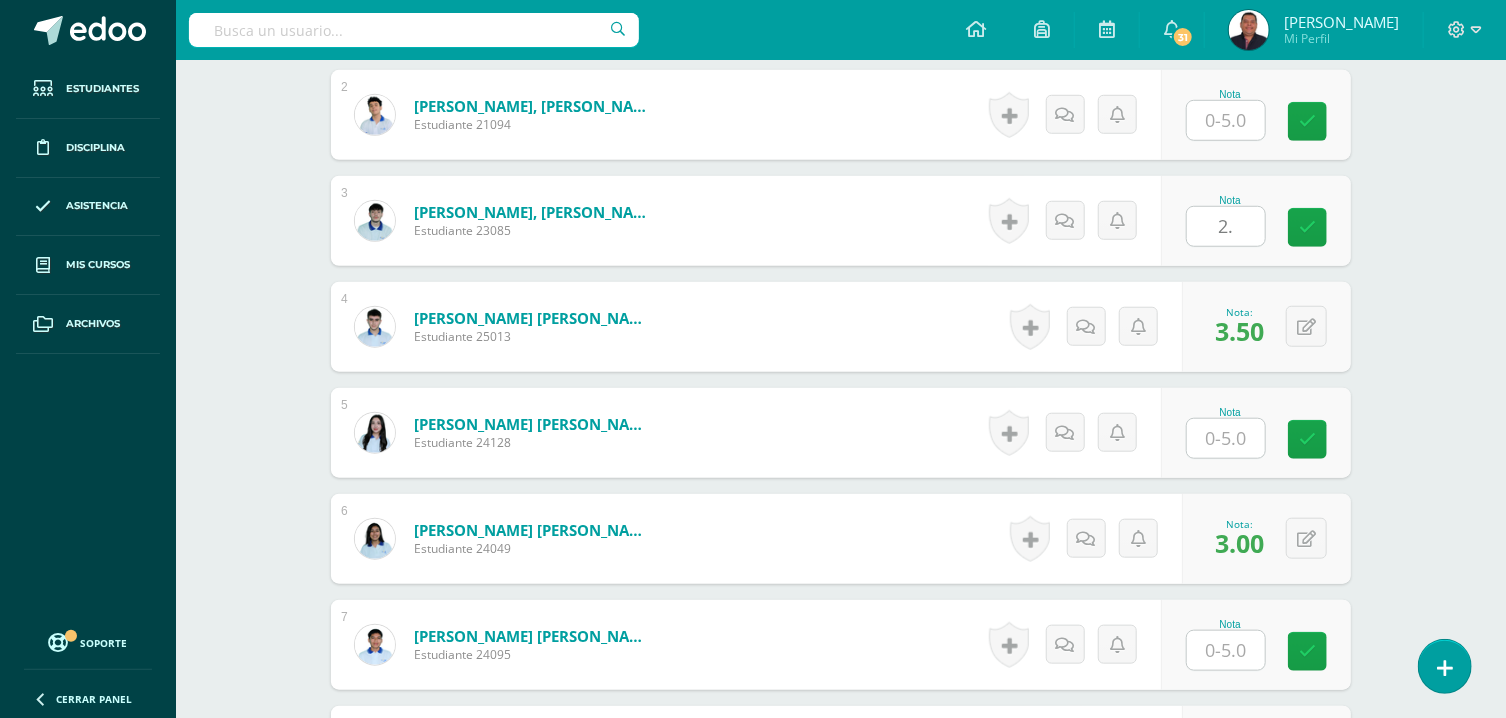type on "2.5" 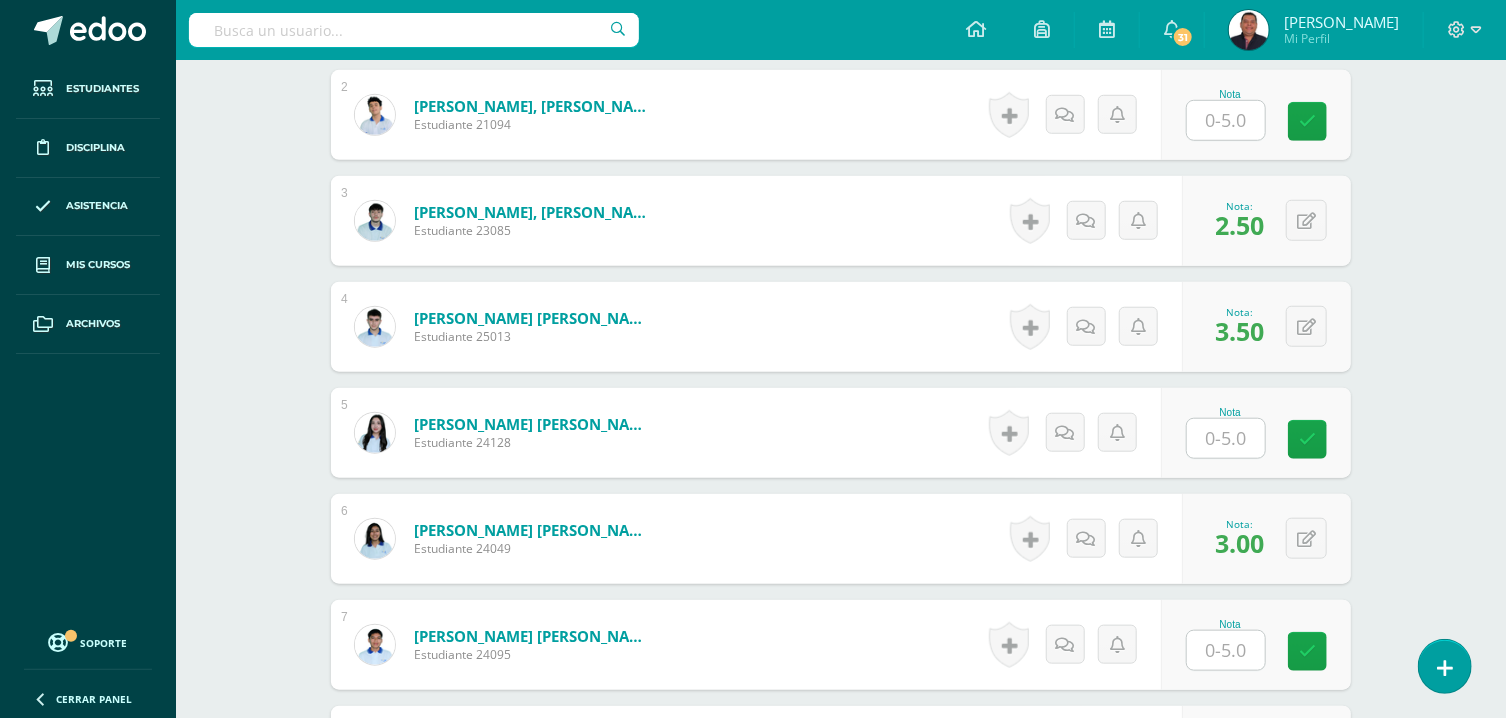 click at bounding box center [1226, 438] 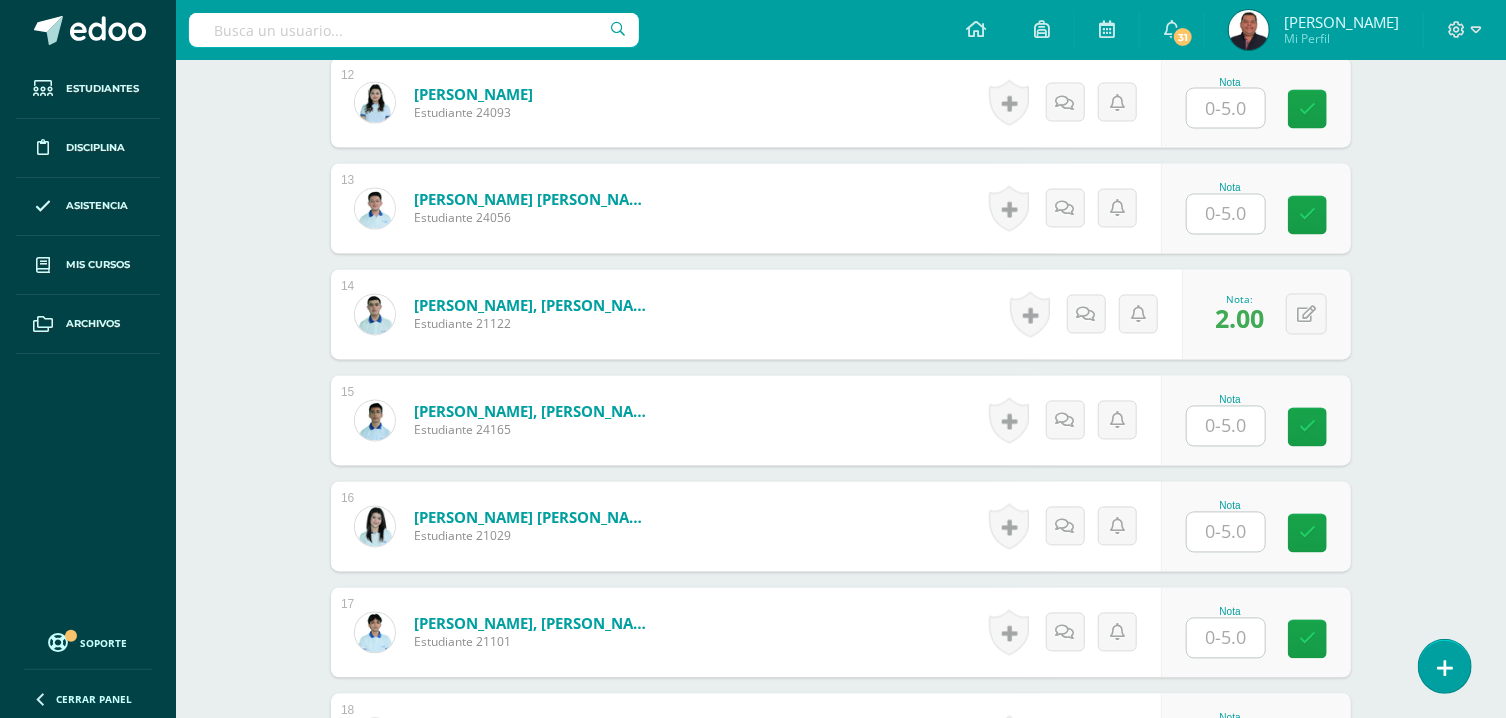 scroll, scrollTop: 1929, scrollLeft: 0, axis: vertical 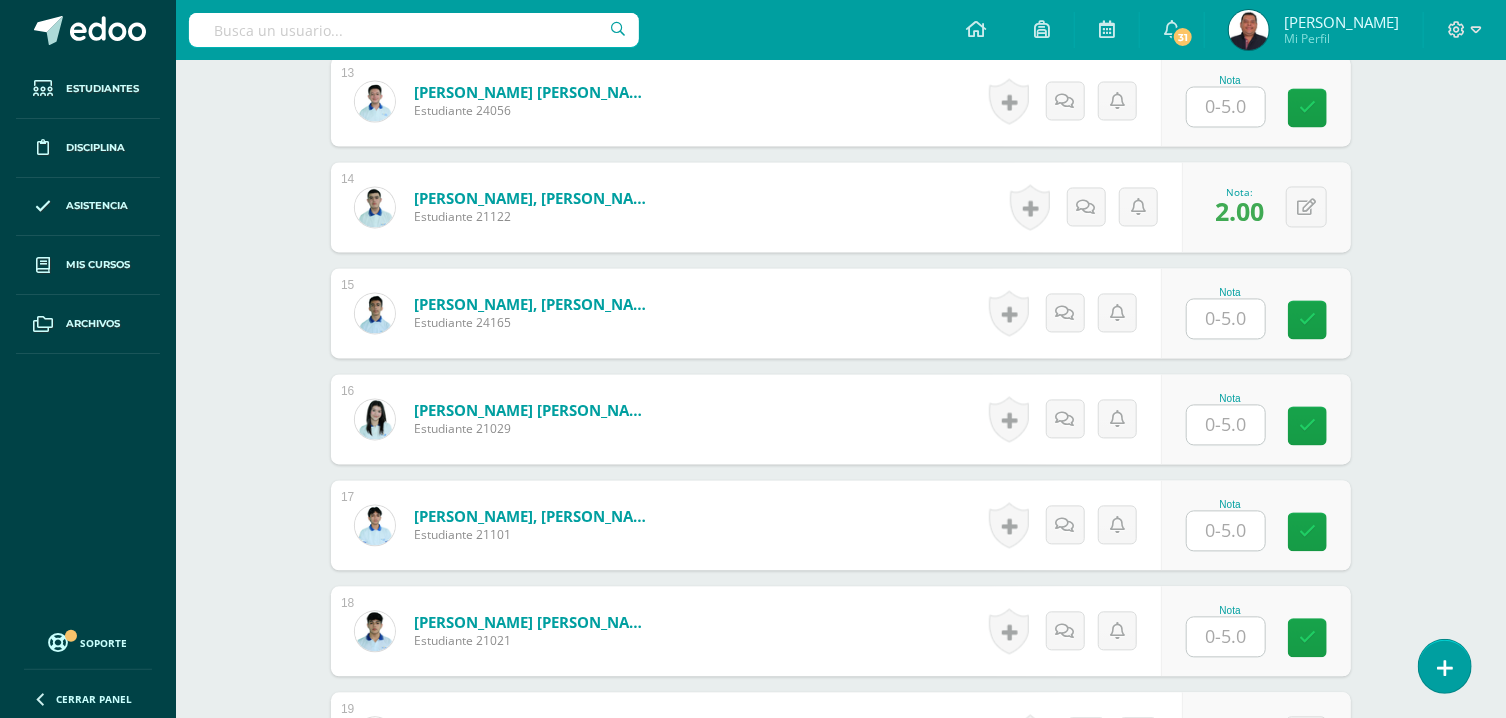 click at bounding box center [1226, 531] 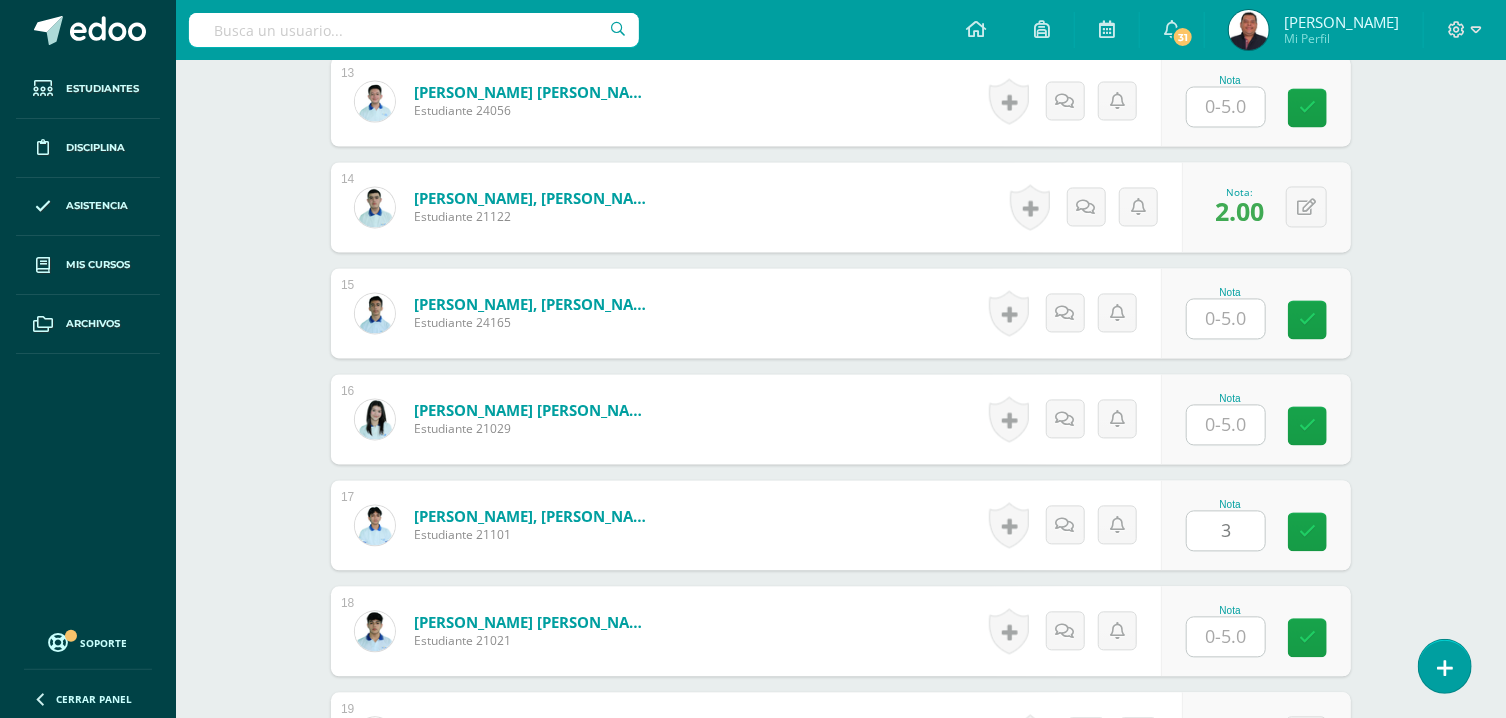 type on "3" 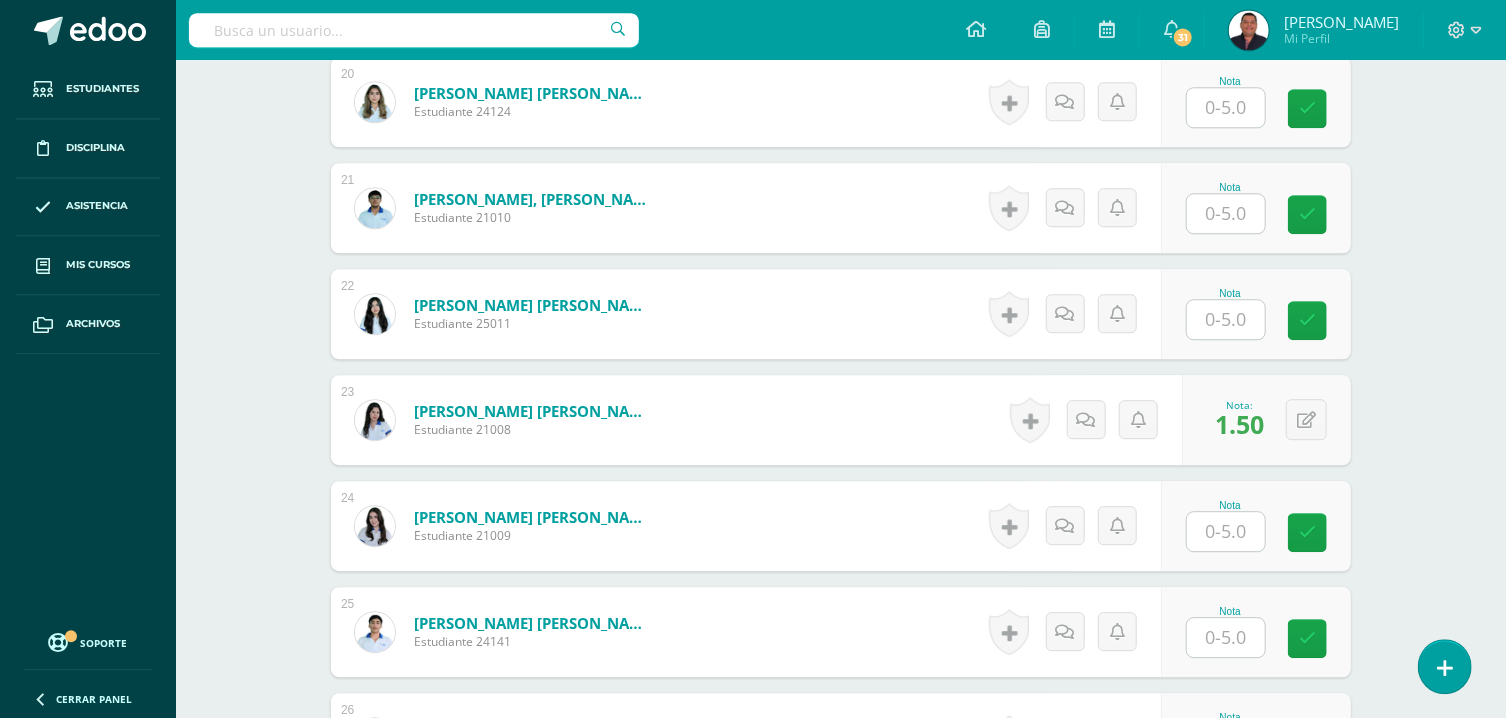 scroll, scrollTop: 2680, scrollLeft: 0, axis: vertical 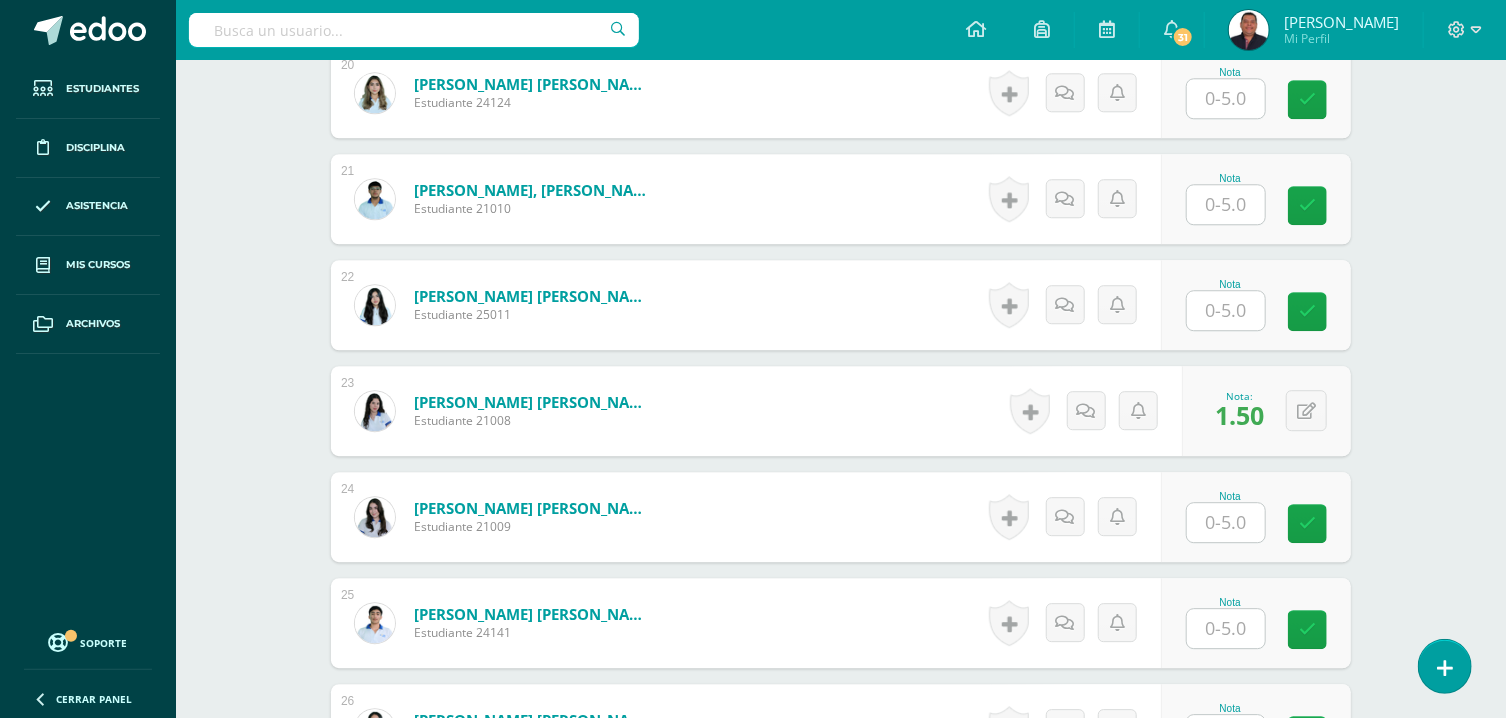 click at bounding box center (1226, 628) 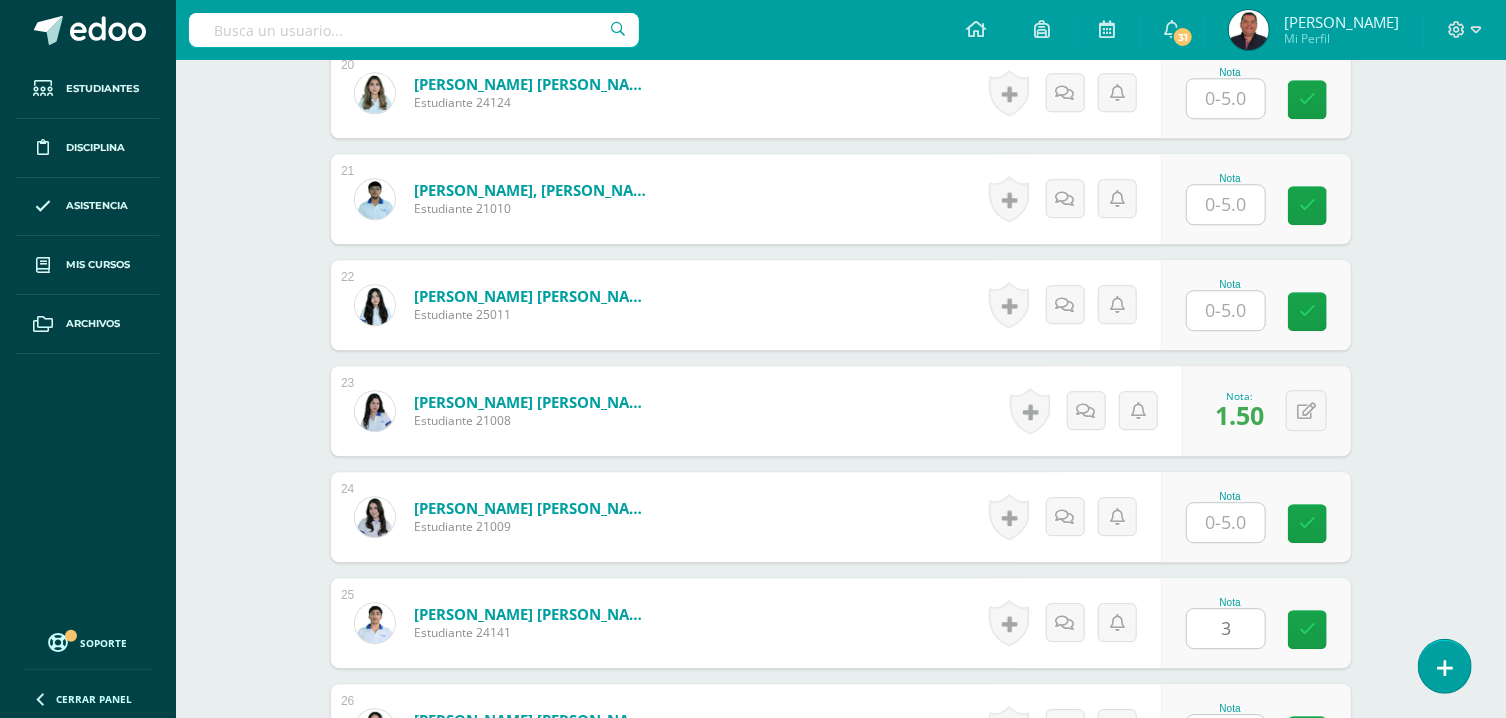 type on "3" 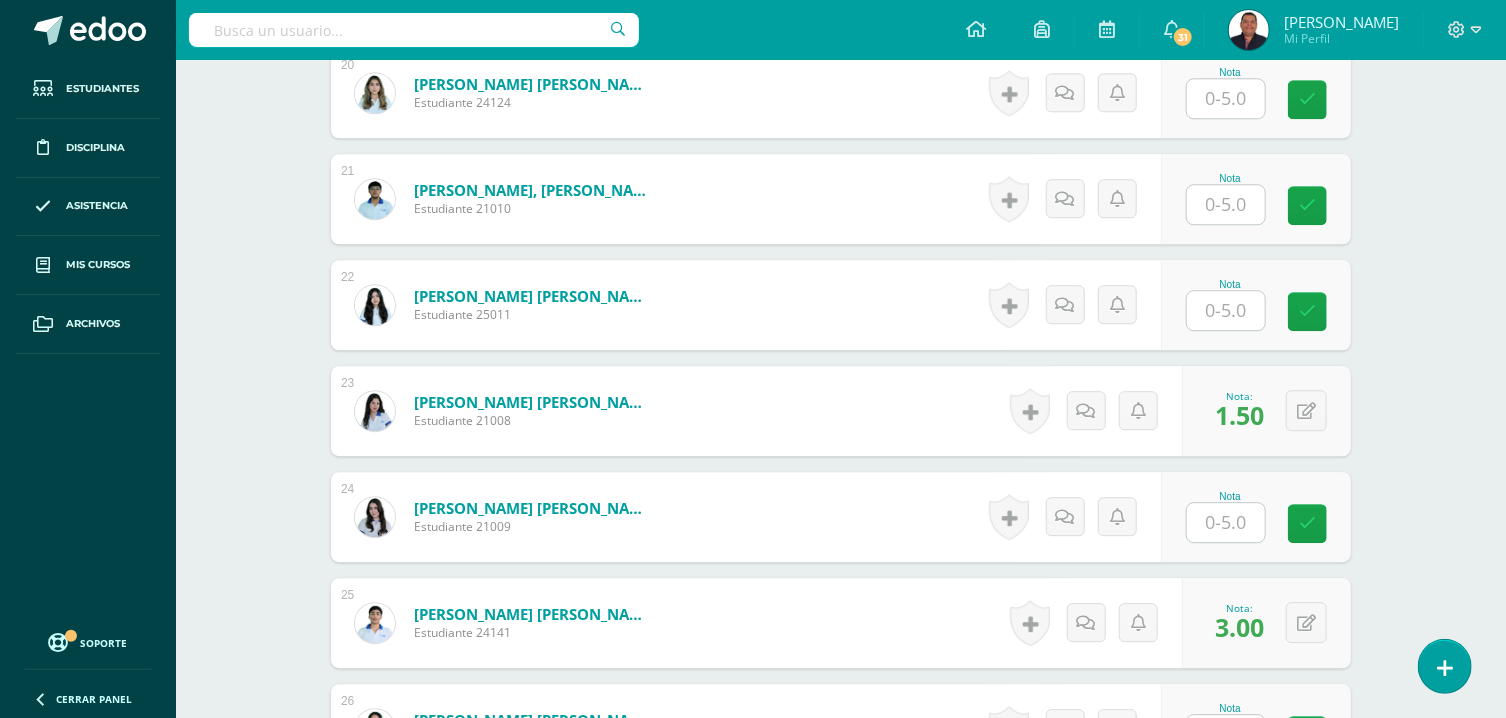 type on "3" 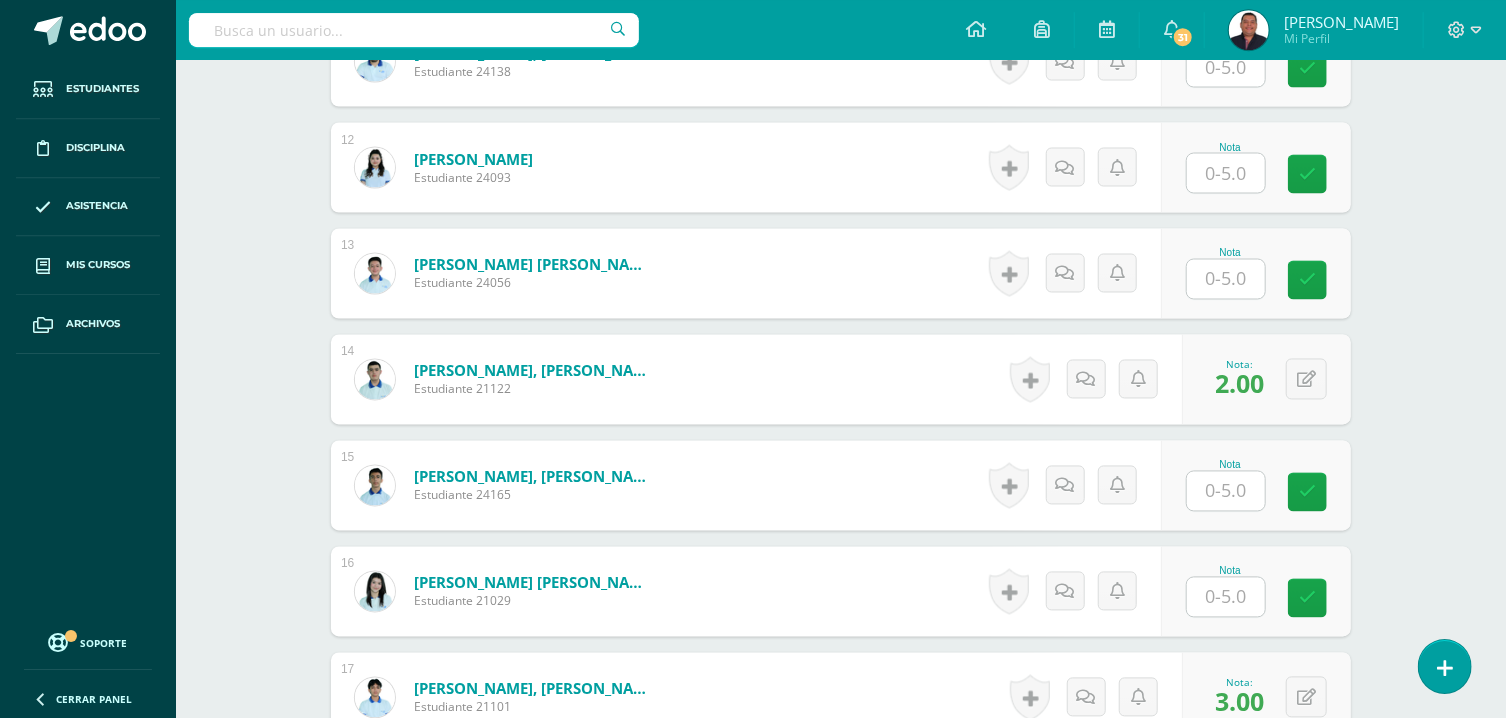 scroll, scrollTop: 1711, scrollLeft: 0, axis: vertical 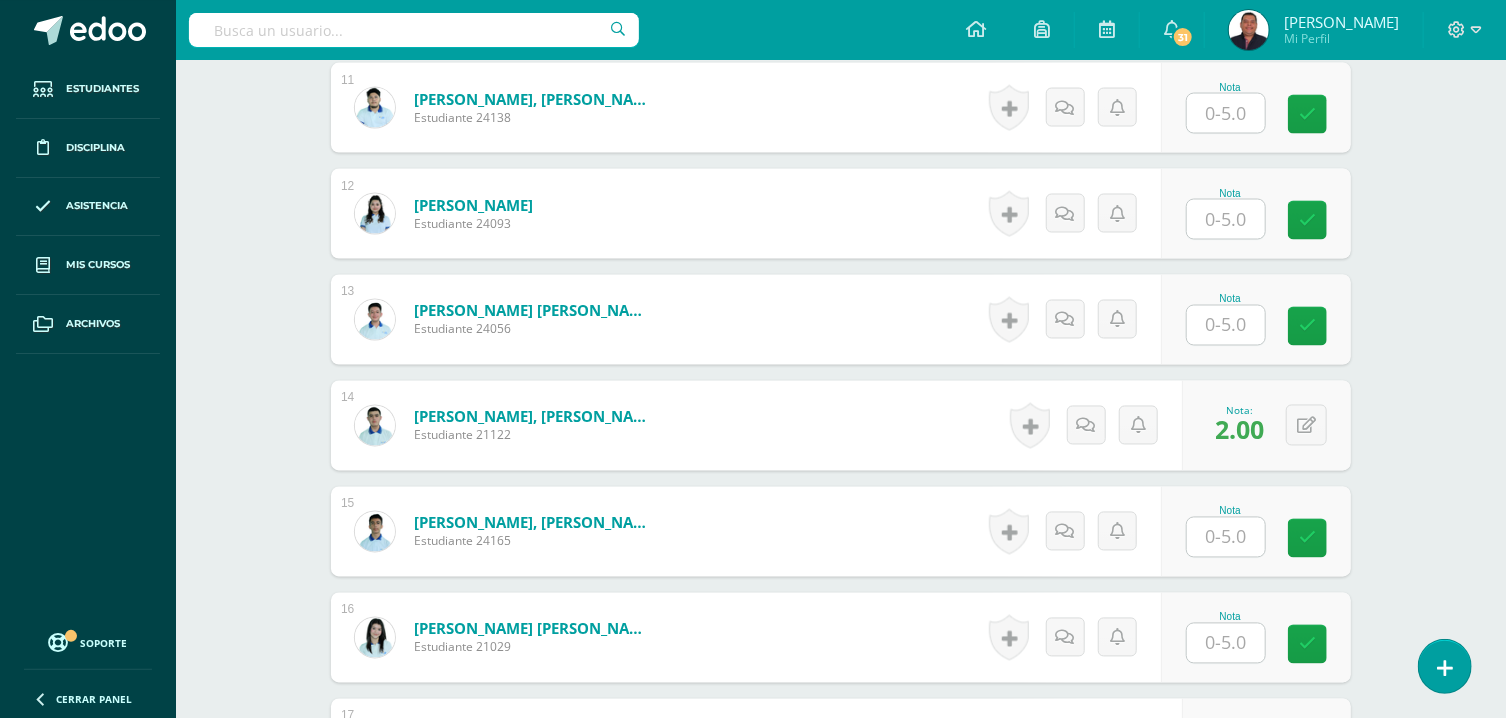 click at bounding box center (1226, 537) 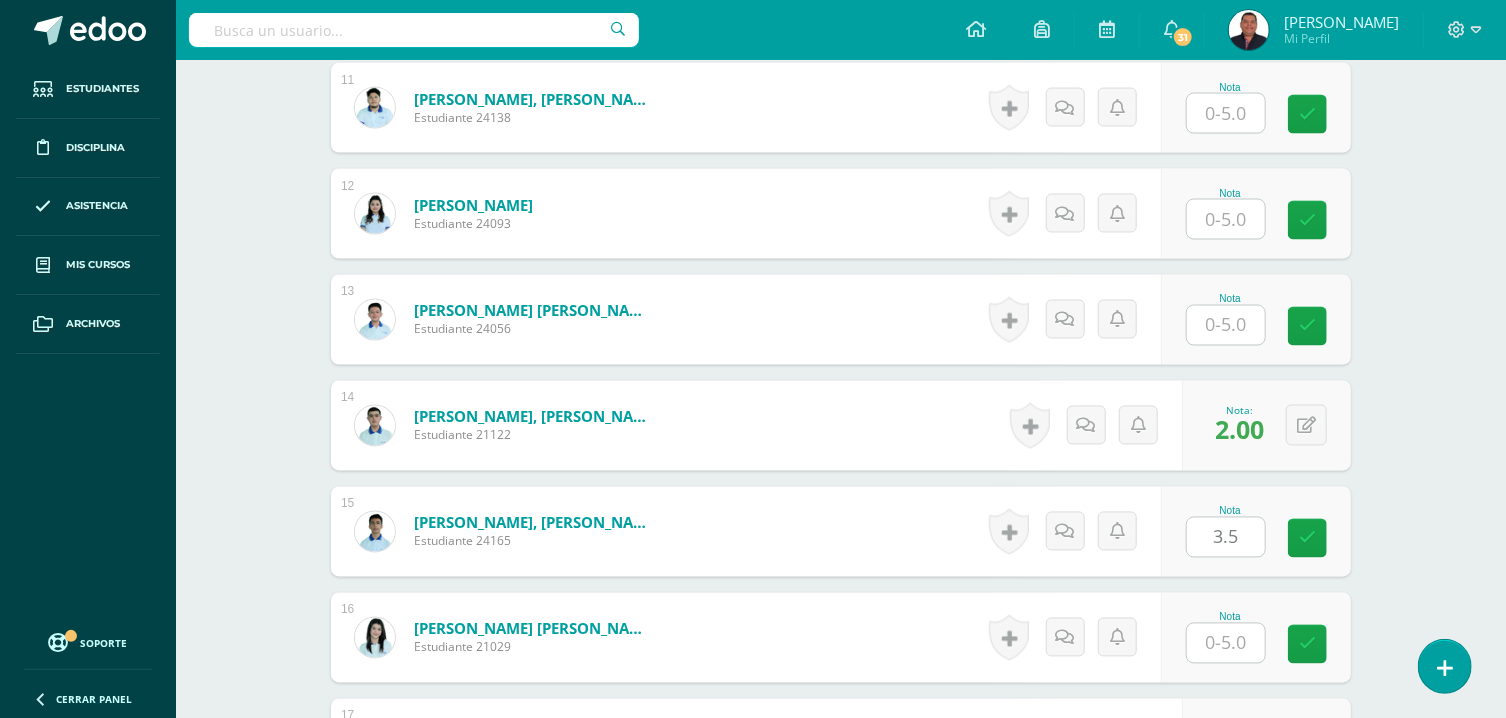 type on "3.5" 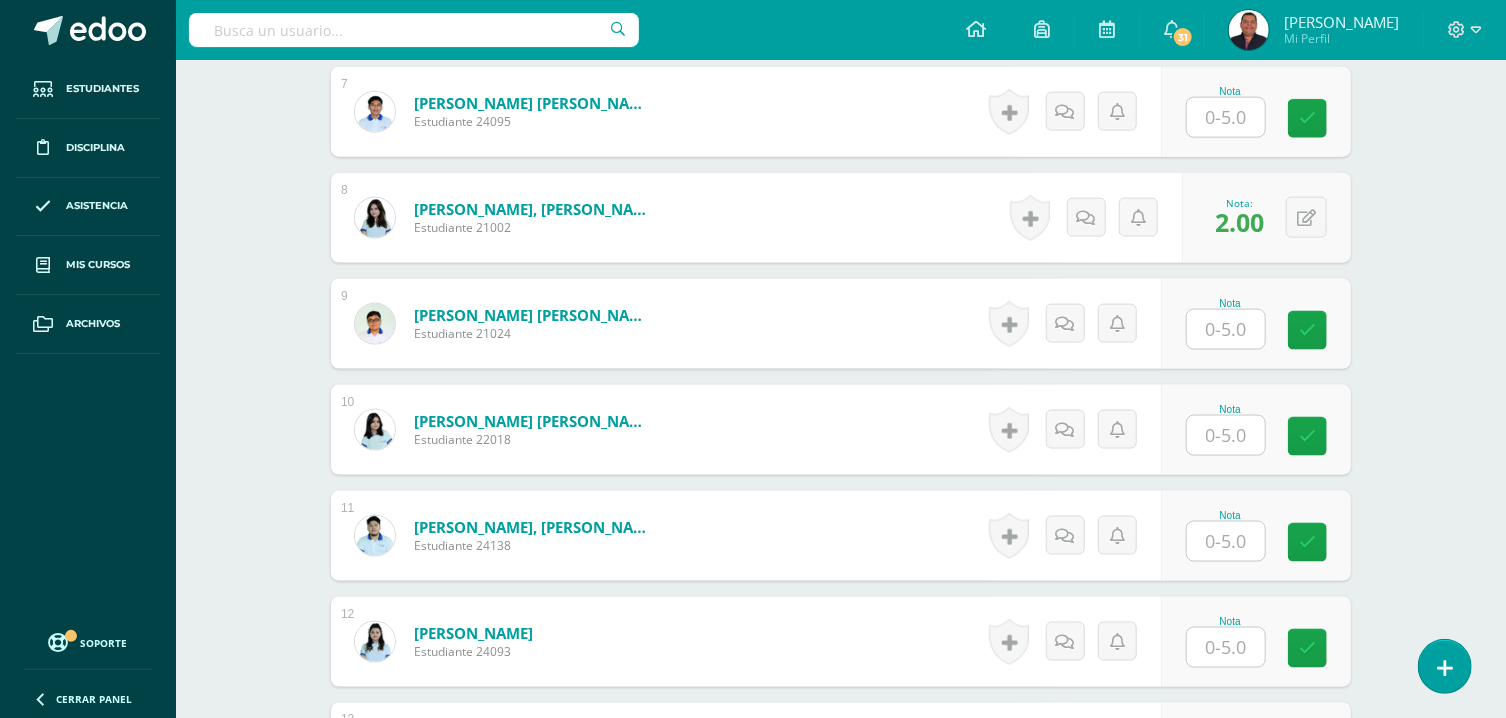 scroll, scrollTop: 961, scrollLeft: 0, axis: vertical 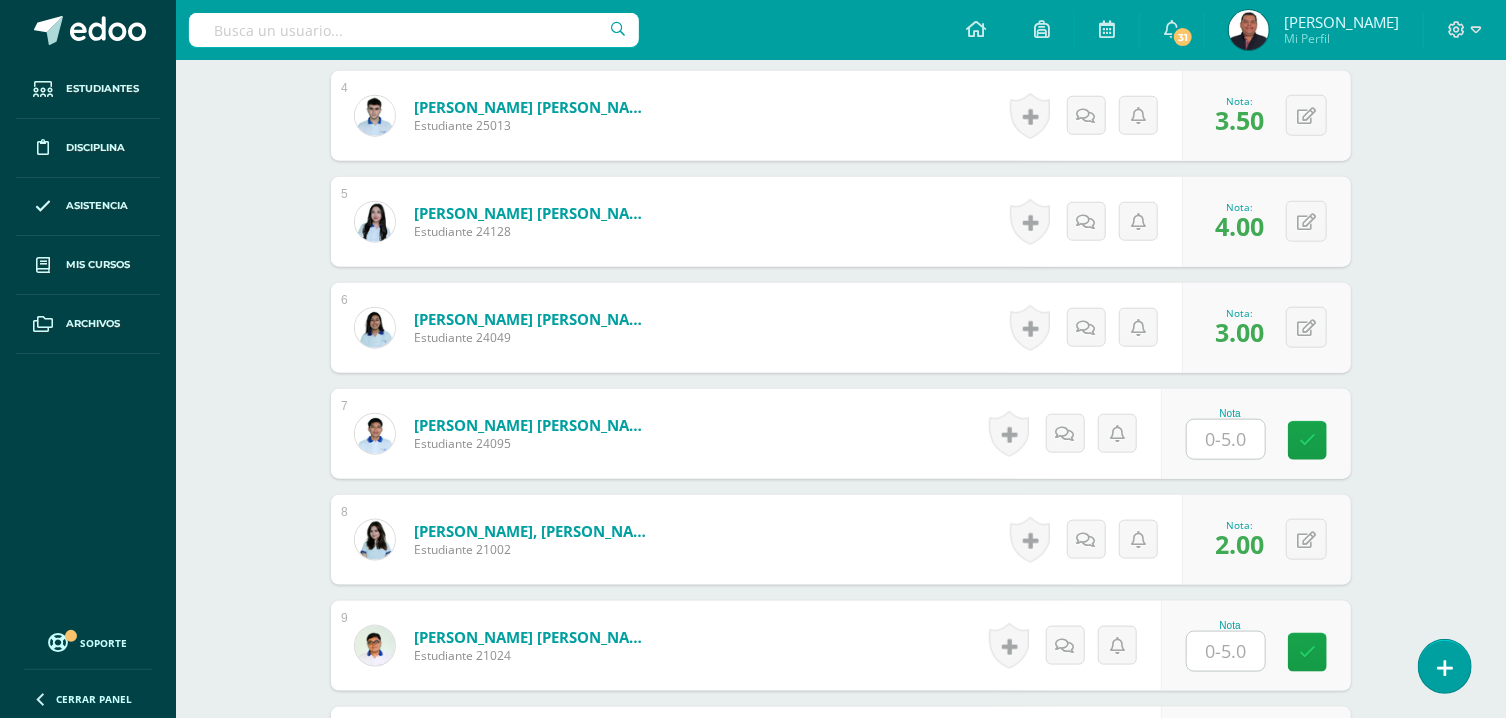 click at bounding box center [1226, 651] 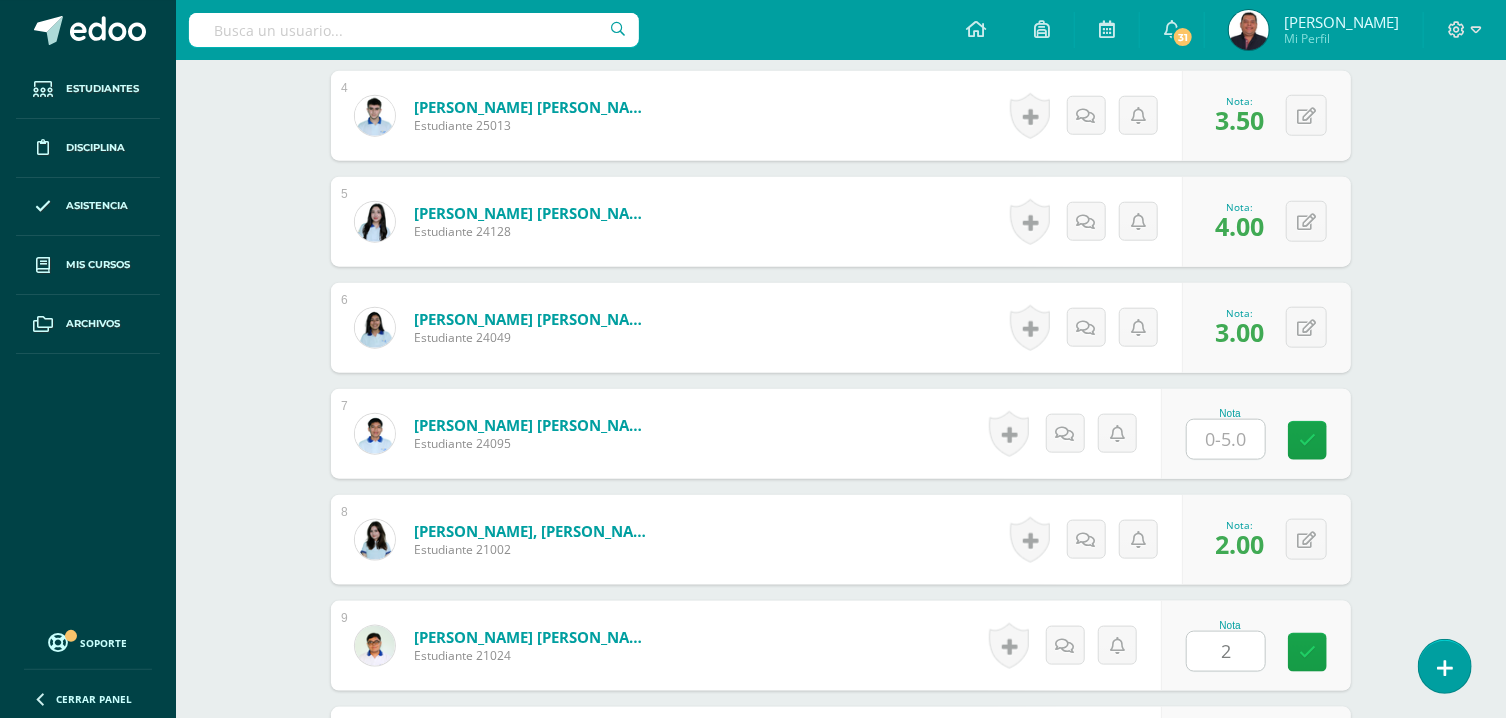 type on "2" 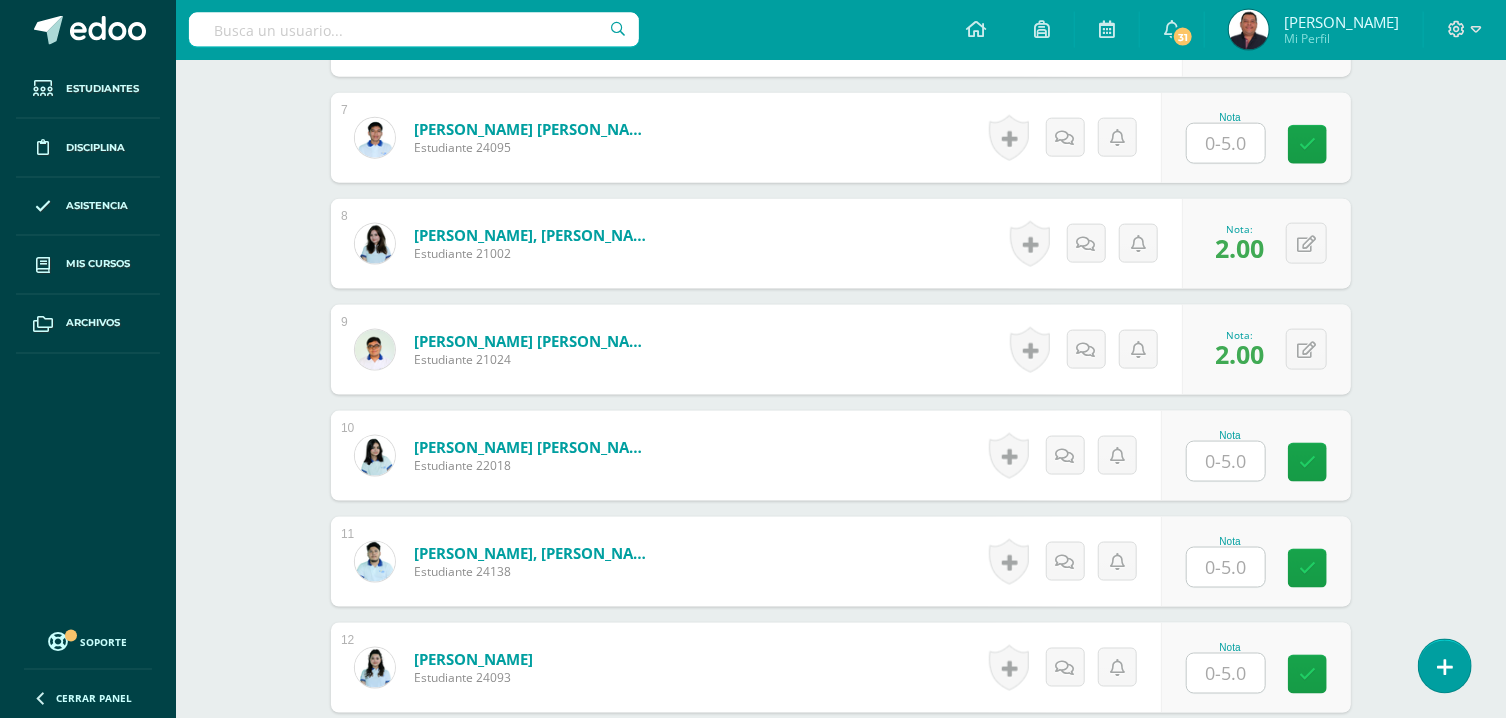 scroll, scrollTop: 1283, scrollLeft: 0, axis: vertical 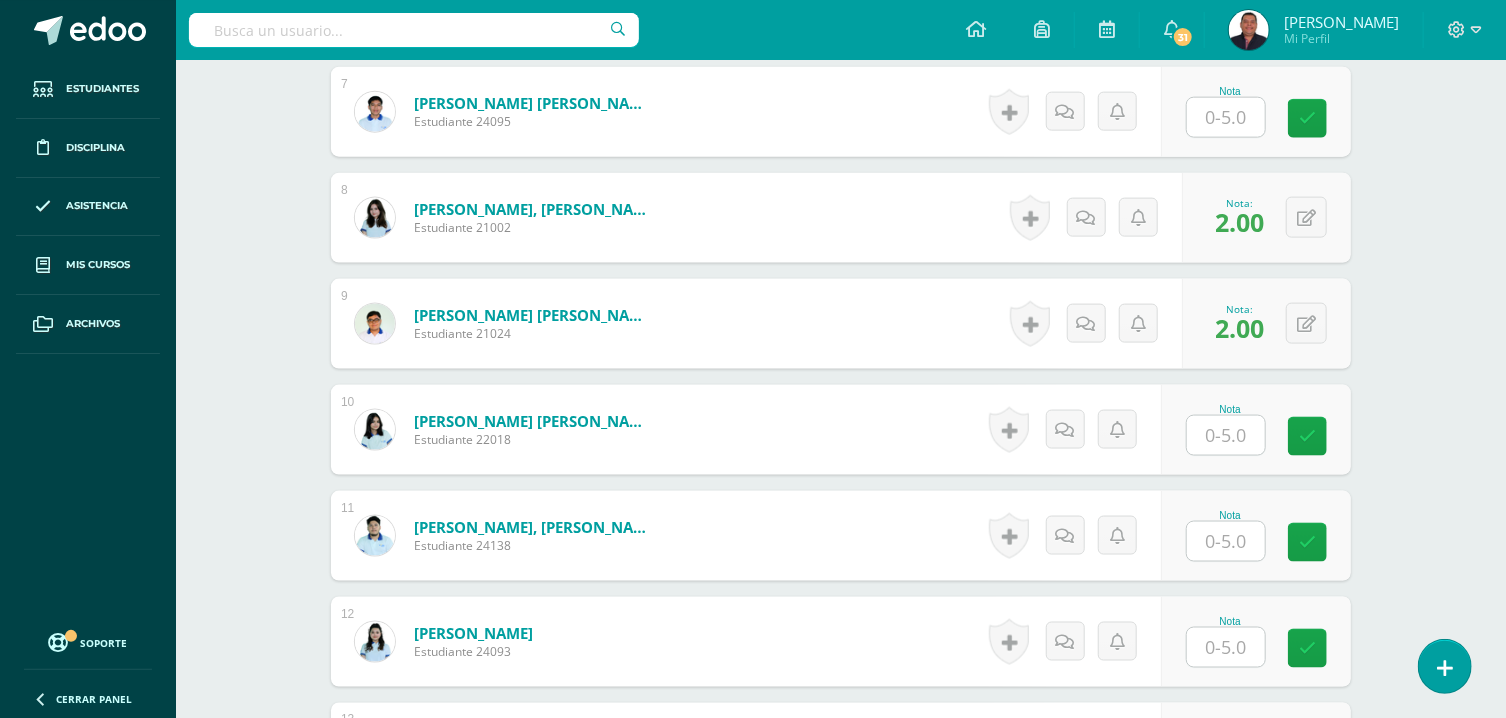 click at bounding box center (1226, 647) 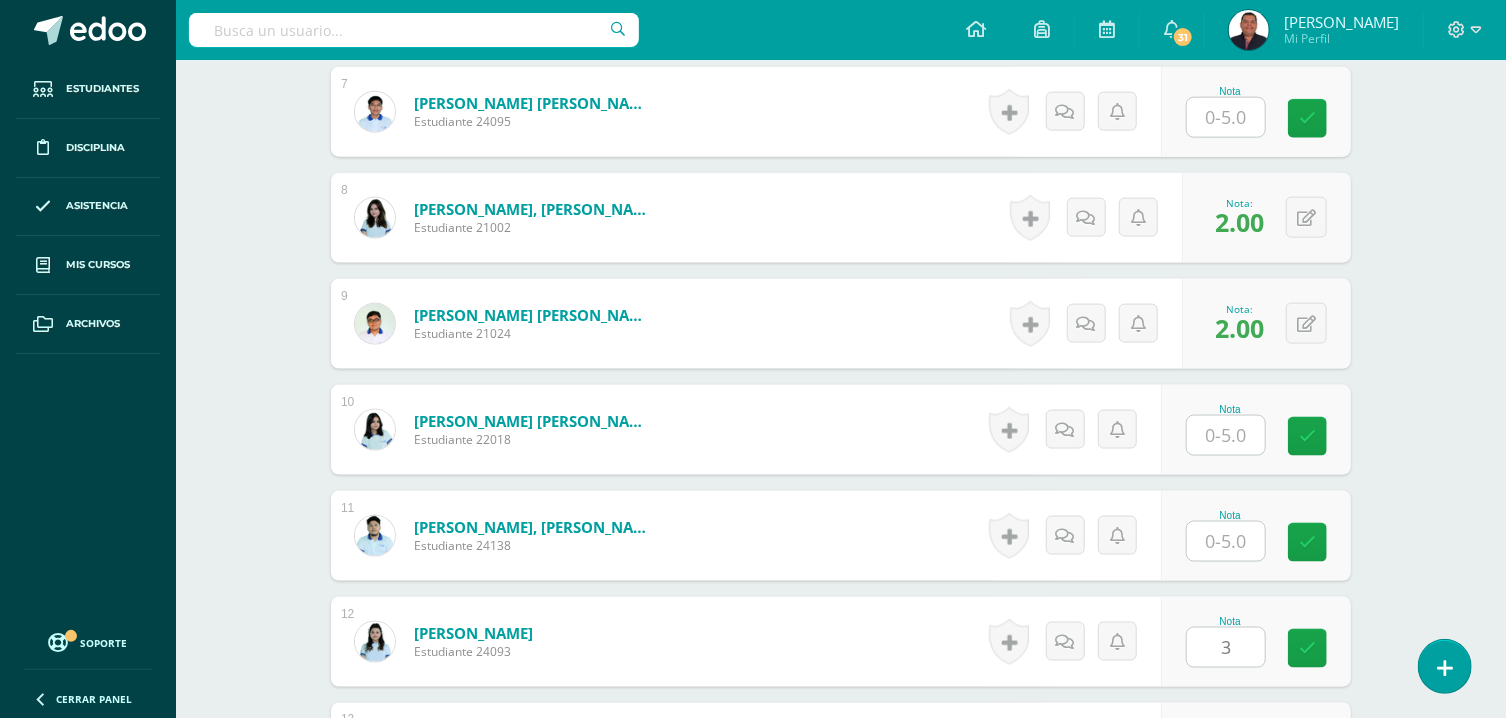type on "3" 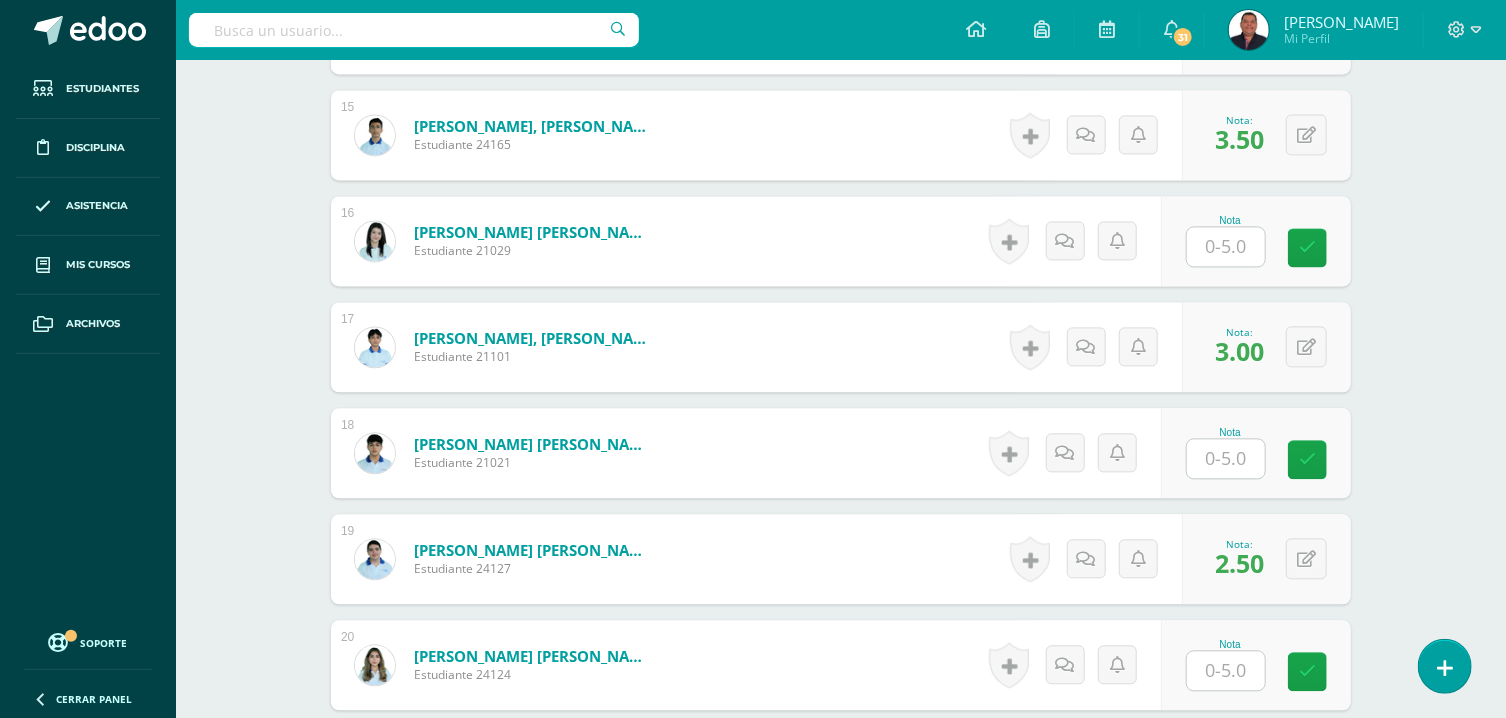 scroll, scrollTop: 2140, scrollLeft: 0, axis: vertical 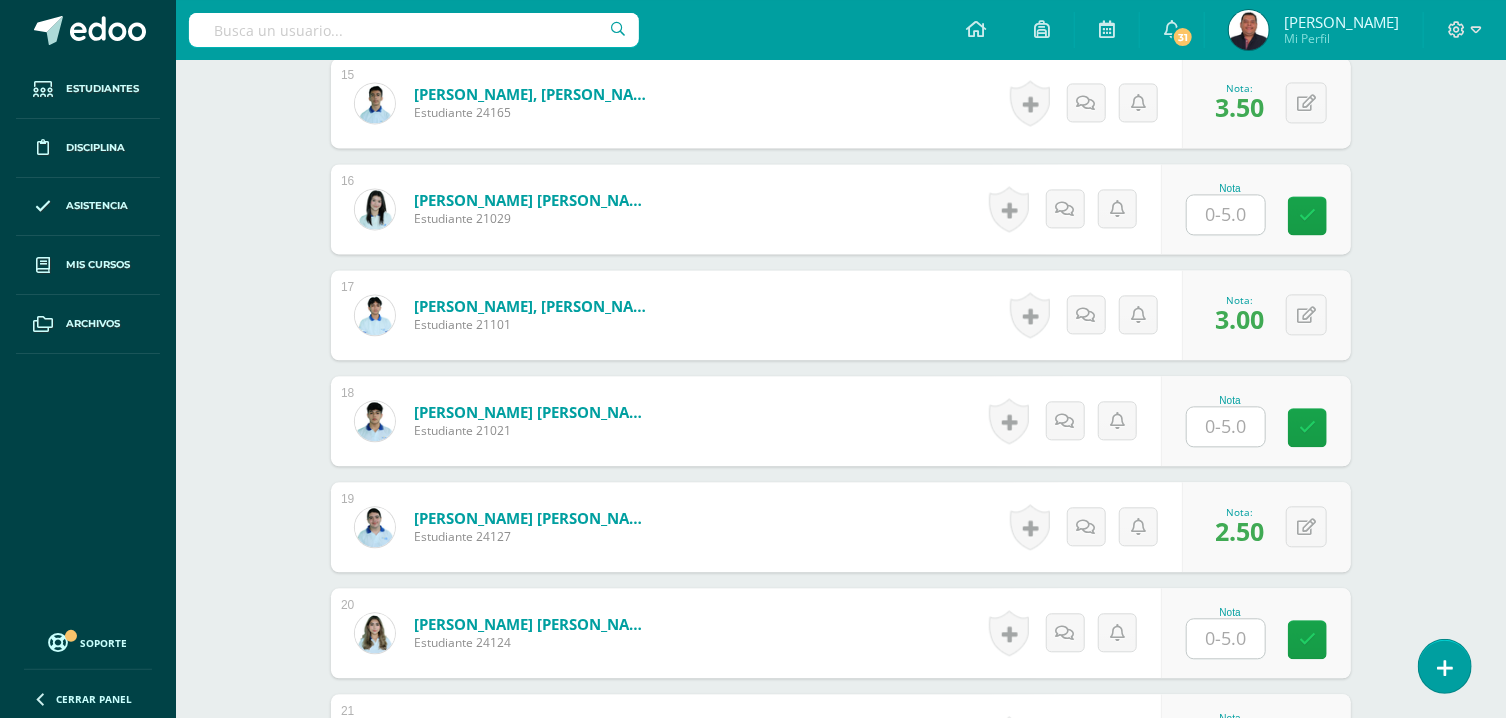click at bounding box center (1226, 638) 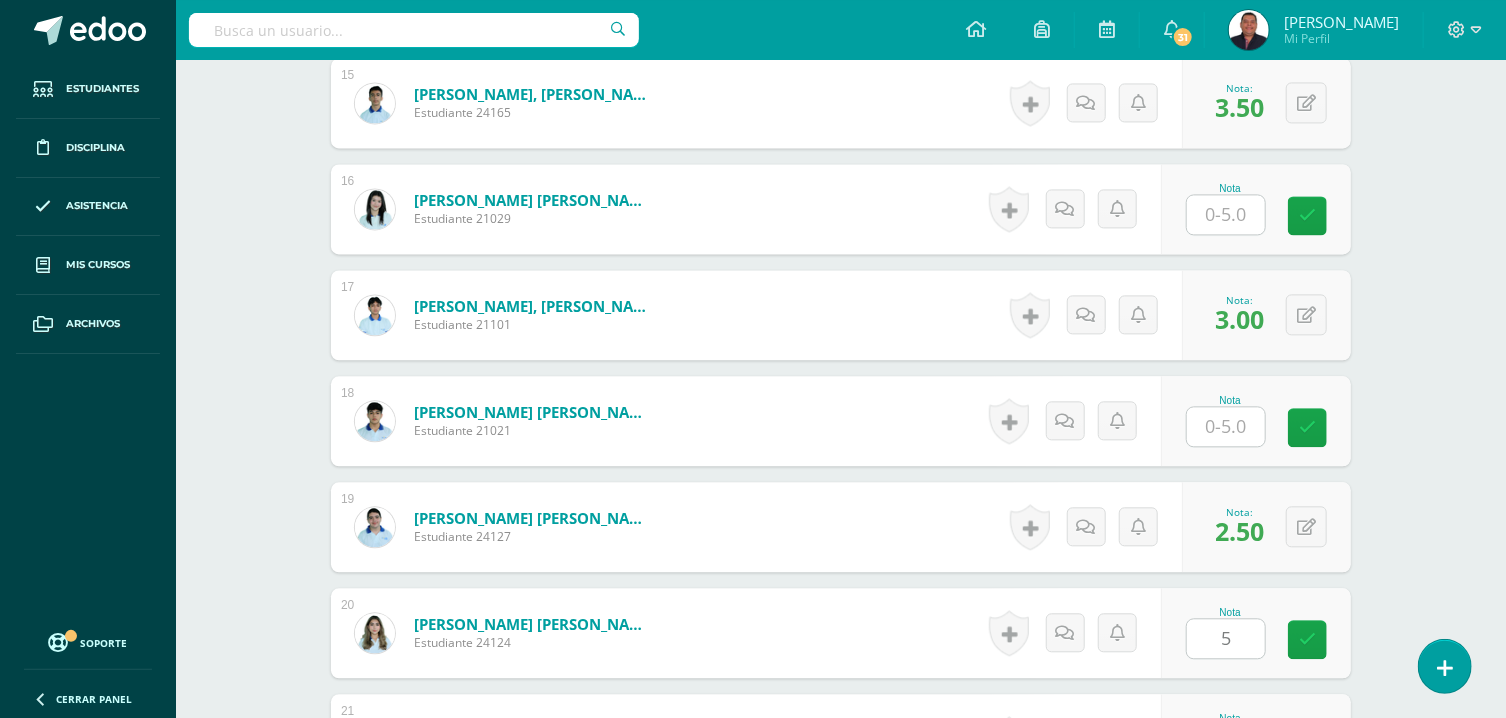 type on "5" 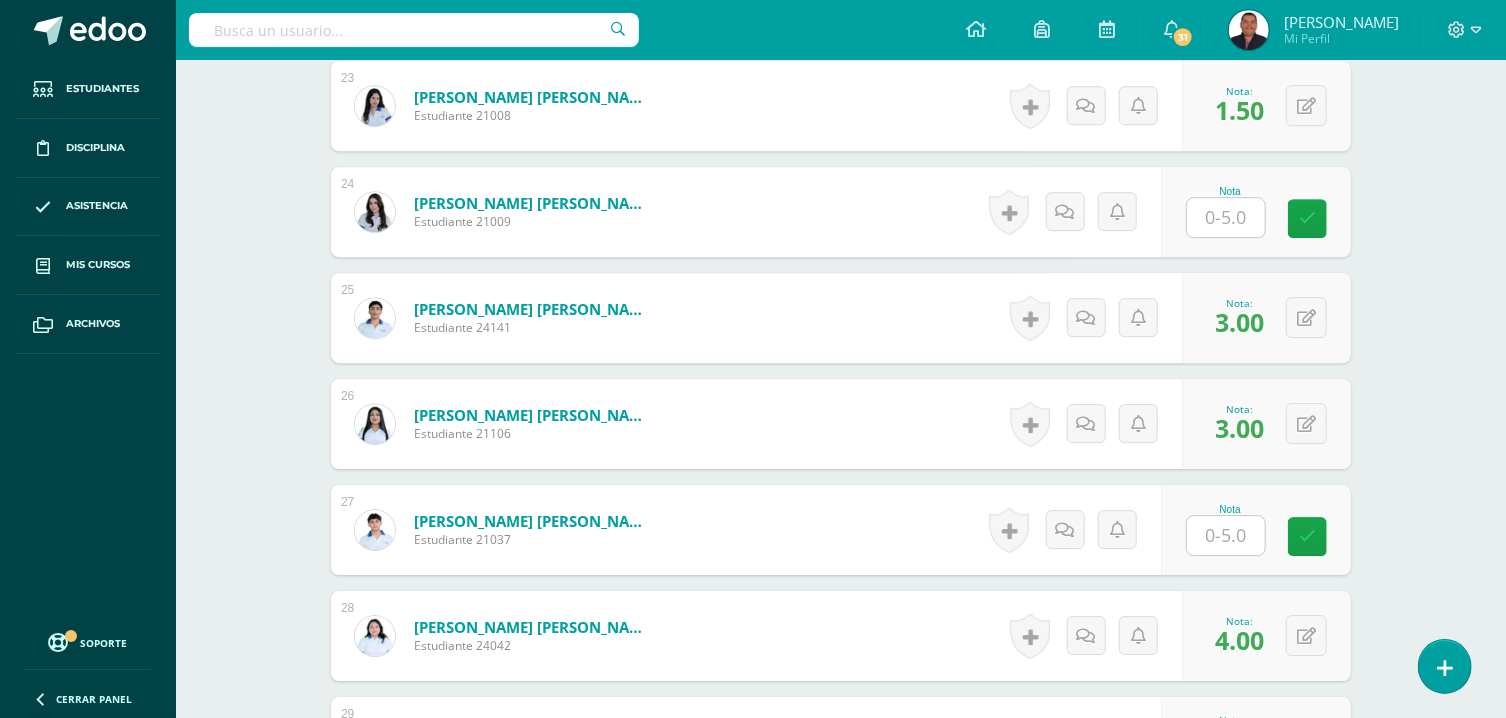 scroll, scrollTop: 2998, scrollLeft: 0, axis: vertical 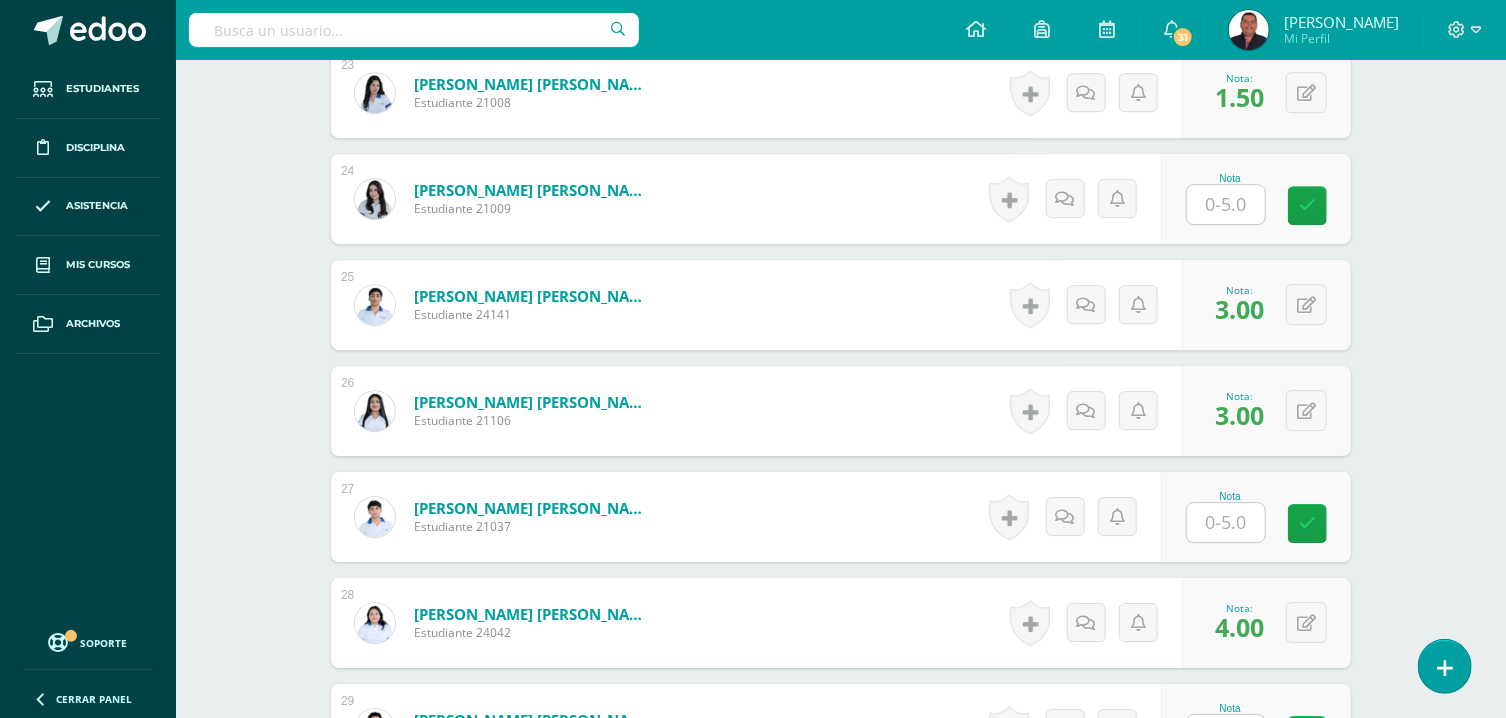 click at bounding box center [1226, 522] 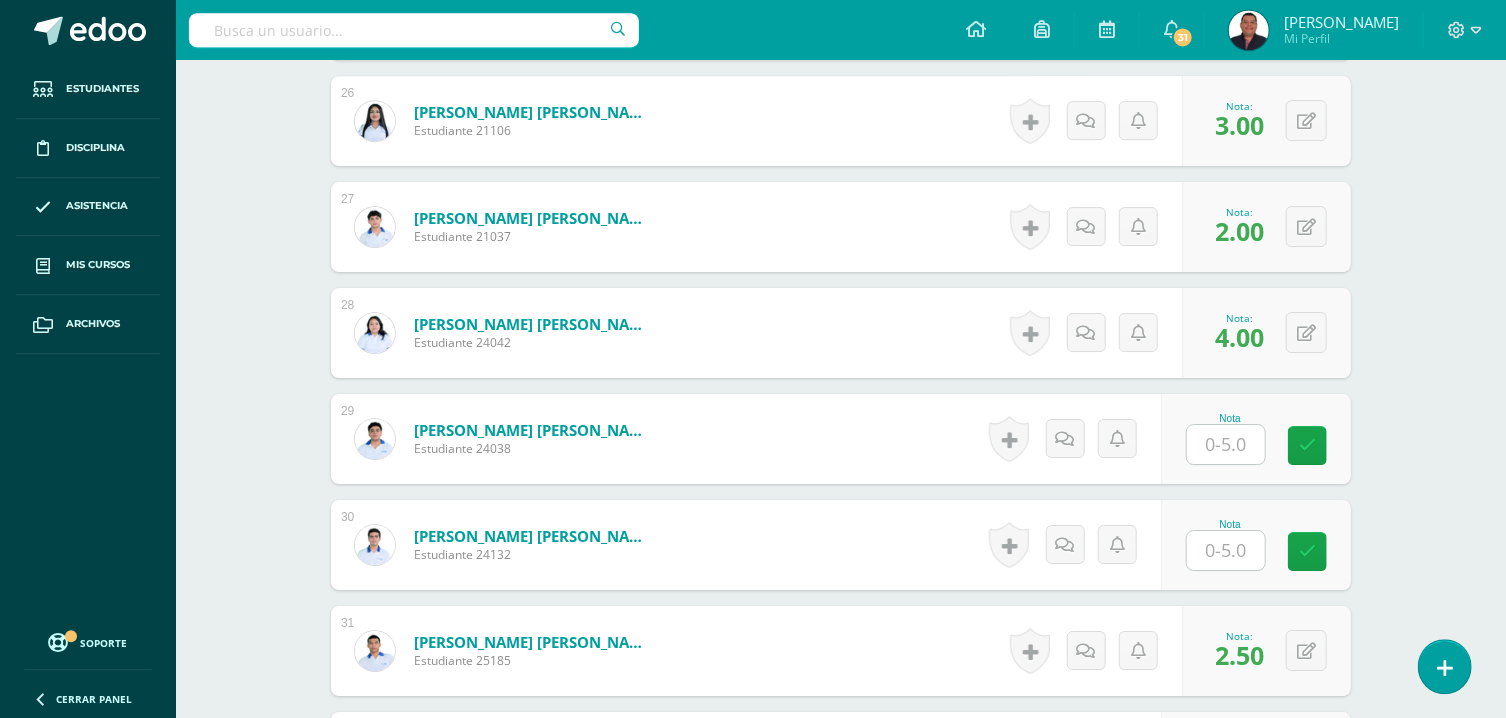 scroll, scrollTop: 3319, scrollLeft: 0, axis: vertical 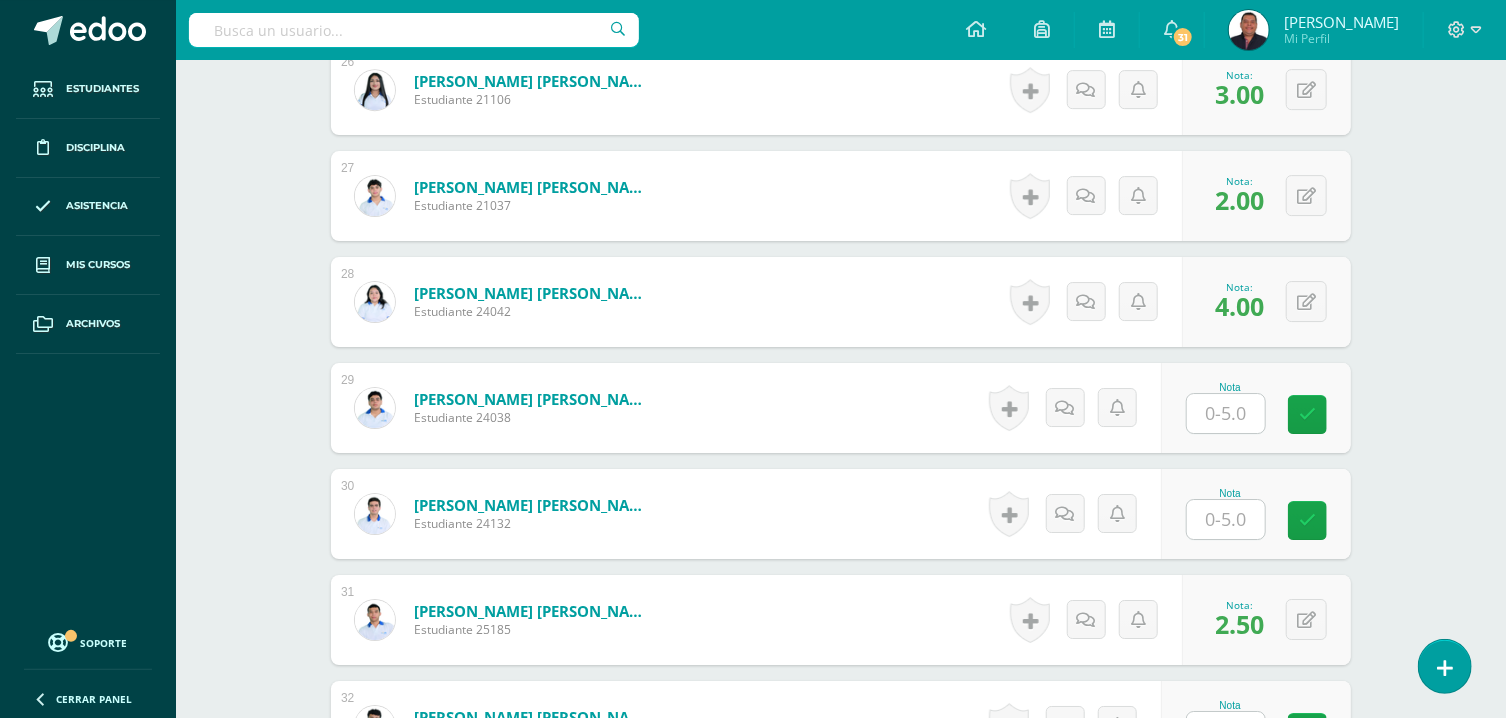 click at bounding box center (1226, 519) 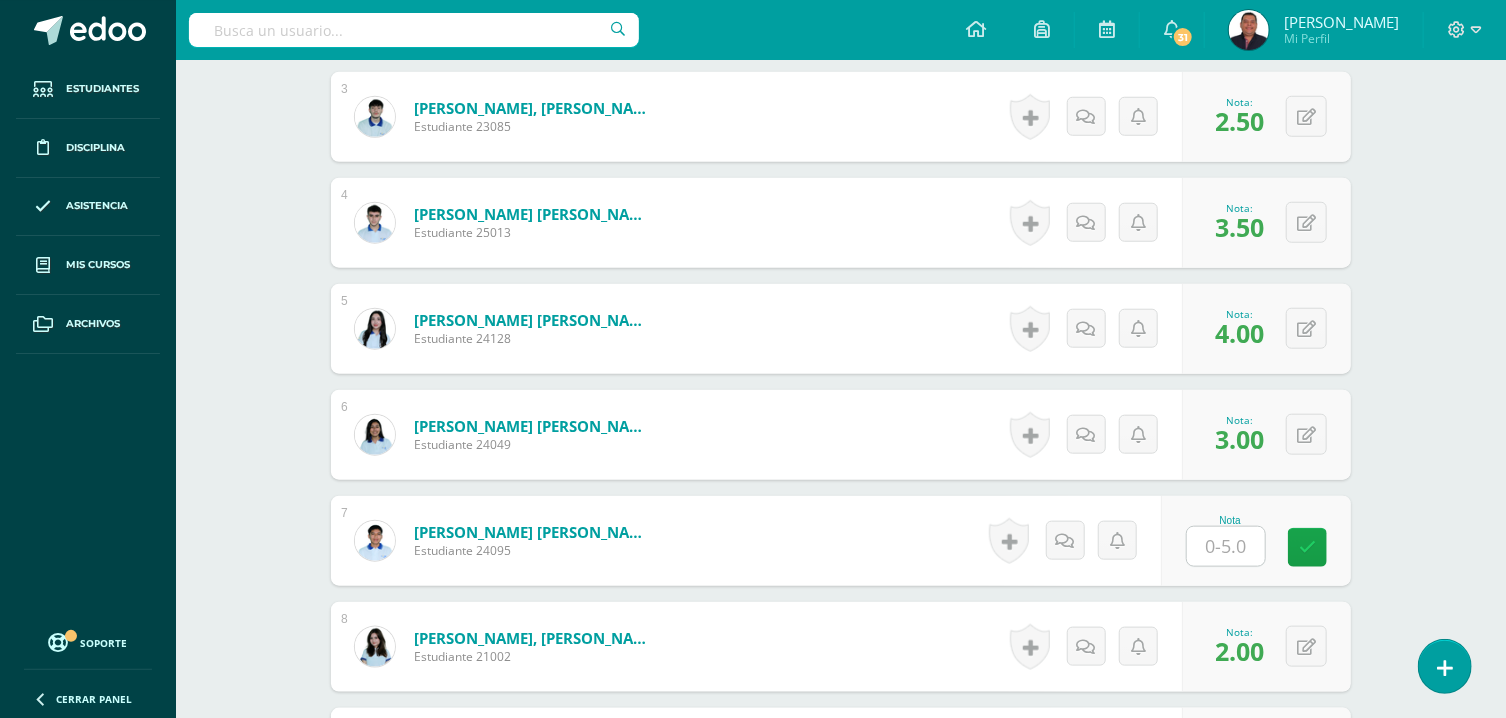 scroll, scrollTop: 1604, scrollLeft: 0, axis: vertical 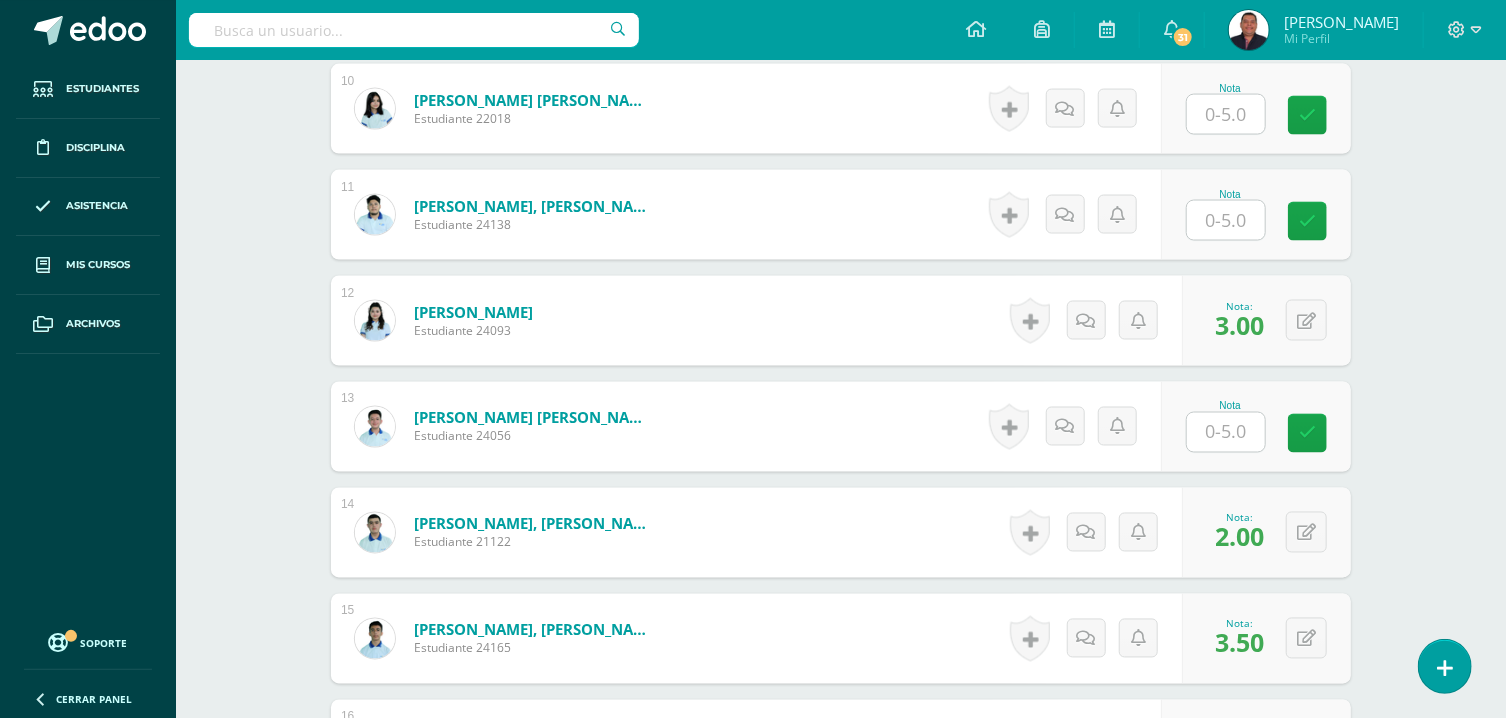 click at bounding box center (1226, 432) 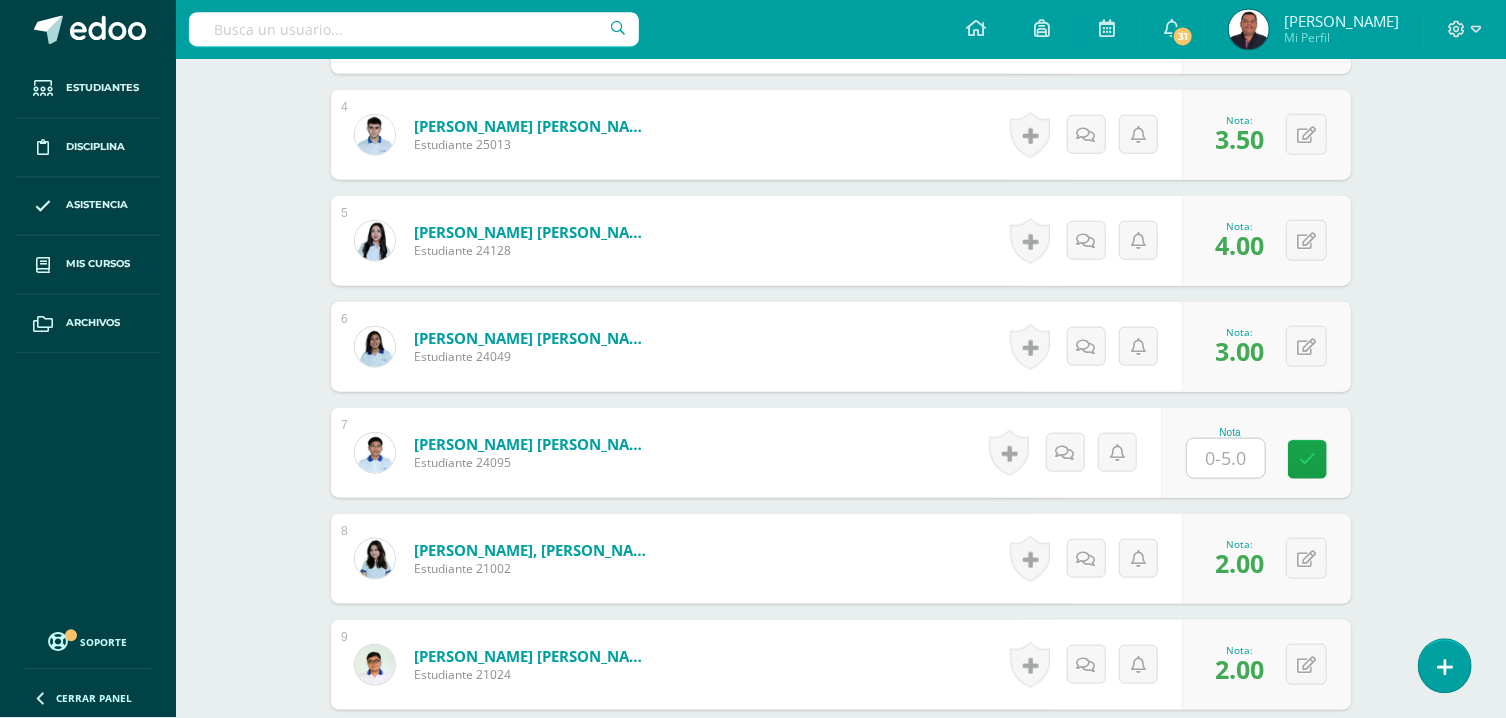 scroll, scrollTop: 211, scrollLeft: 0, axis: vertical 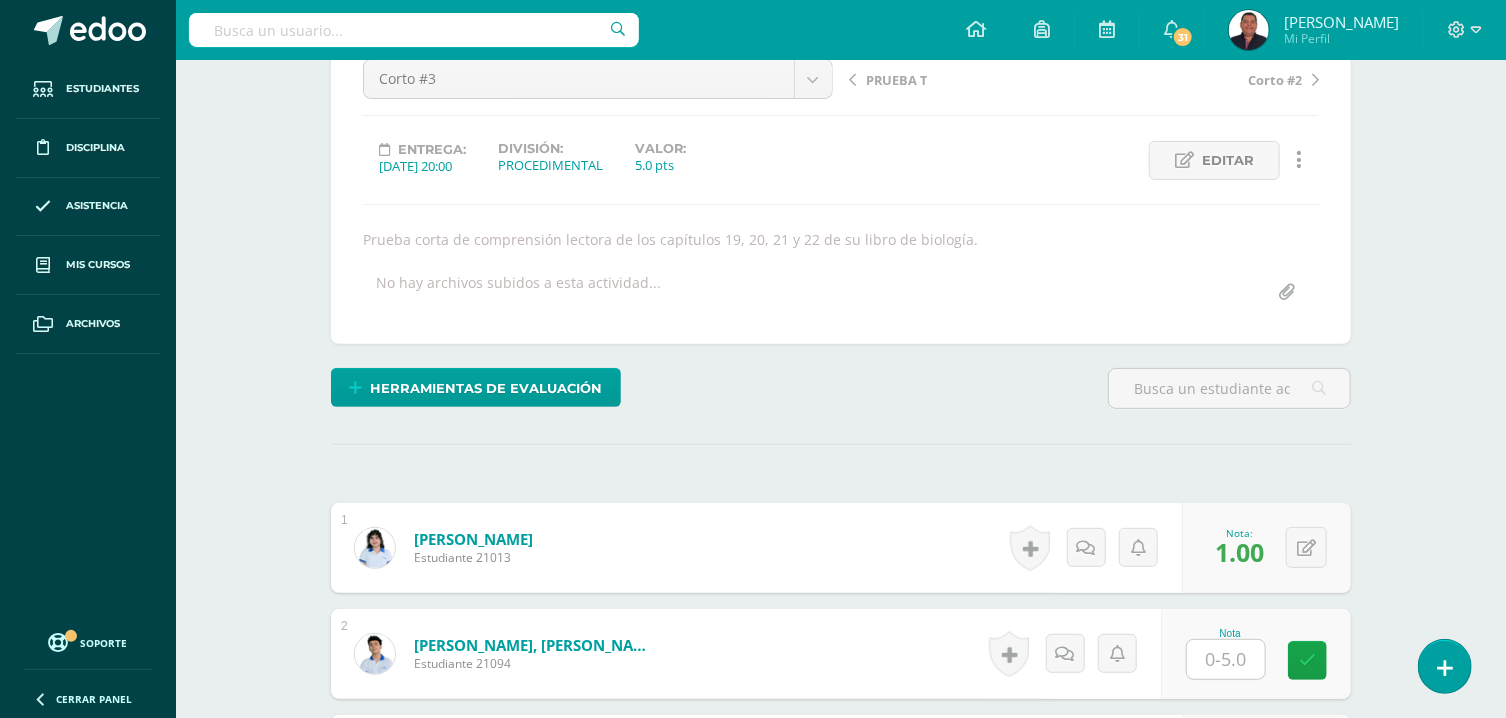 click at bounding box center [1226, 659] 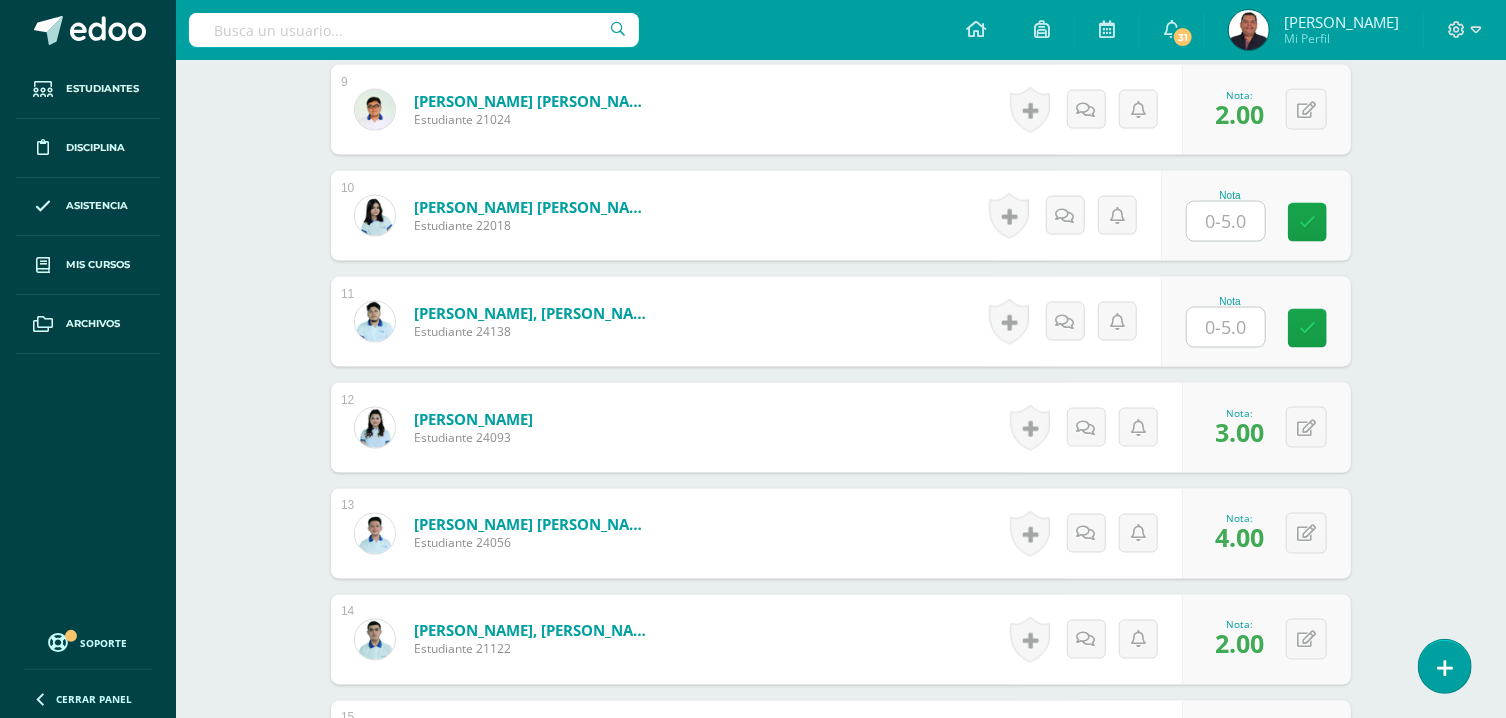 scroll, scrollTop: 1819, scrollLeft: 0, axis: vertical 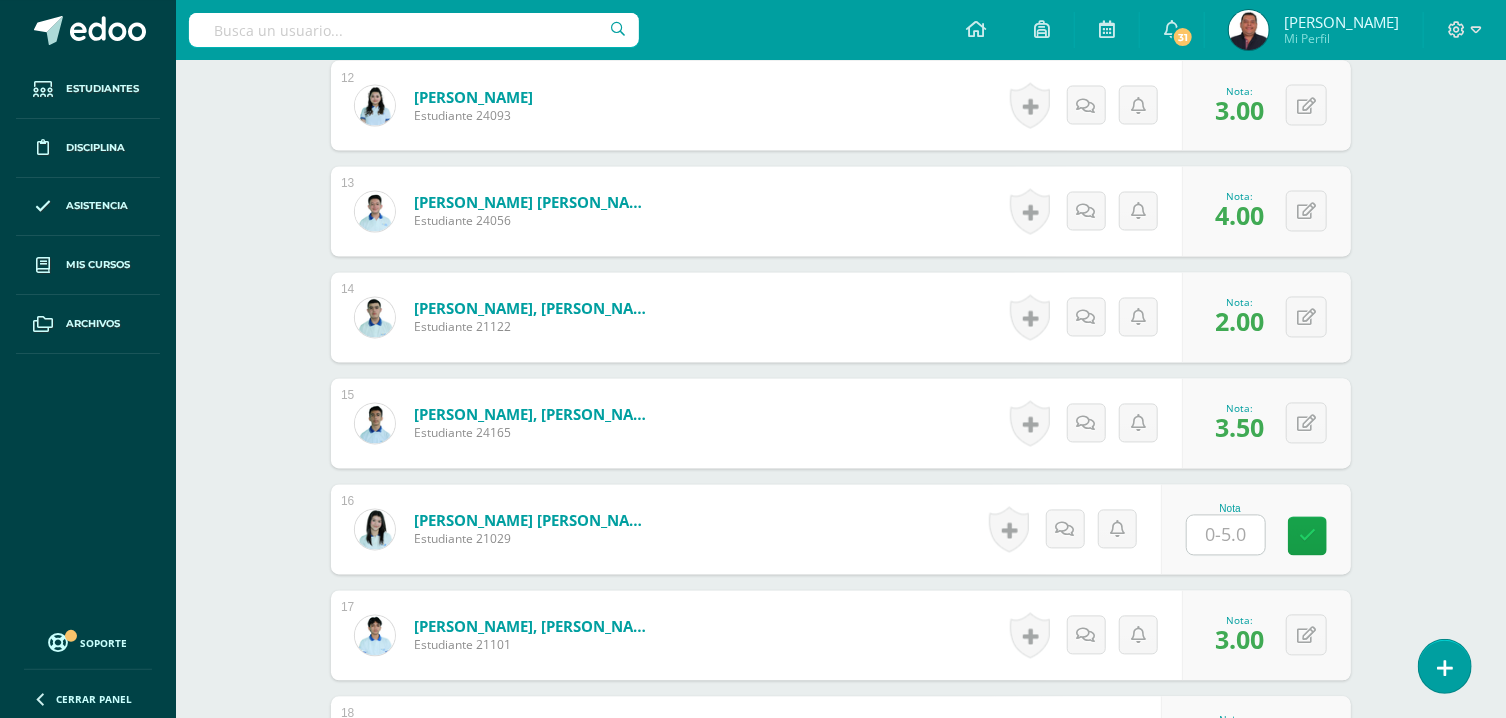 click at bounding box center (1226, 535) 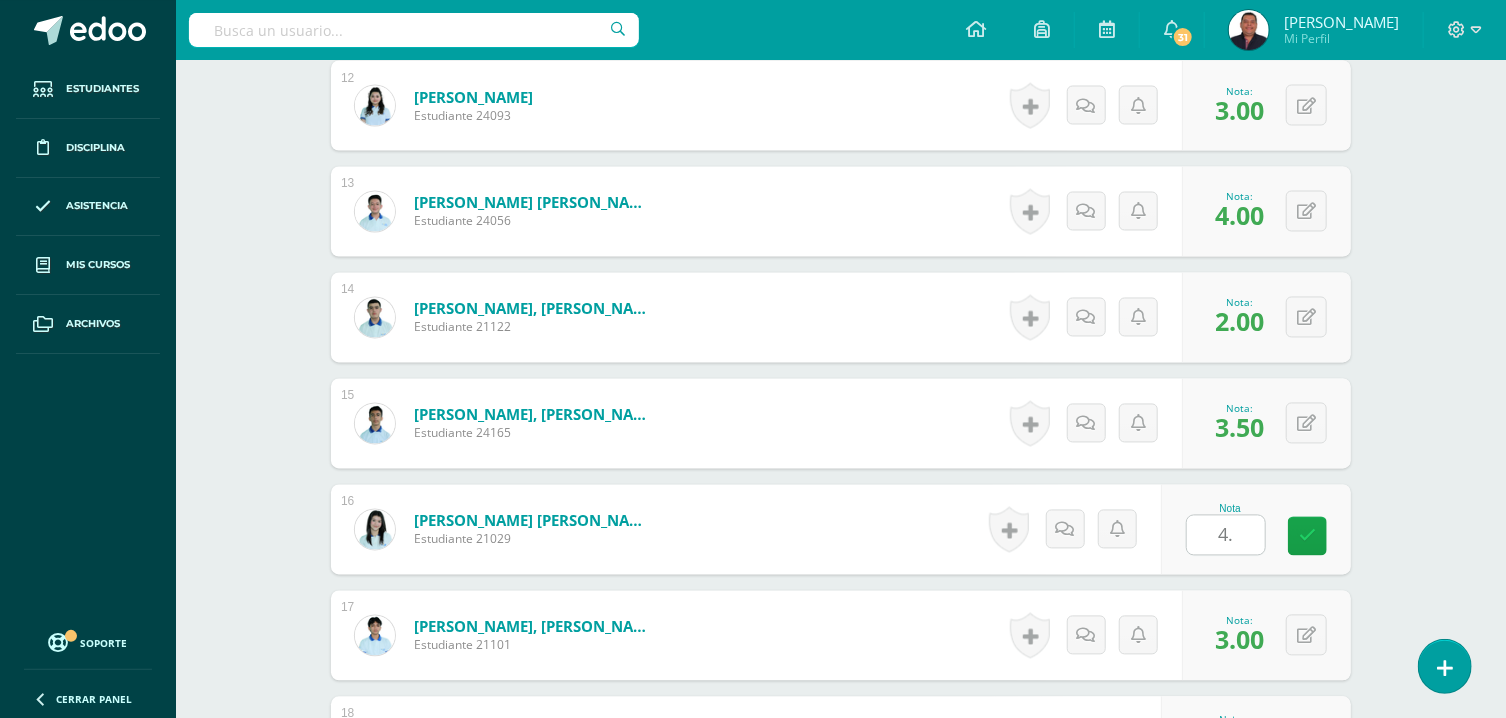 type on "4.5" 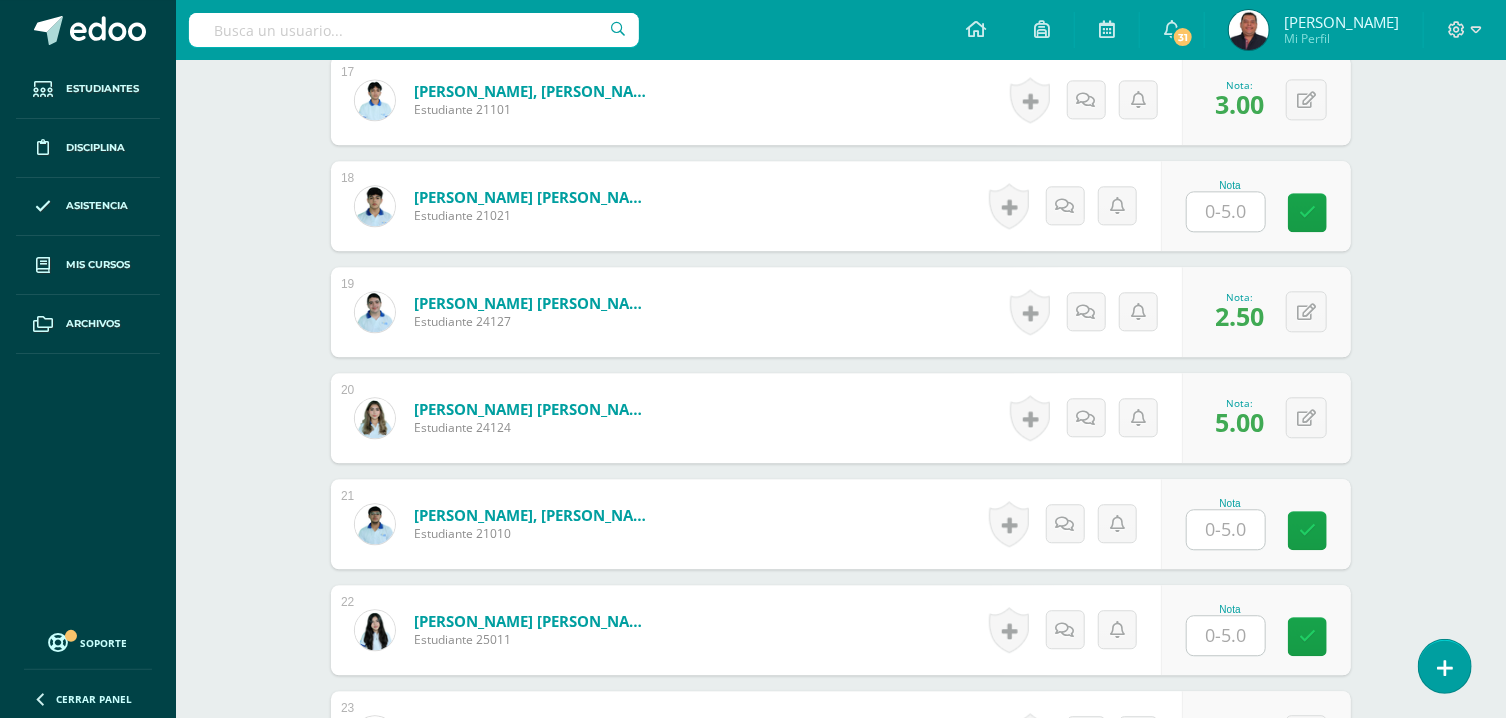 scroll, scrollTop: 2783, scrollLeft: 0, axis: vertical 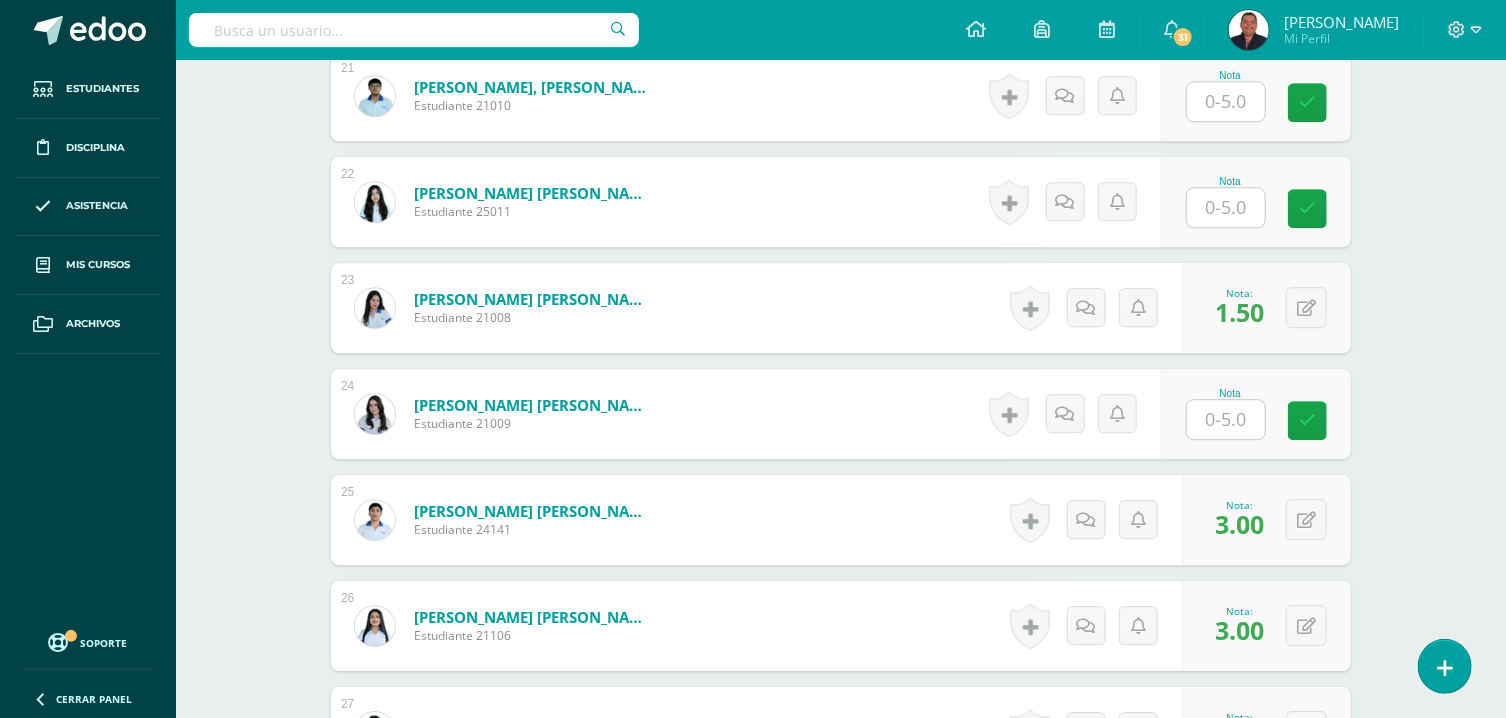 click at bounding box center (1226, 419) 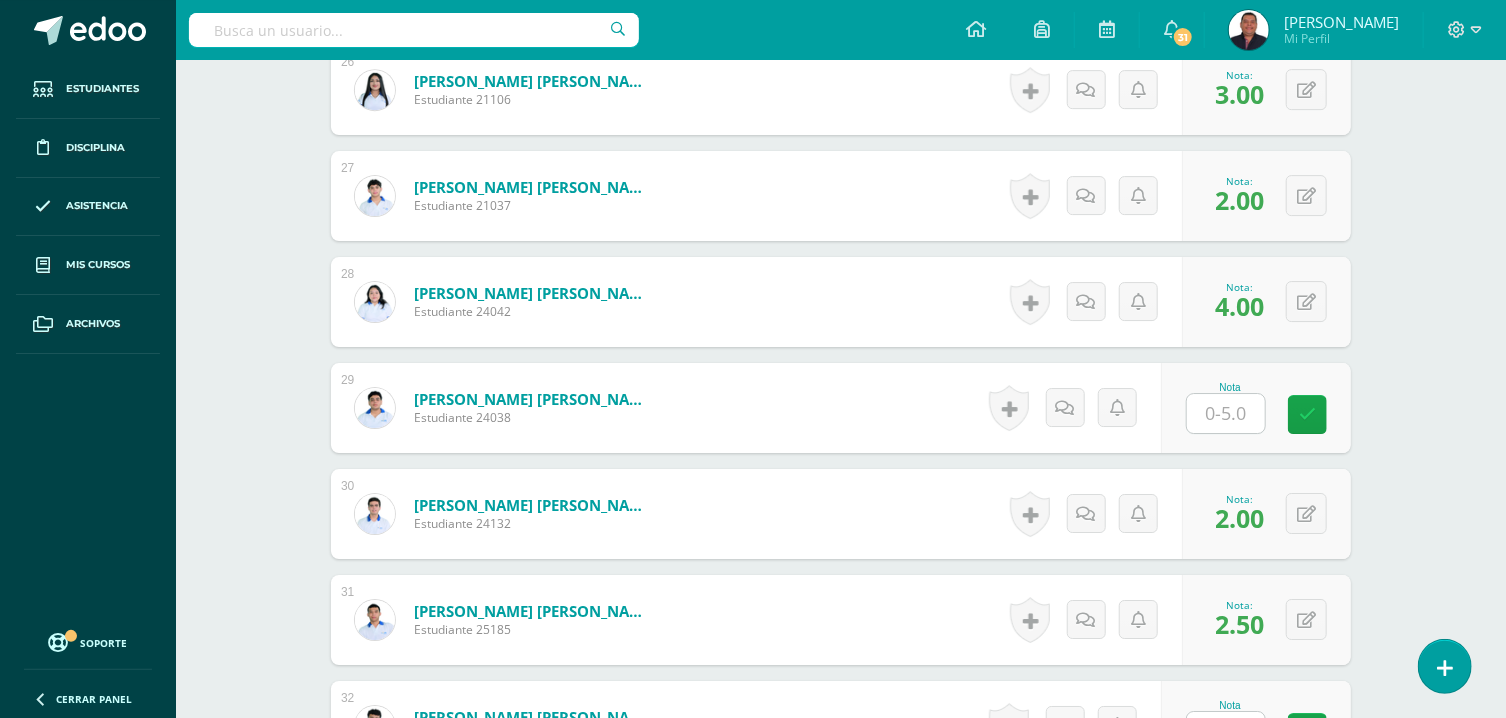 scroll, scrollTop: 3449, scrollLeft: 0, axis: vertical 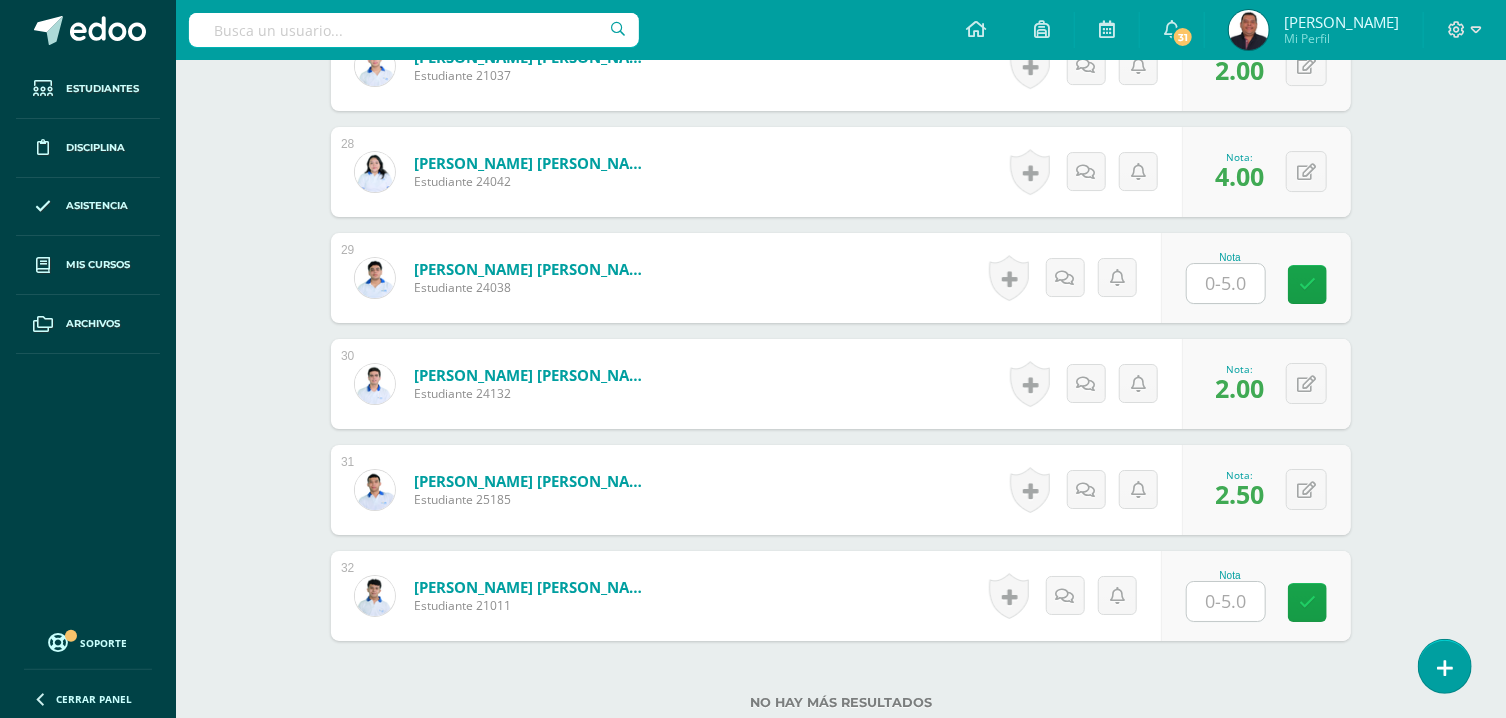 click at bounding box center [1226, 601] 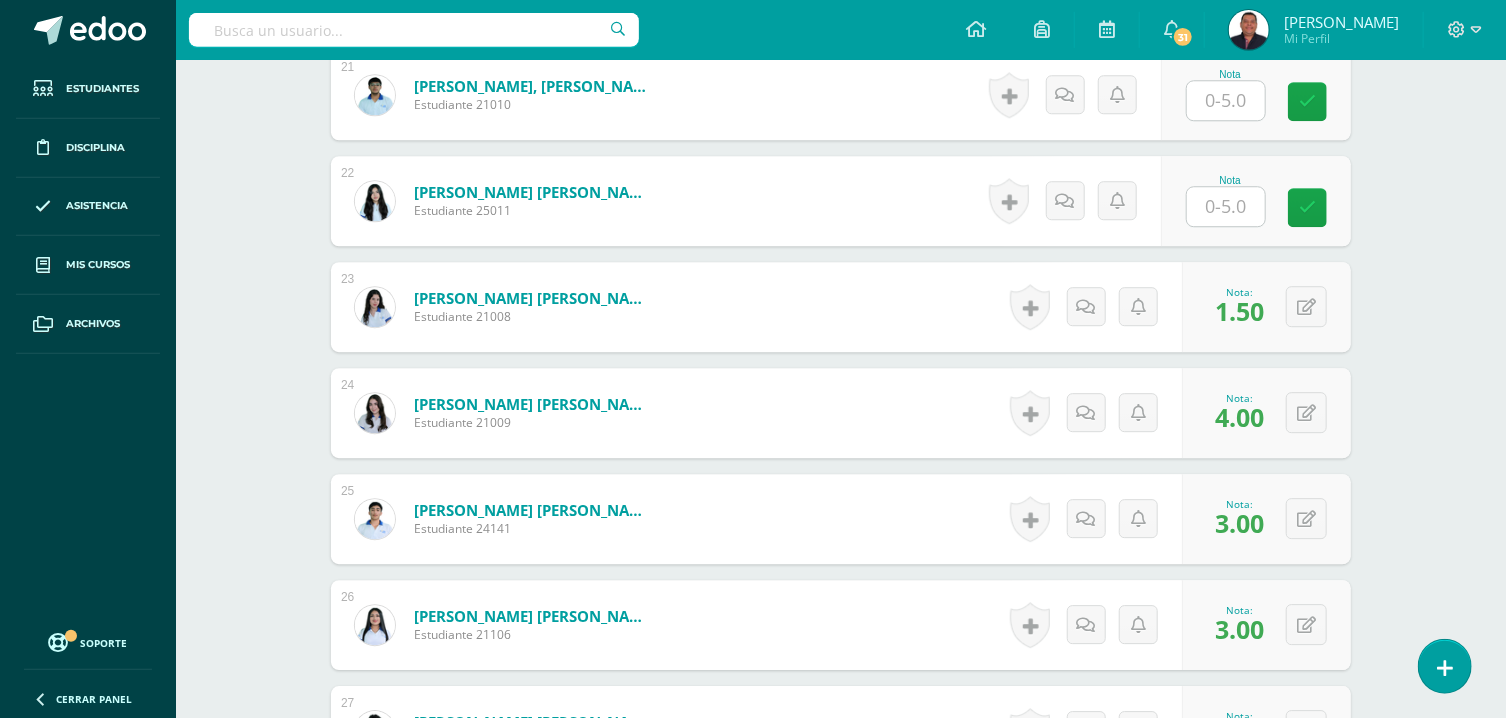 scroll, scrollTop: 2698, scrollLeft: 0, axis: vertical 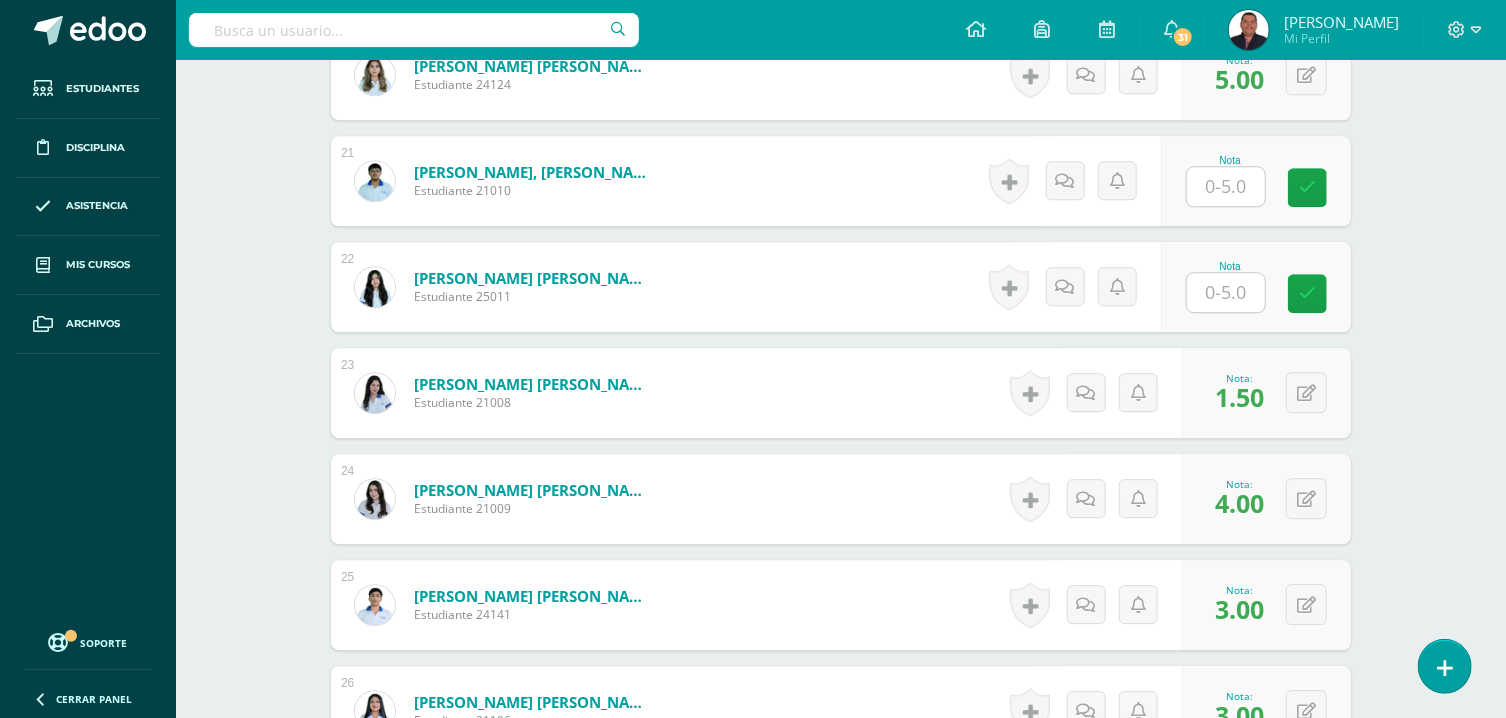 click at bounding box center [1226, 292] 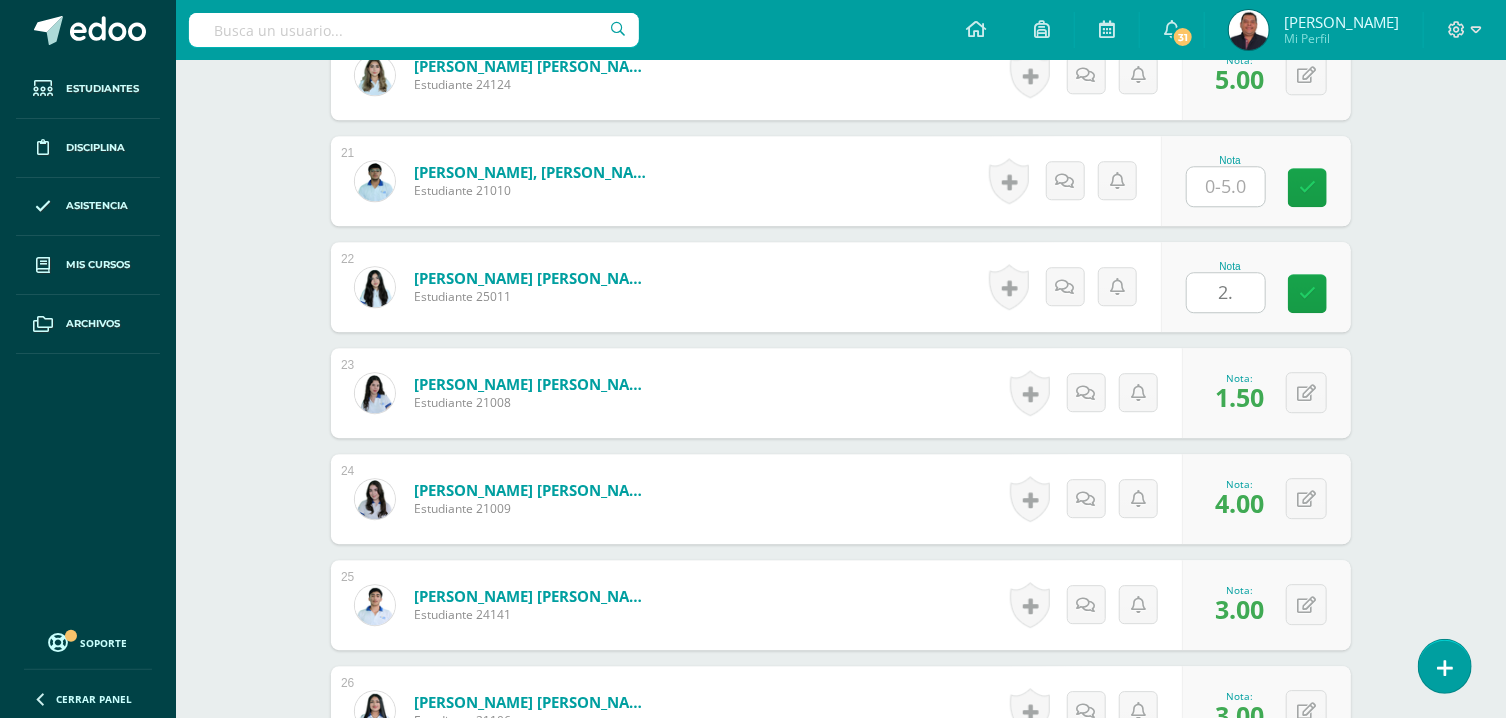 type on "2.5" 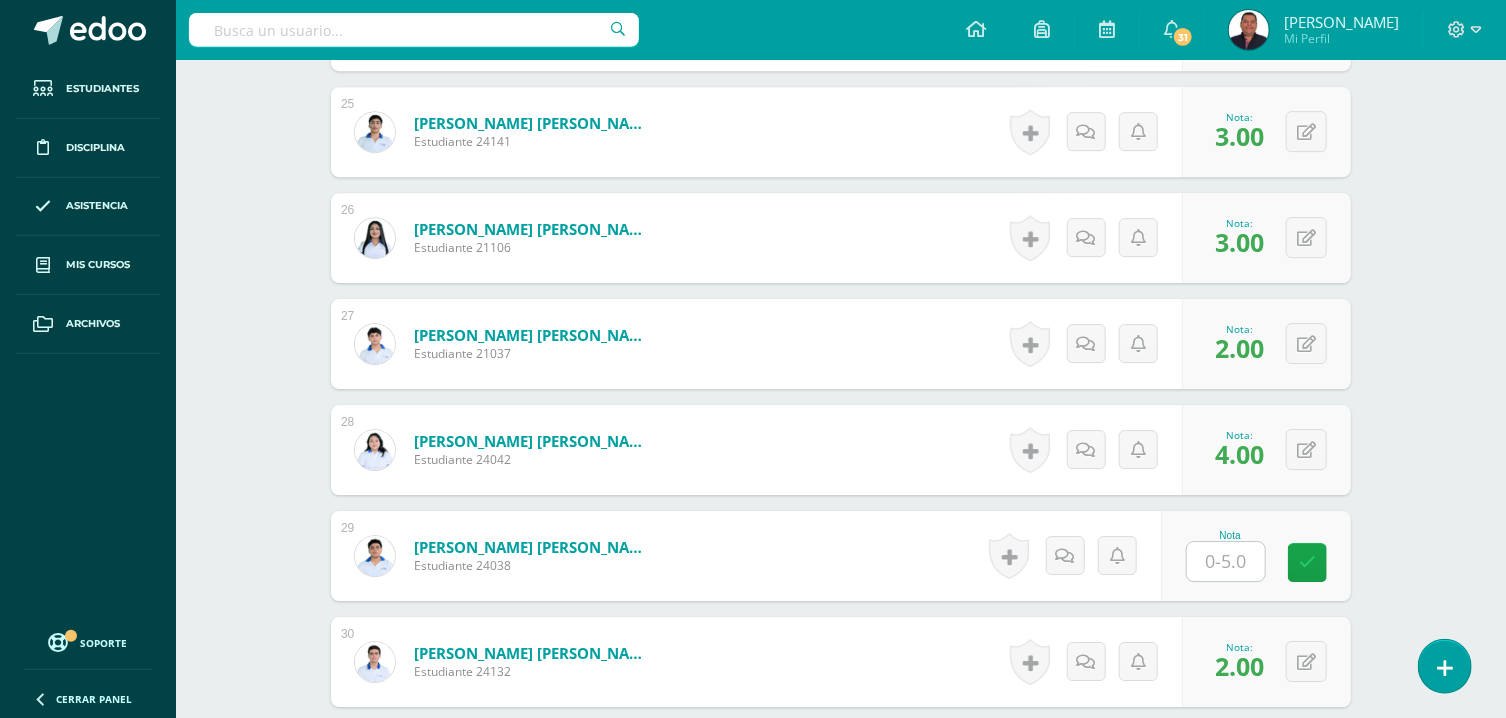 scroll, scrollTop: 3234, scrollLeft: 0, axis: vertical 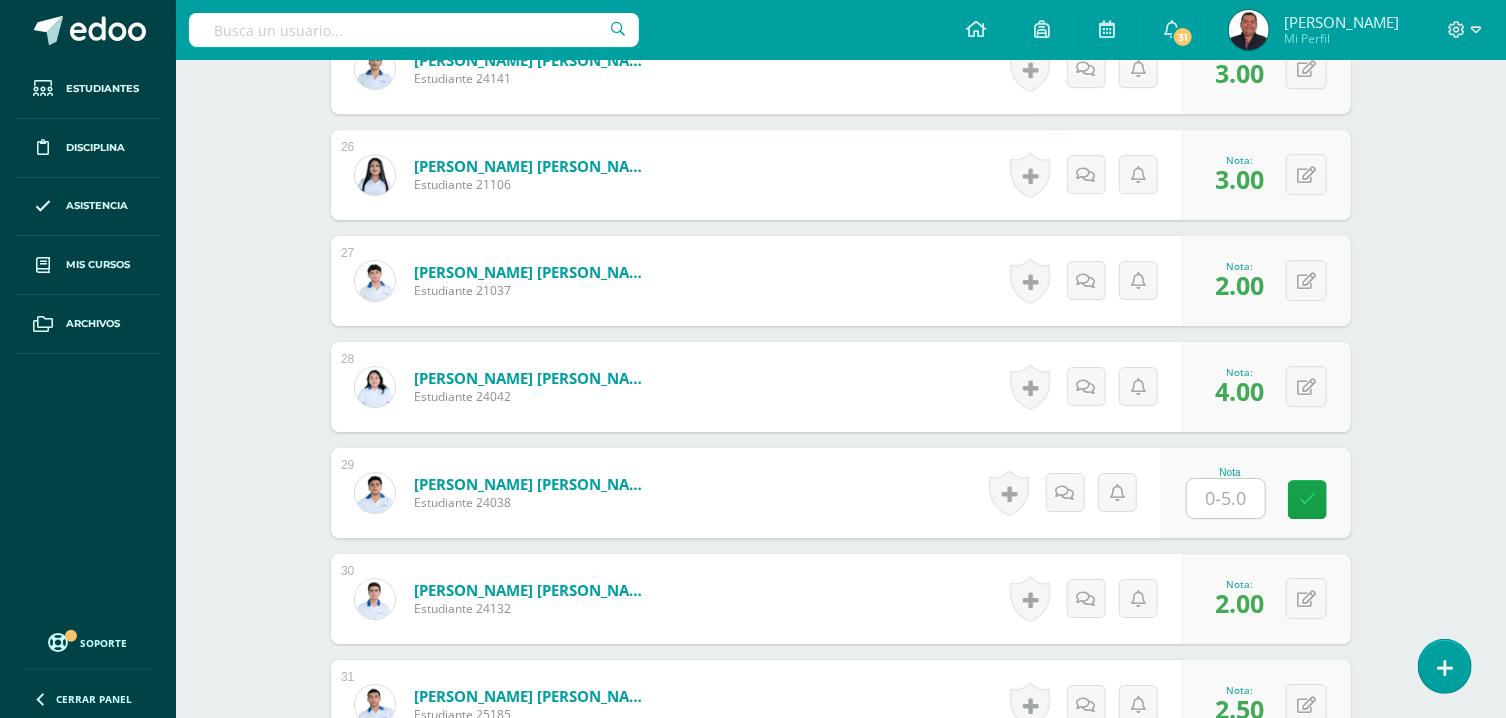 click at bounding box center [1226, 498] 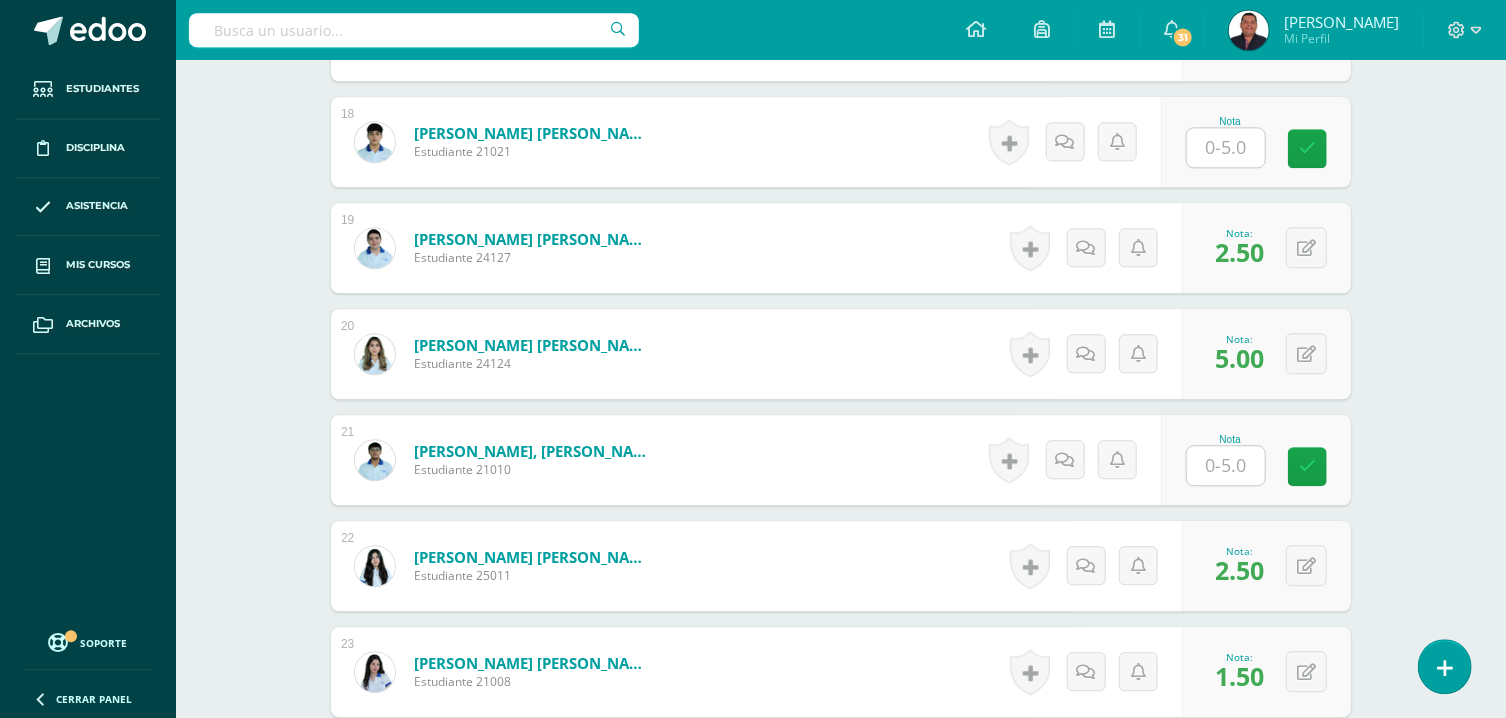 scroll, scrollTop: 2377, scrollLeft: 0, axis: vertical 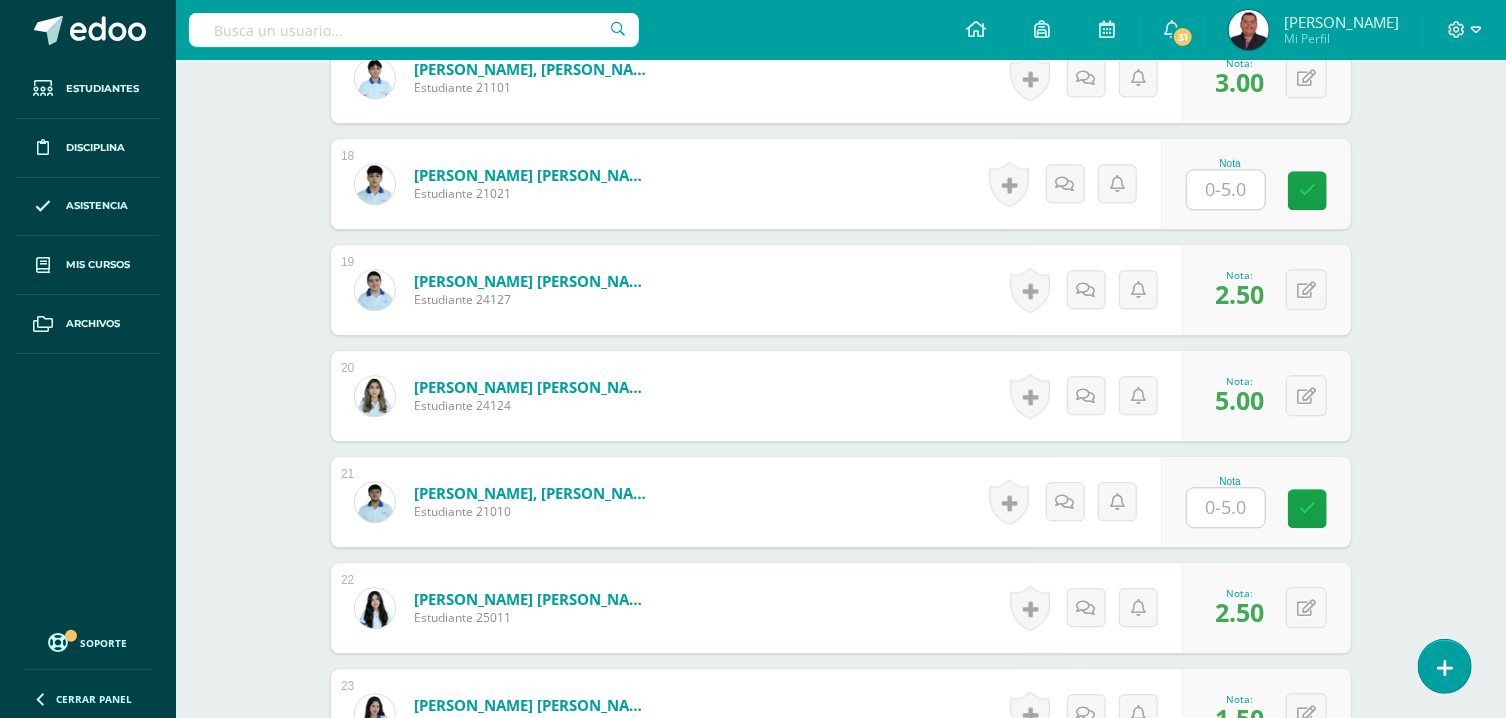 click at bounding box center [1226, 507] 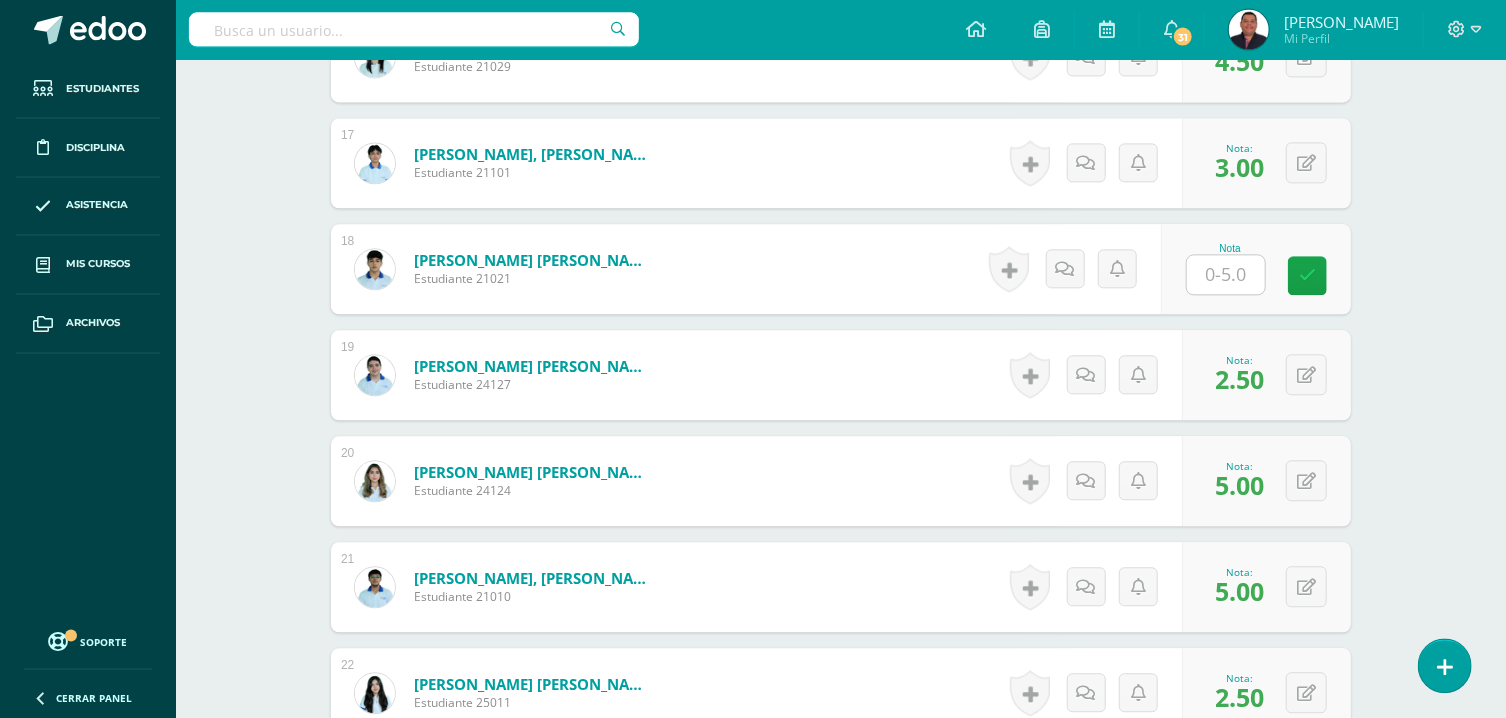 scroll, scrollTop: 2270, scrollLeft: 0, axis: vertical 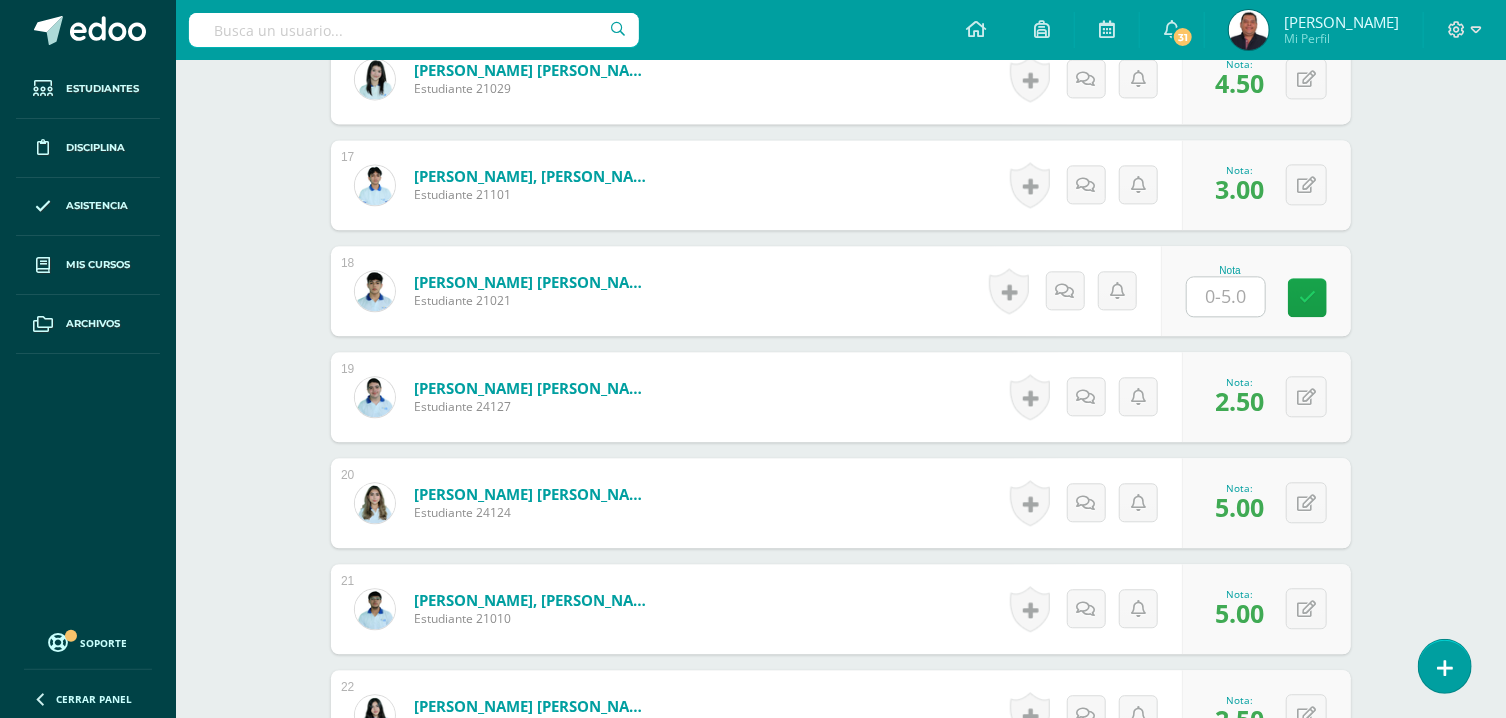 click at bounding box center (1226, 296) 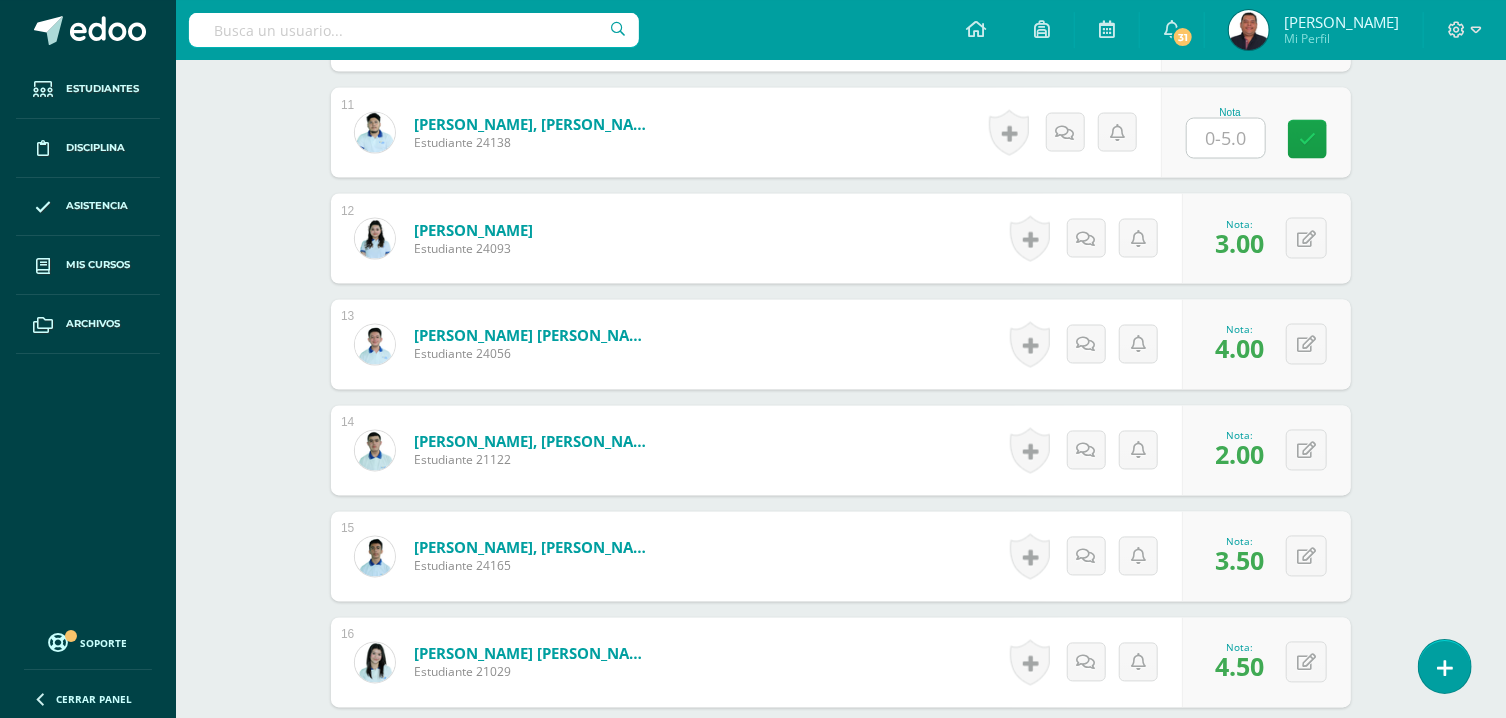 scroll, scrollTop: 1626, scrollLeft: 0, axis: vertical 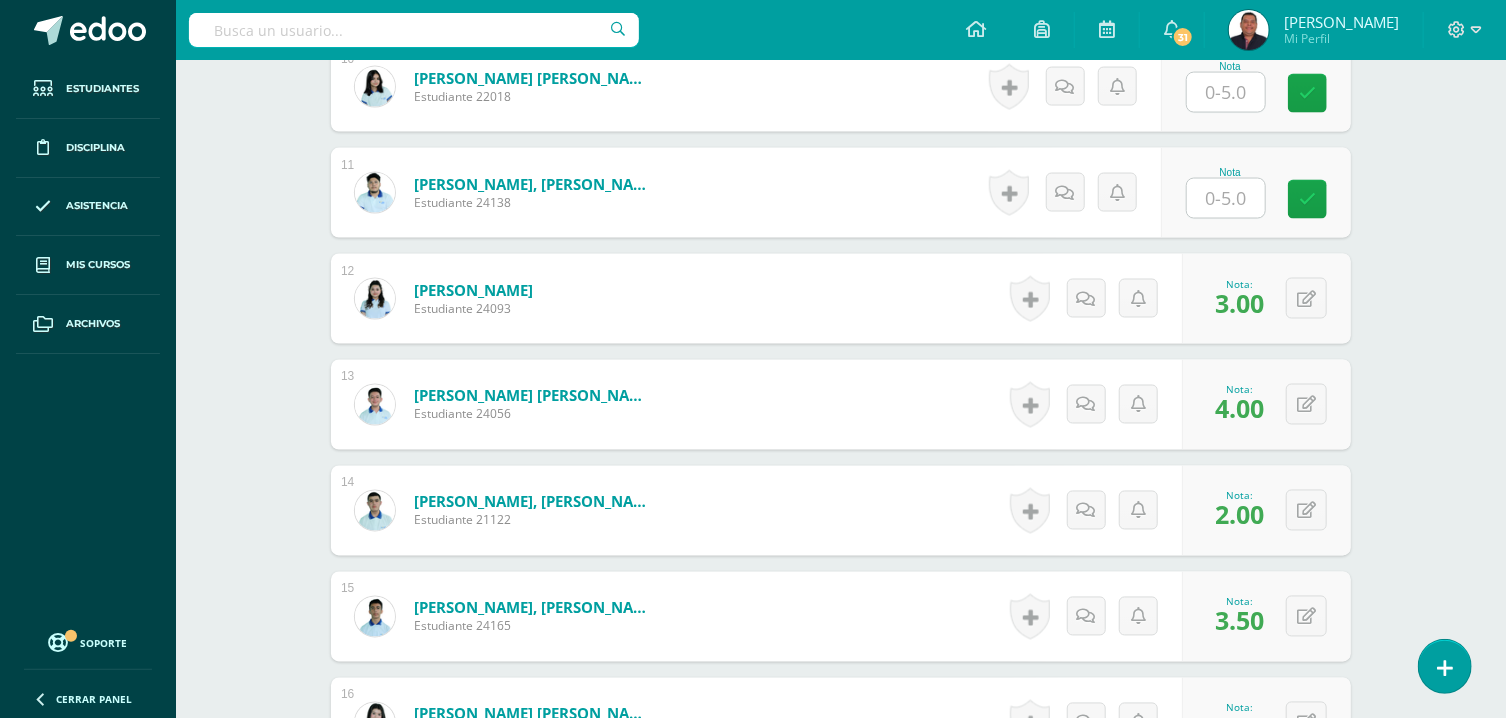 click at bounding box center (1226, 198) 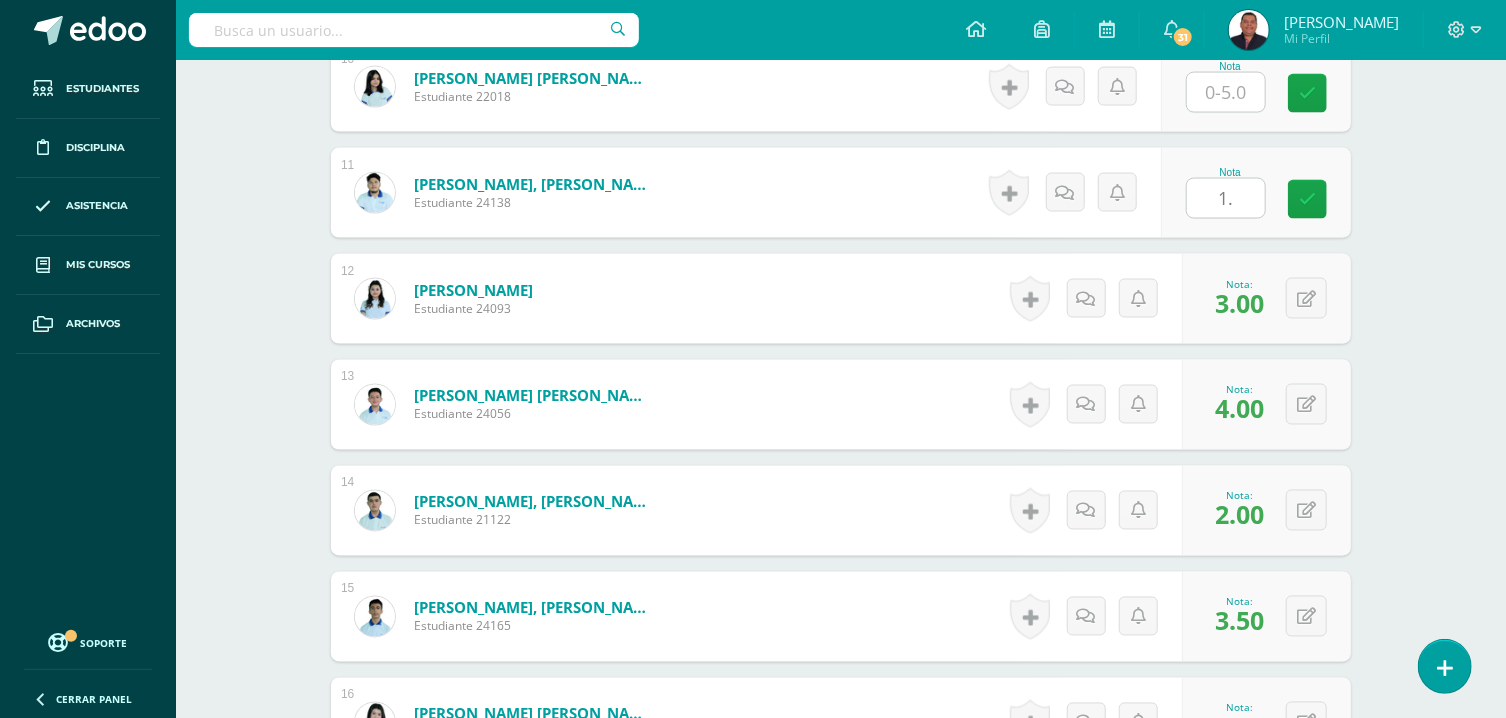 type on "1.5" 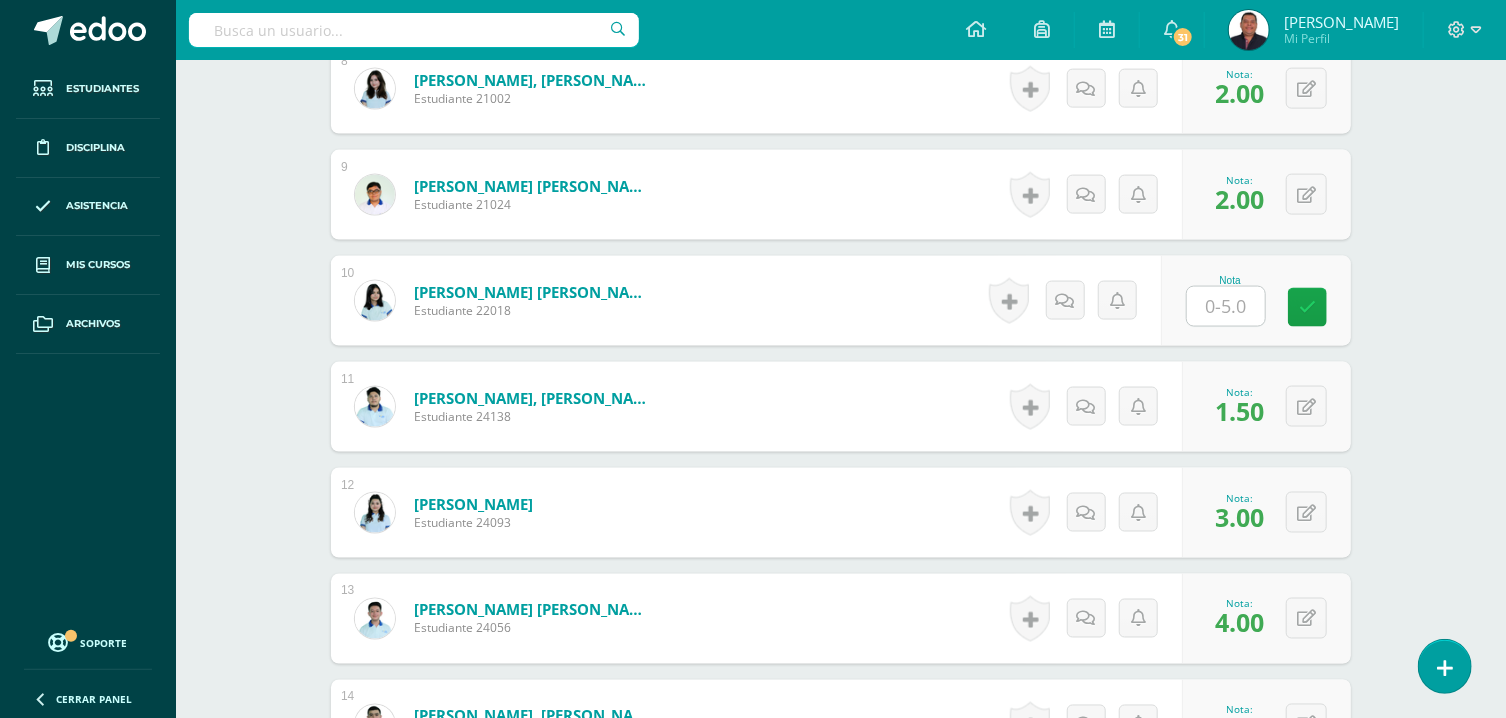scroll, scrollTop: 1198, scrollLeft: 0, axis: vertical 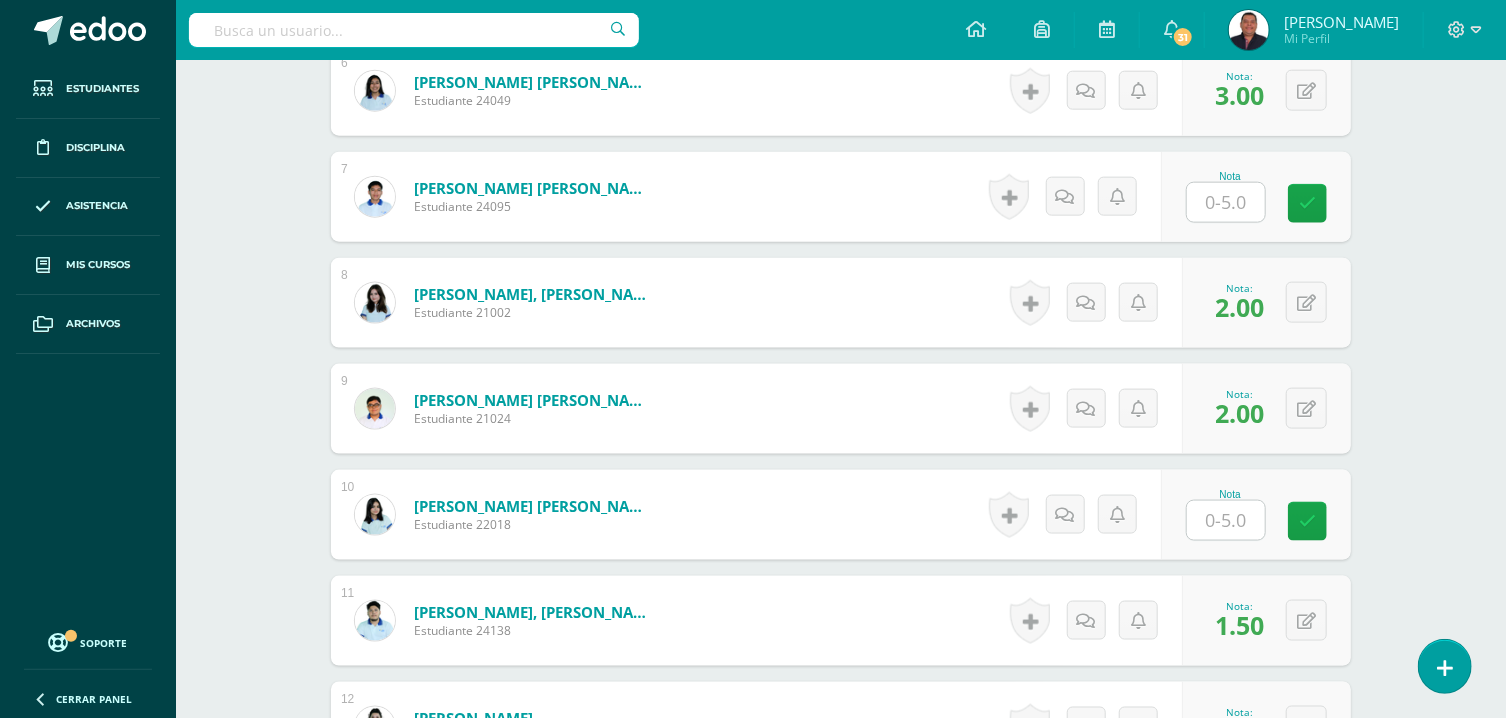 click at bounding box center (1226, 520) 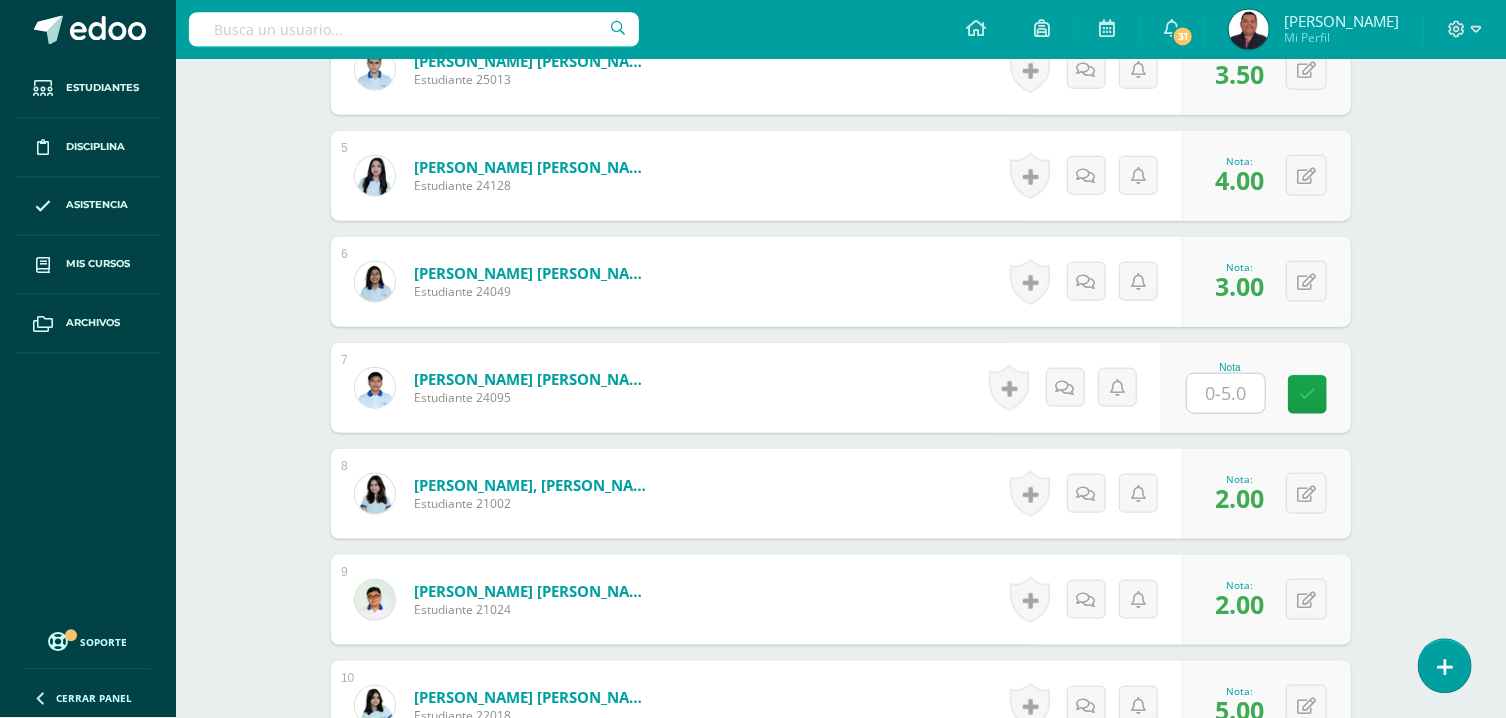 scroll, scrollTop: 983, scrollLeft: 0, axis: vertical 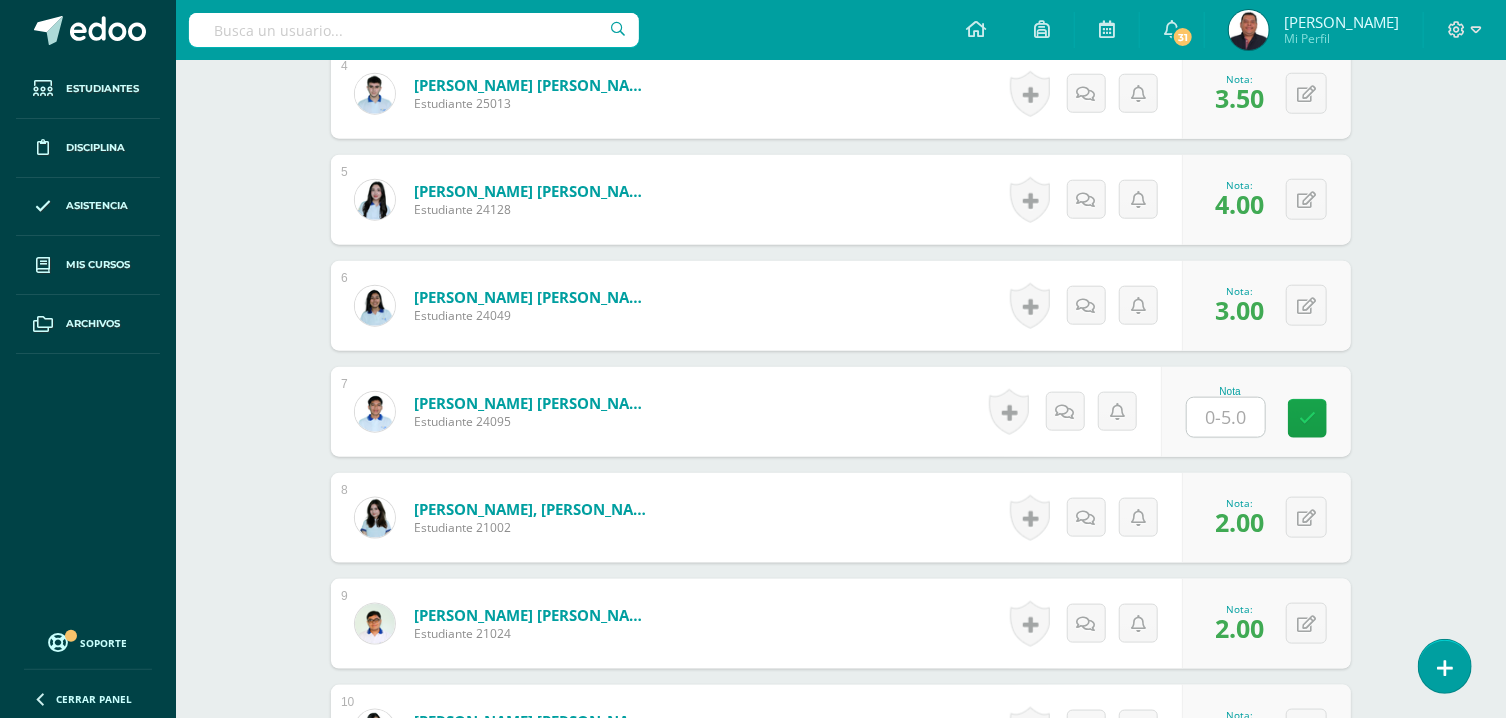 click at bounding box center [1226, 417] 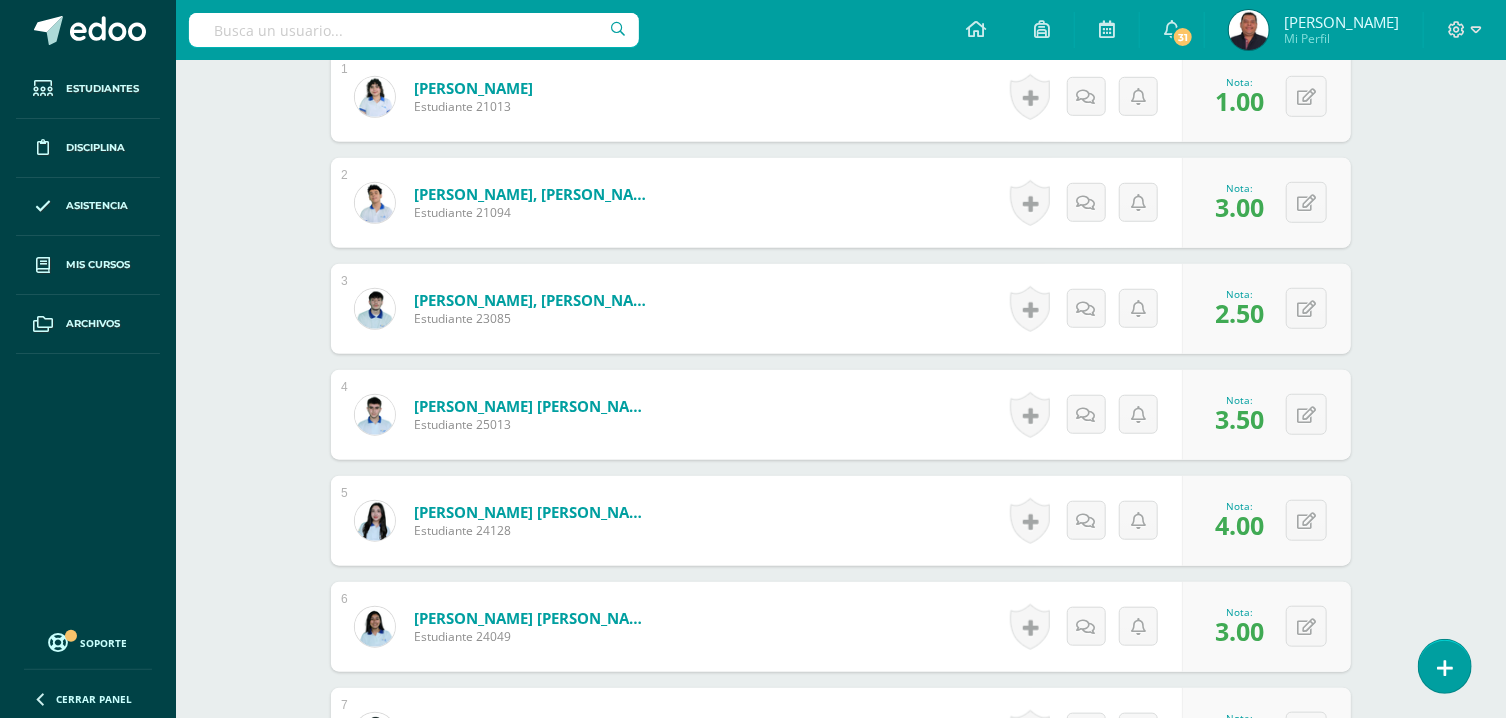 scroll, scrollTop: 233, scrollLeft: 0, axis: vertical 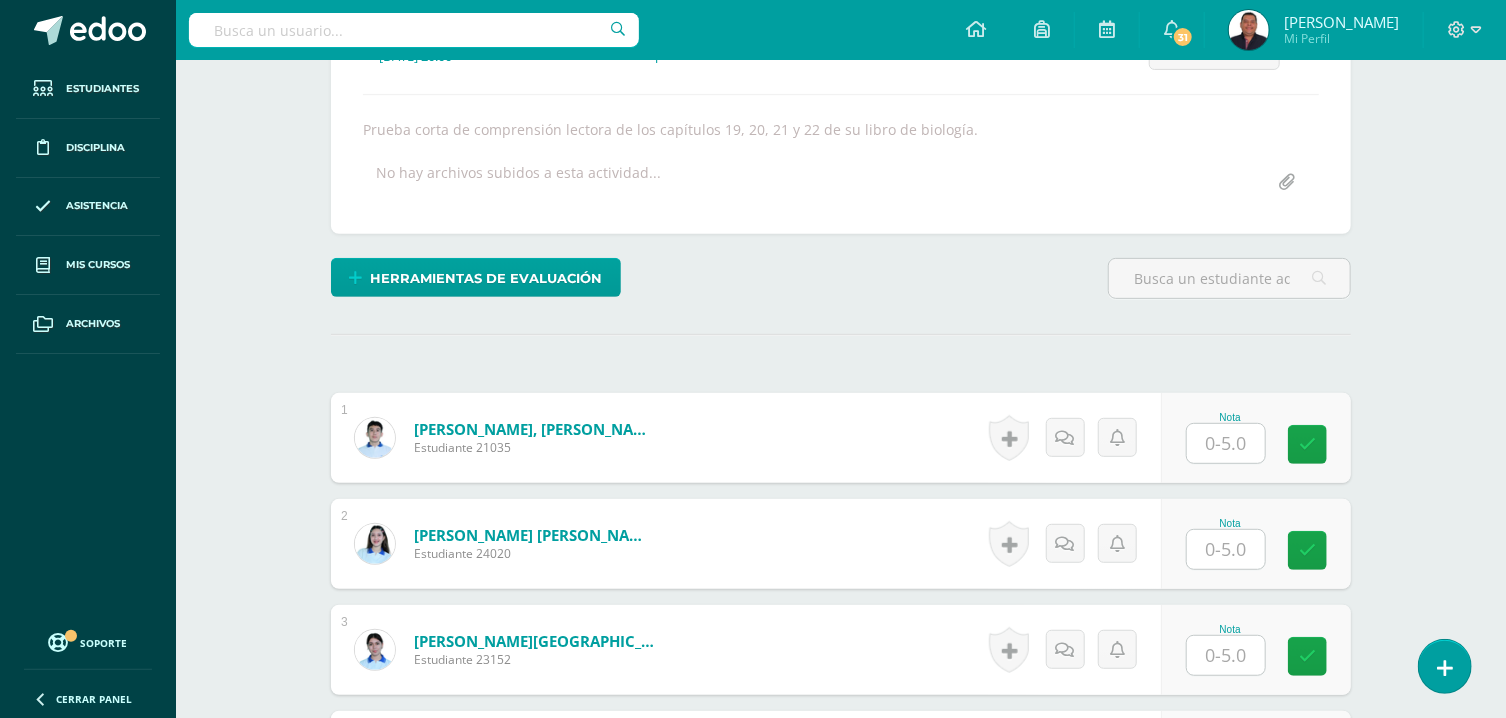 click at bounding box center [1226, 443] 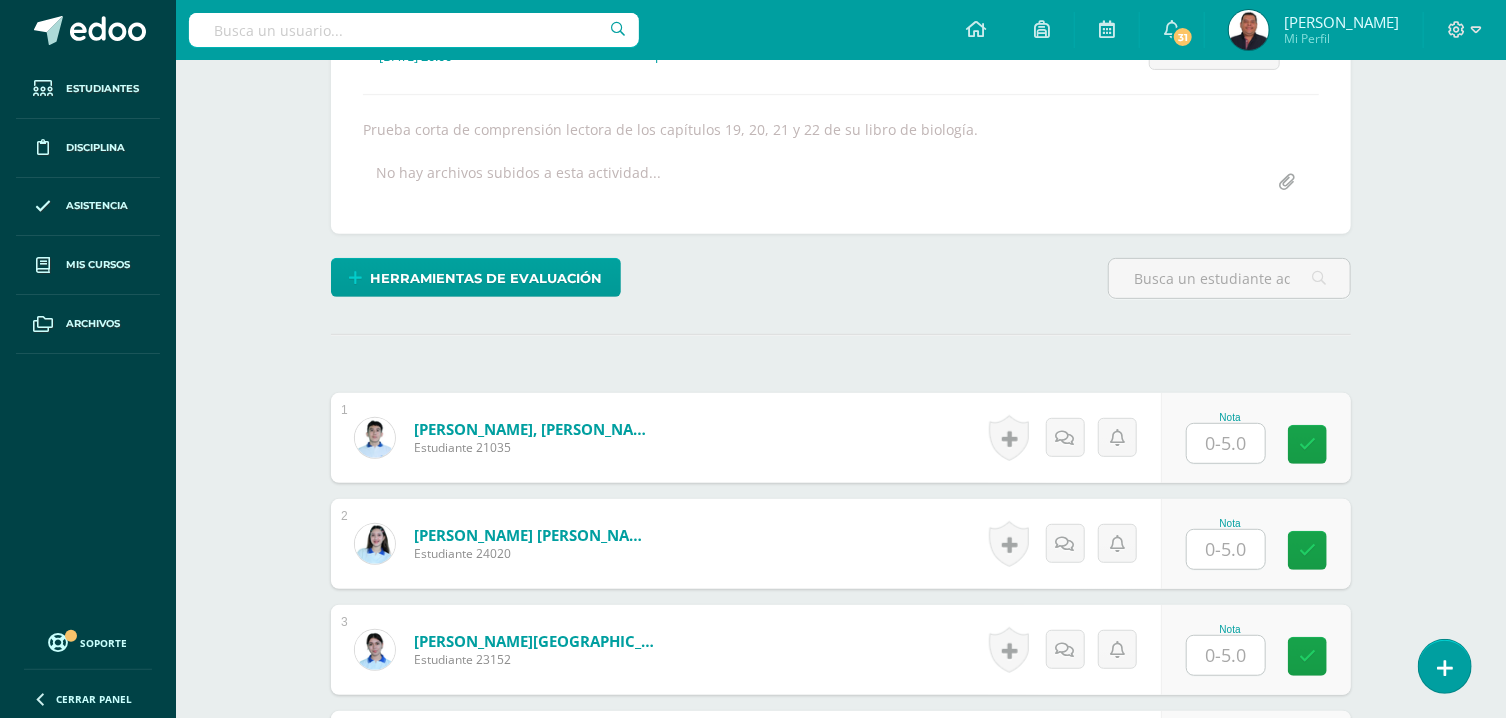 scroll, scrollTop: 322, scrollLeft: 0, axis: vertical 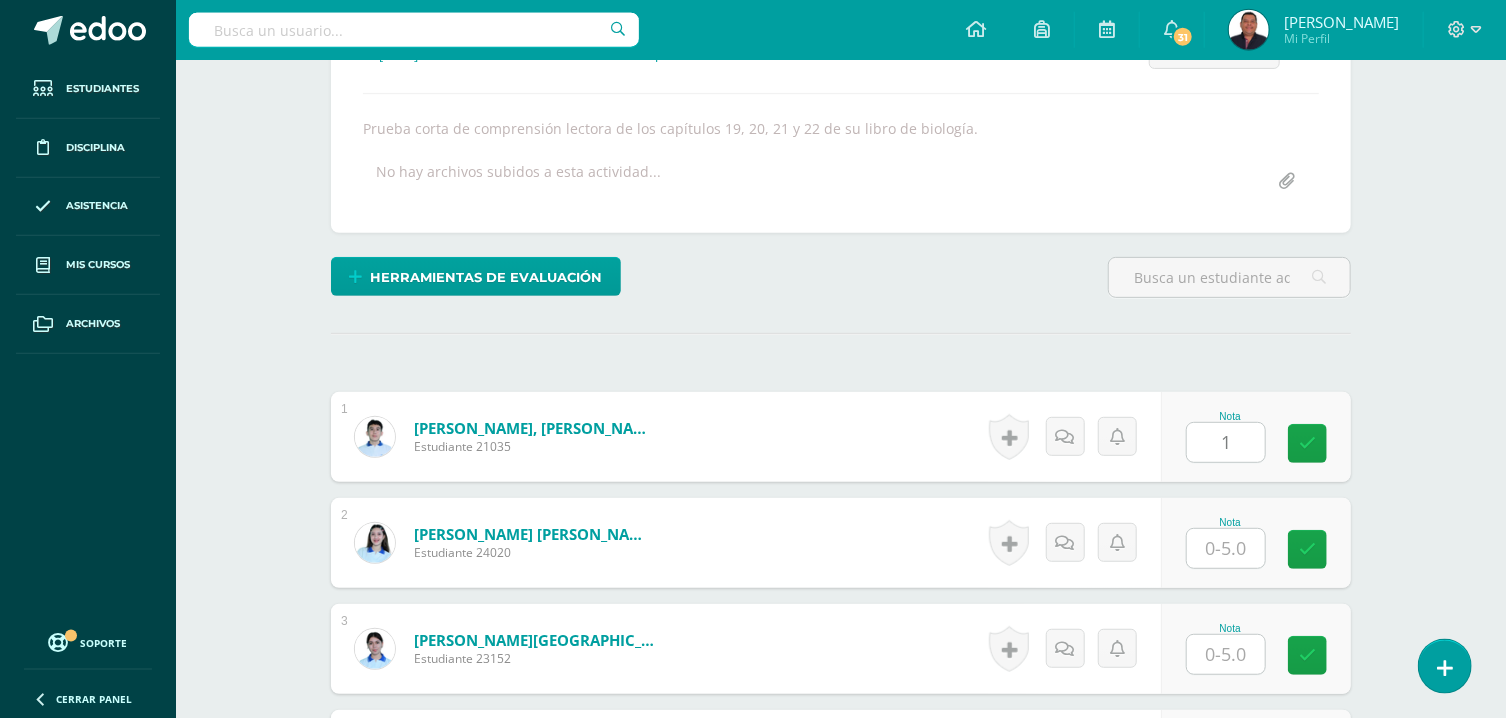 type on "1" 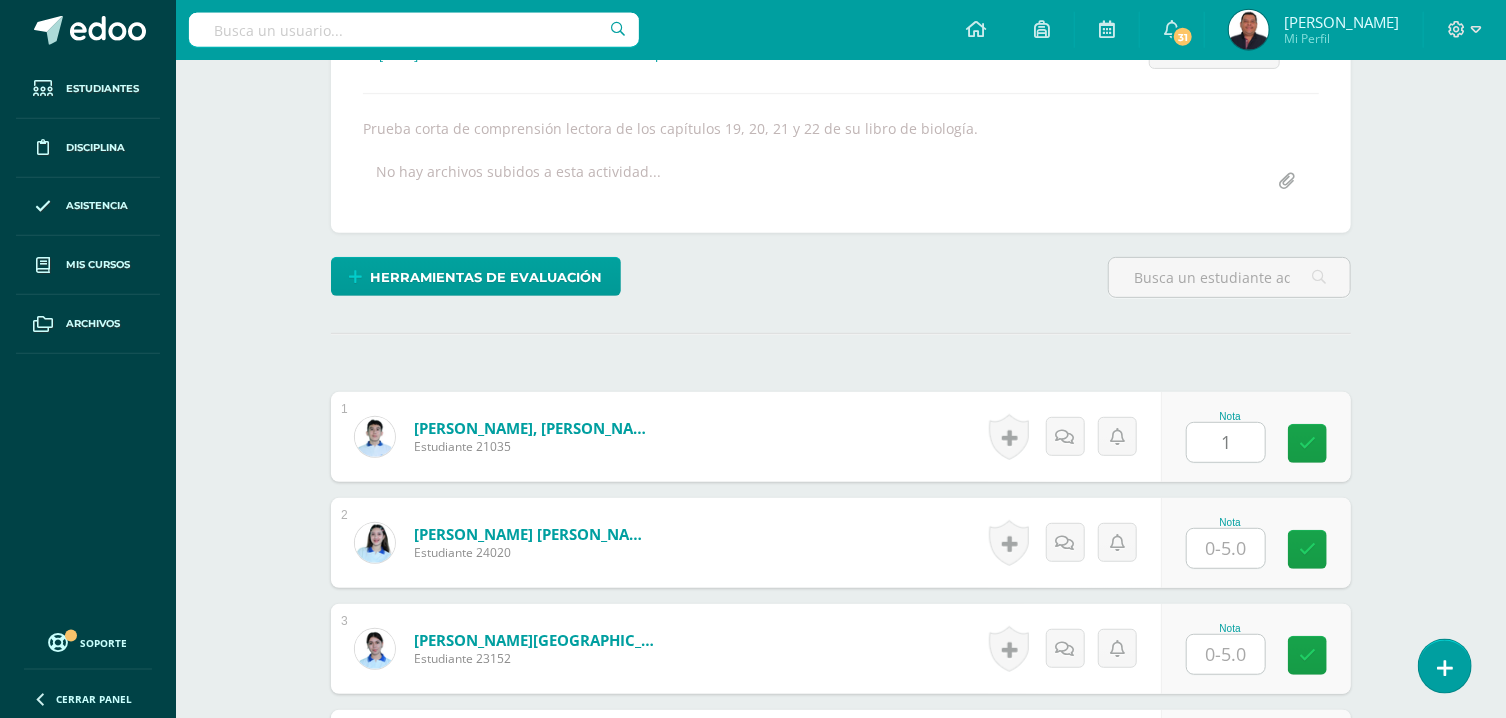 scroll, scrollTop: 323, scrollLeft: 0, axis: vertical 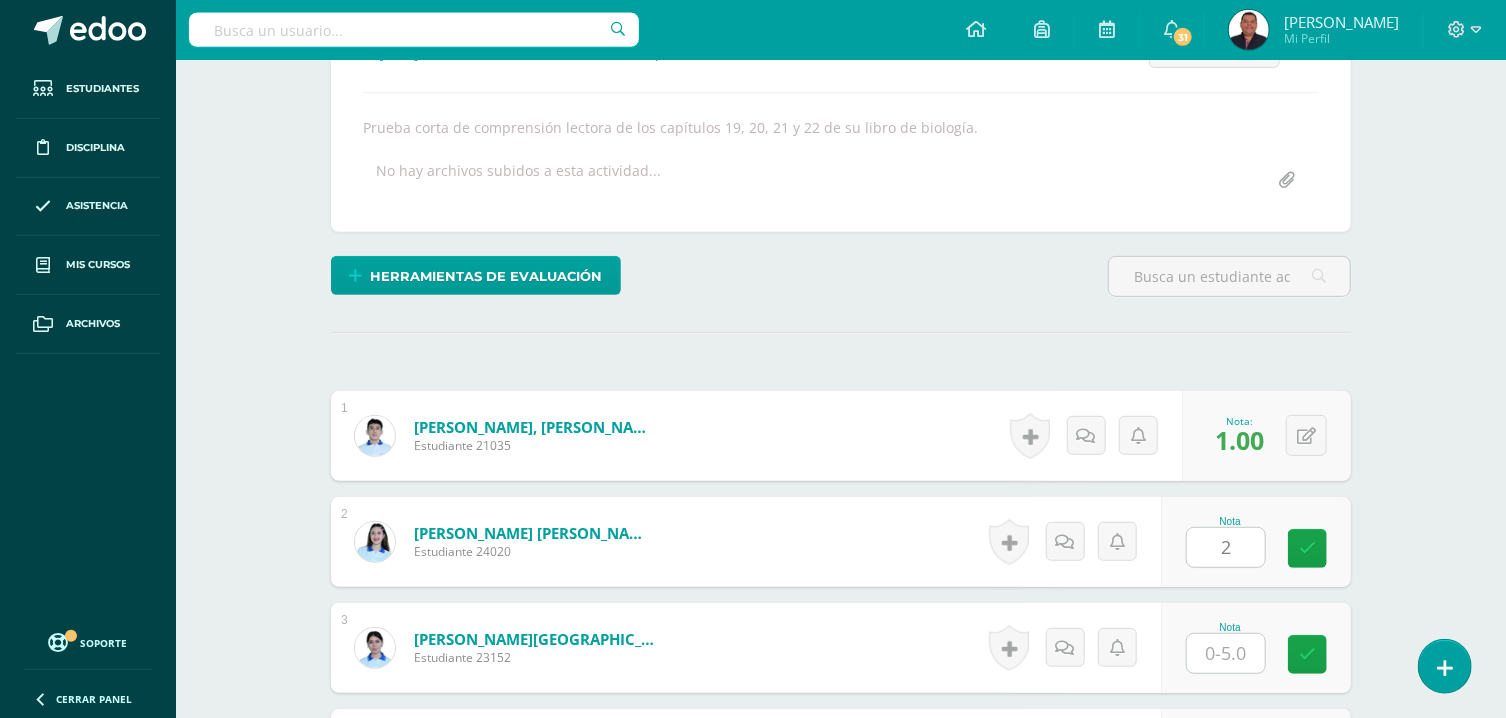 type on "2" 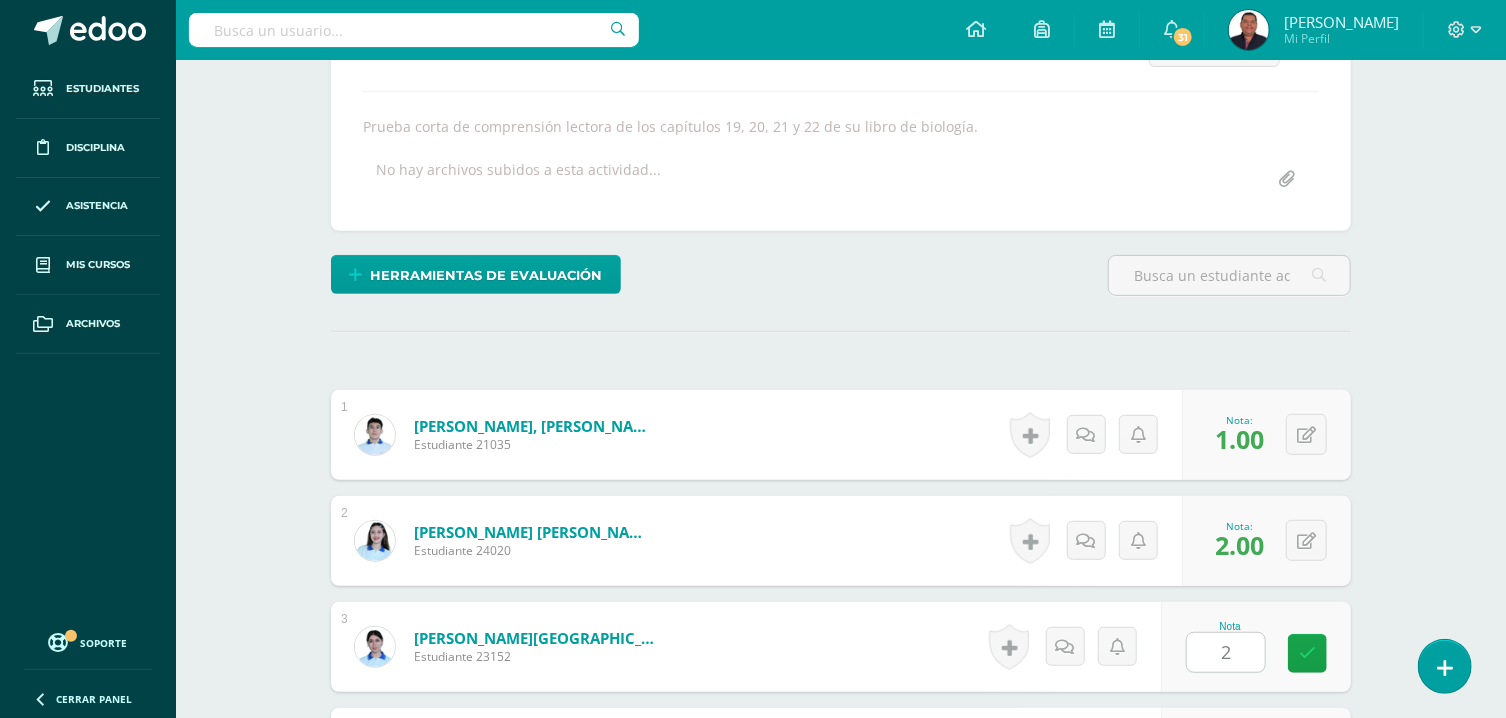 type on "2" 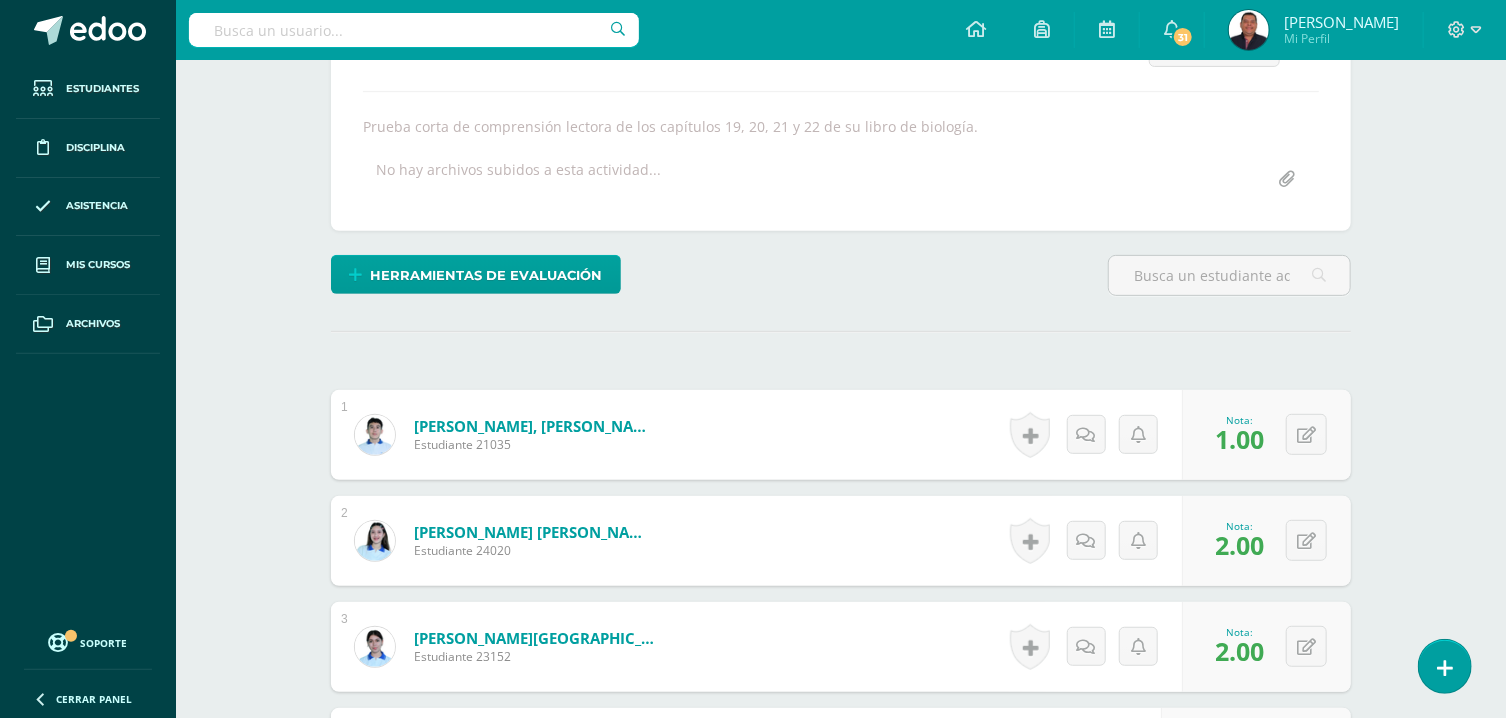 type on "3" 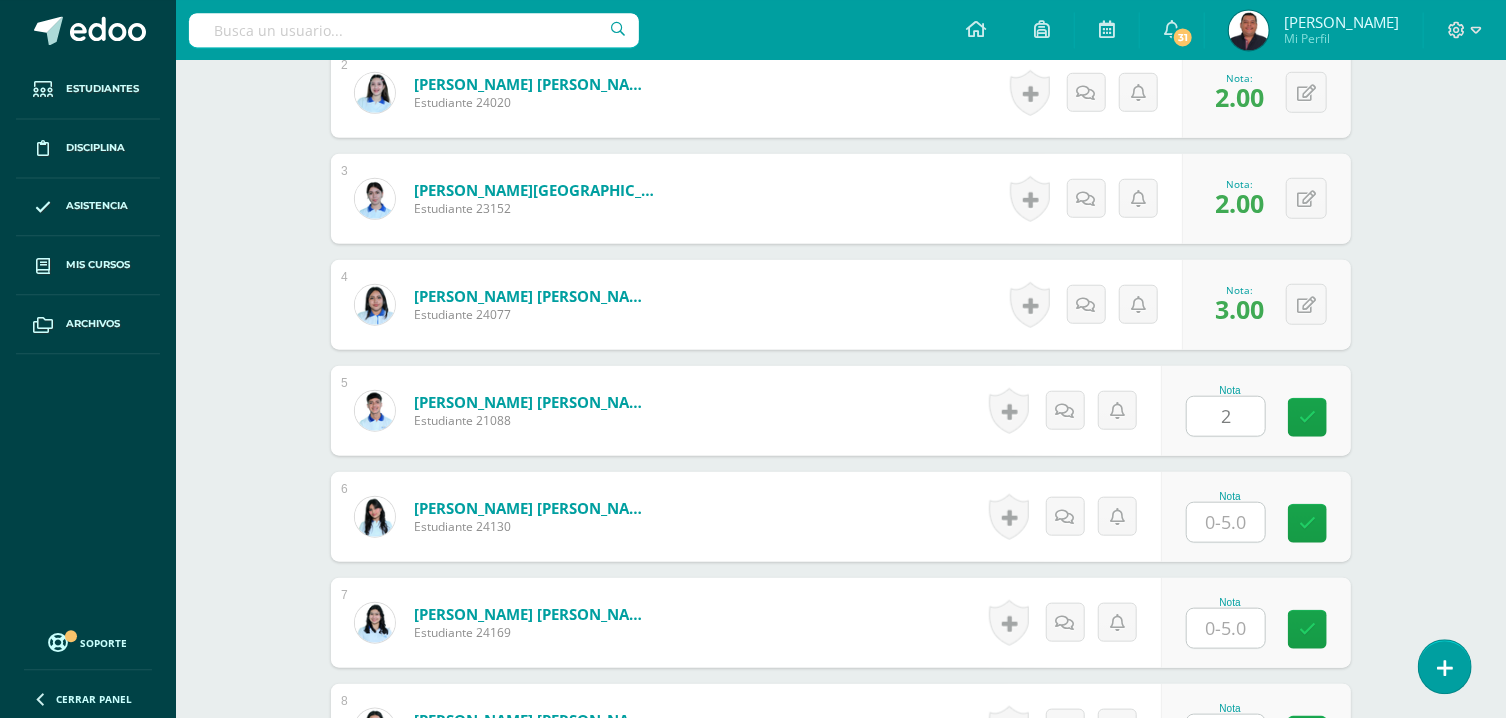 type on "2" 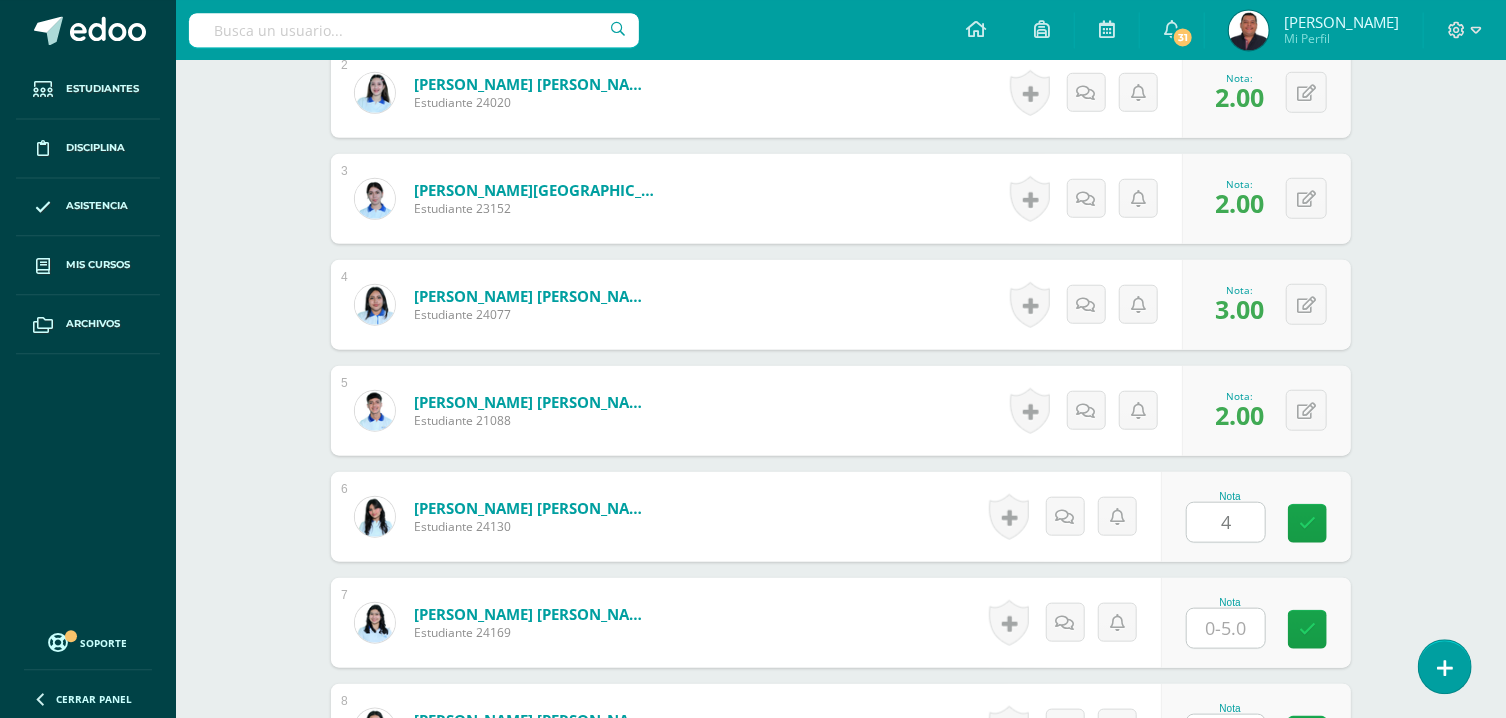 type on "4" 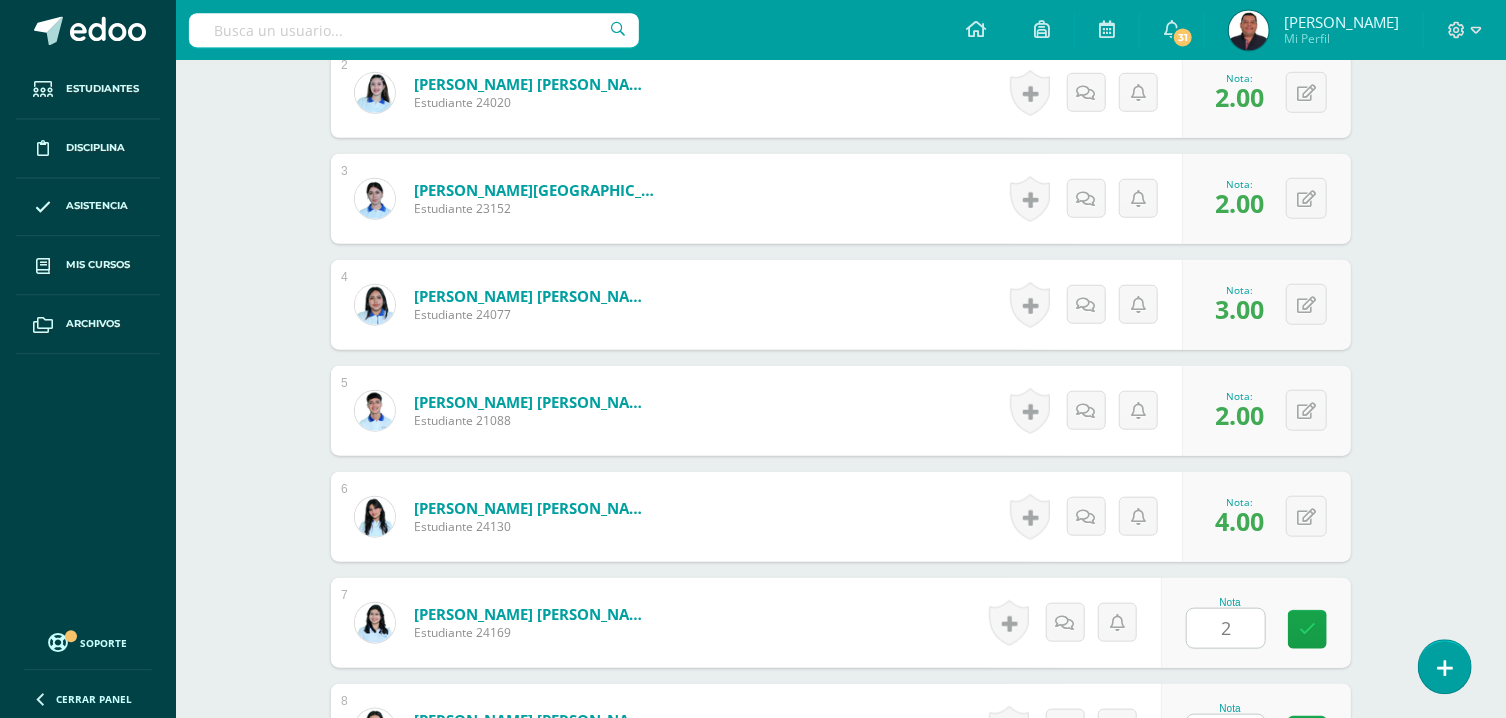 type on "2" 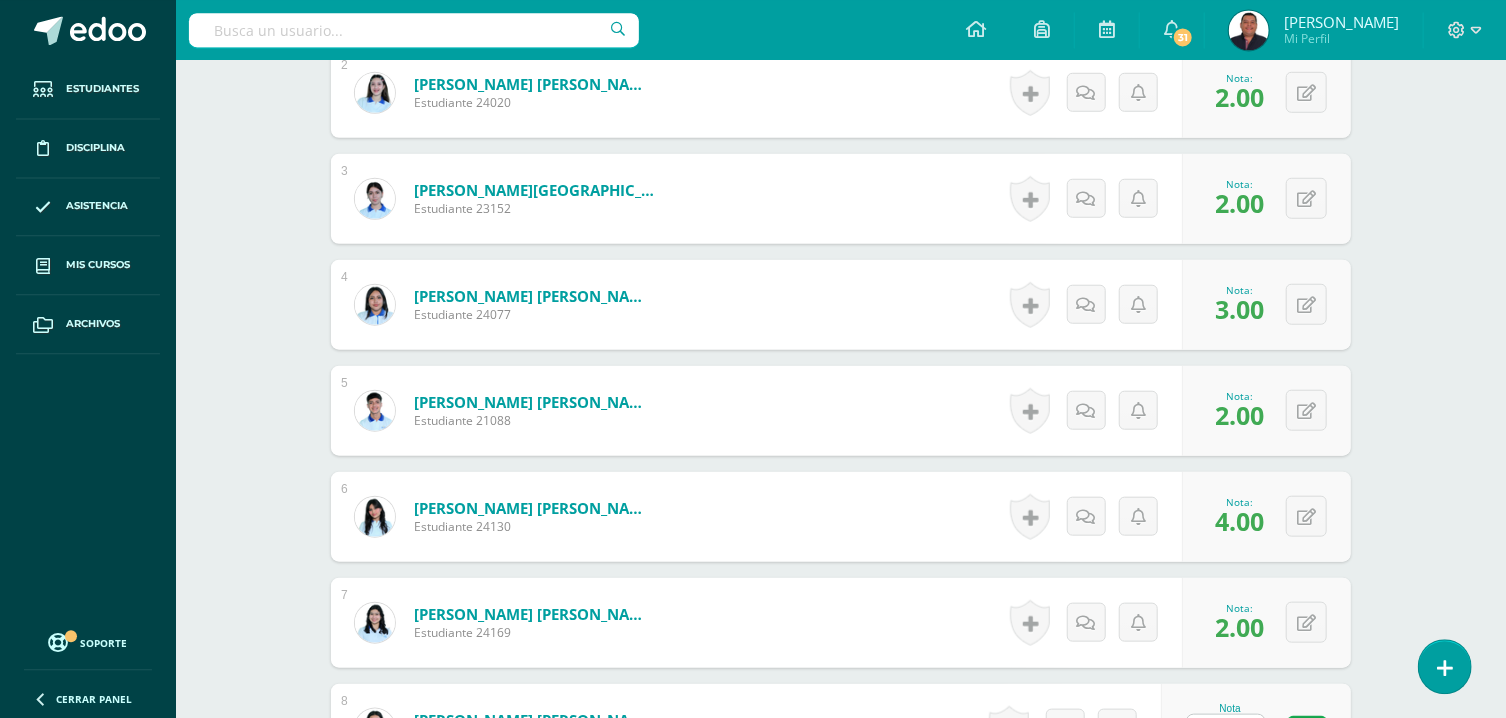type on "1" 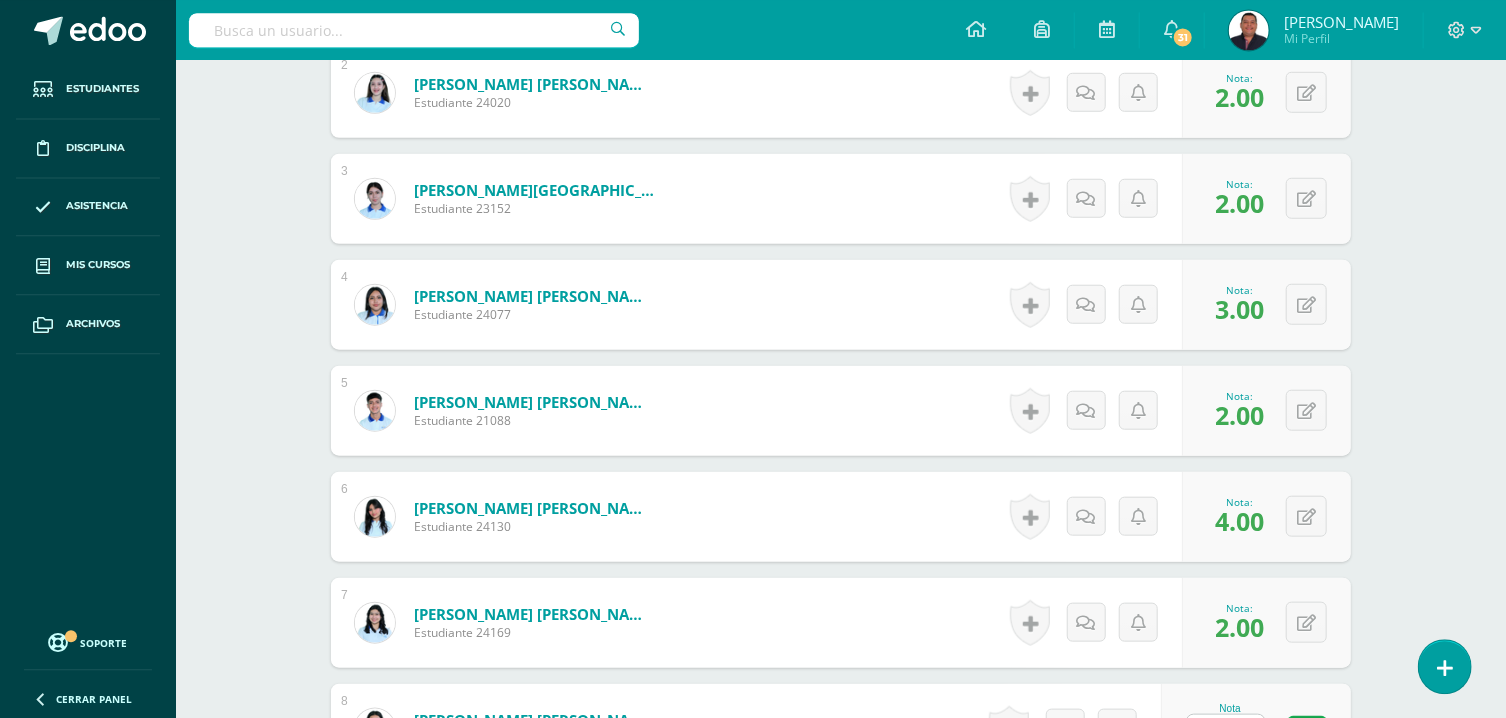 scroll, scrollTop: 1197, scrollLeft: 0, axis: vertical 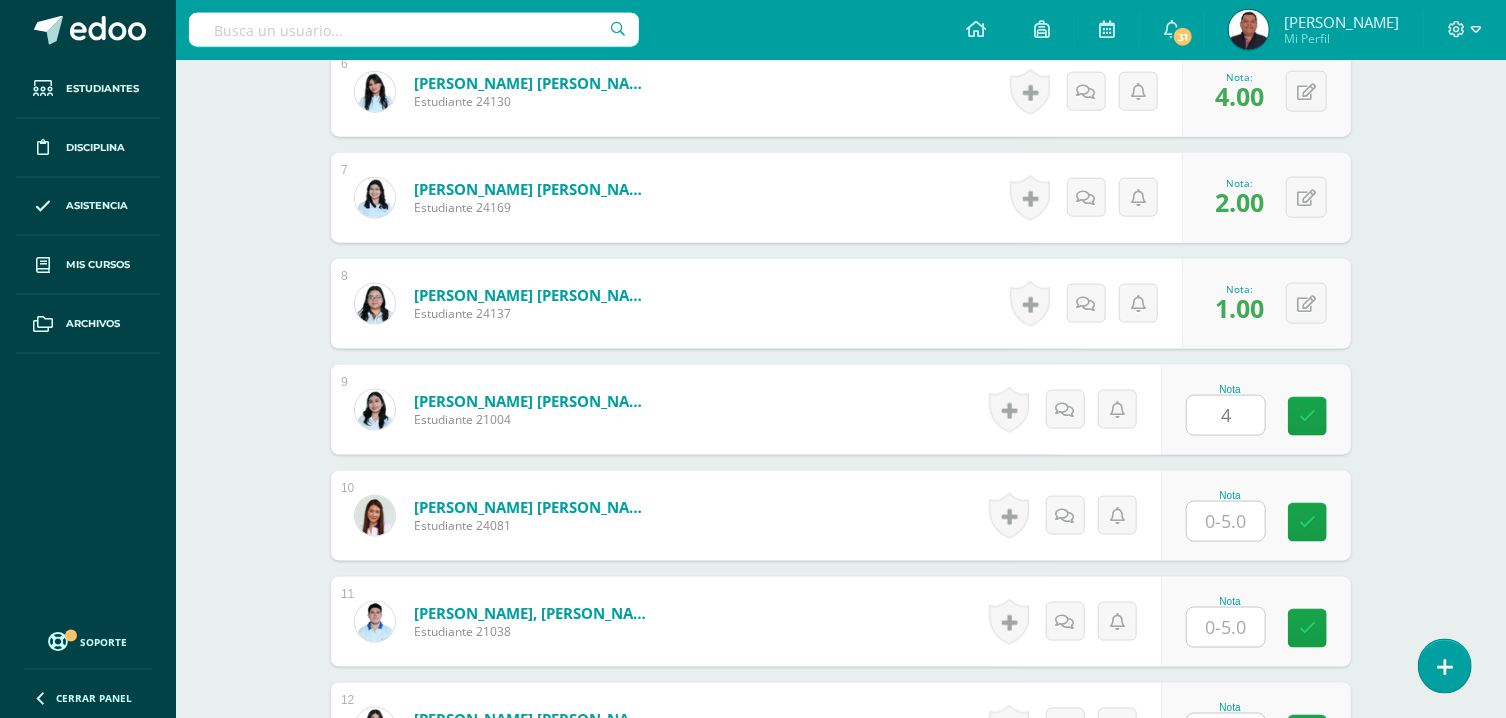 type on "4" 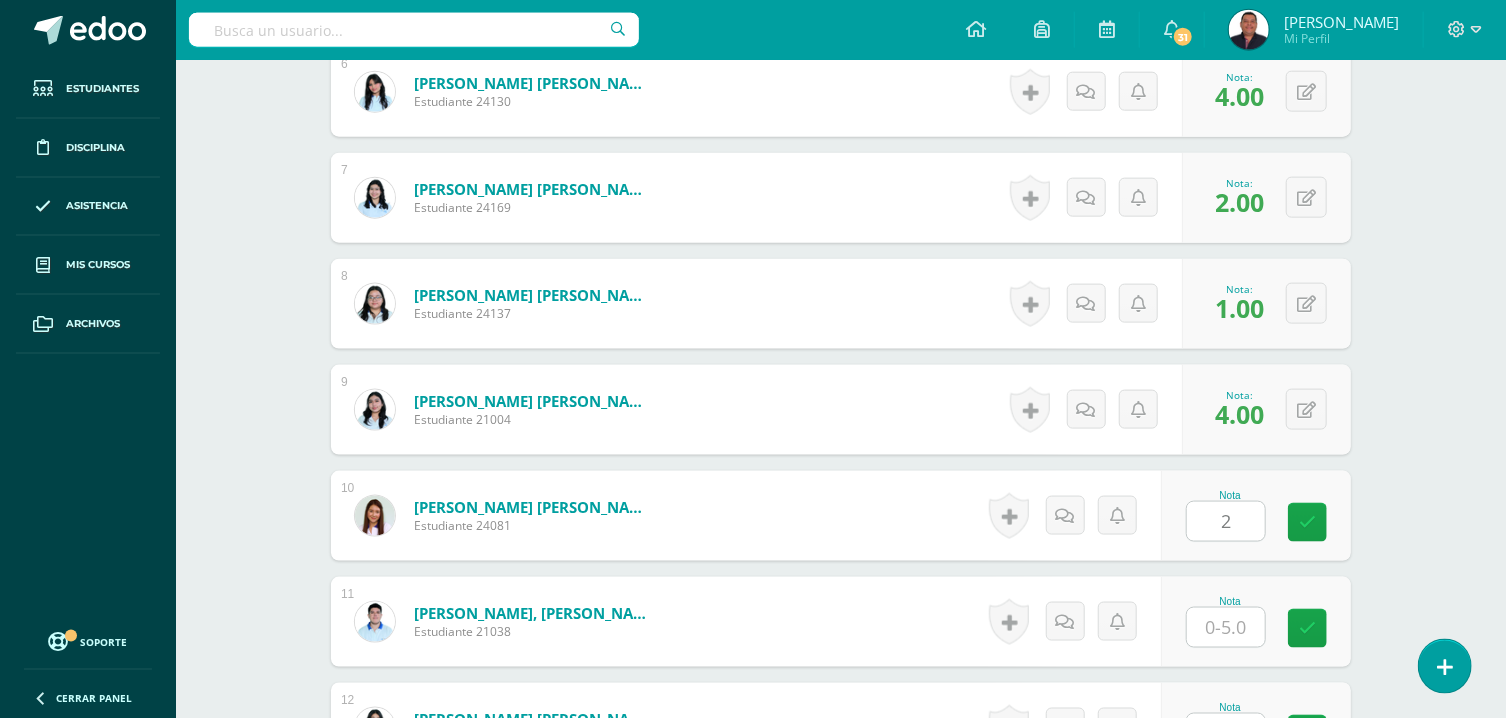 type on "2" 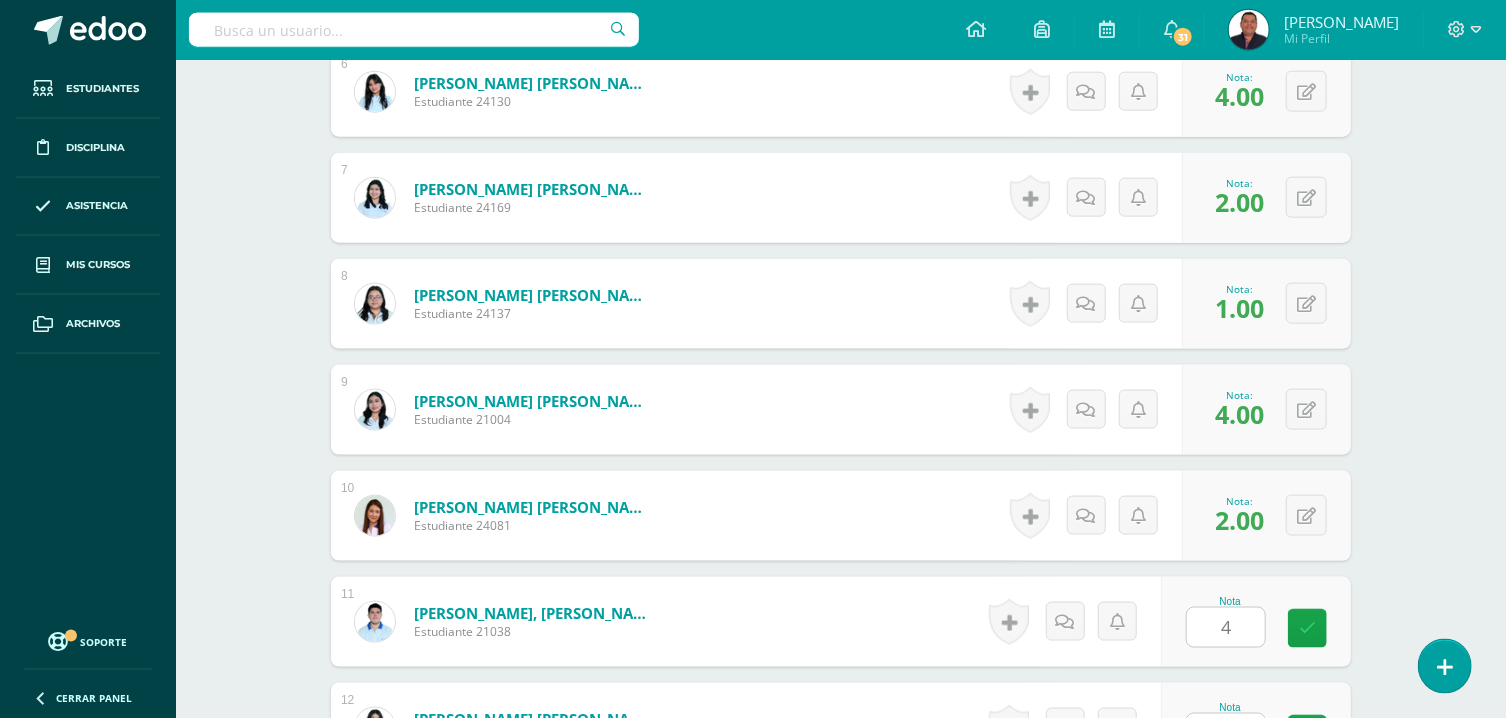 type on "4" 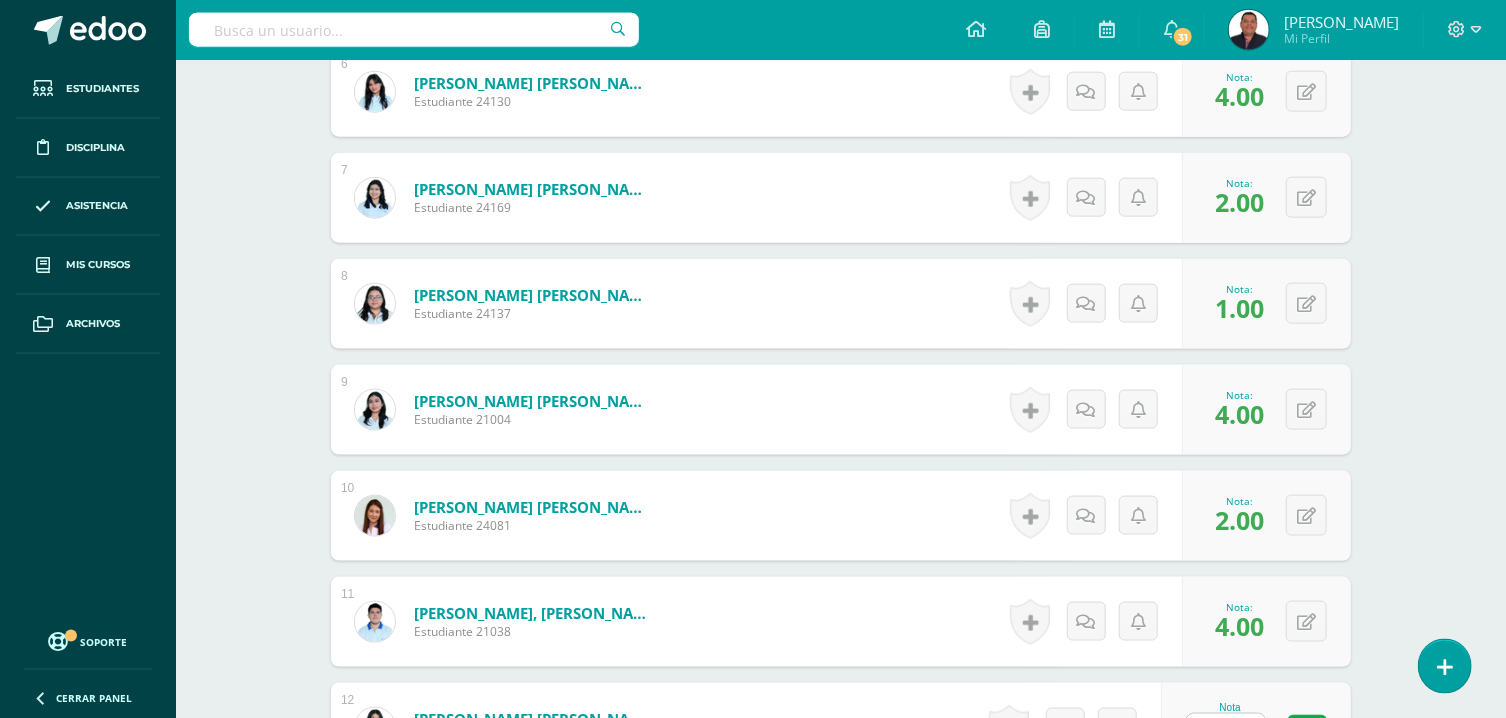 type on "3" 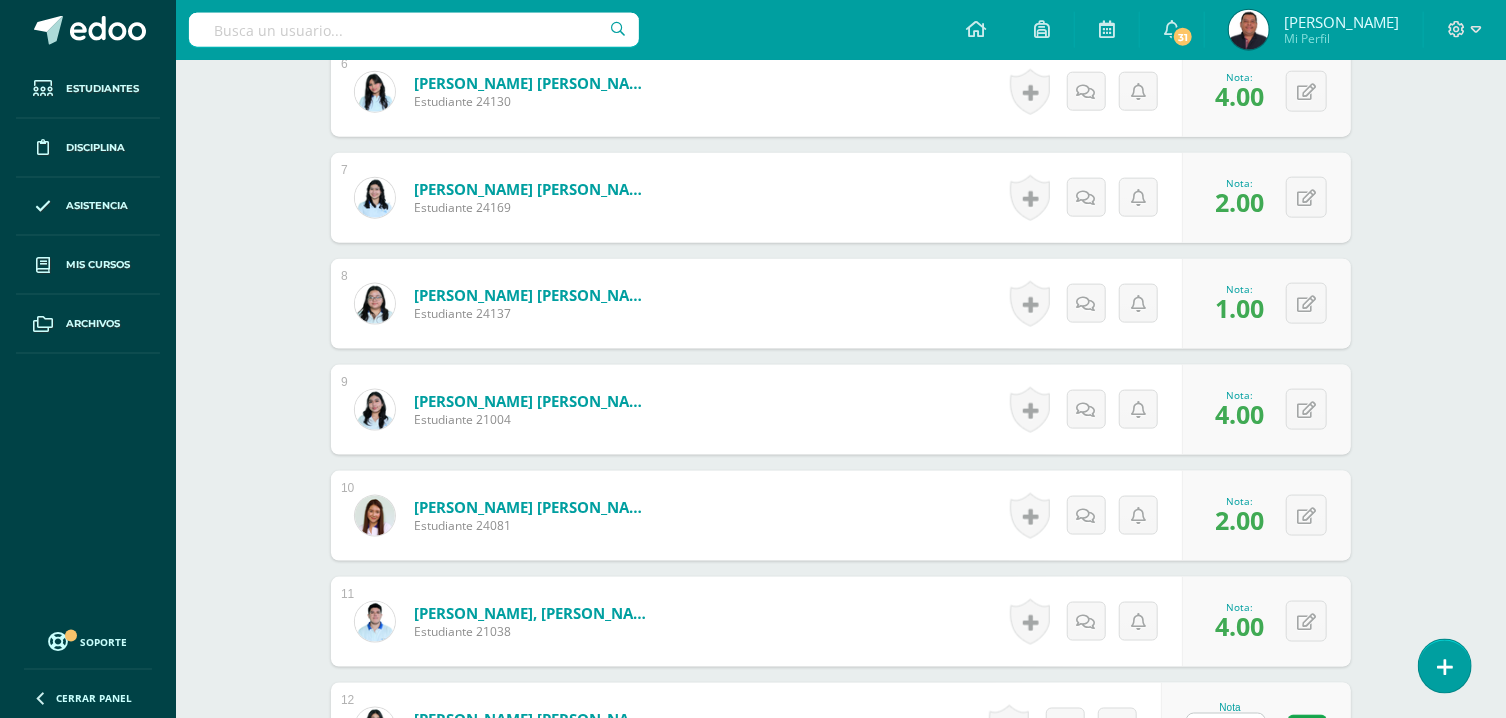 scroll, scrollTop: 1621, scrollLeft: 0, axis: vertical 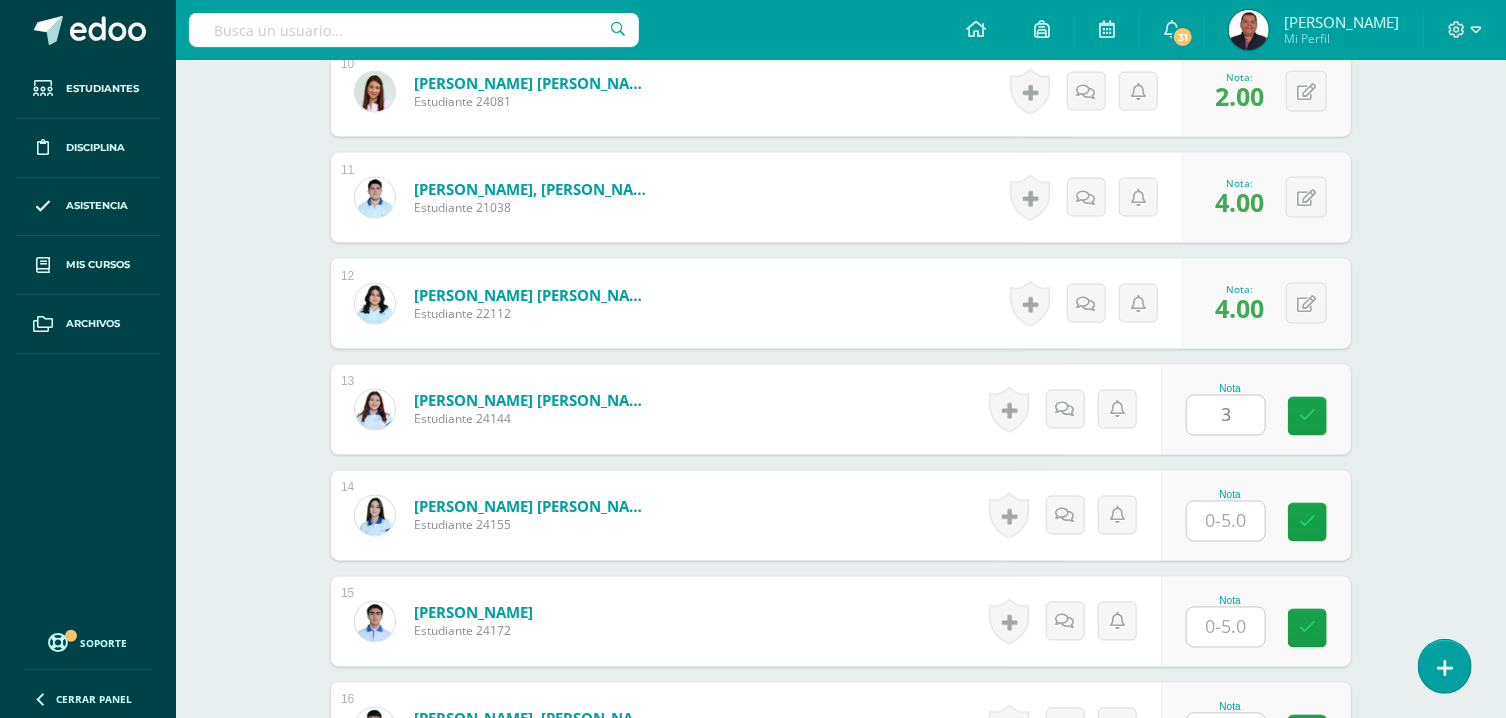 type on "3" 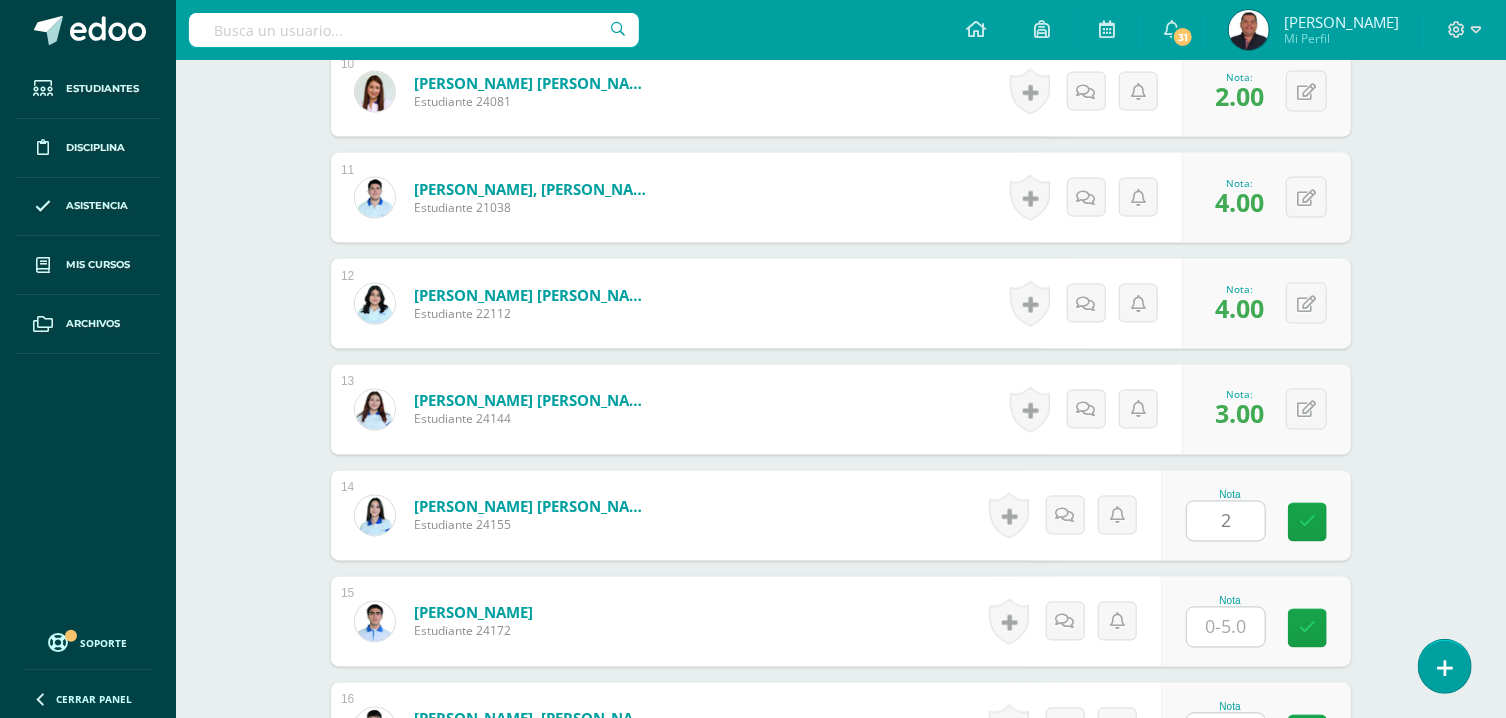 type on "2" 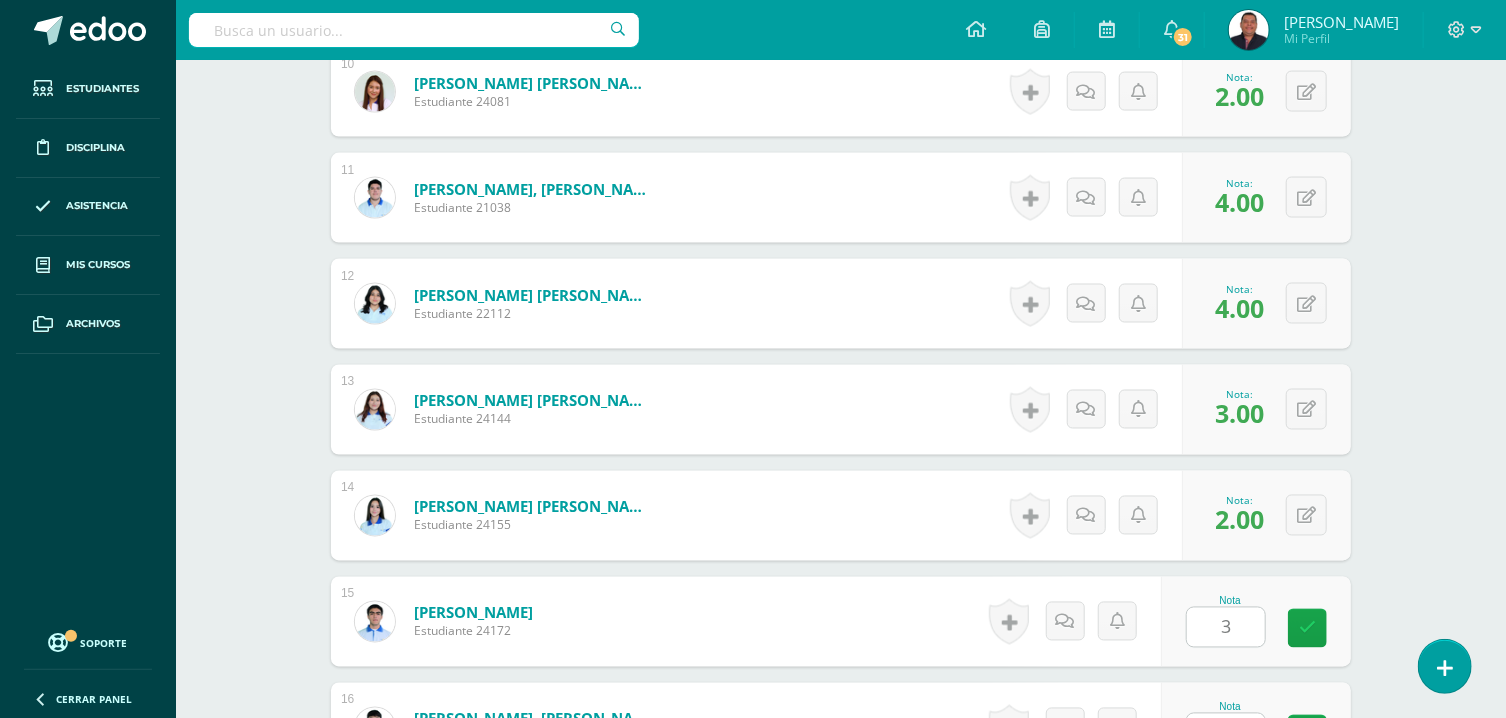 type on "3" 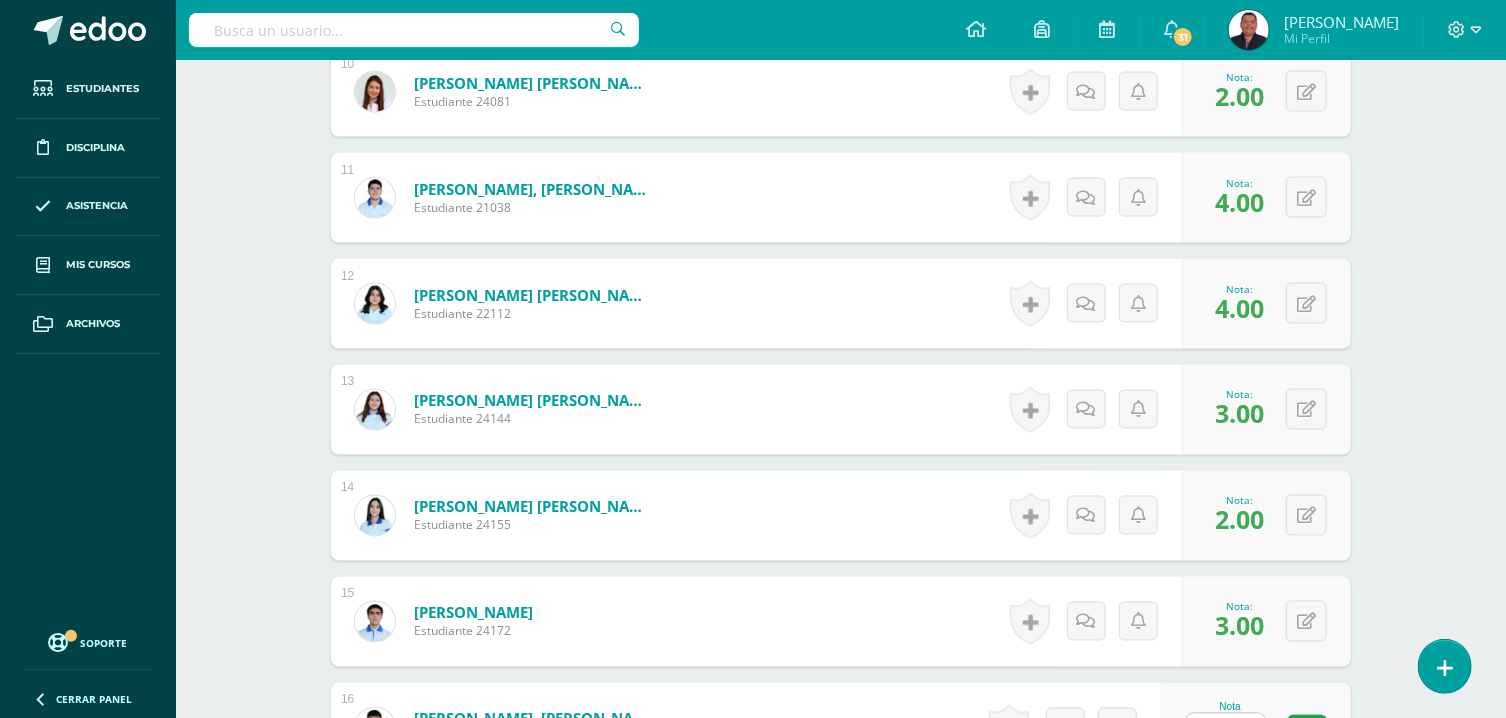 type on "4" 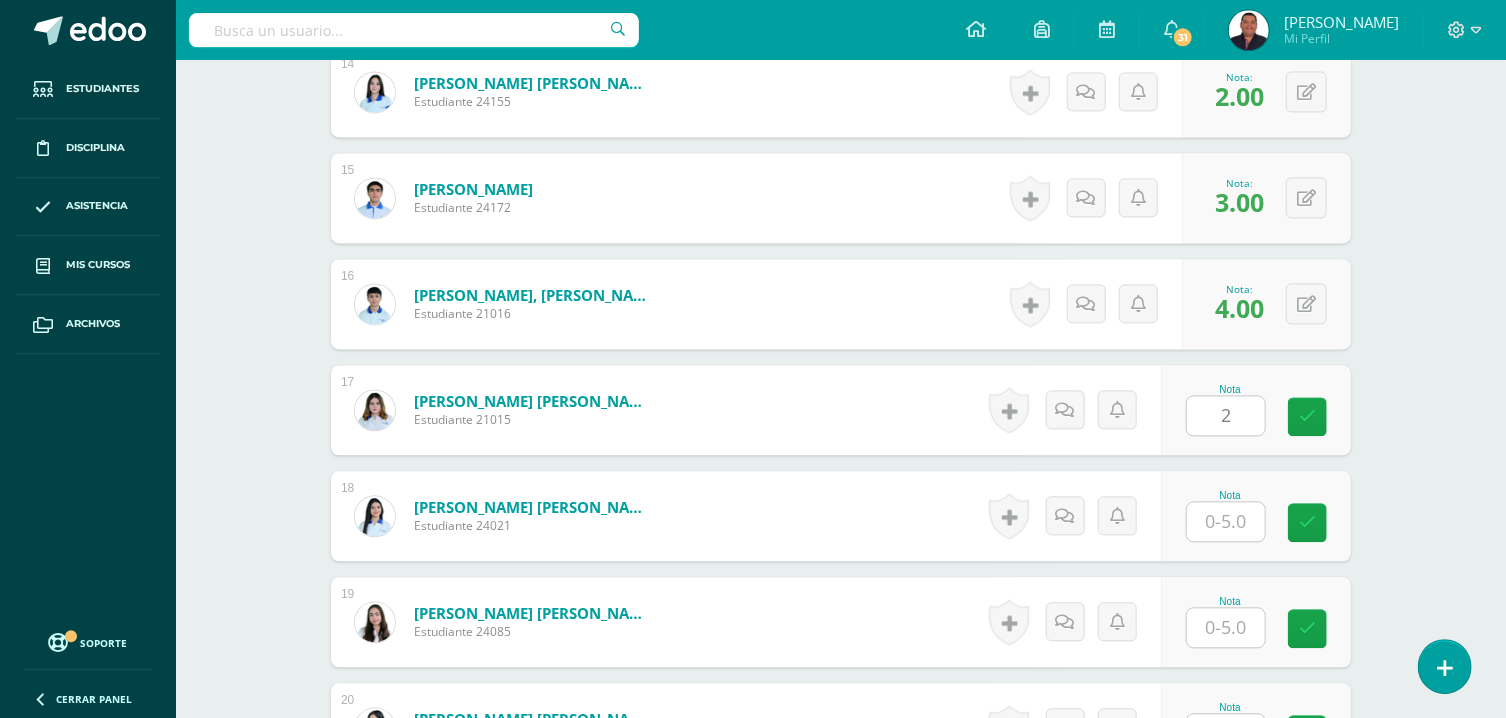 type on "2" 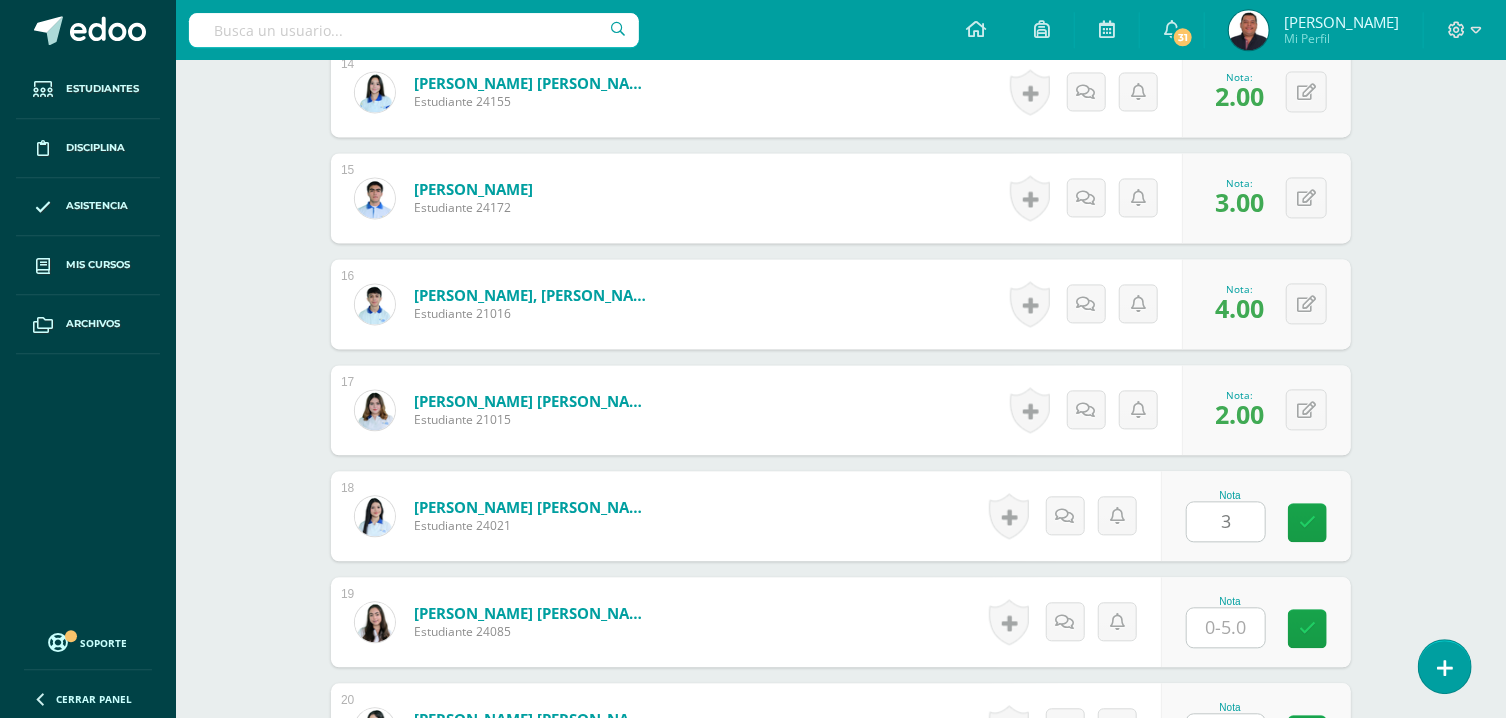 type on "3" 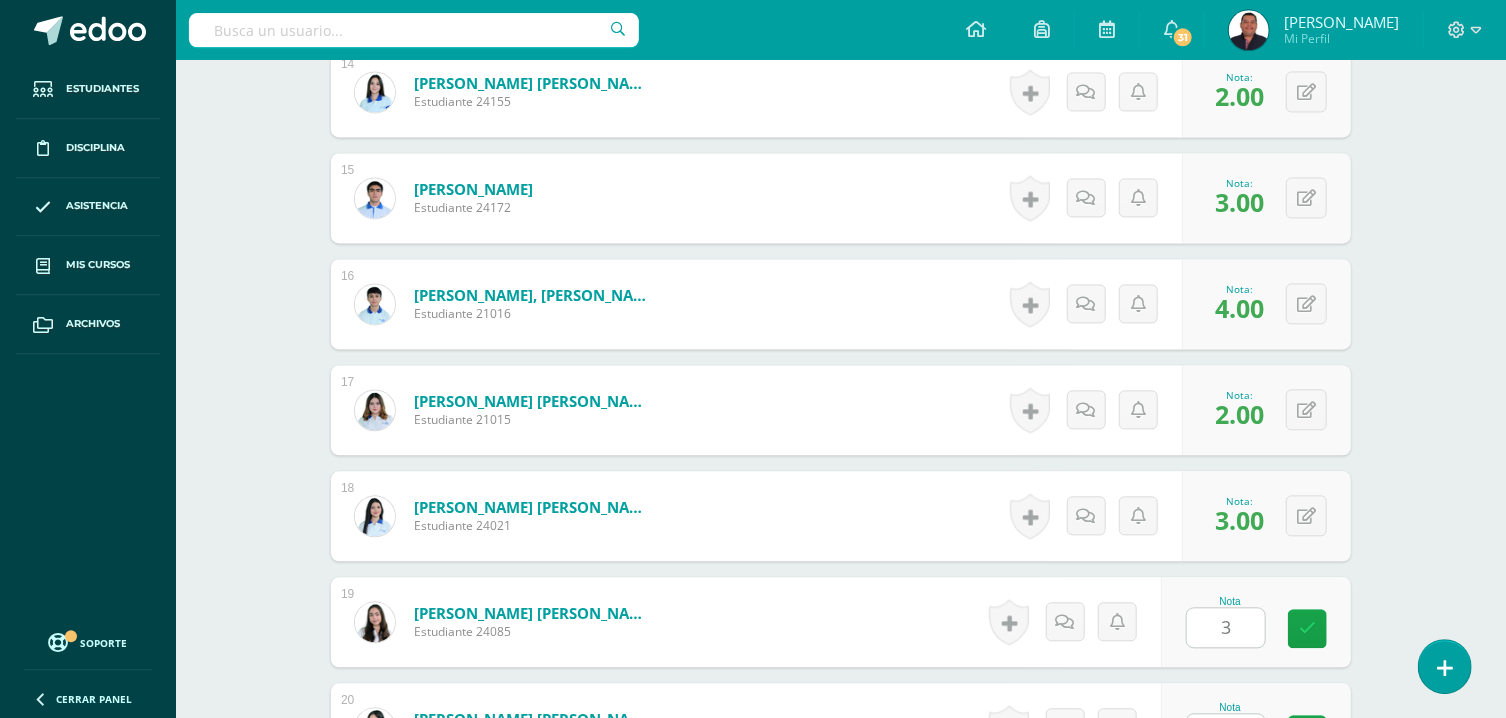 type on "3" 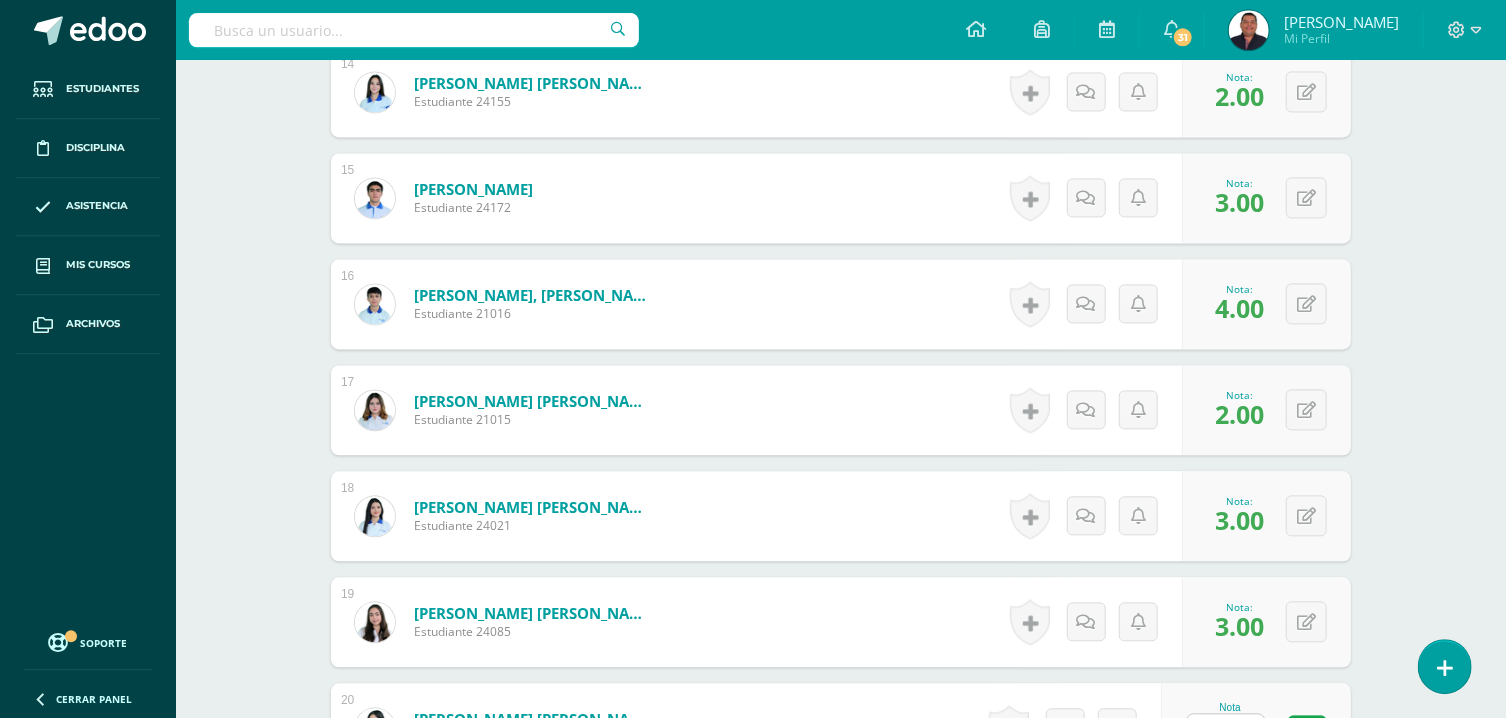 type on "4" 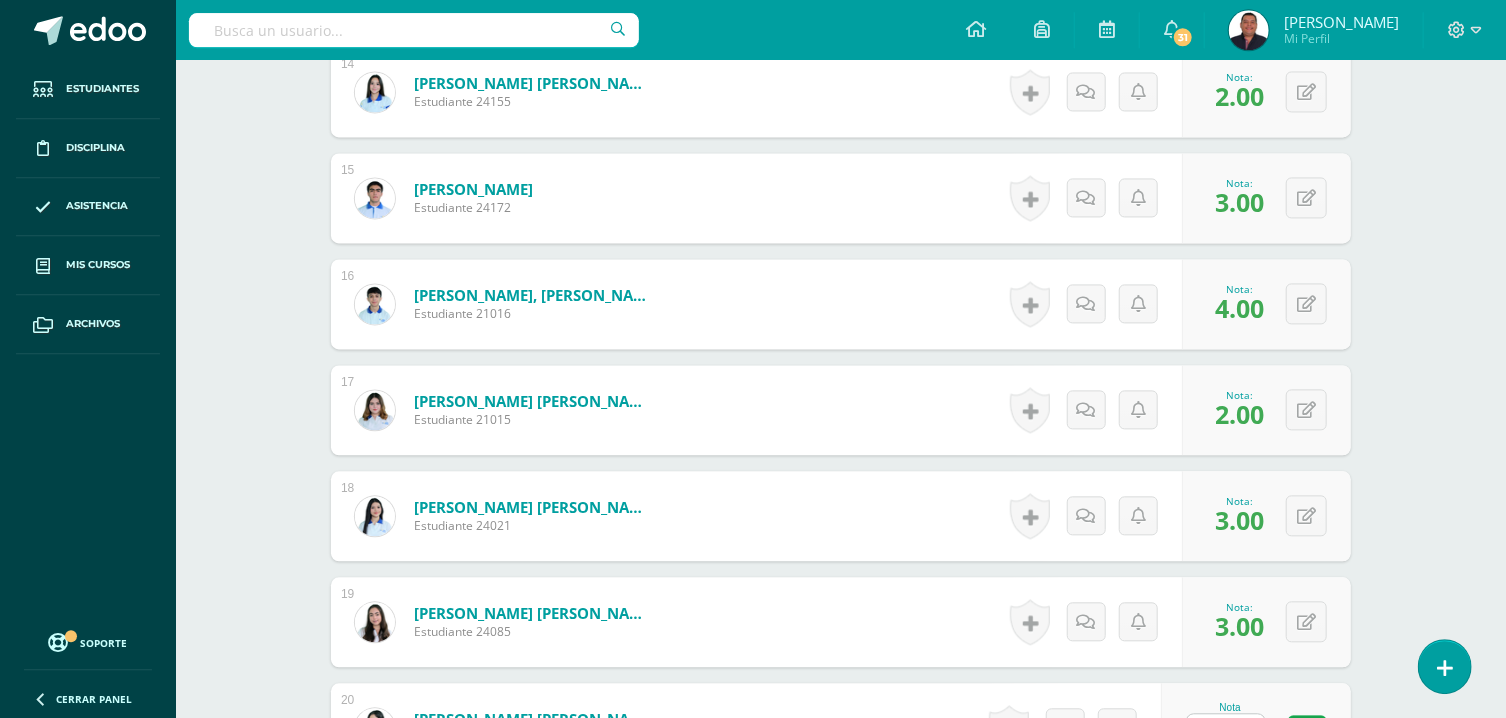 scroll, scrollTop: 2468, scrollLeft: 0, axis: vertical 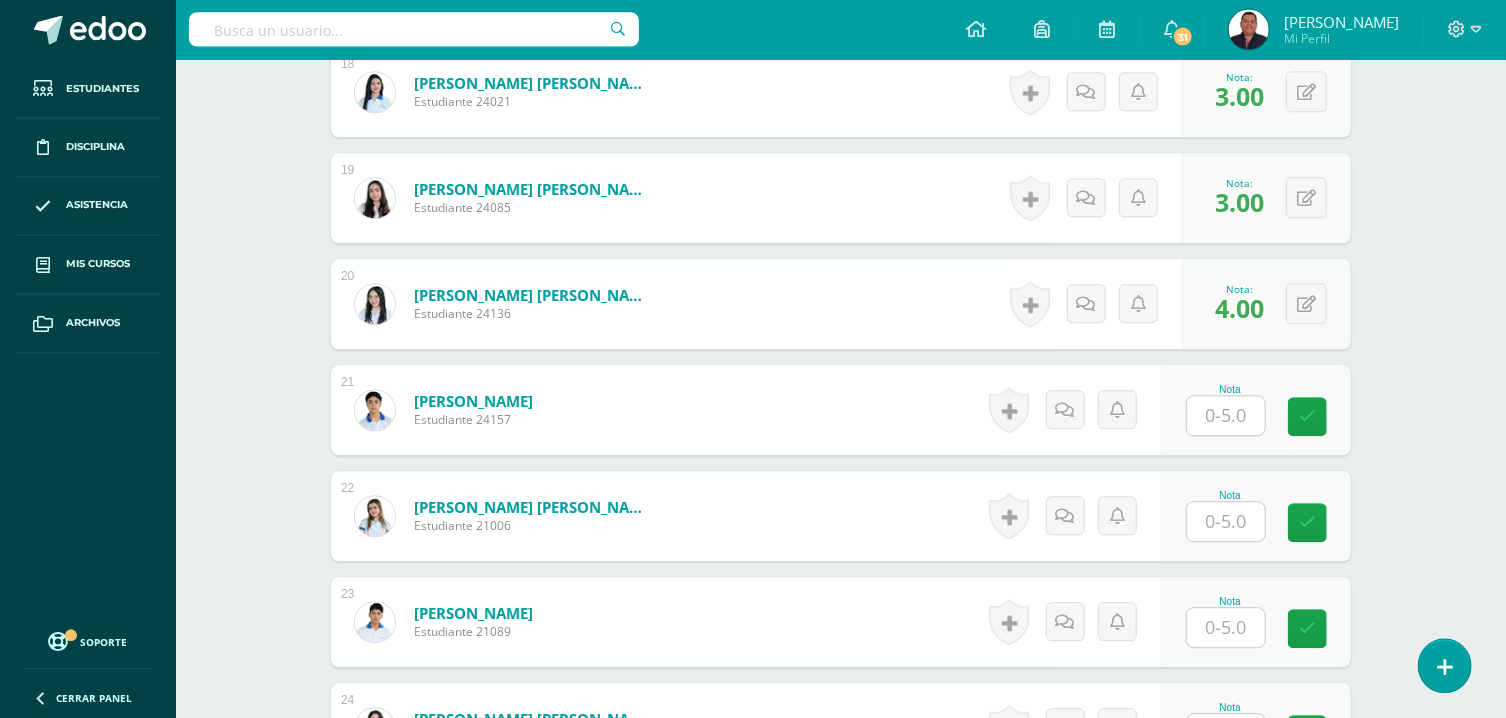 type on "1" 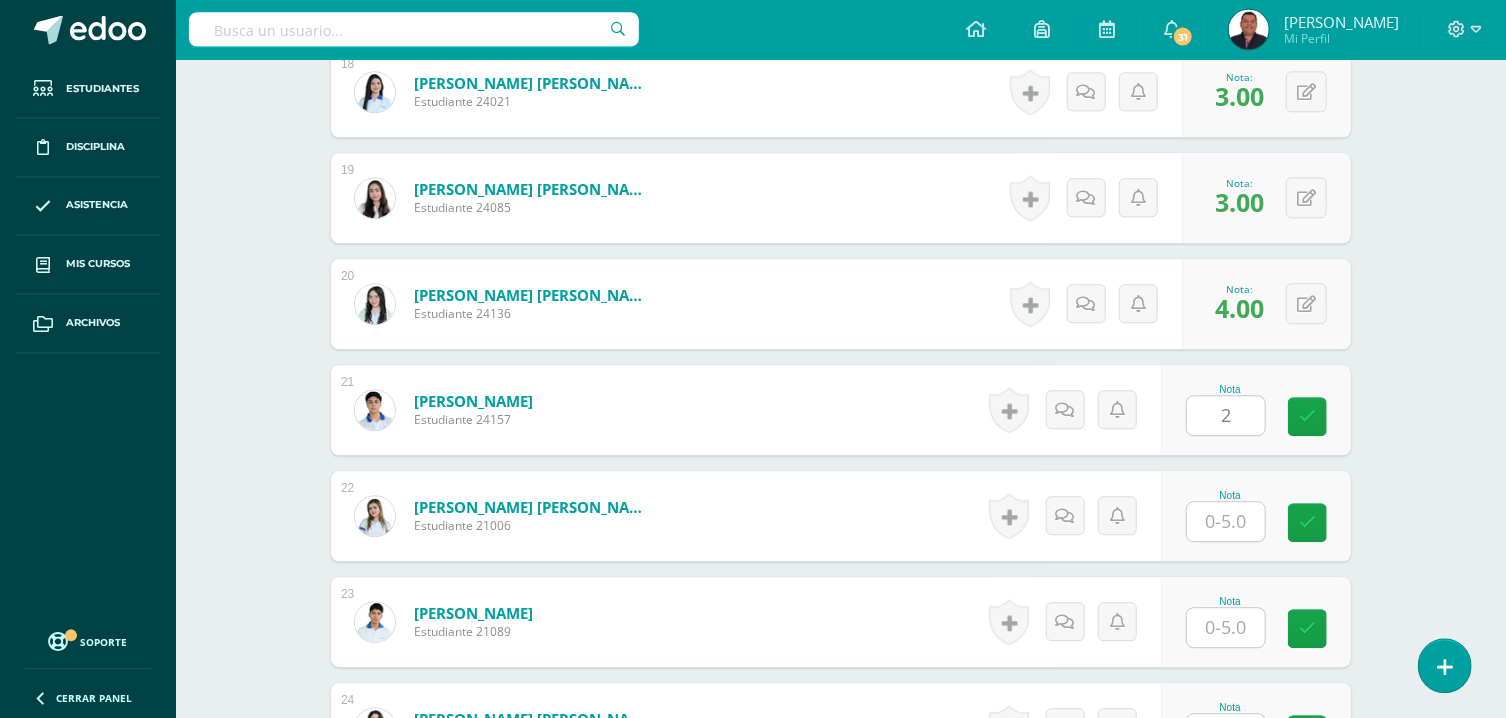 type on "2" 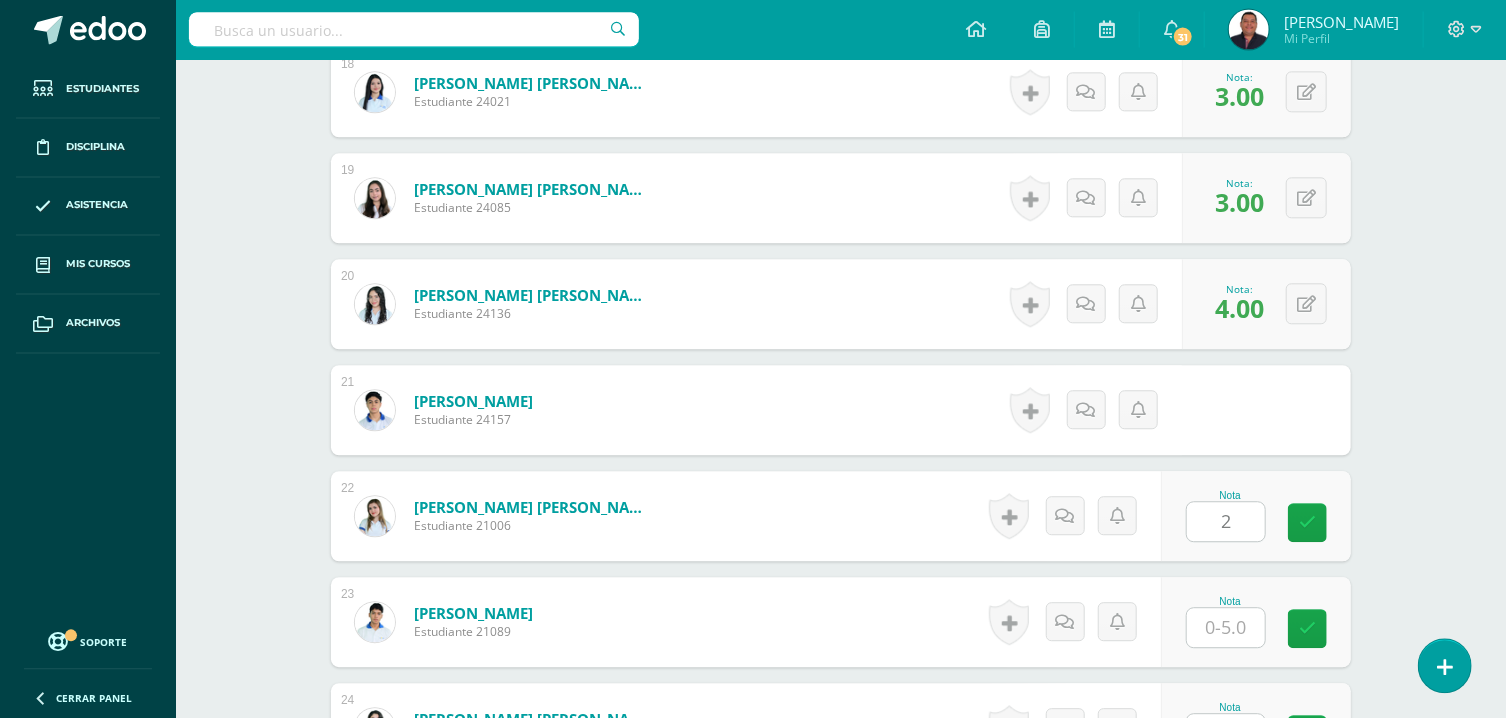 type on "2" 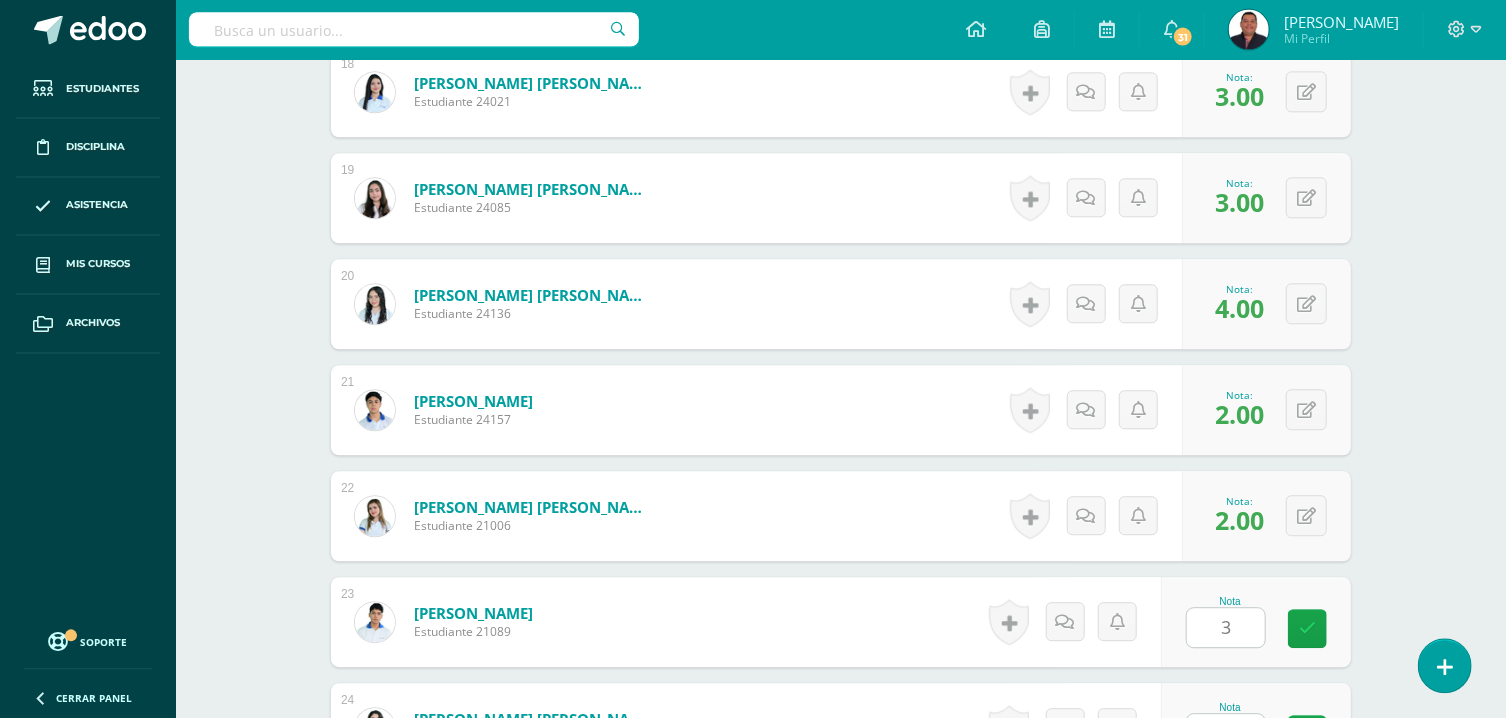 type on "3" 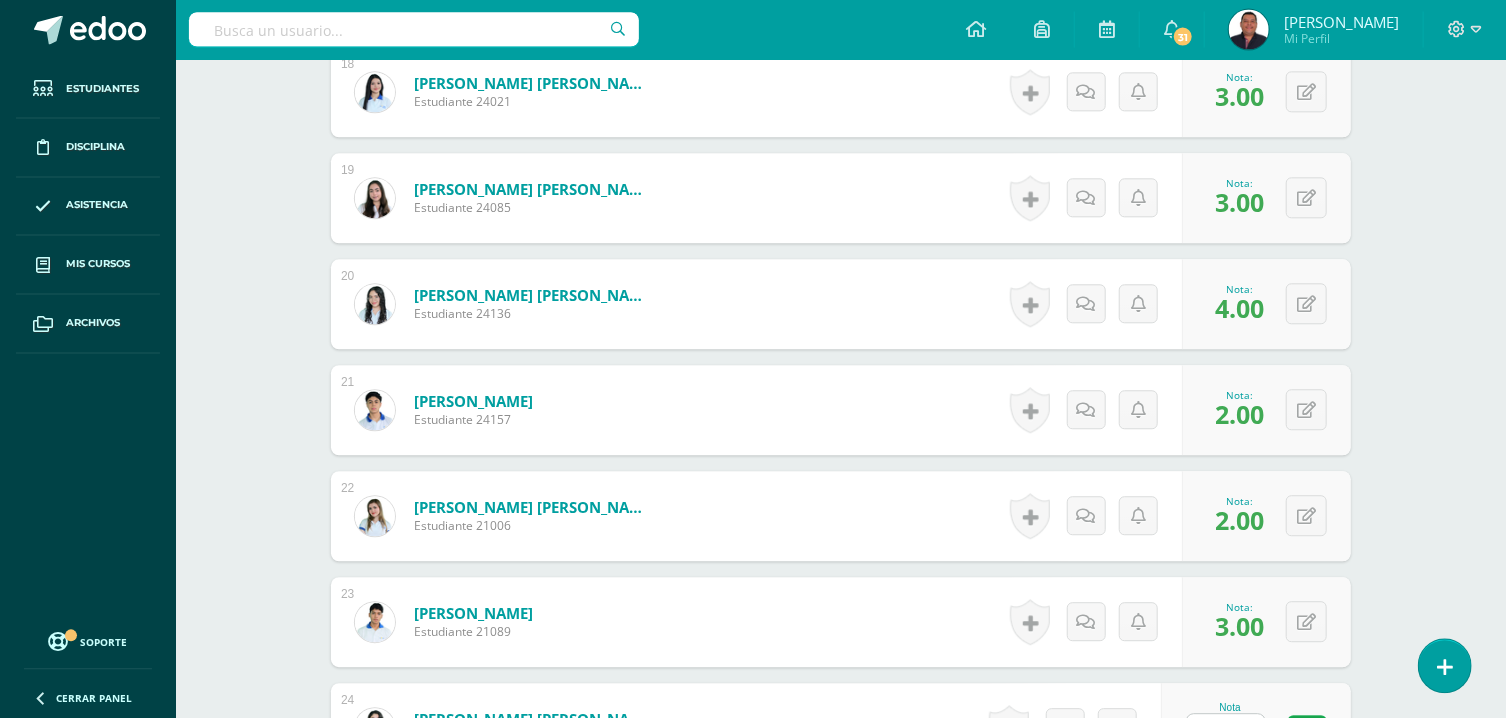 type on "2" 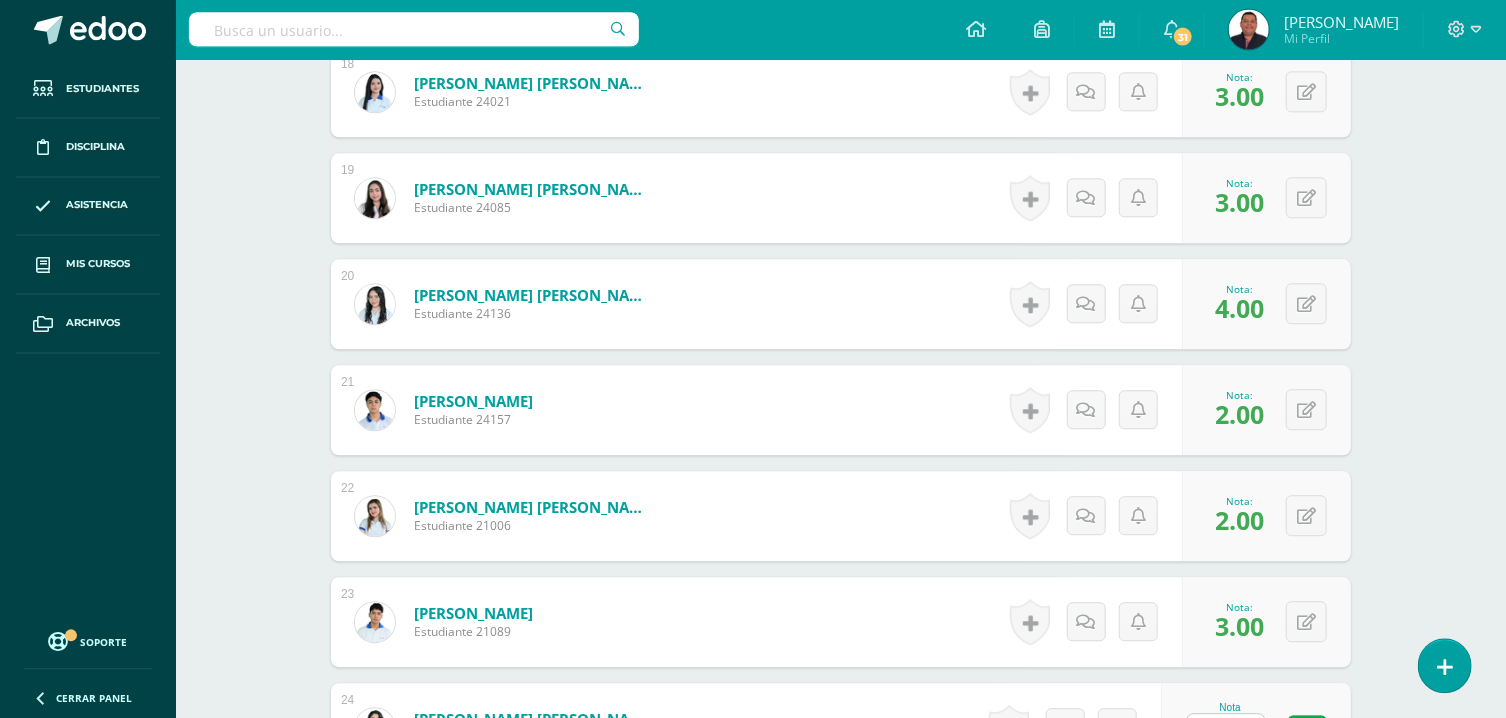 scroll, scrollTop: 2893, scrollLeft: 0, axis: vertical 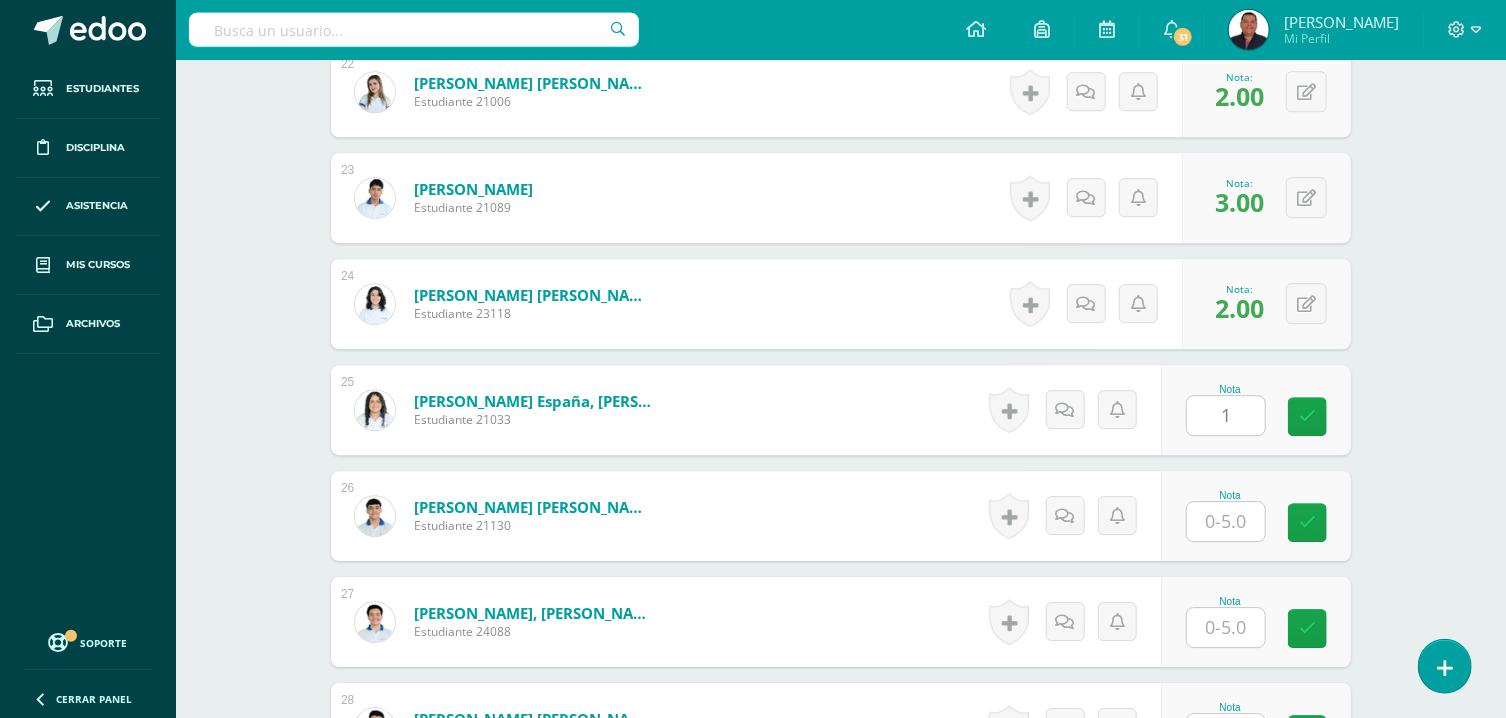 type on "1" 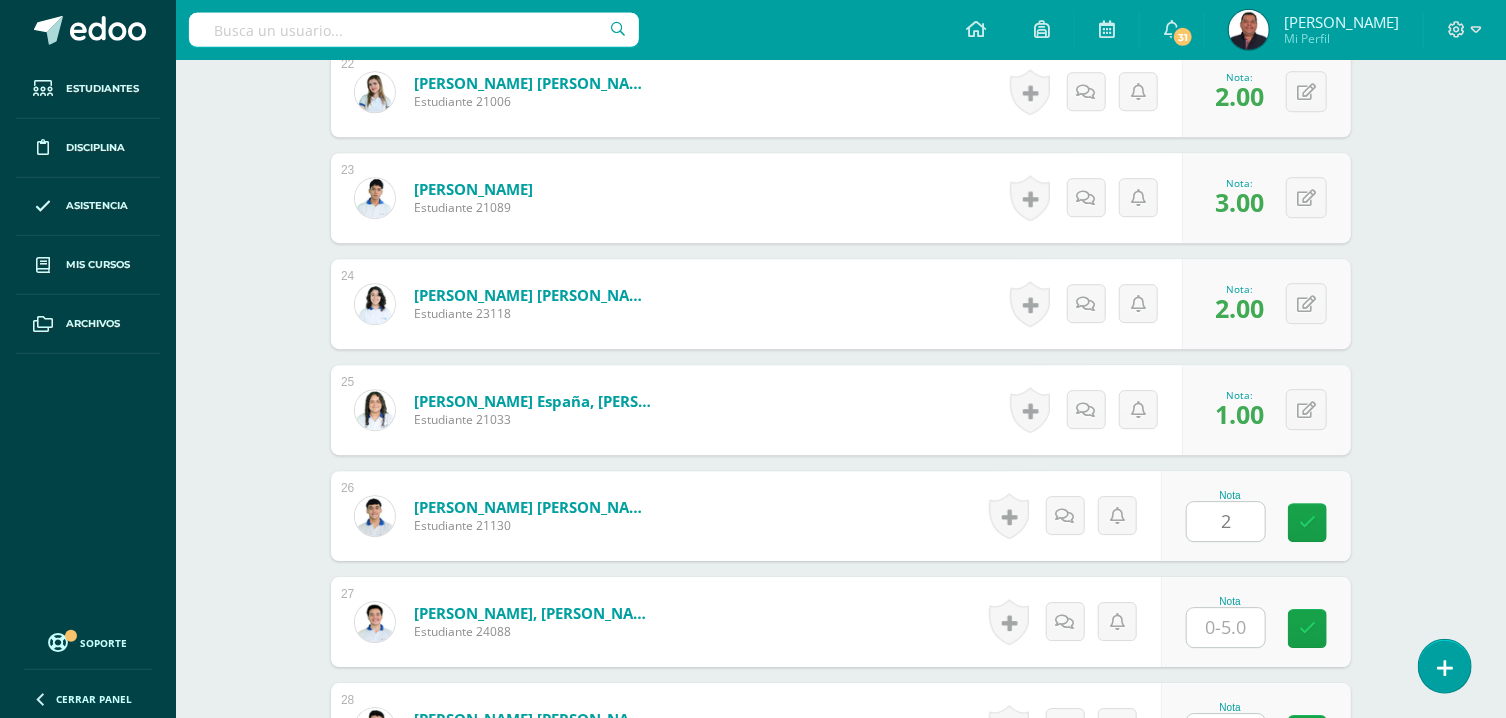 type on "2" 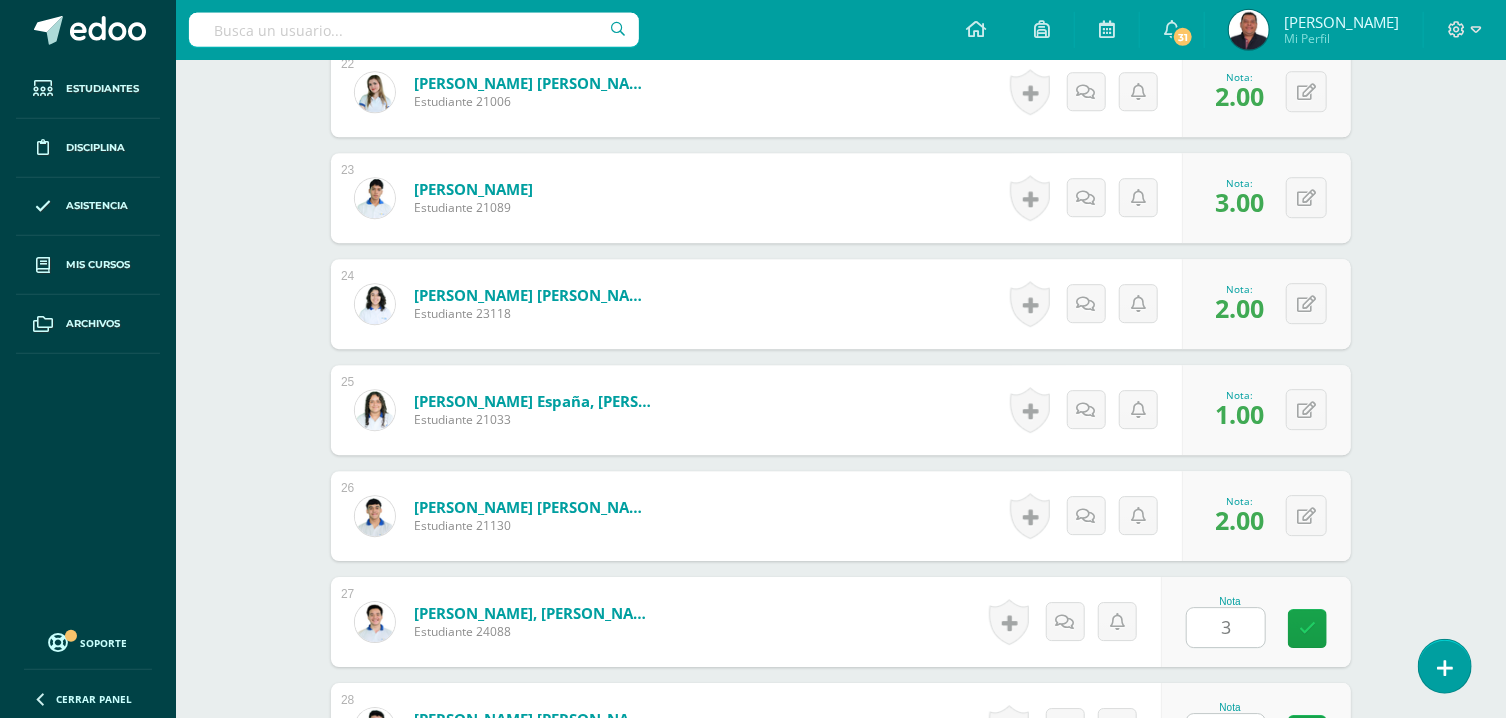 type on "3" 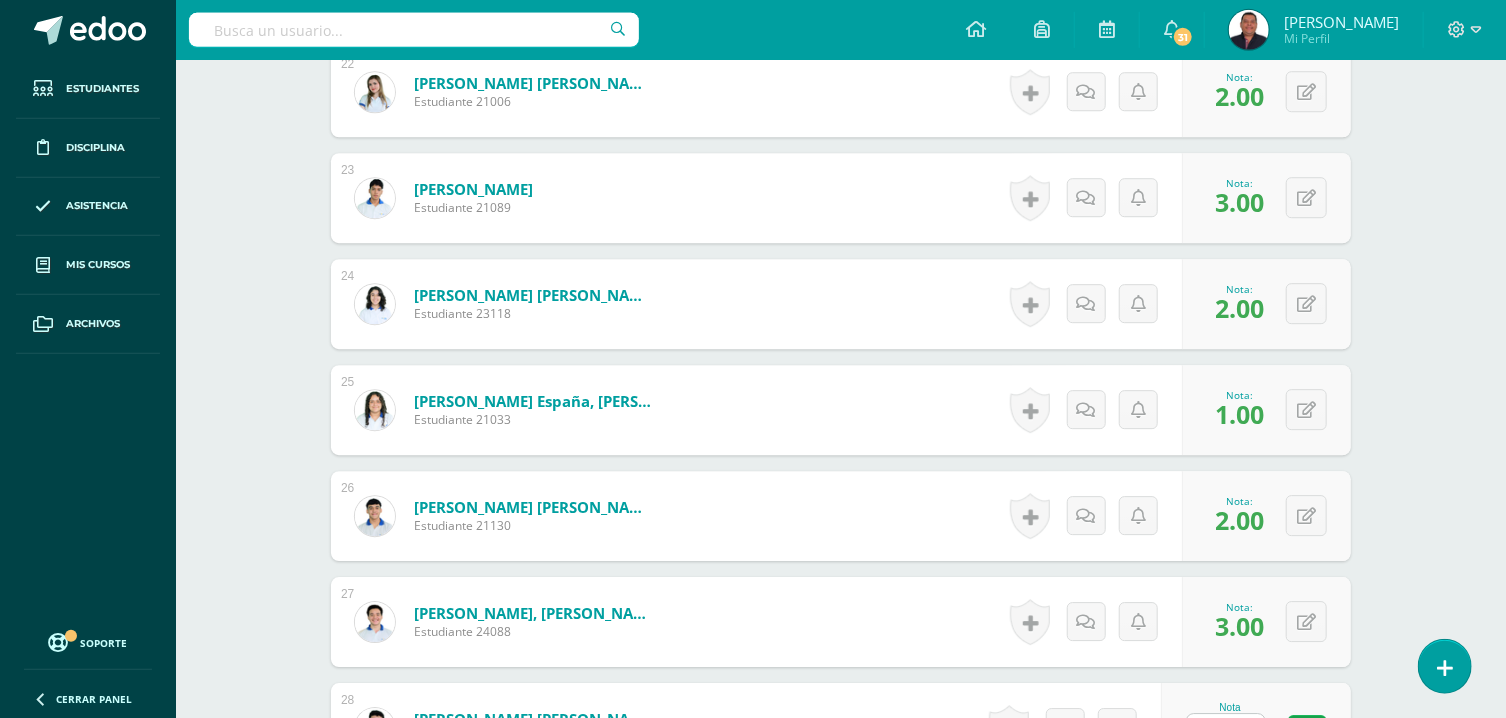 type on "2" 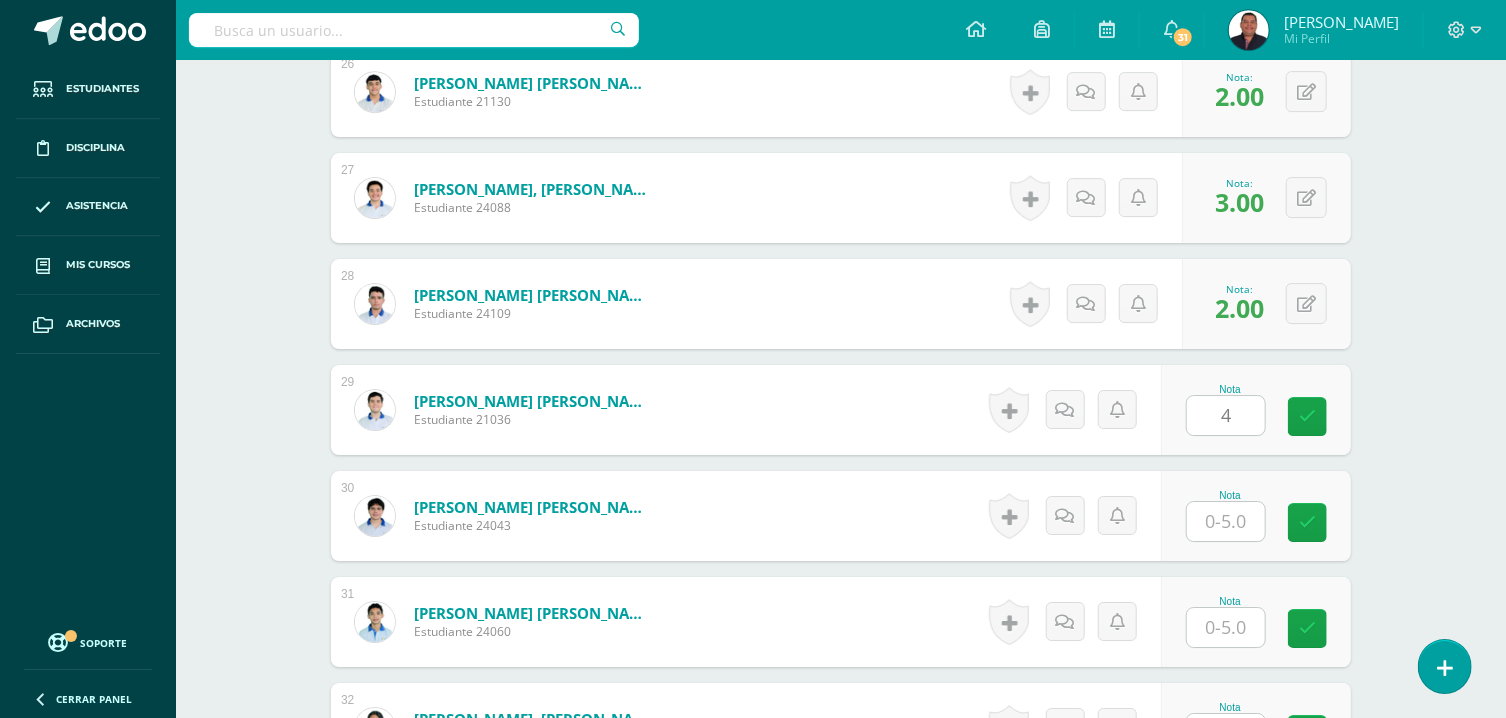 type on "4" 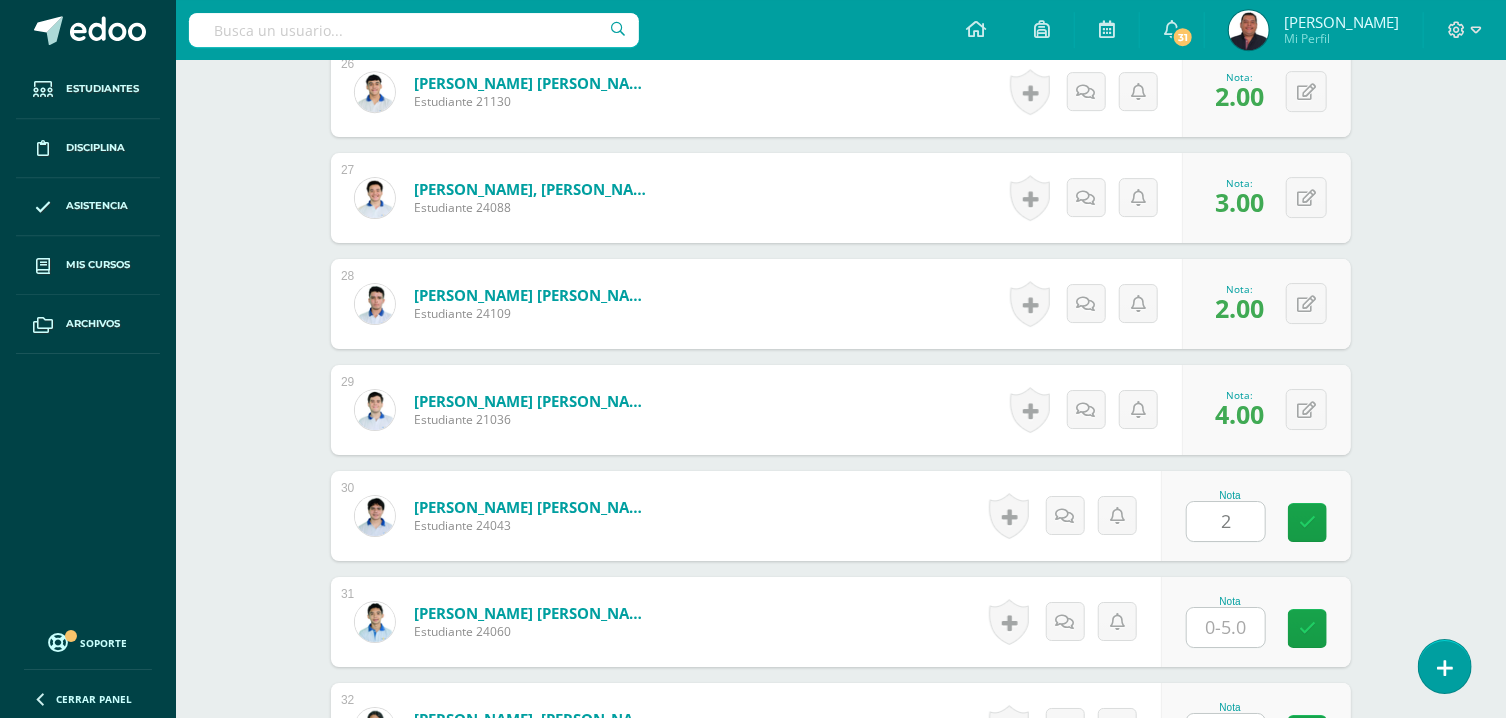 type on "2" 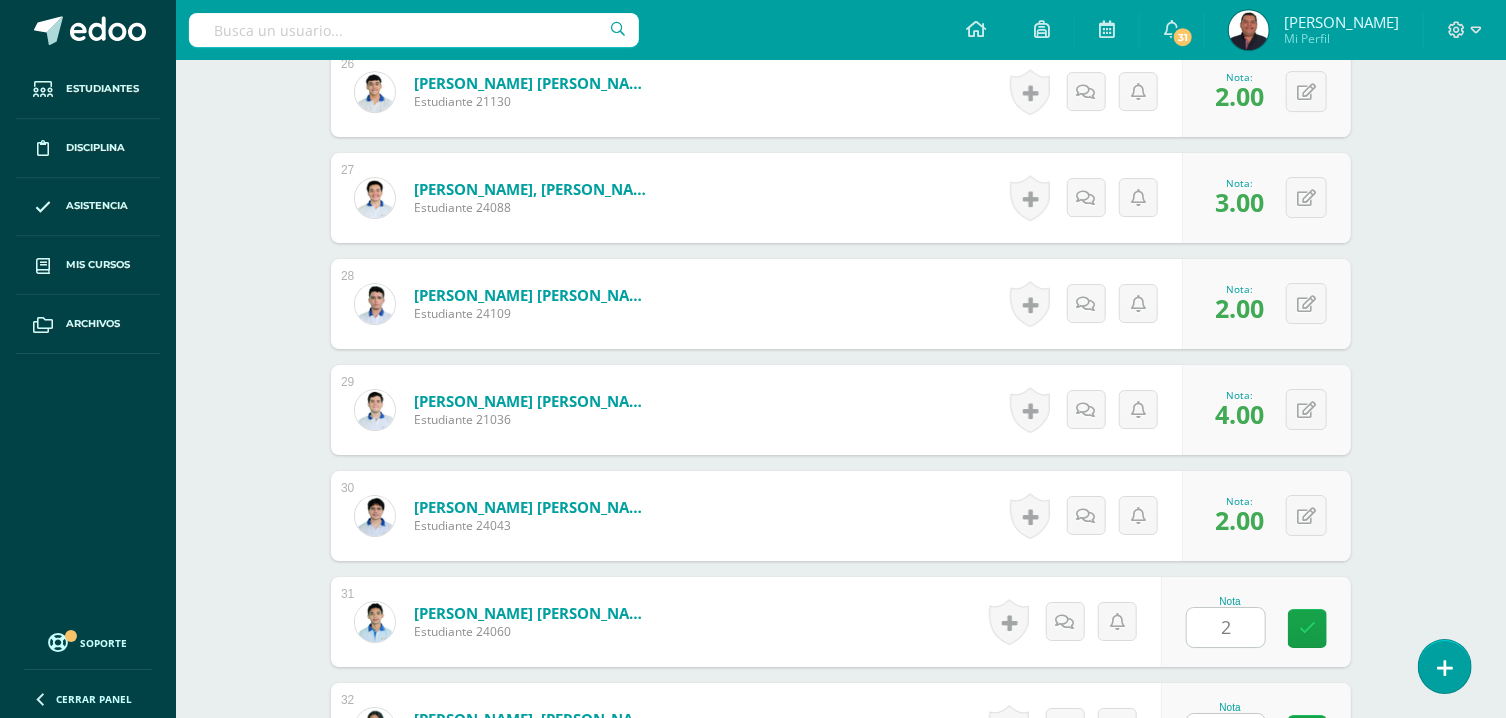 type on "2" 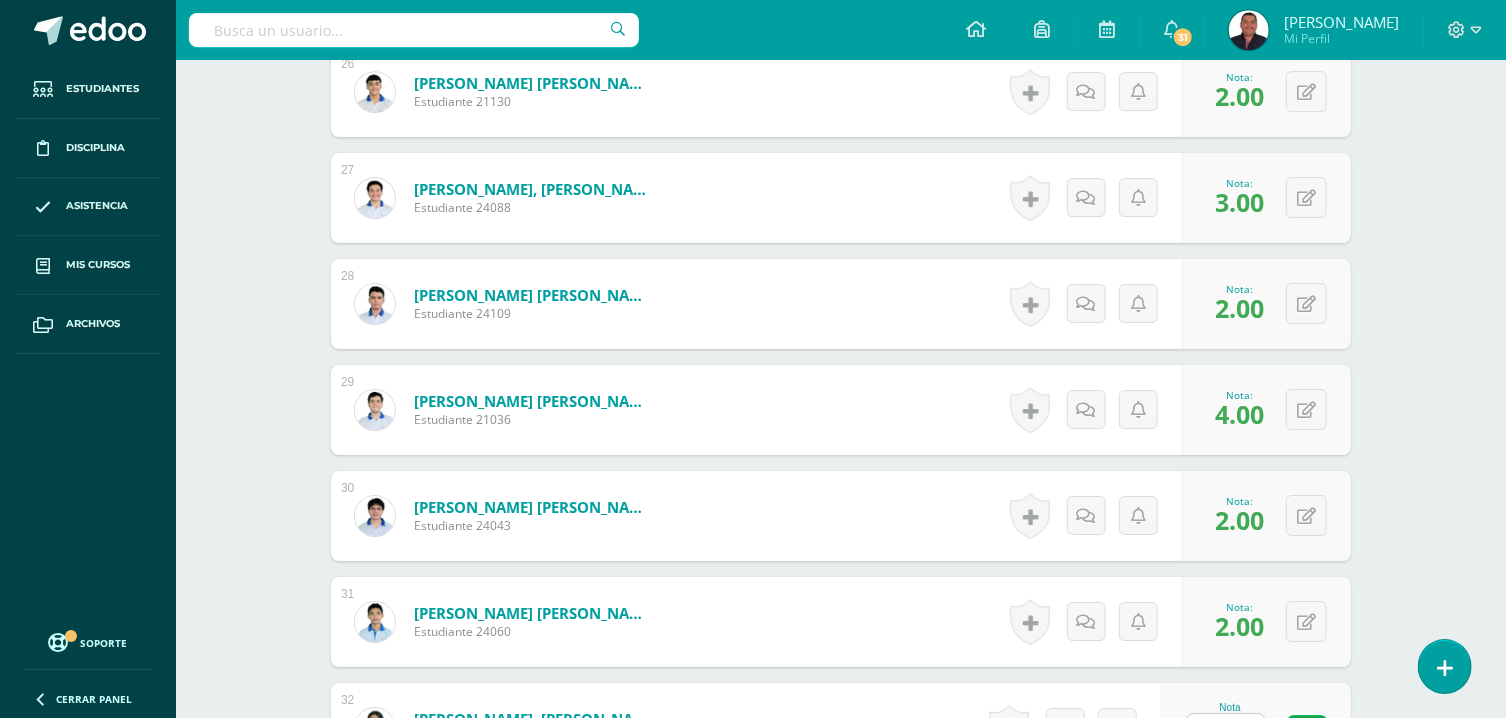 type on "2" 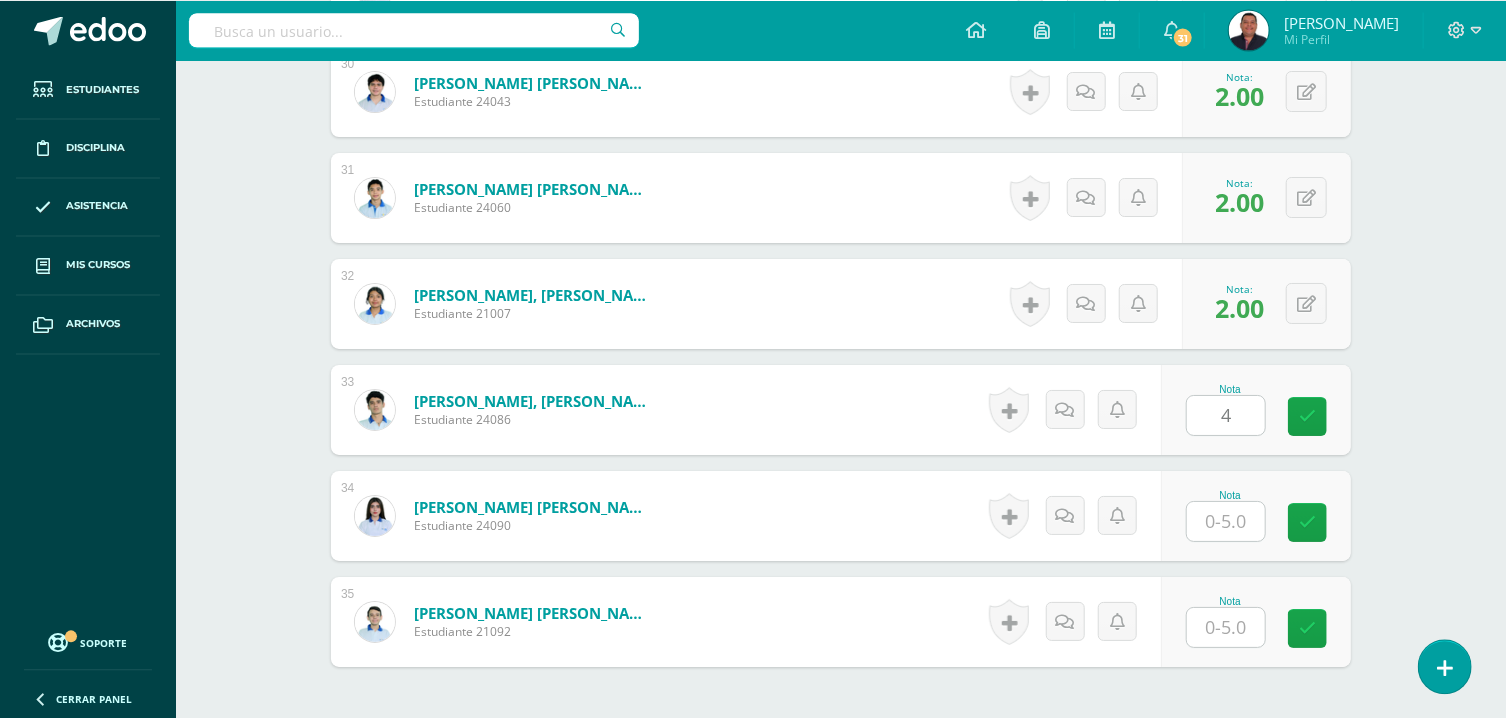 type on "4" 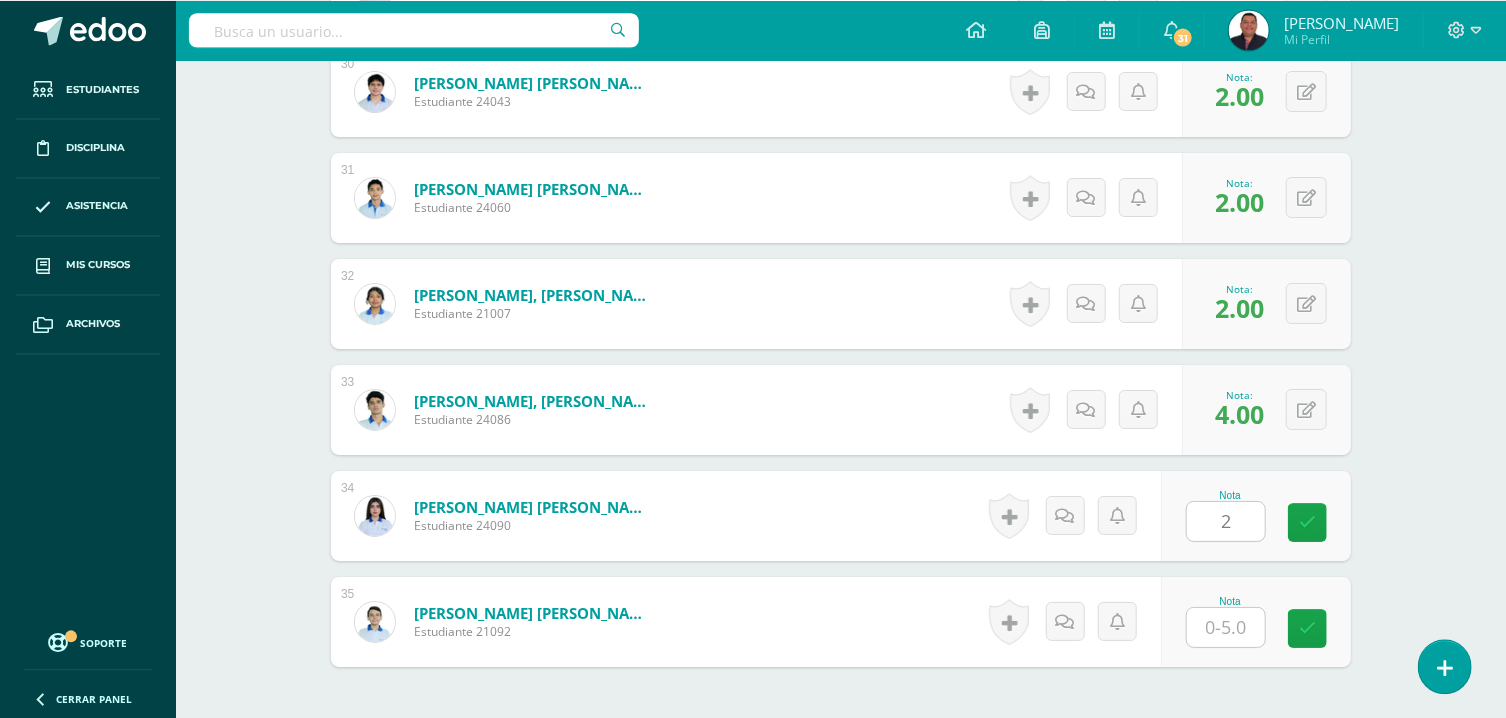 type on "2" 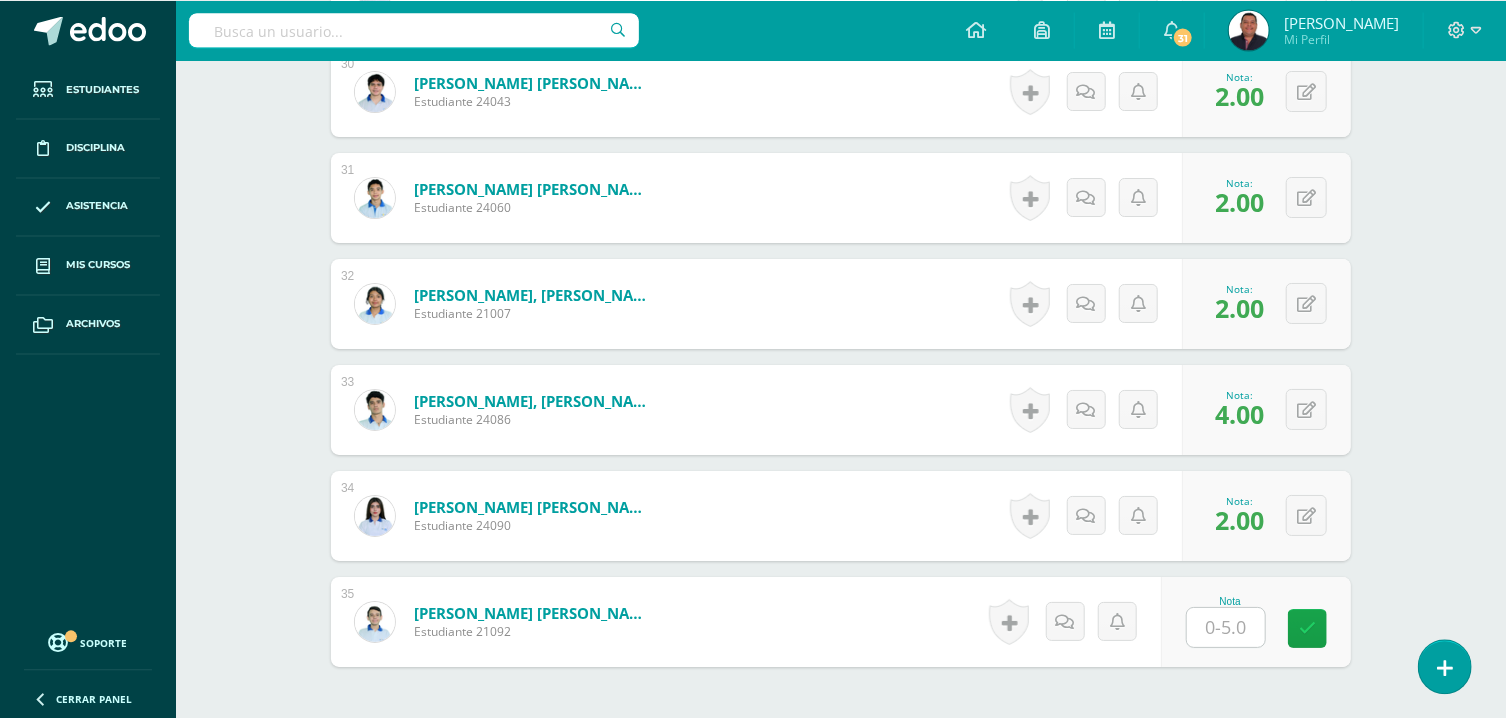 type on "2" 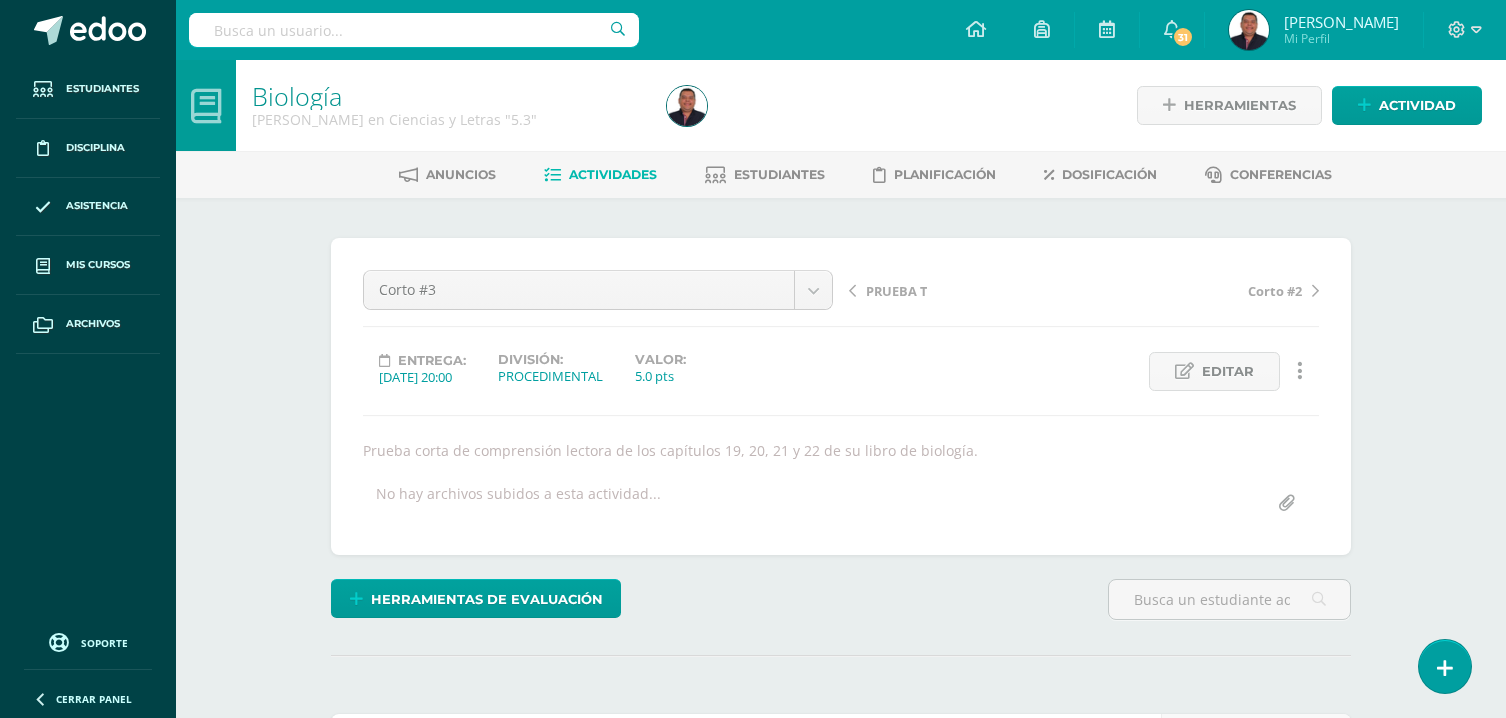 scroll, scrollTop: 0, scrollLeft: 0, axis: both 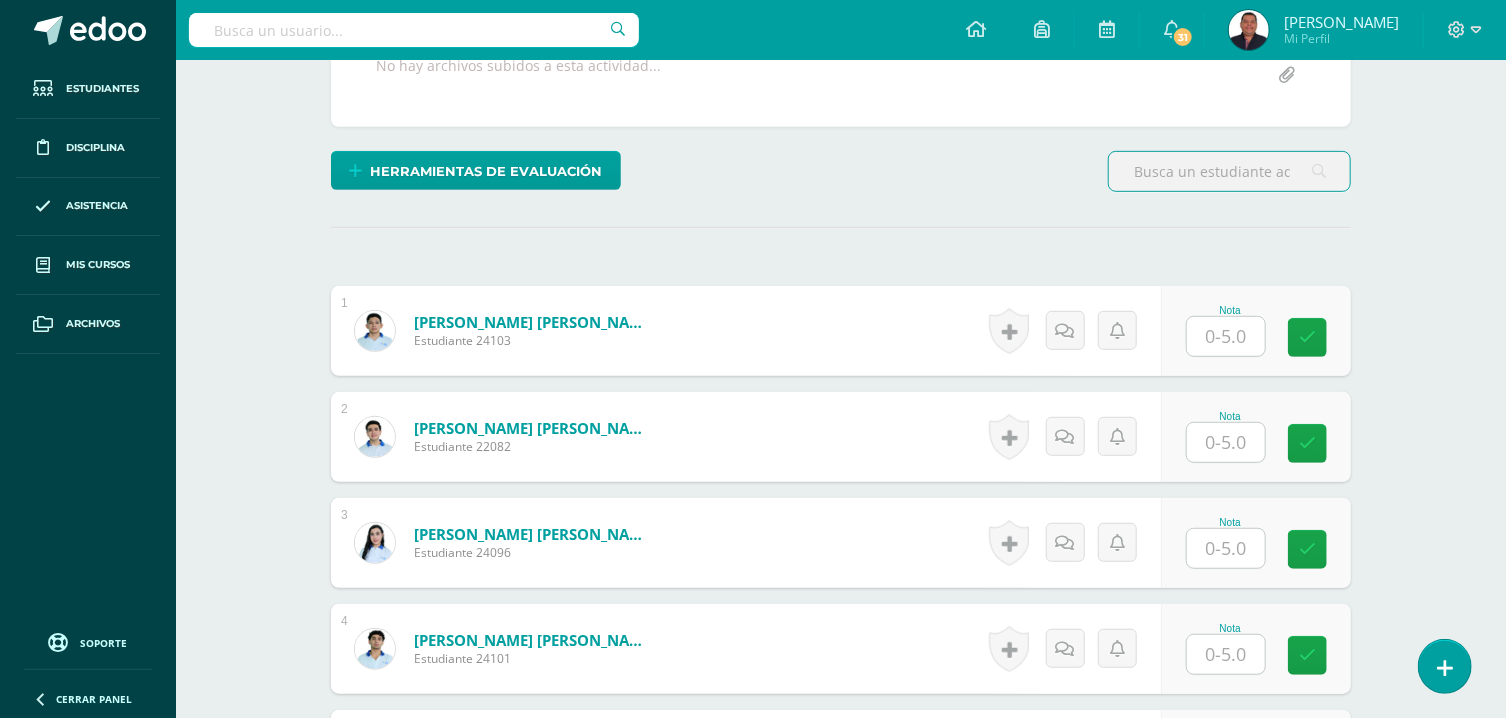 click at bounding box center [1226, 336] 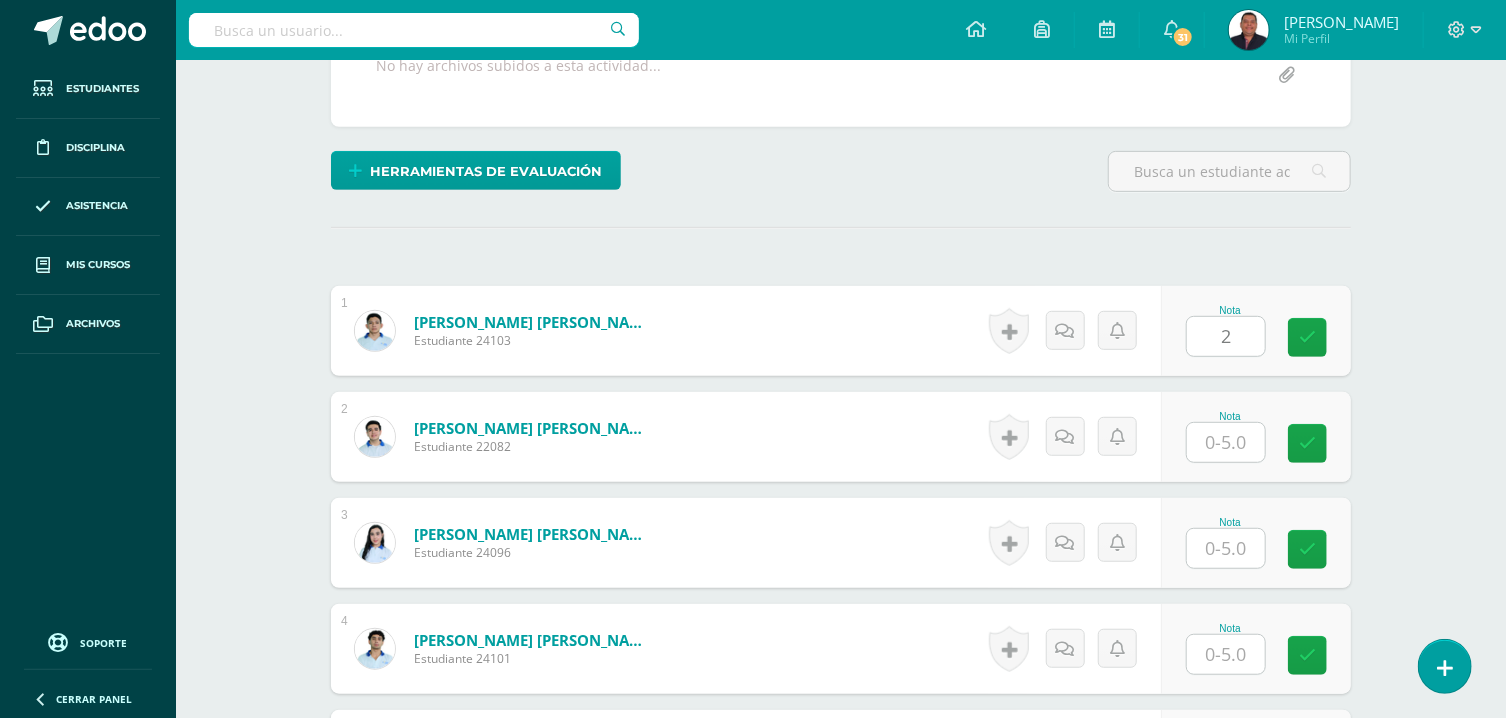 type on "2" 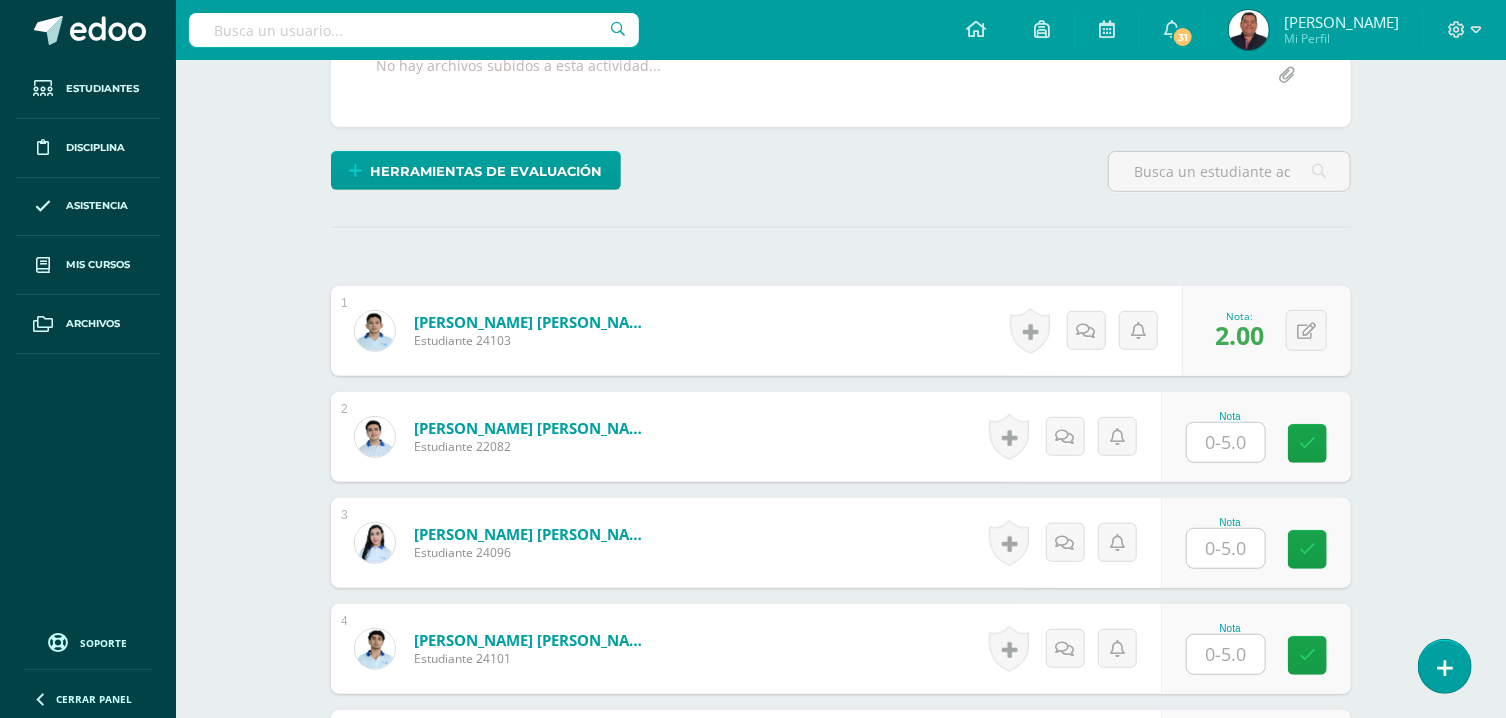 scroll, scrollTop: 429, scrollLeft: 0, axis: vertical 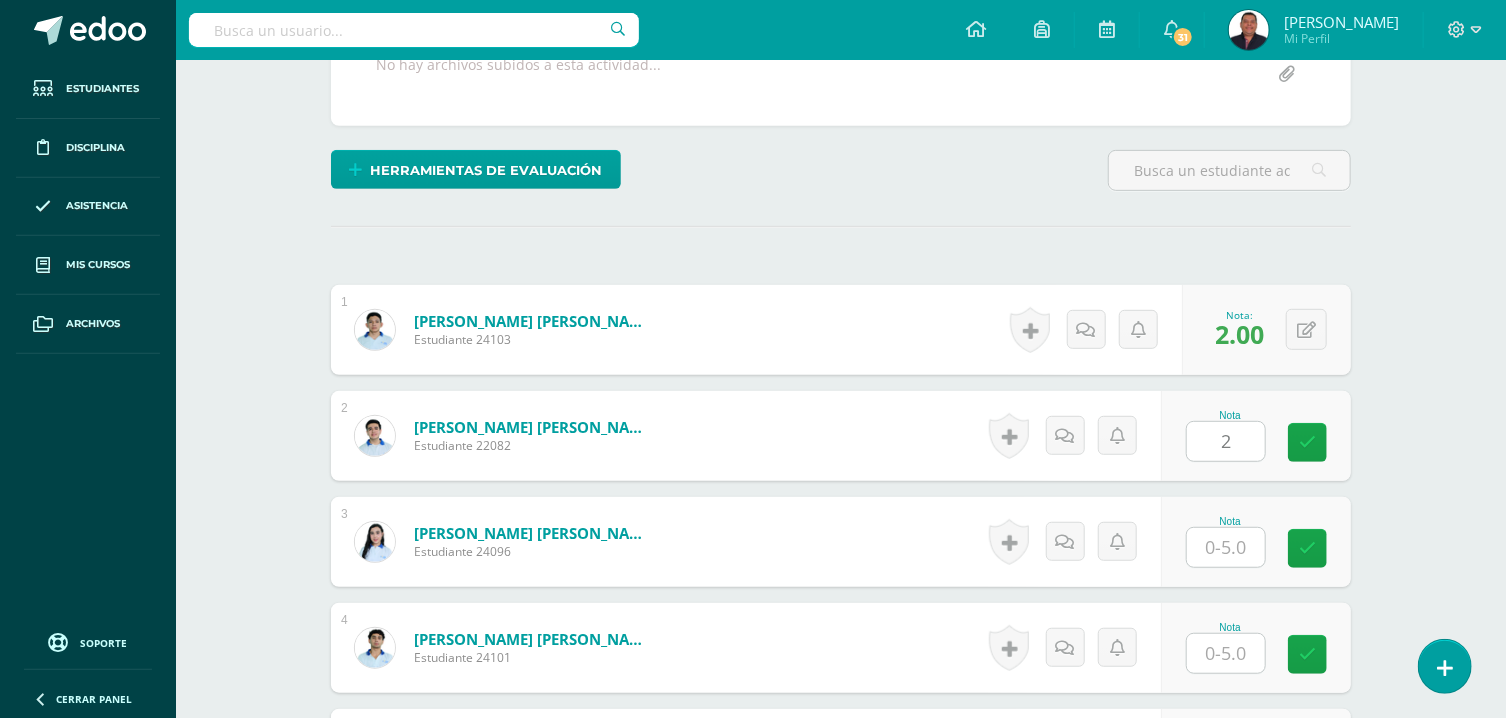 type on "2" 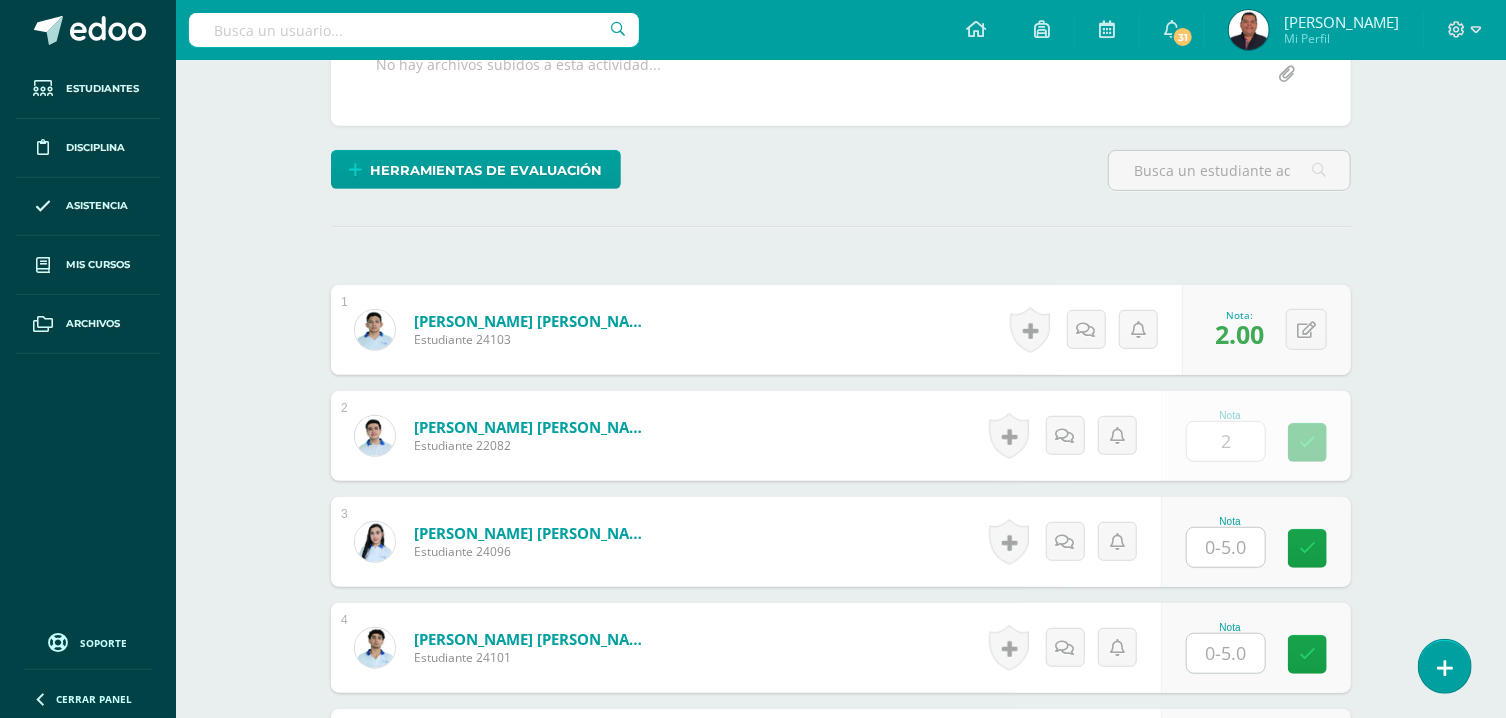 scroll, scrollTop: 431, scrollLeft: 0, axis: vertical 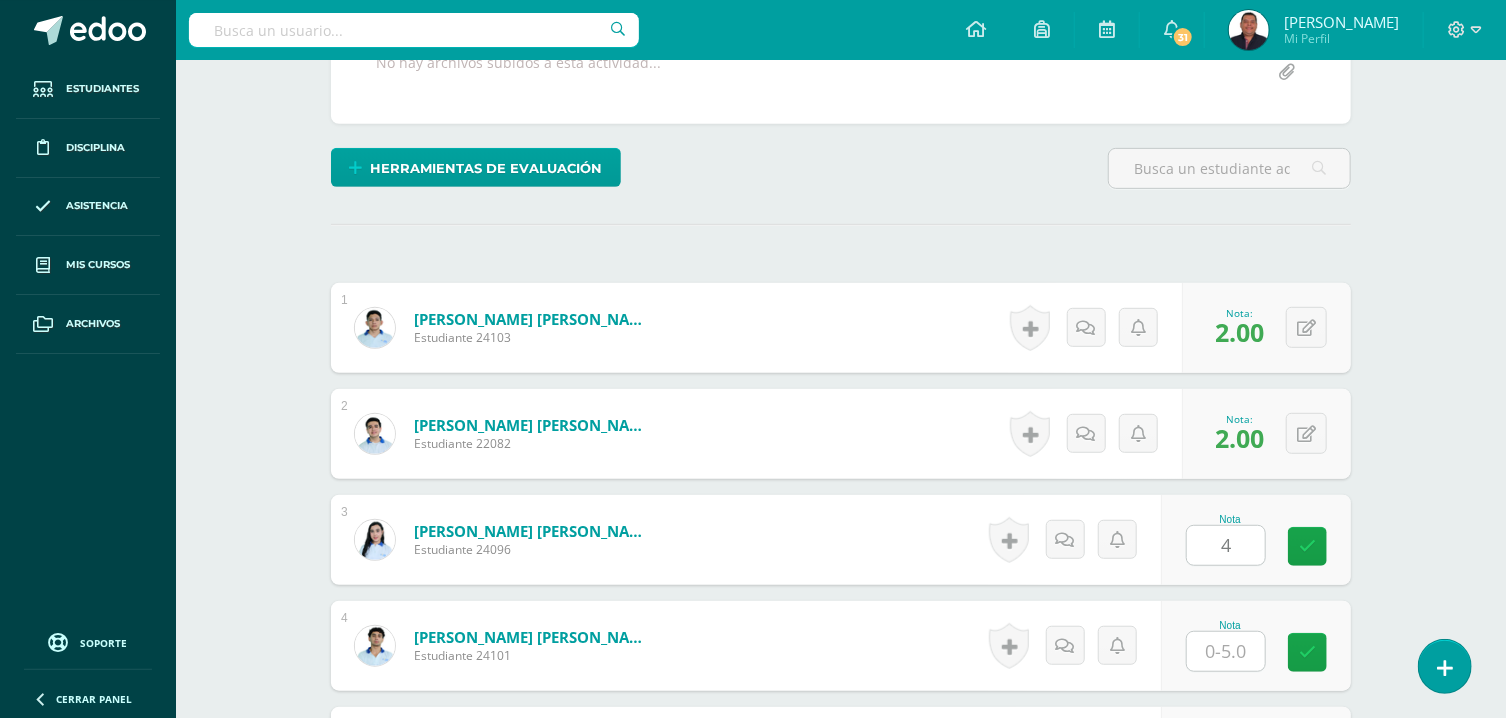 type on "4" 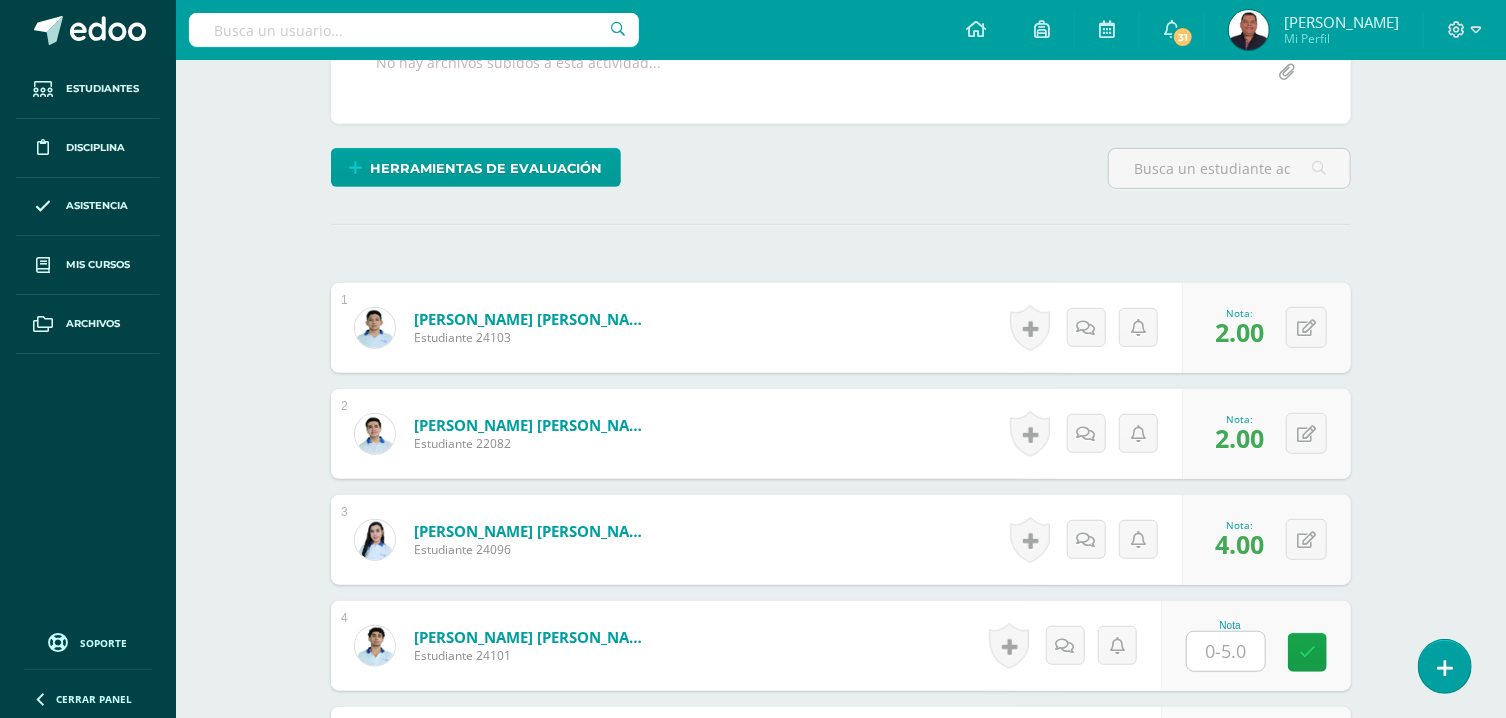 scroll, scrollTop: 432, scrollLeft: 0, axis: vertical 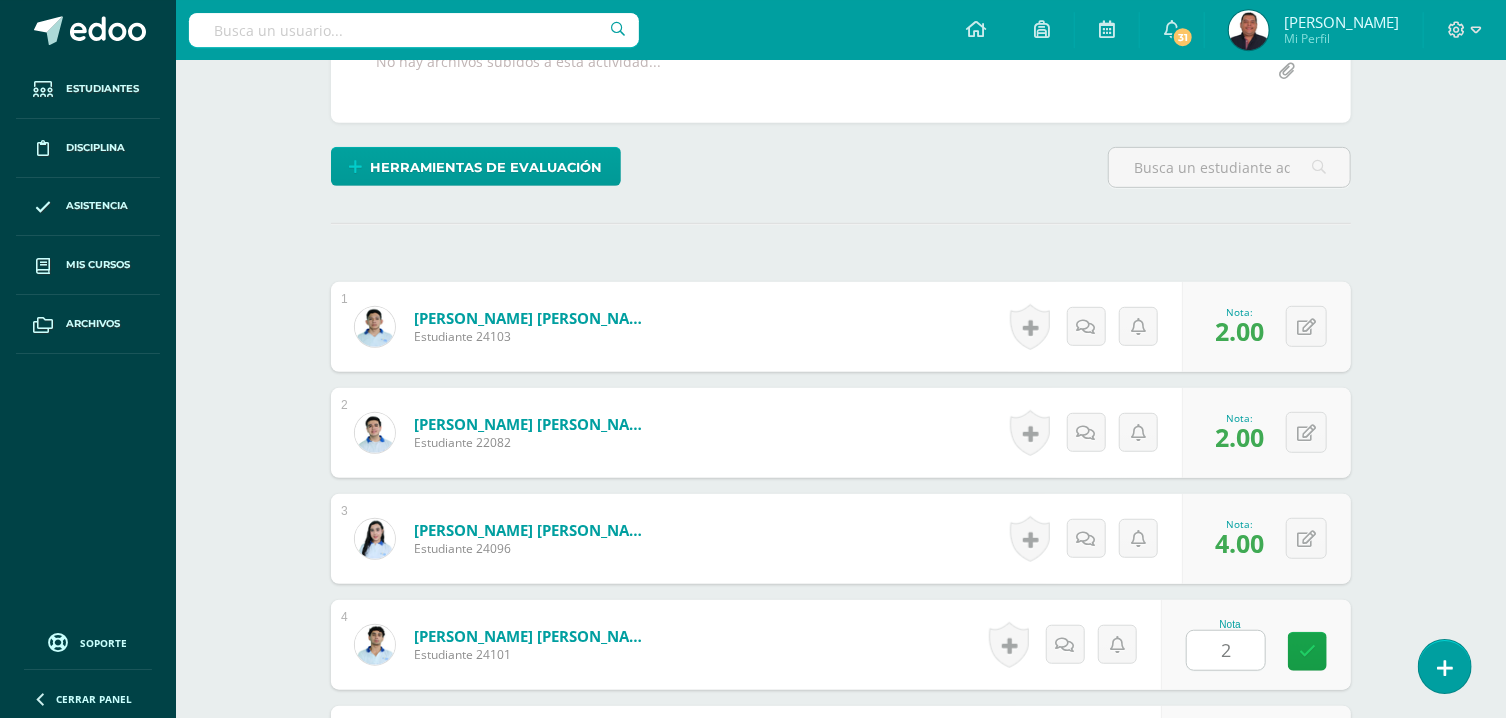 type on "2" 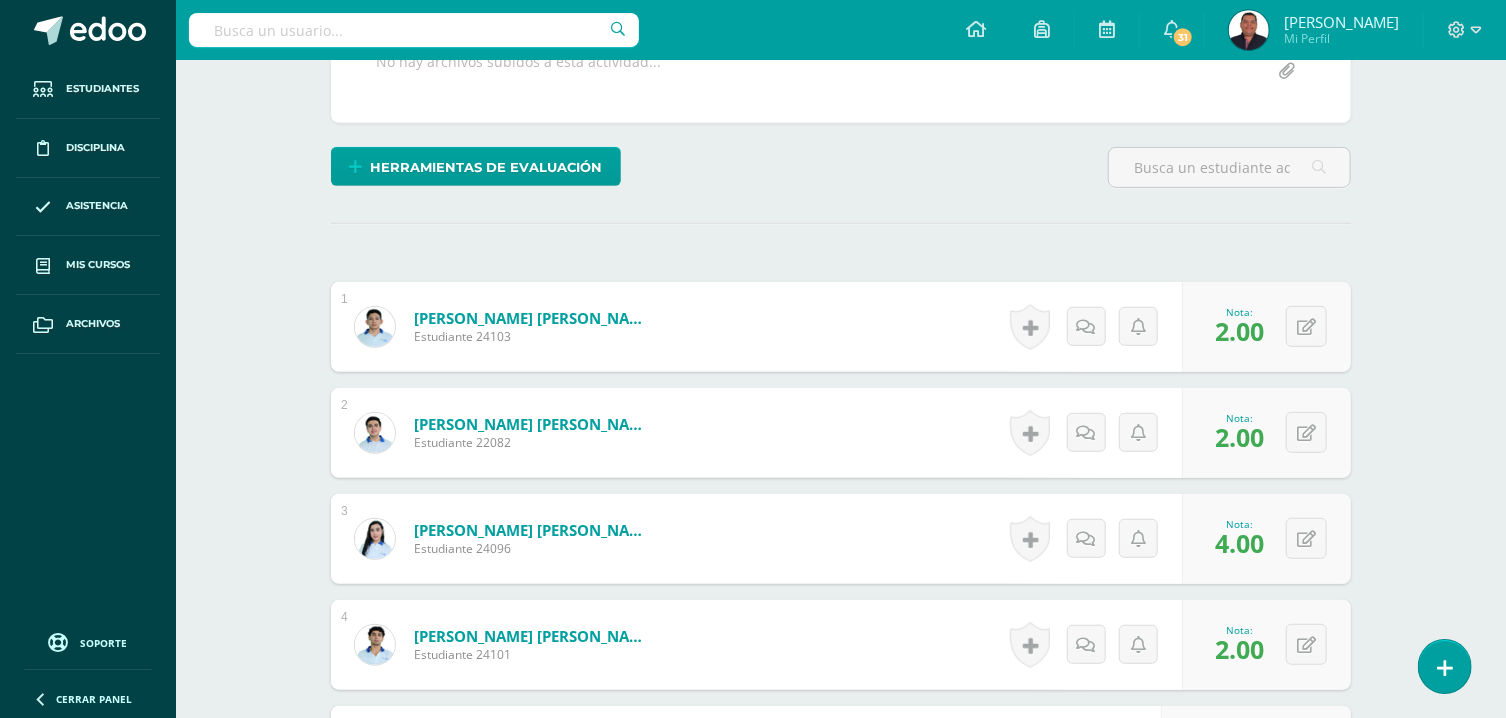 type on "1" 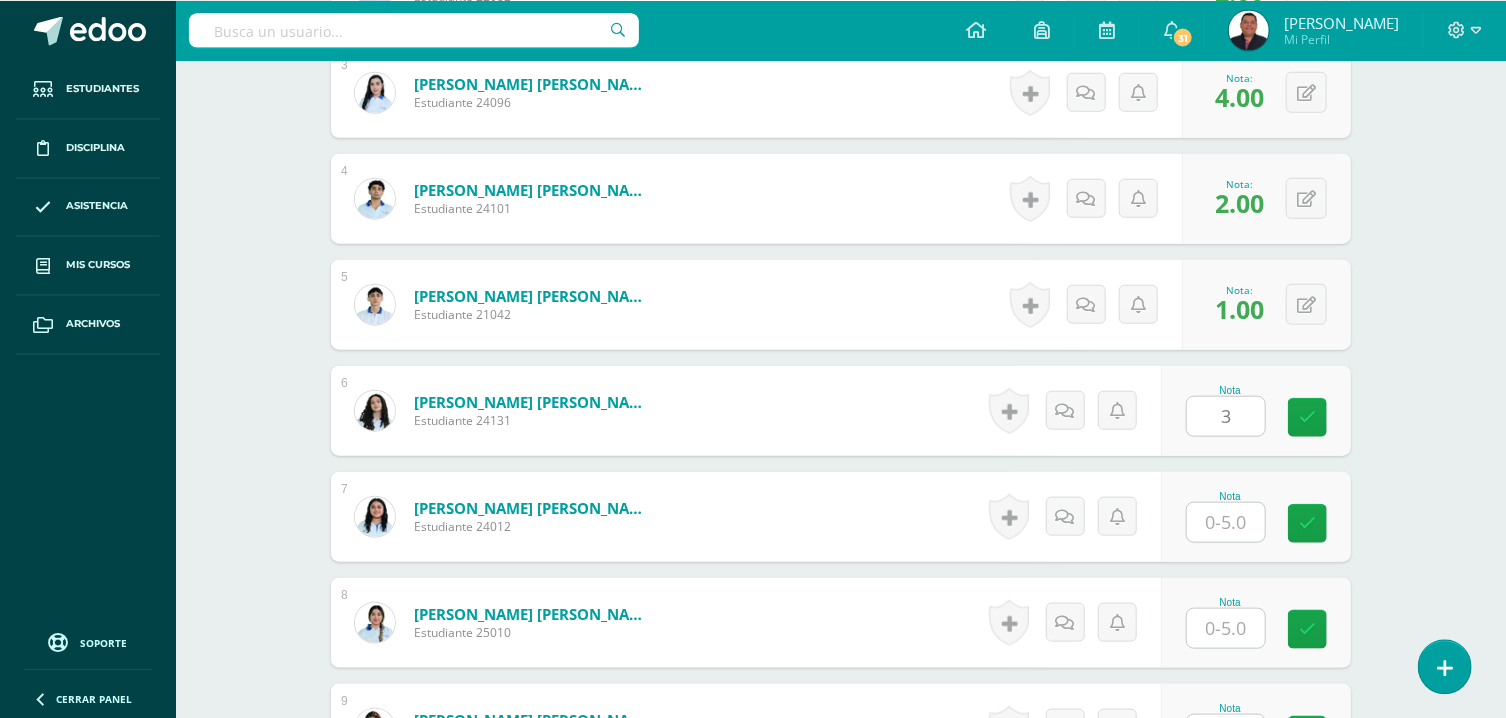 type on "3" 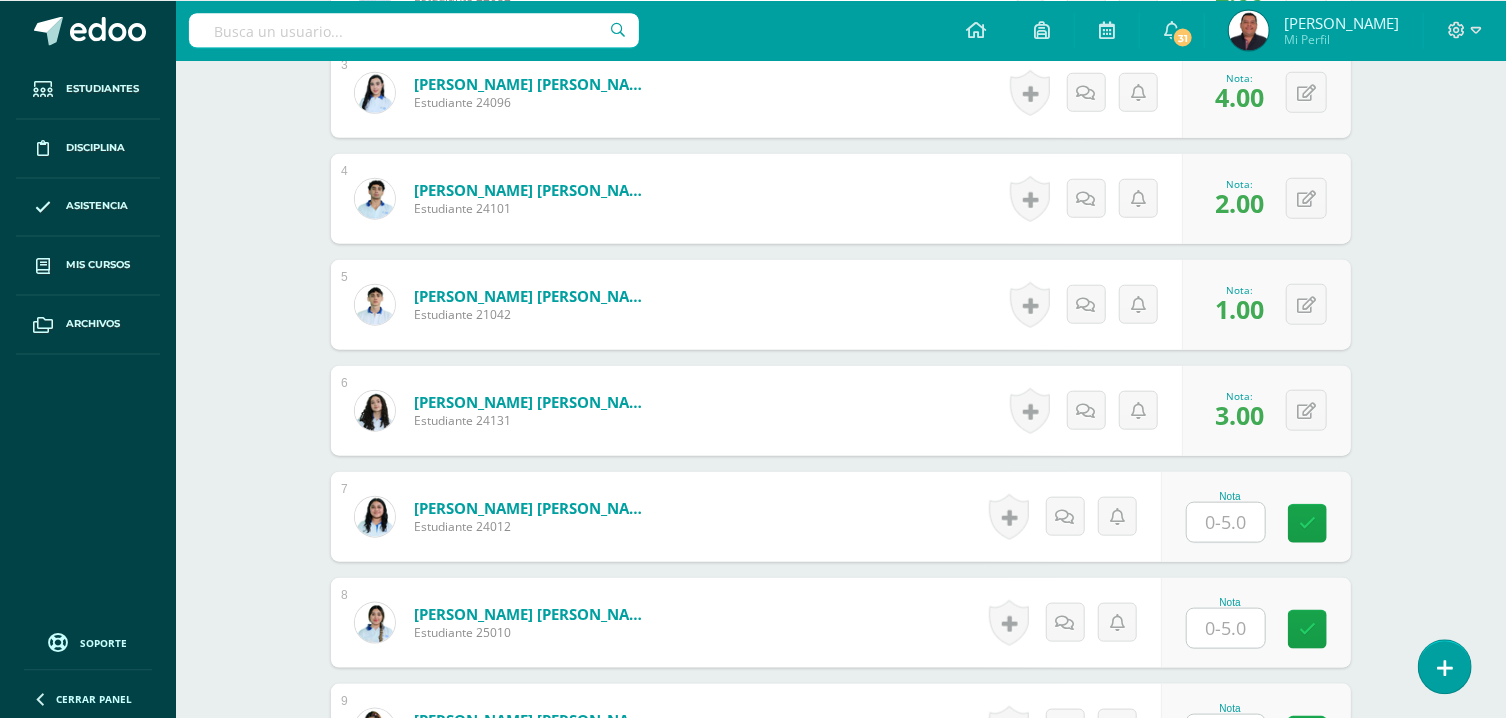 type on "4" 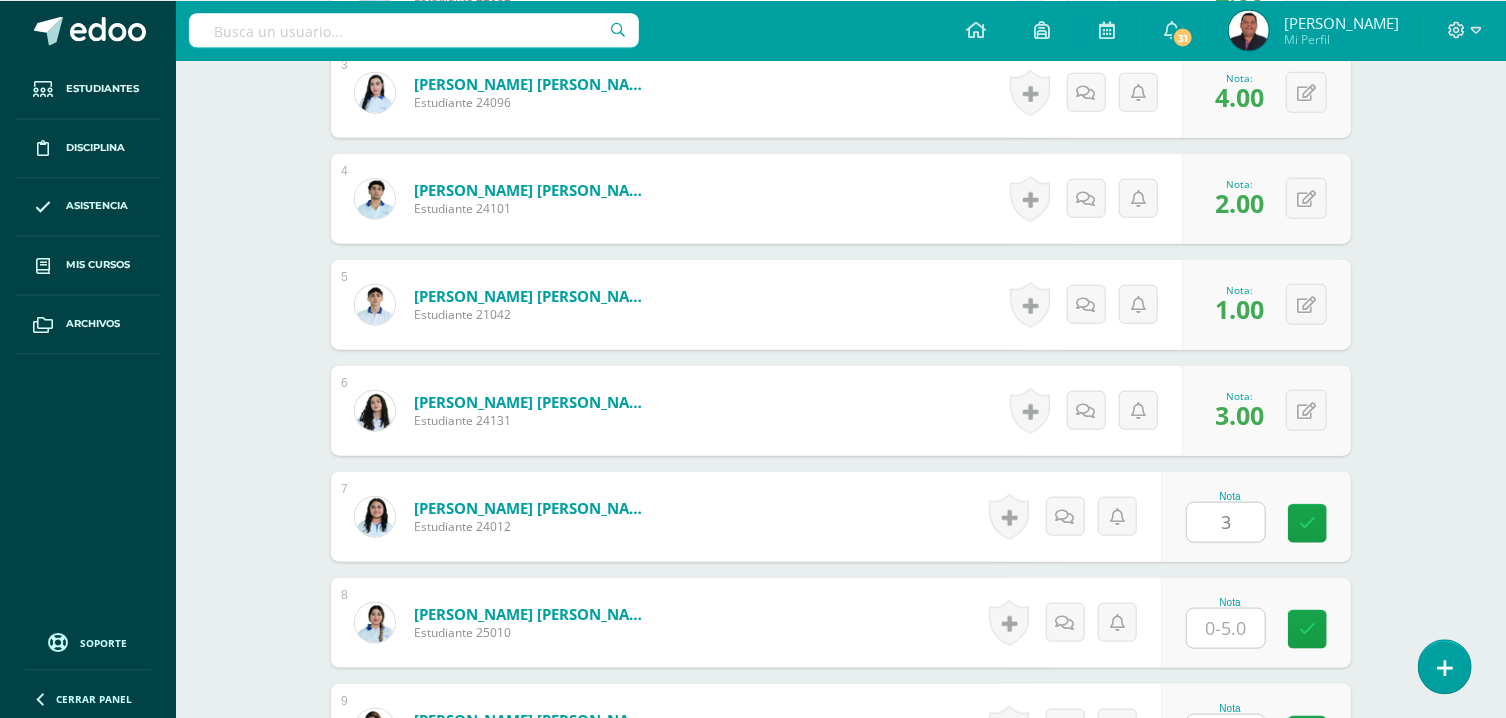 type on "3" 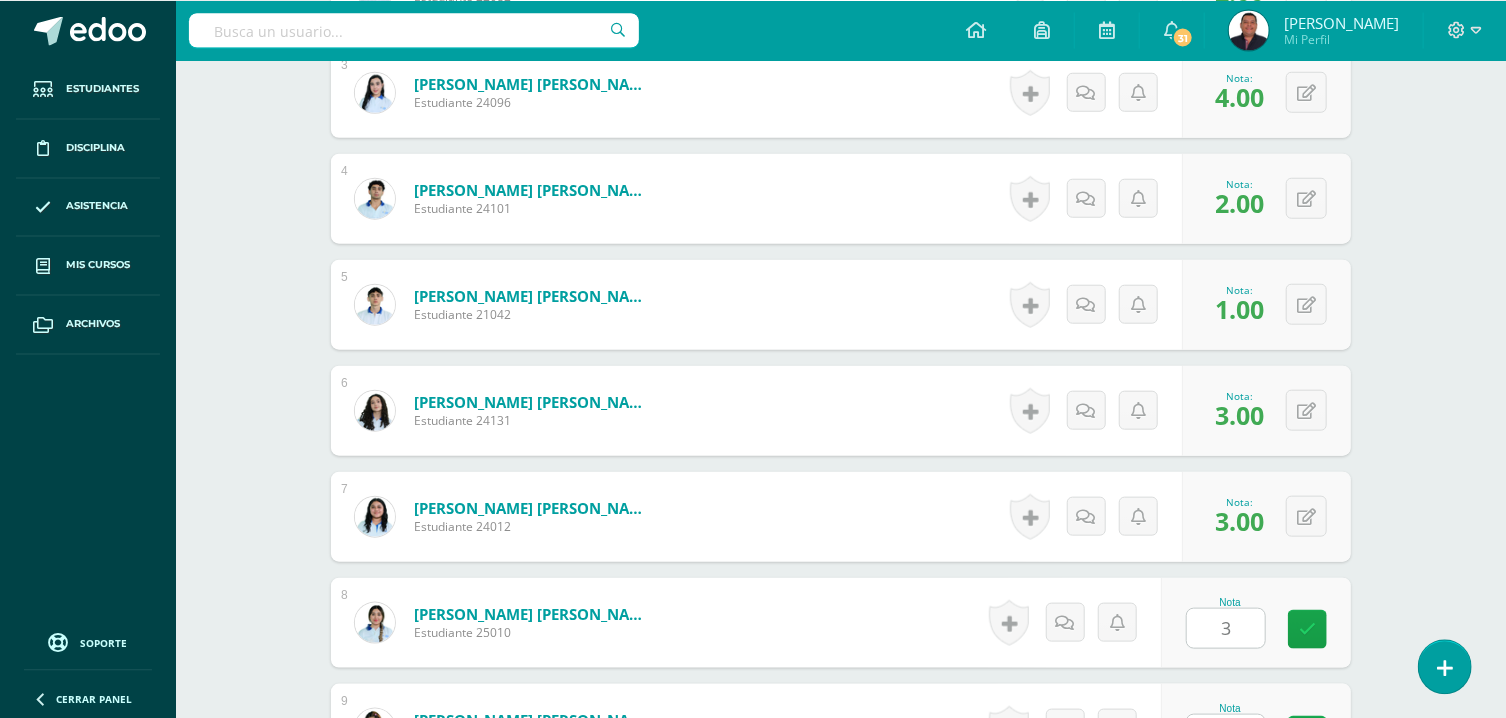 type on "3" 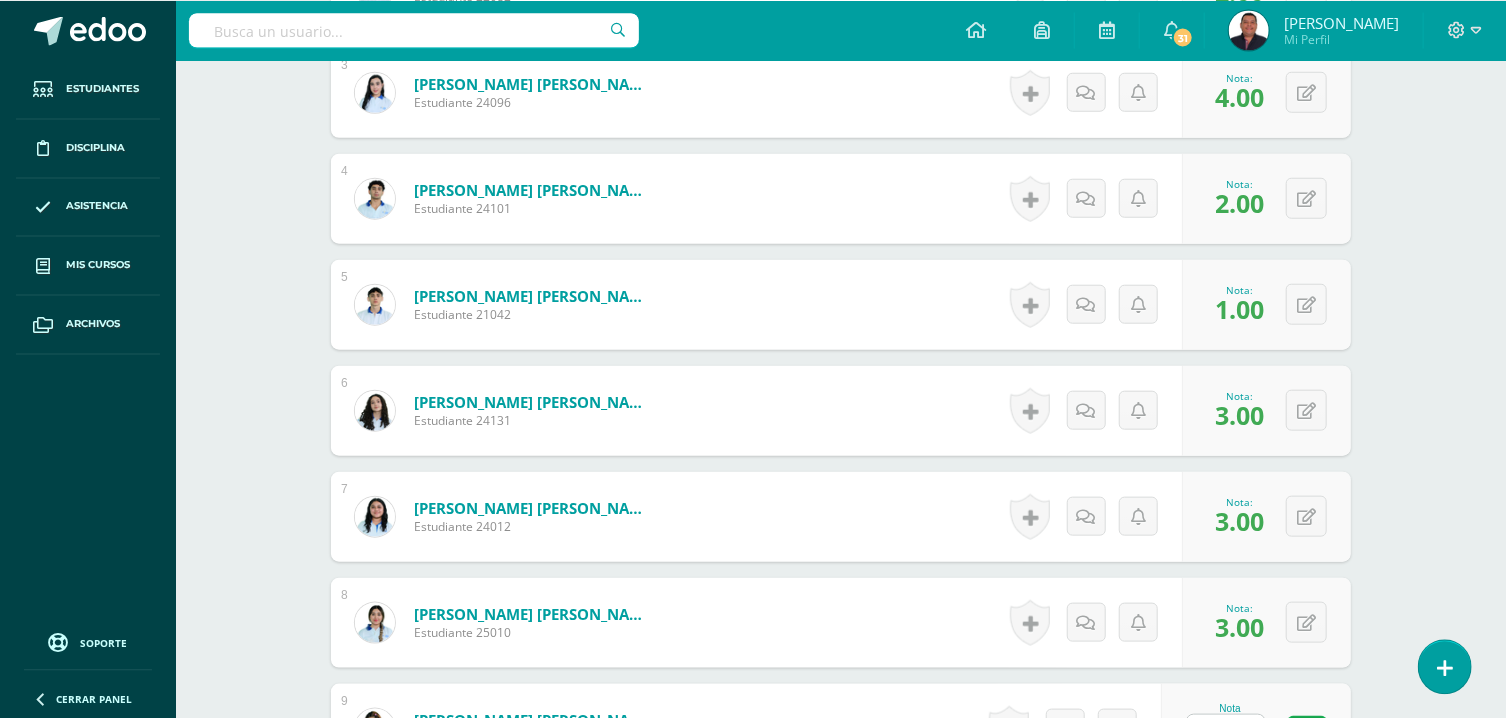 type on "3" 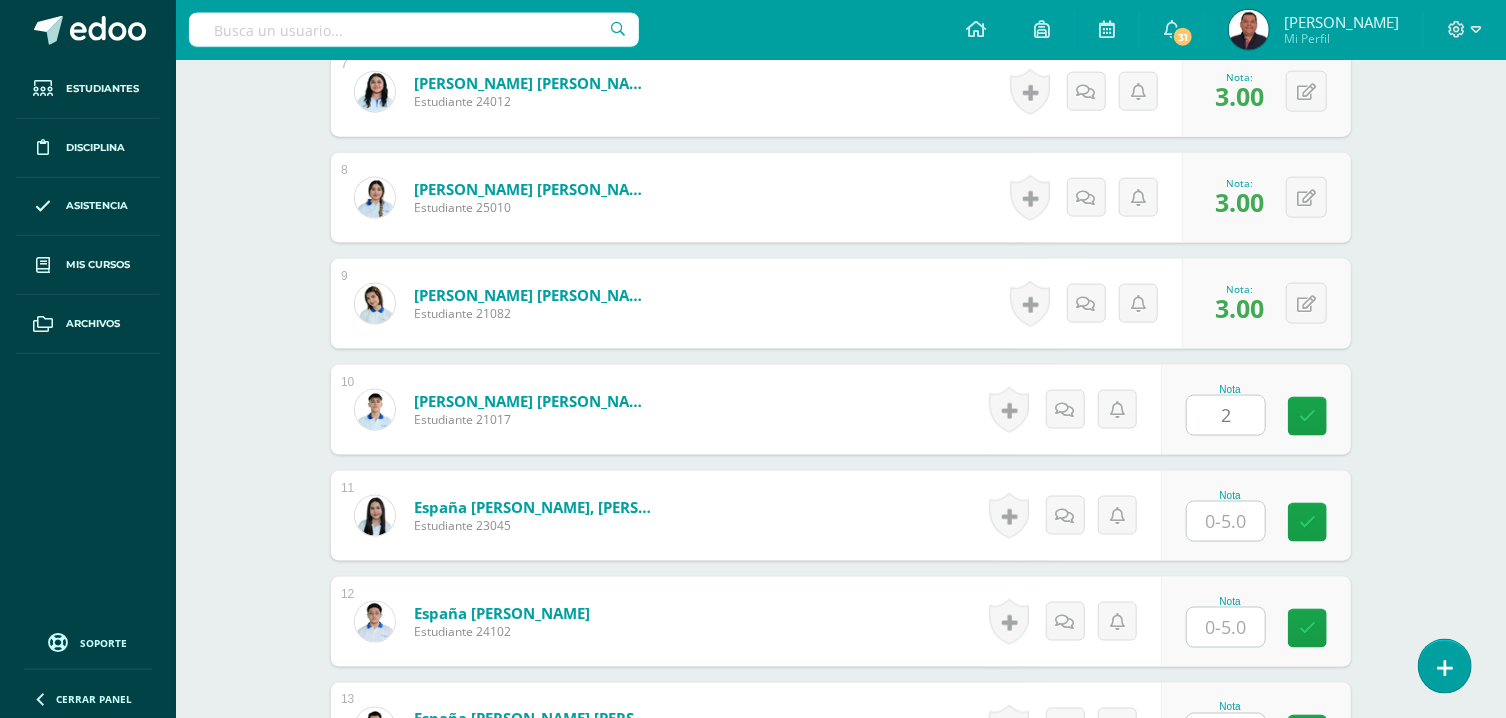 type on "2" 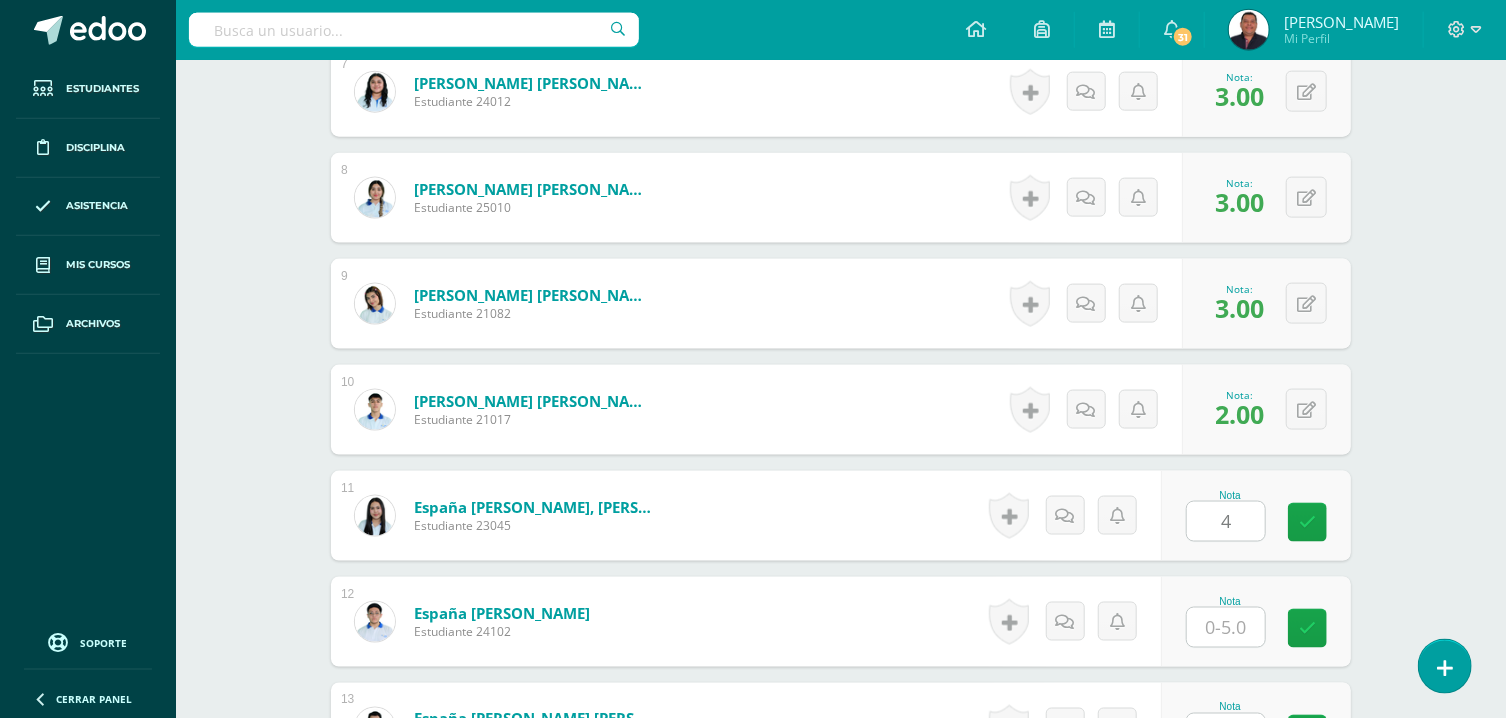 type on "4" 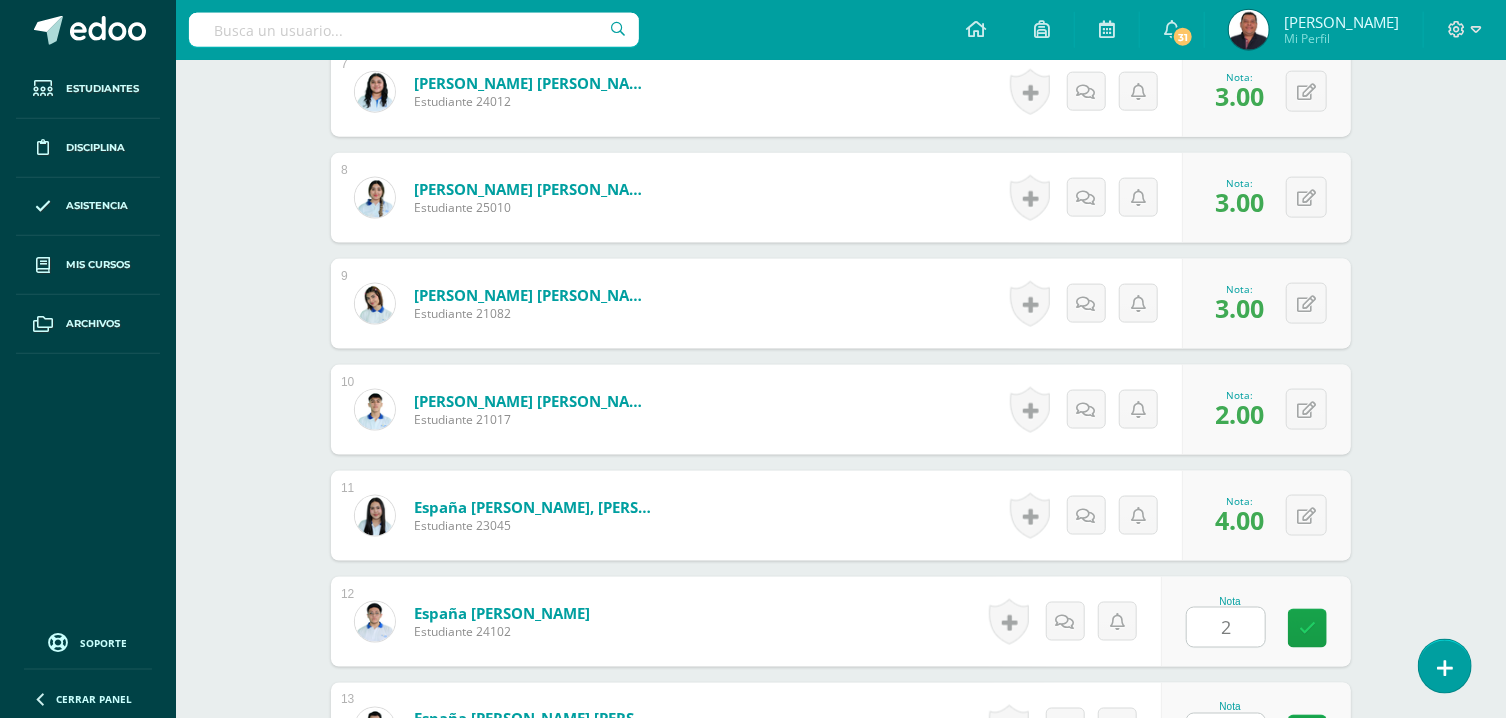 type on "2" 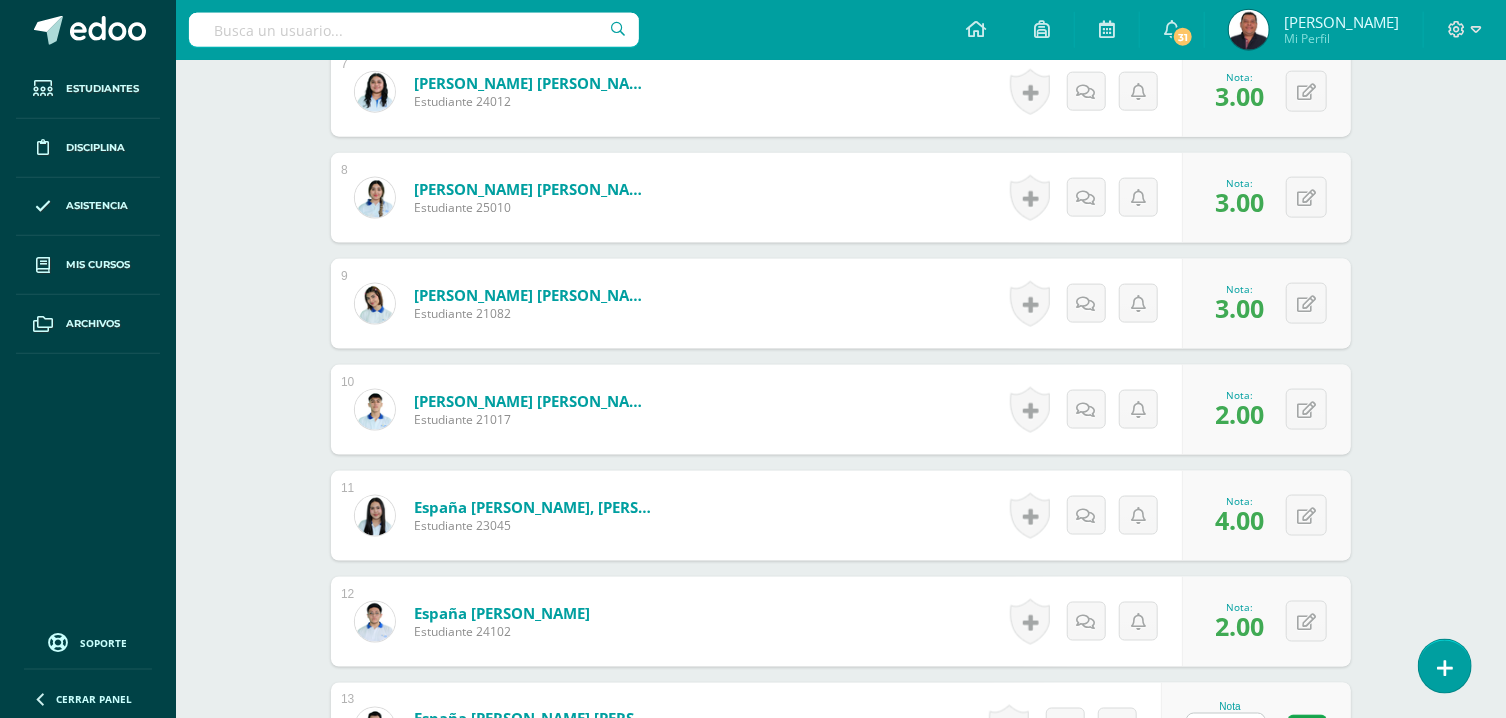 type on "3" 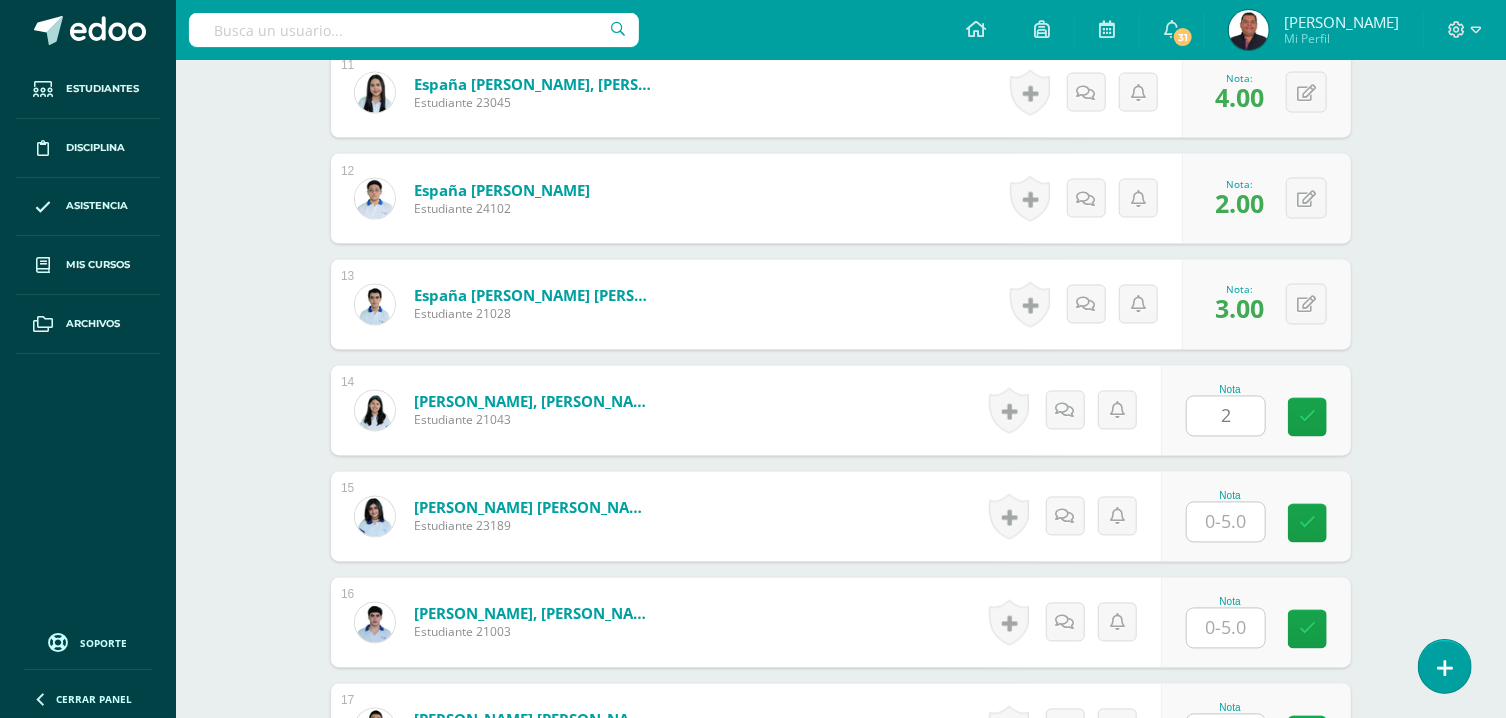 type on "2" 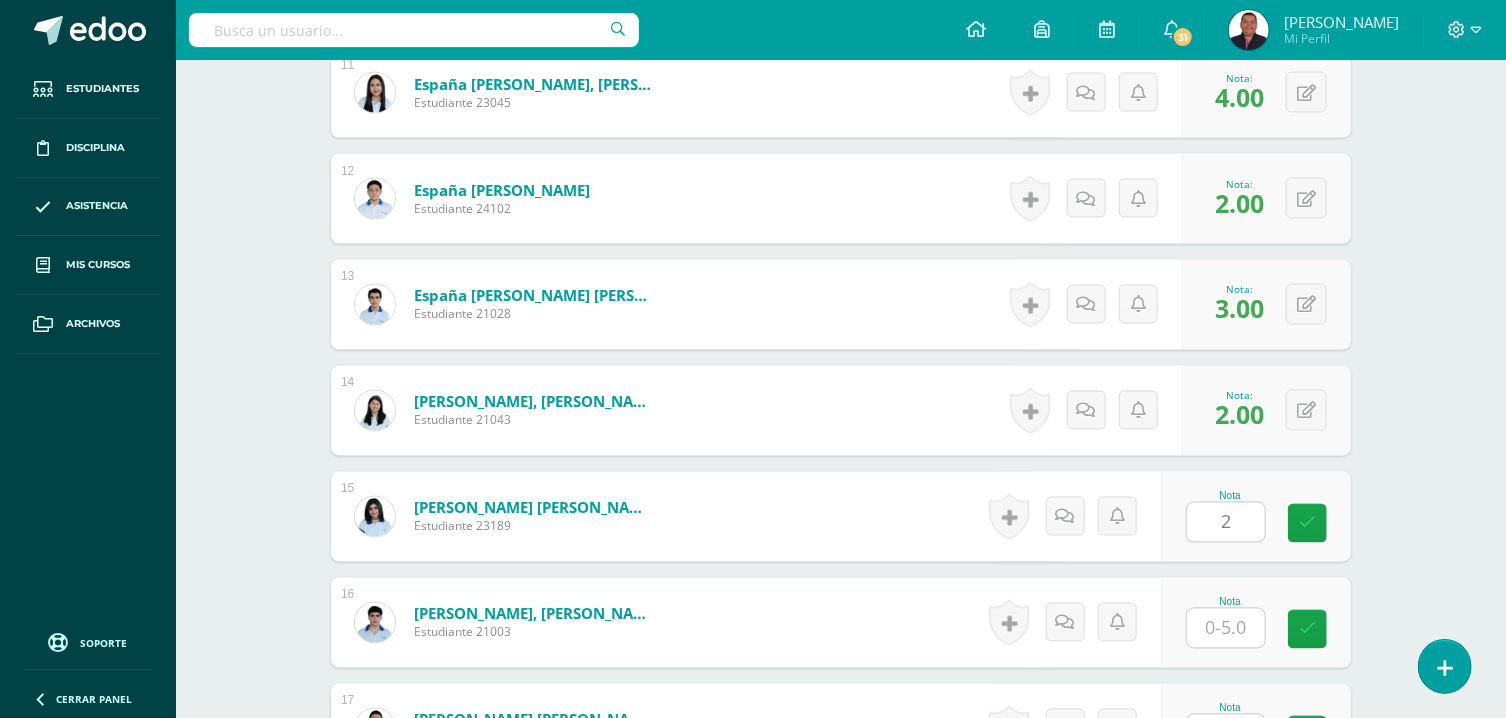 type on "2" 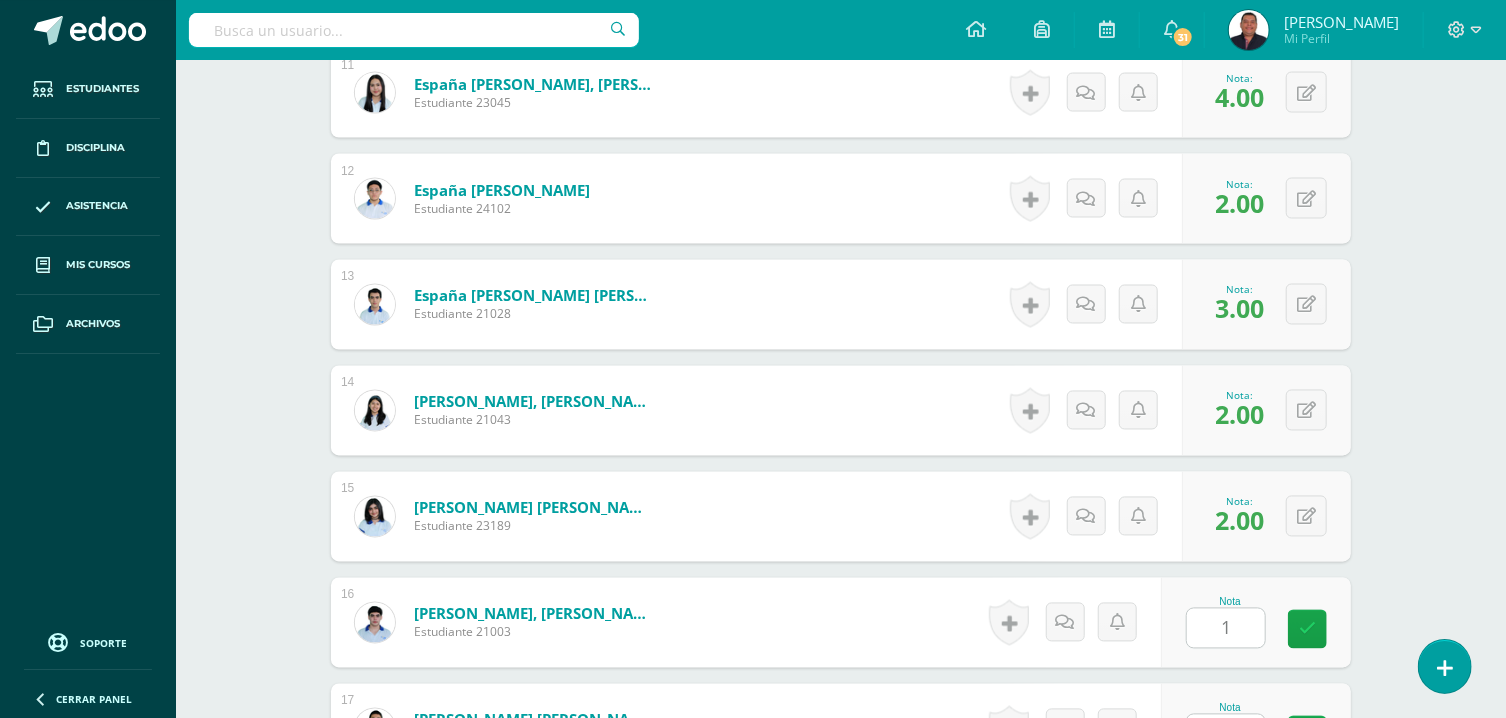 type on "1" 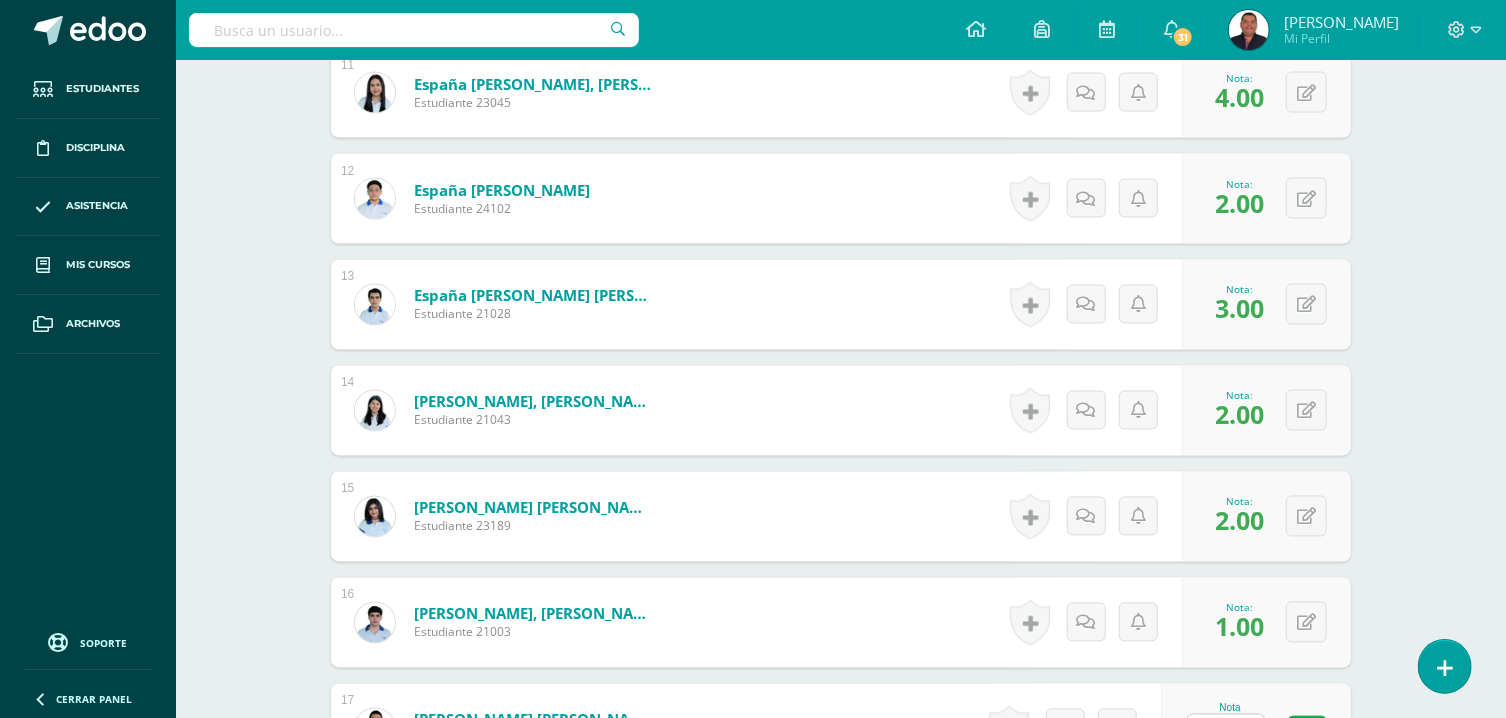 type on "3" 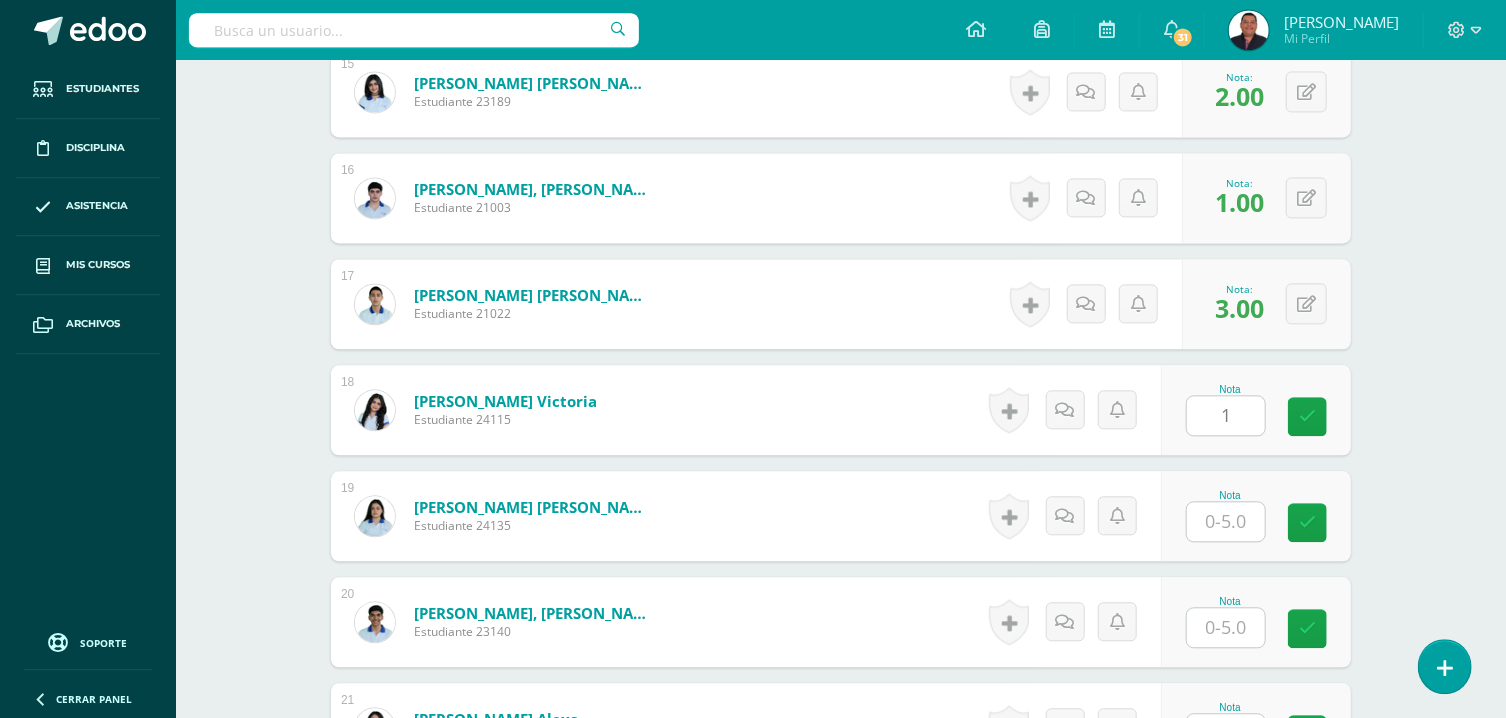 type on "1" 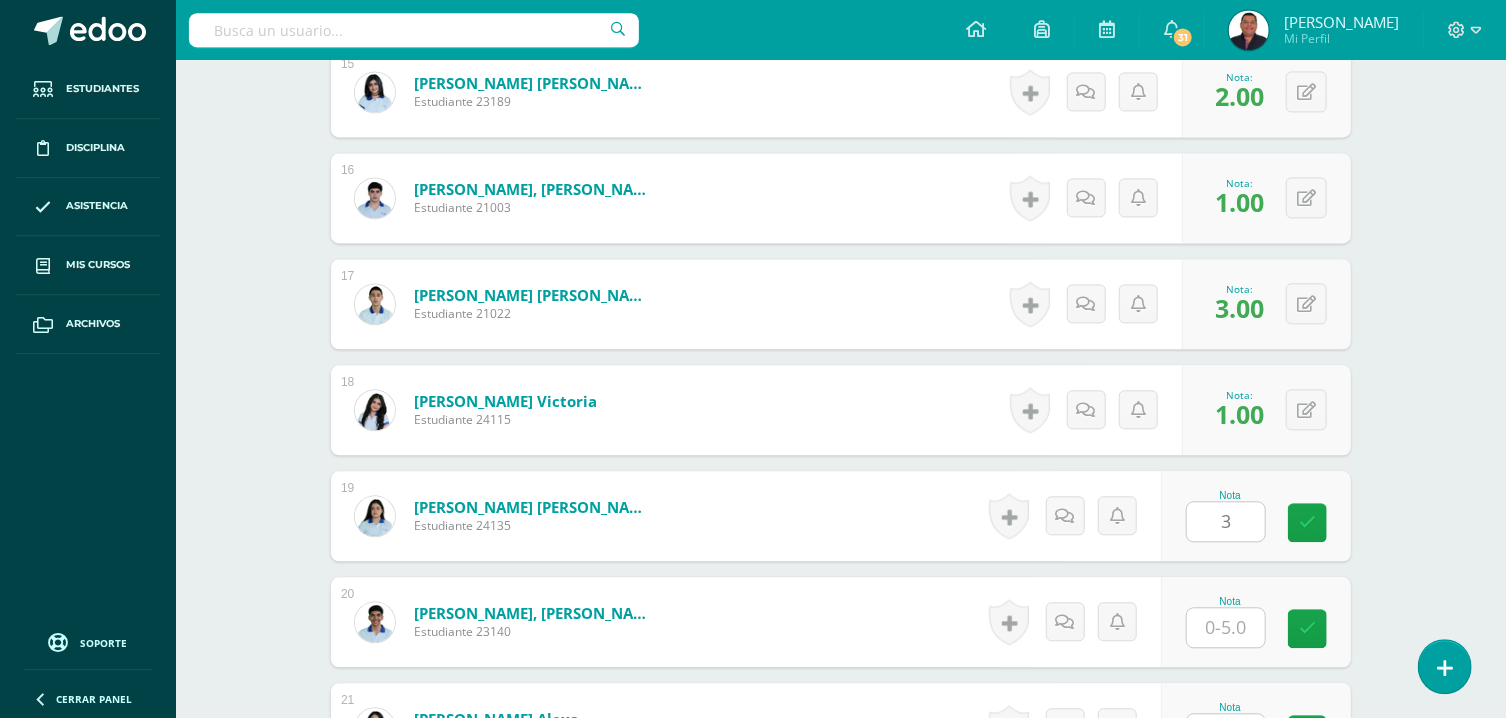 type on "3" 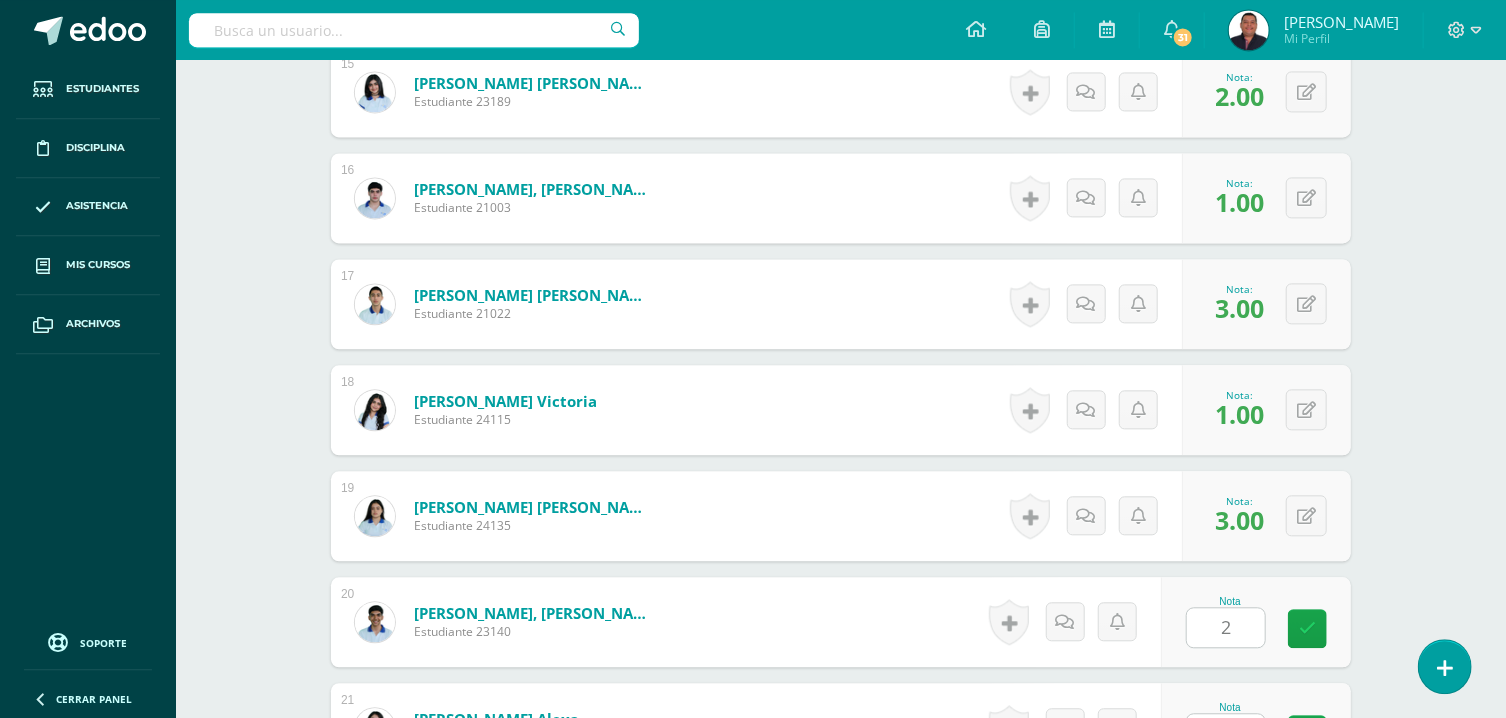 type on "2" 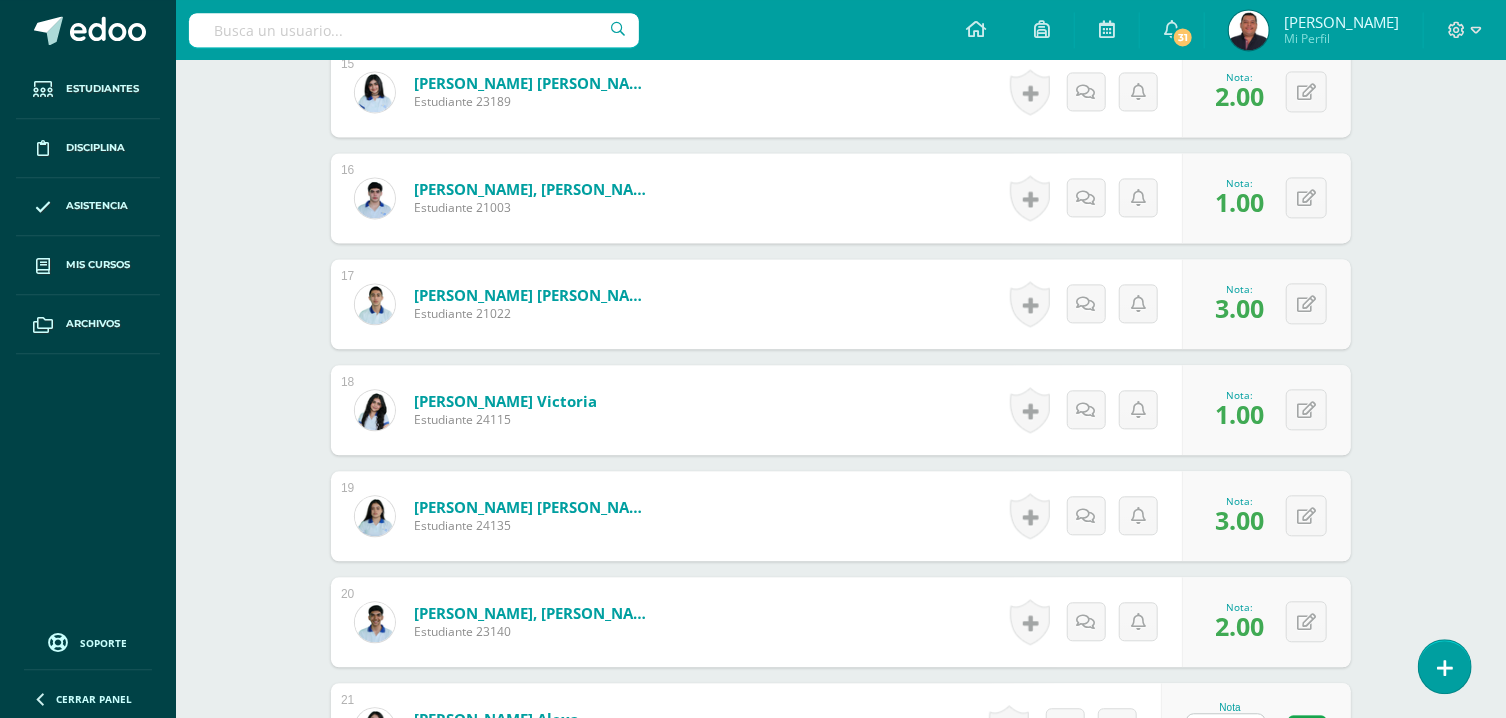 type on "1" 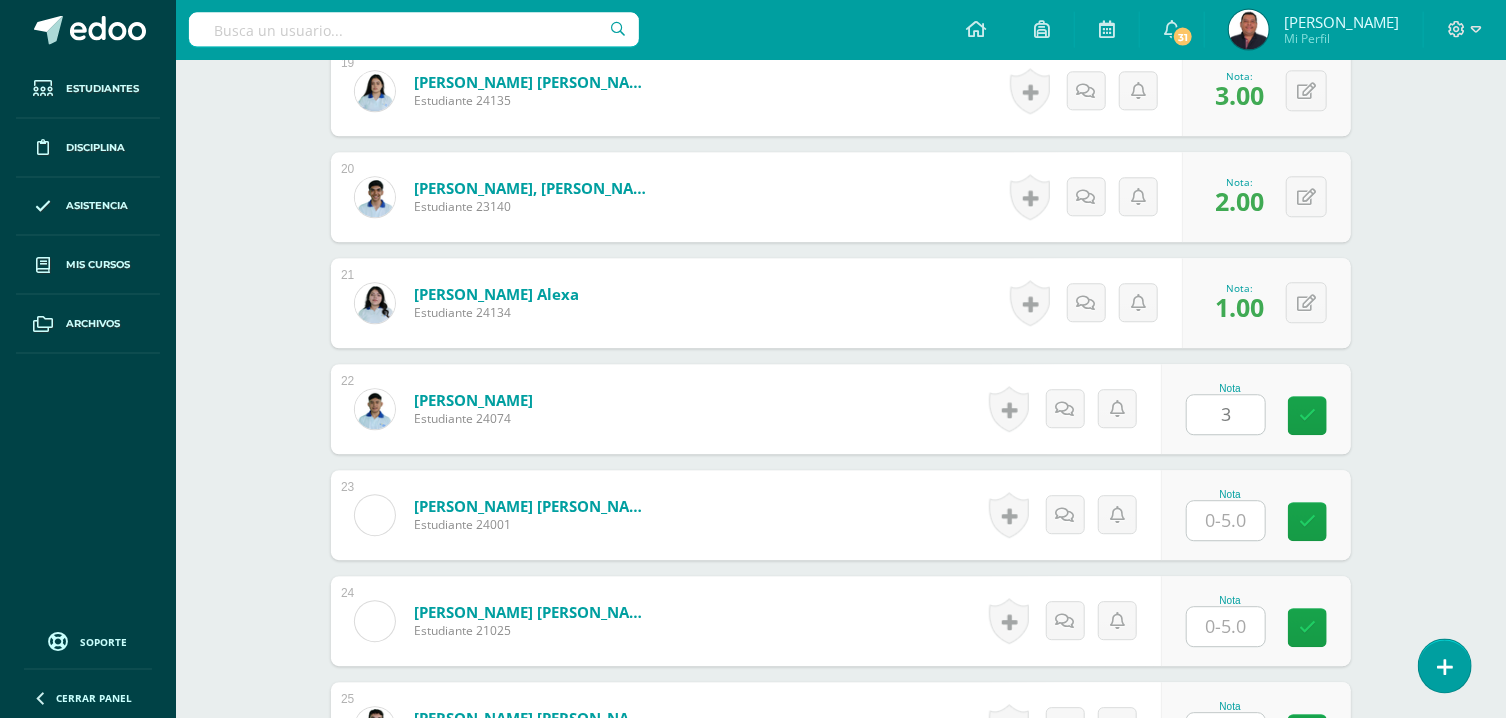 type on "3" 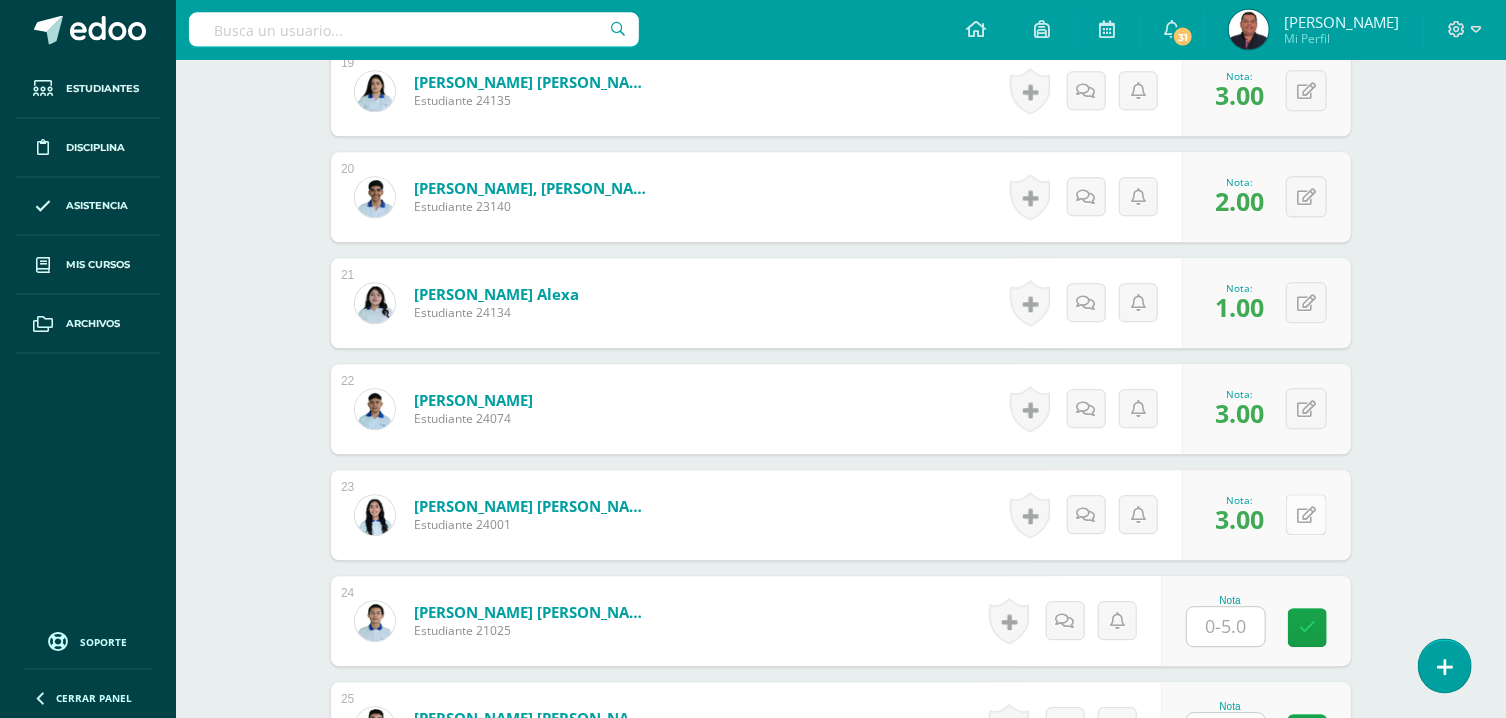 click at bounding box center [1306, 516] 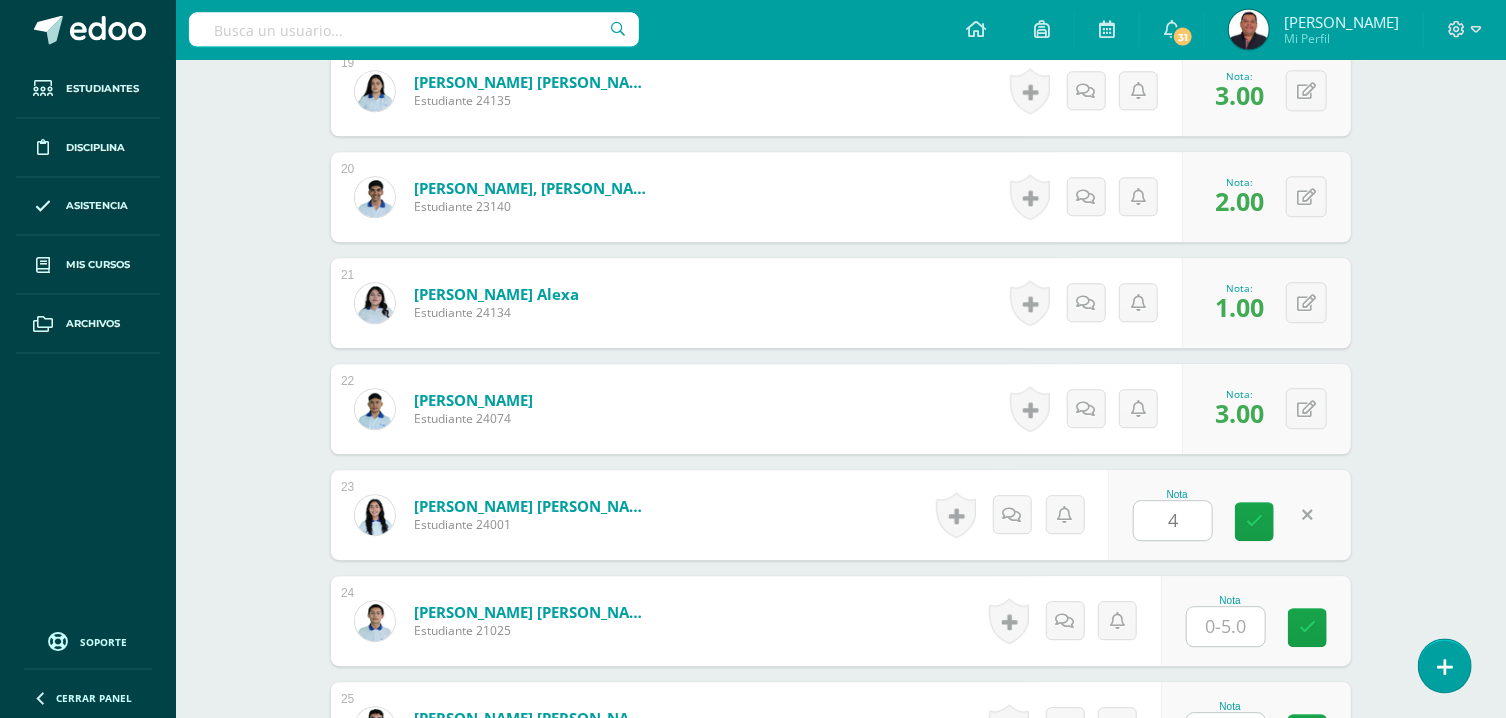 type on "4" 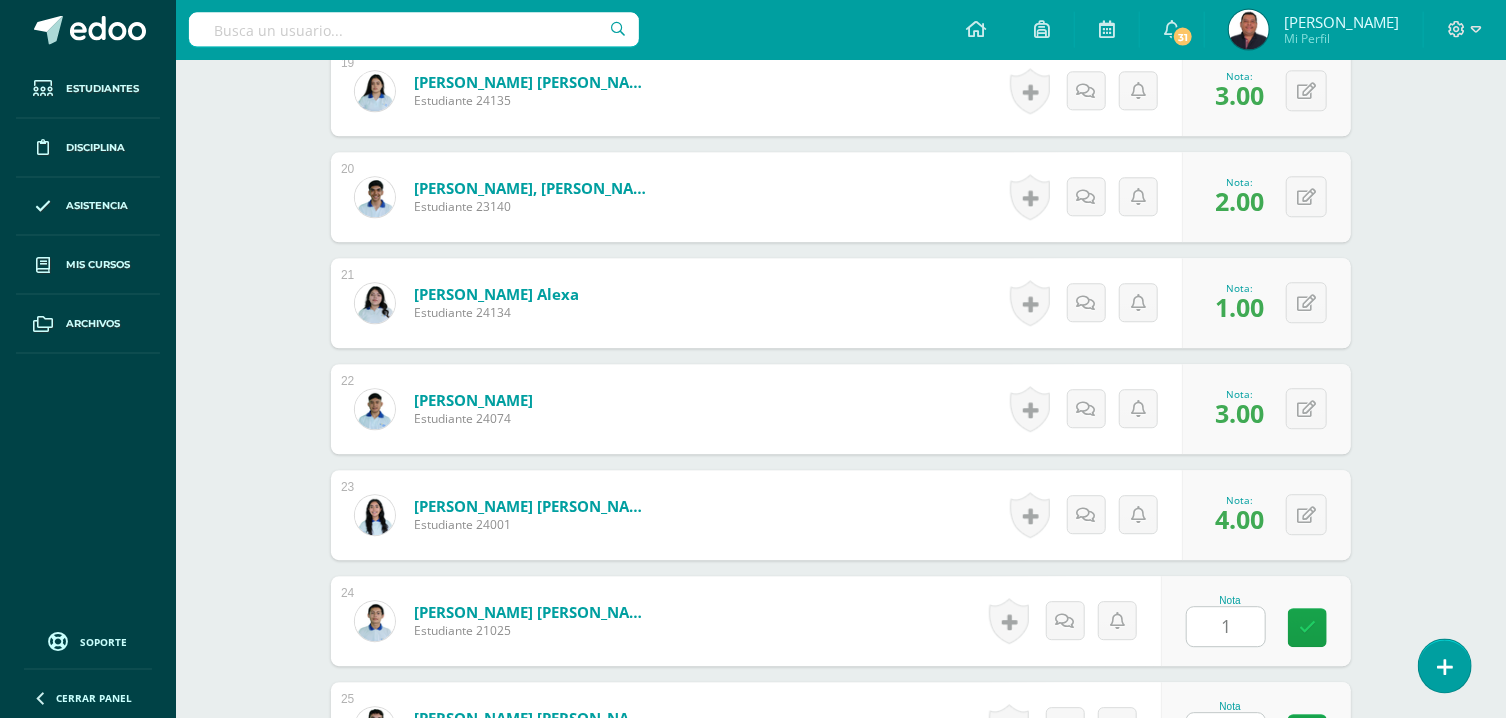 type on "1" 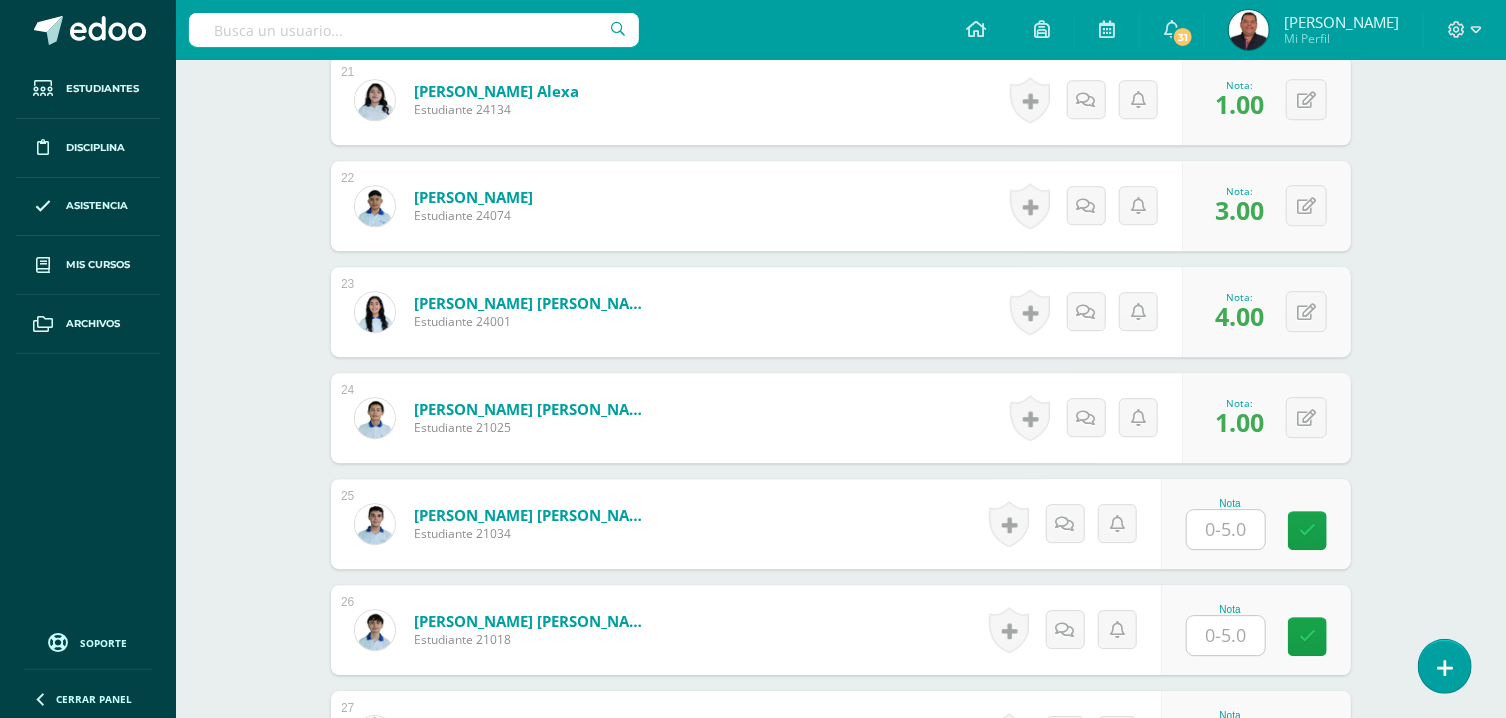 scroll, scrollTop: 2789, scrollLeft: 0, axis: vertical 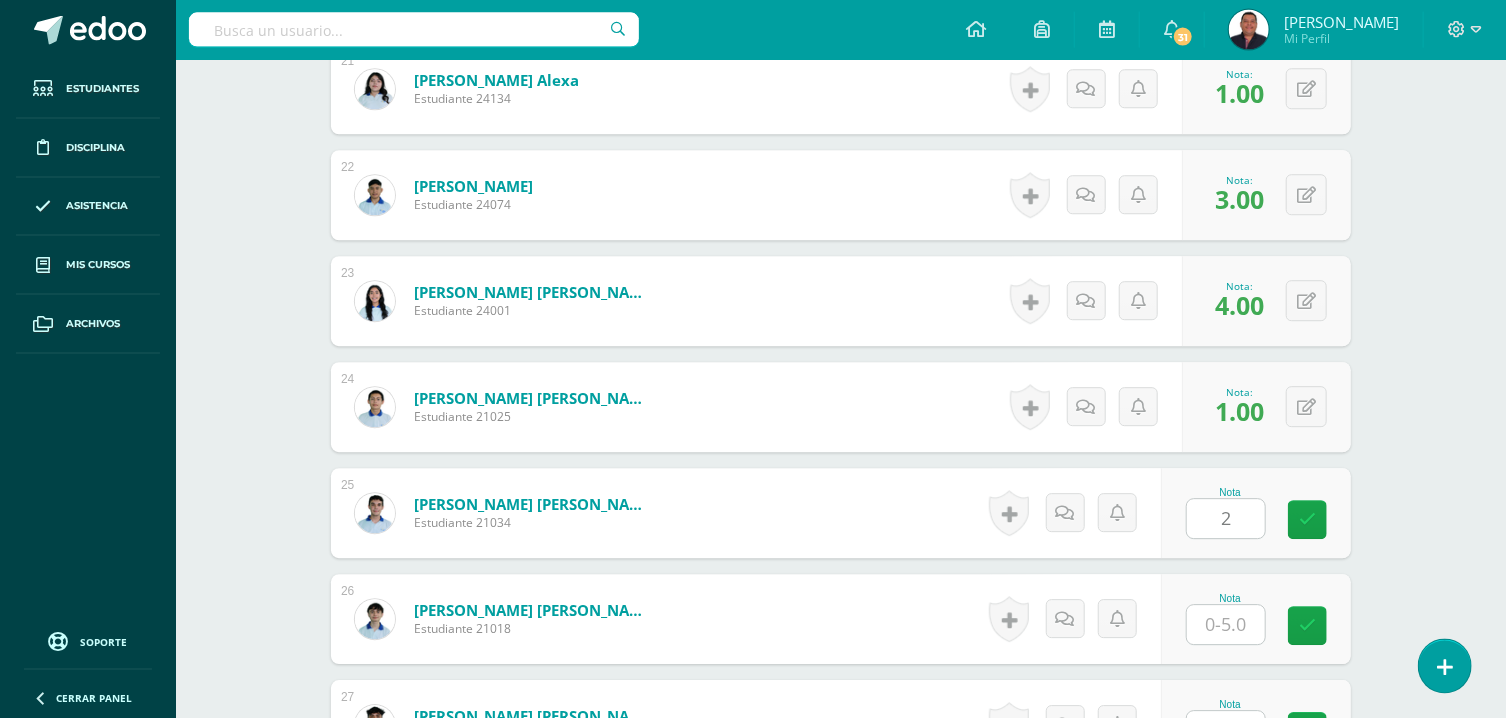 type on "2" 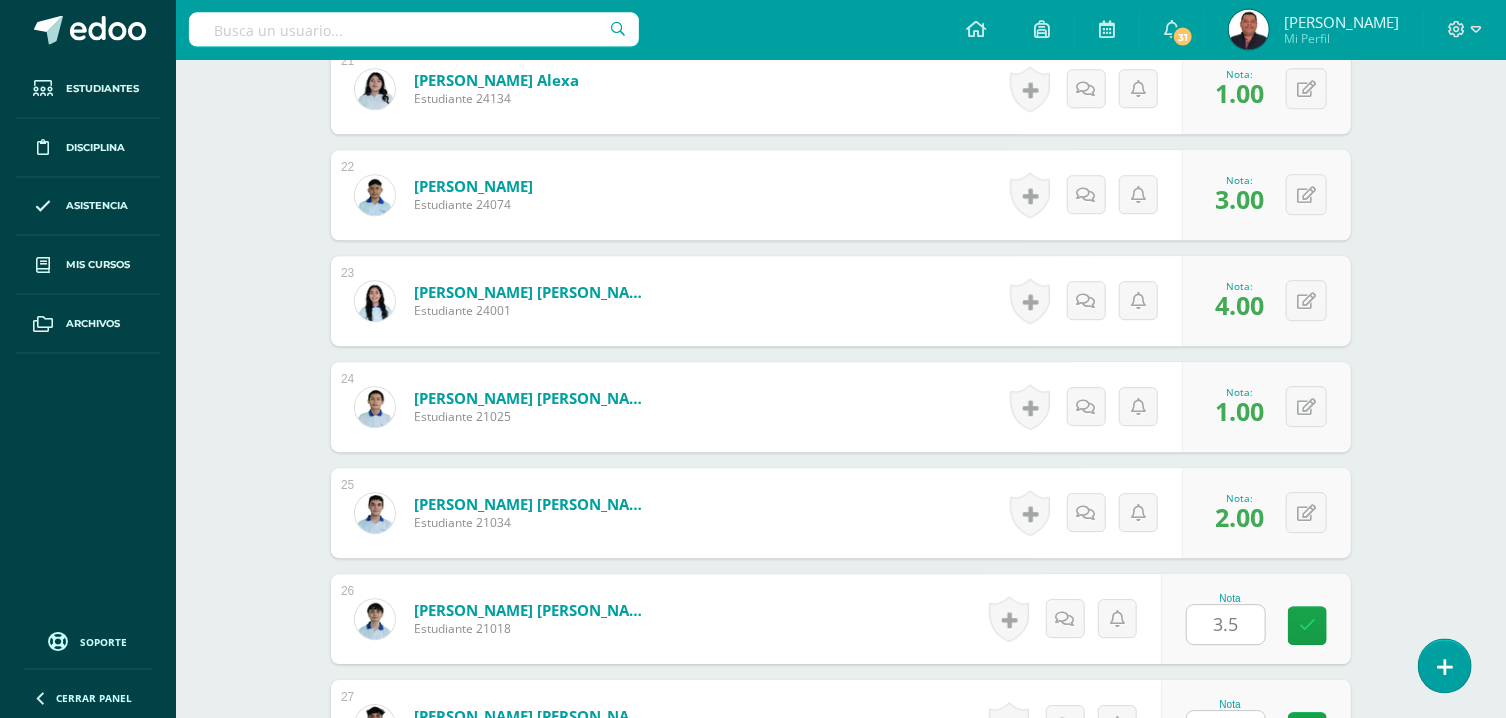 type on "3.5" 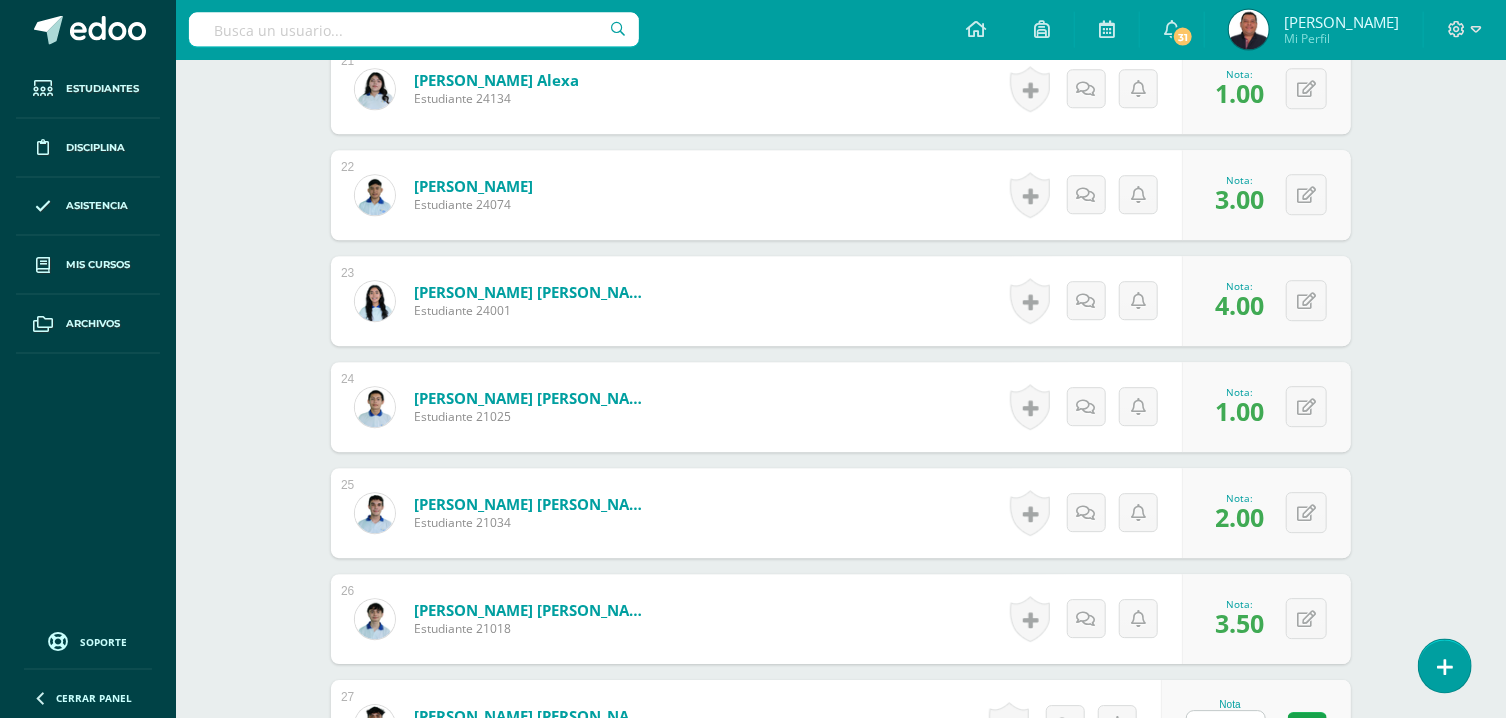 type on "4" 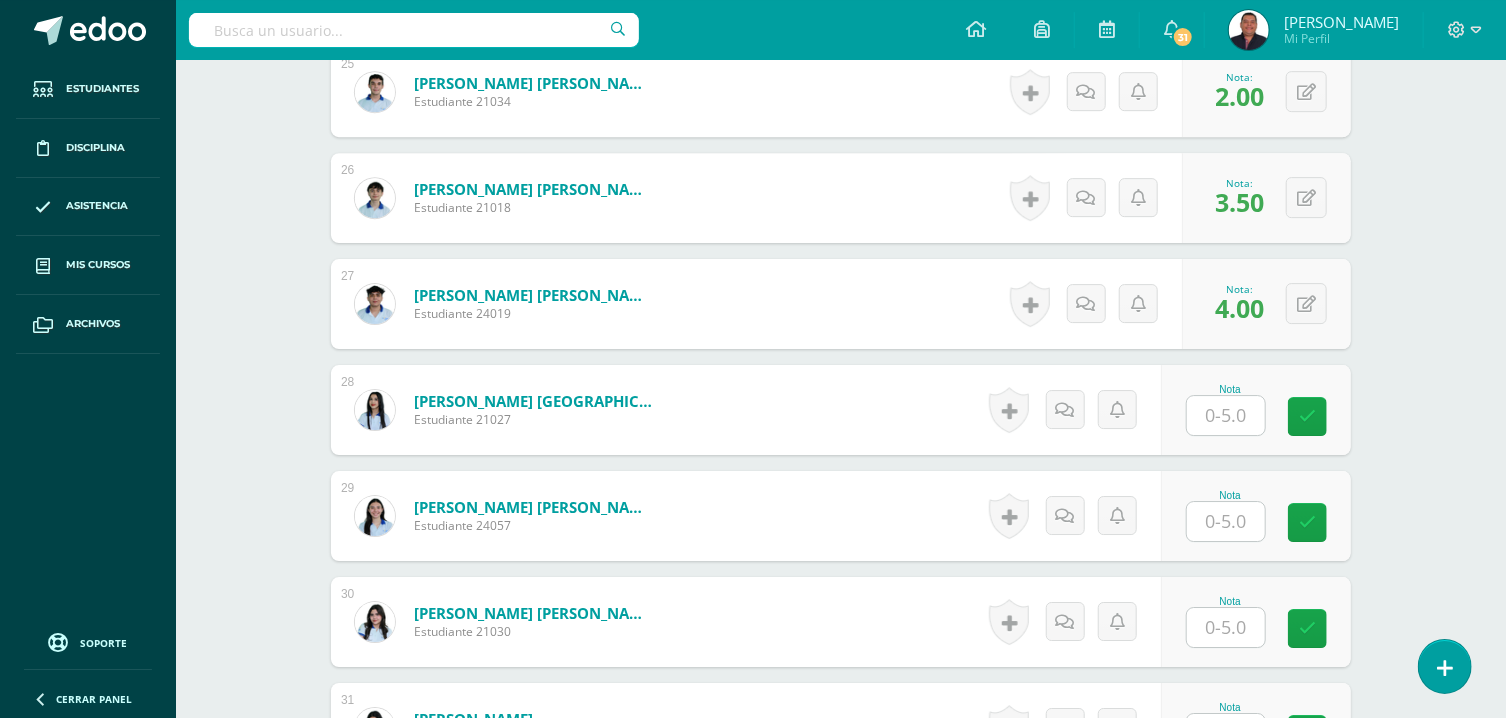 type on "." 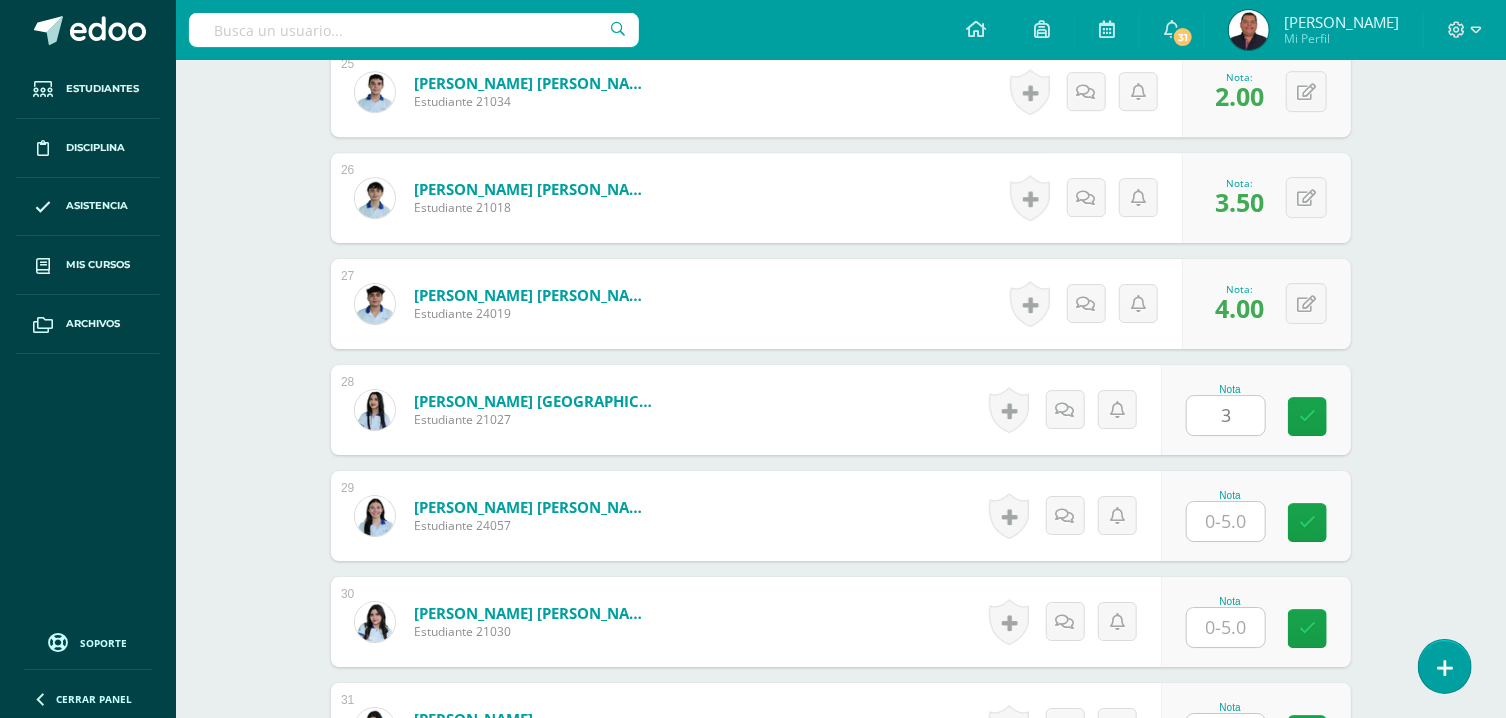 type on "3" 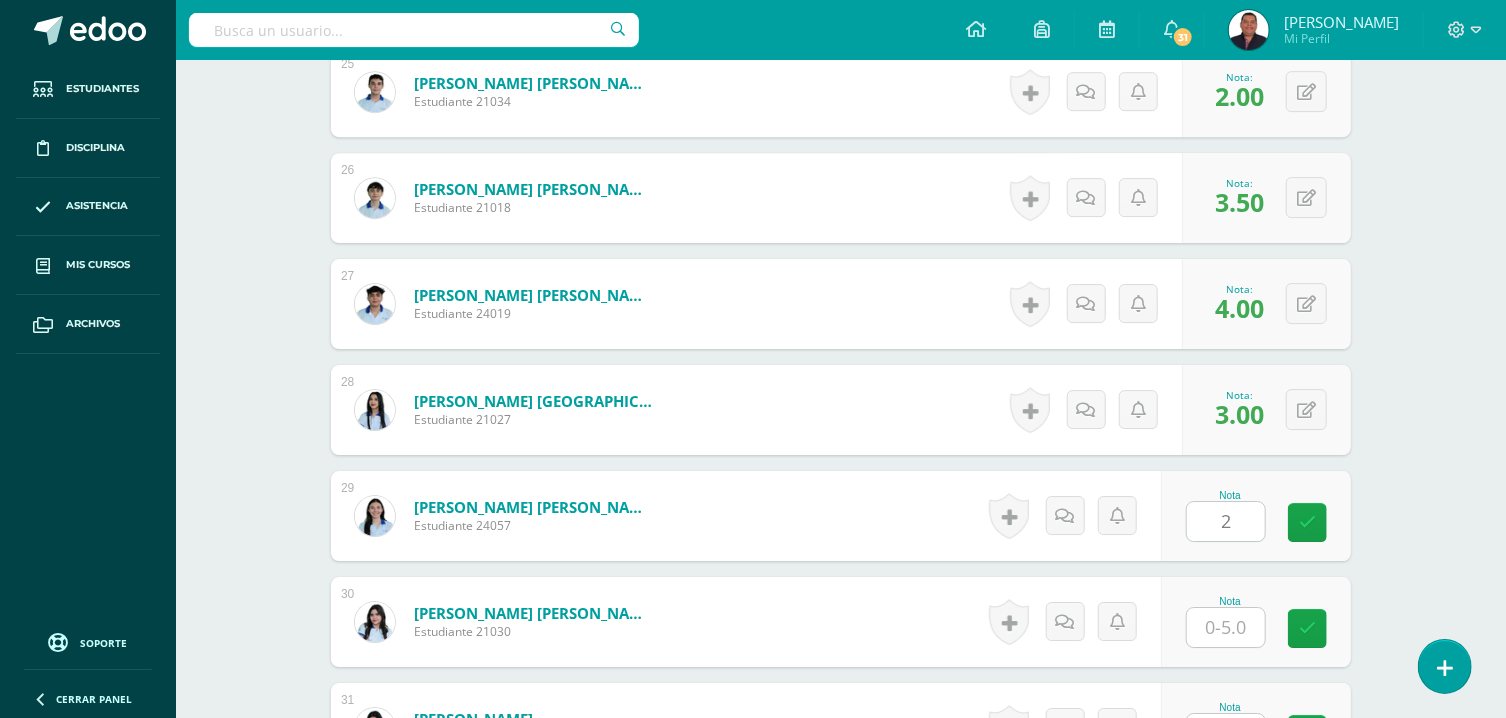 type on "2" 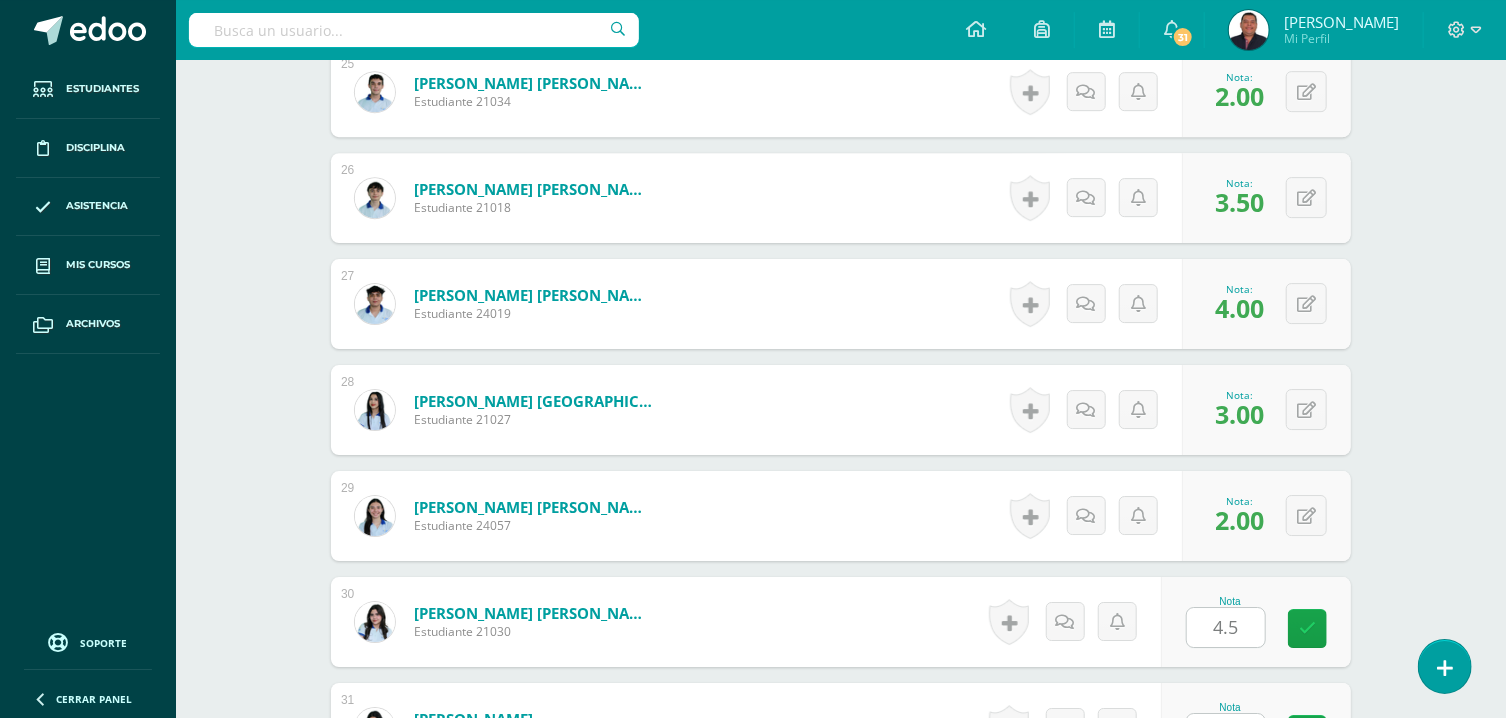 type on "4.5" 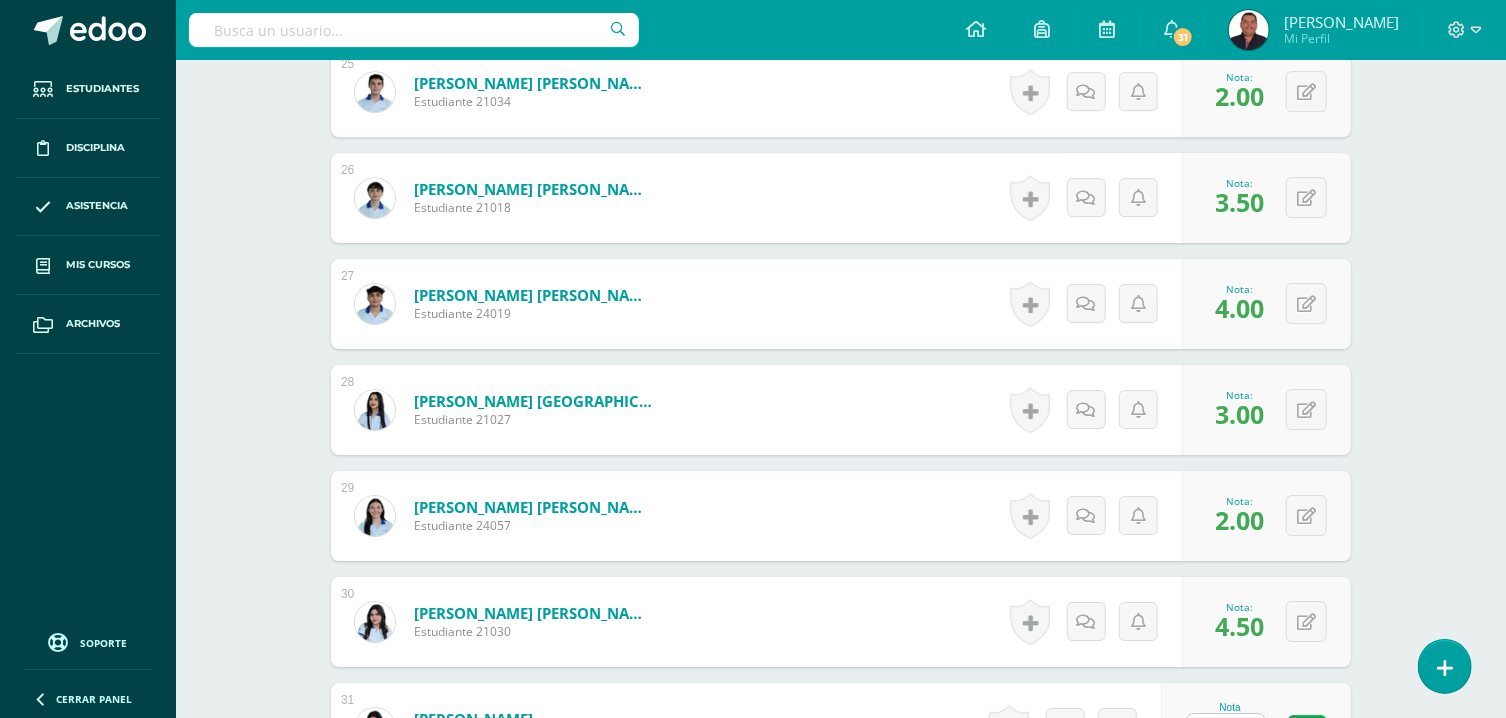 type on "1" 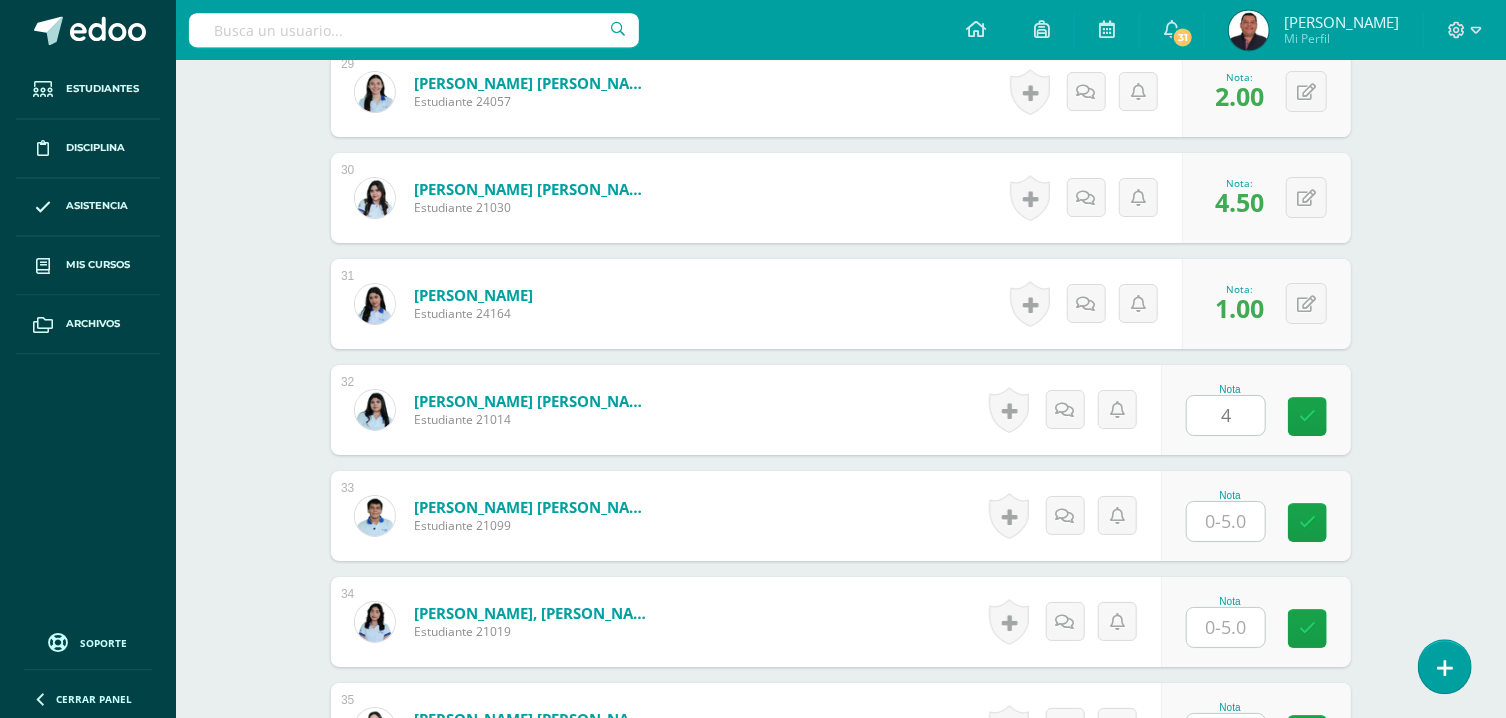 type on "4" 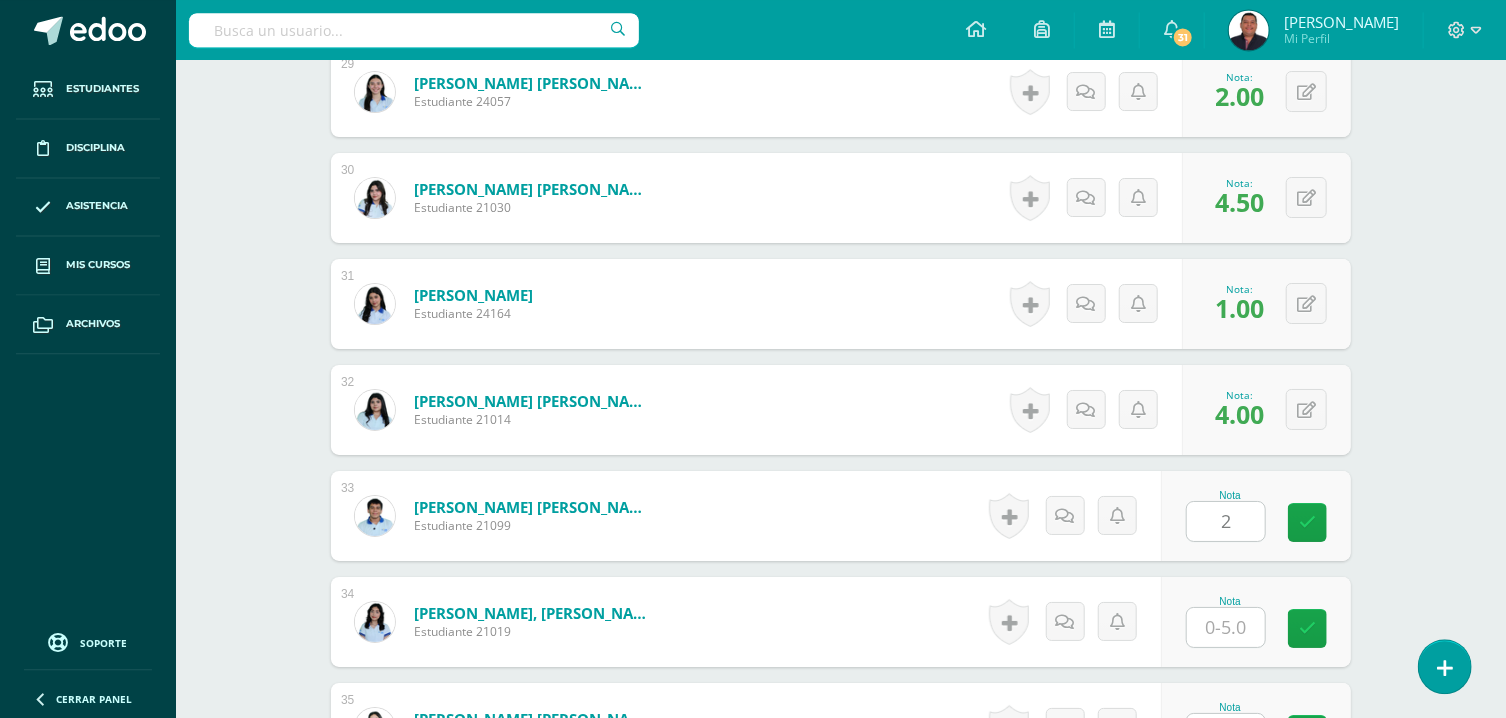 type on "2" 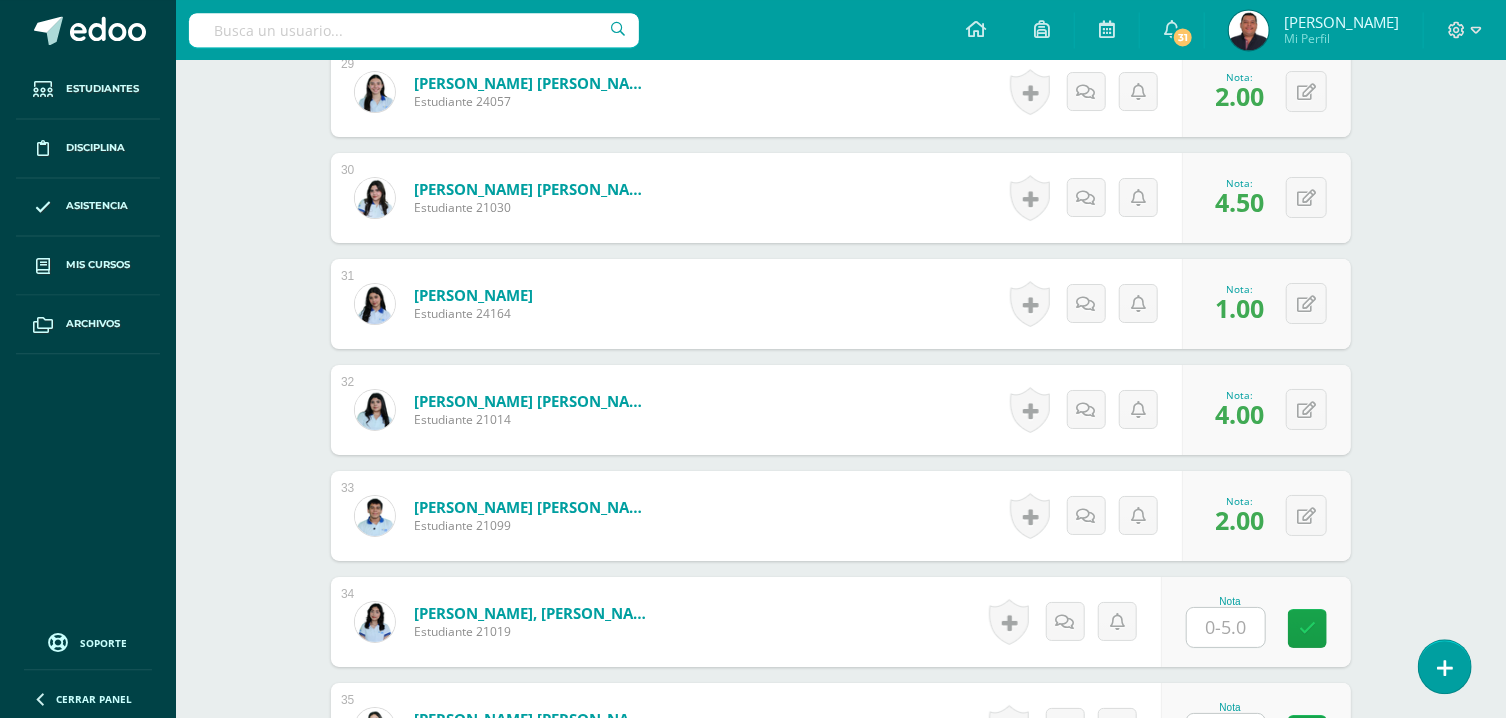 type on "4" 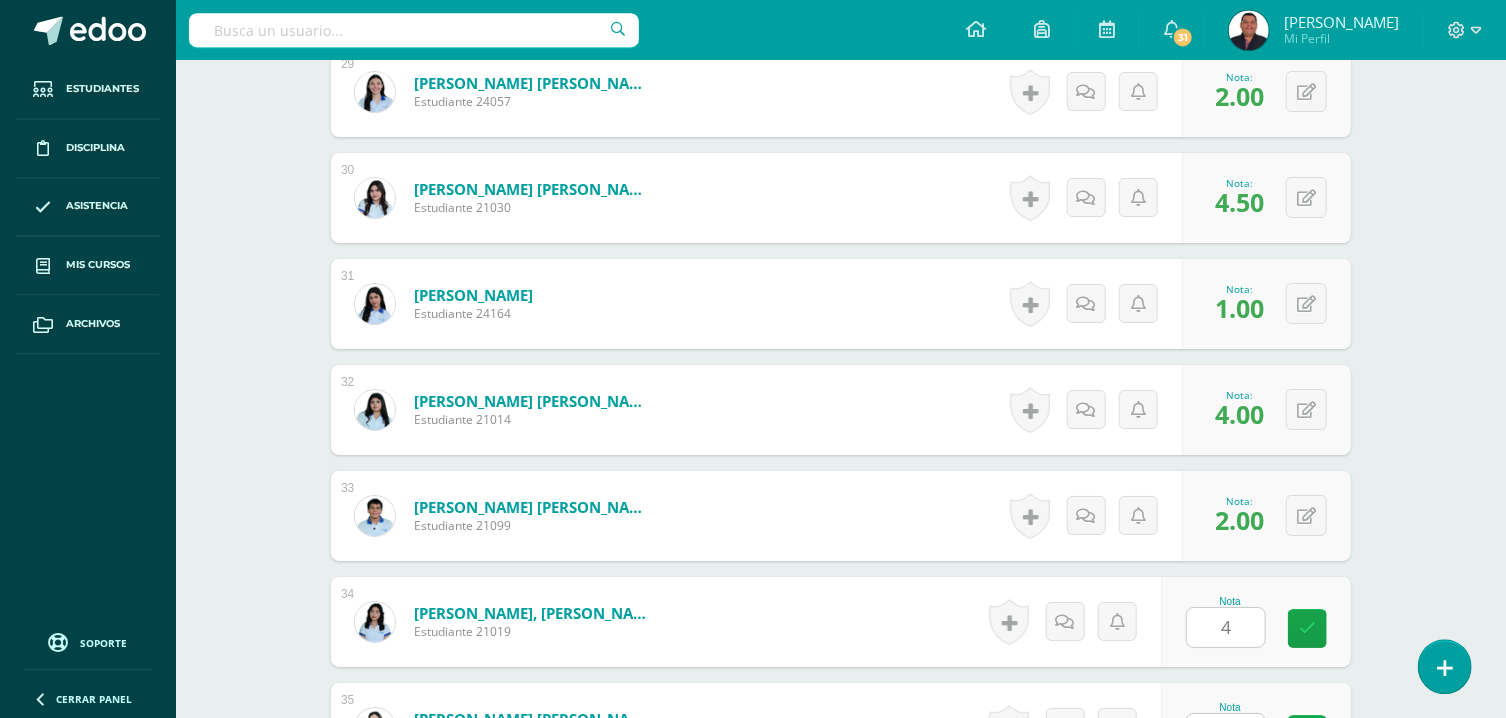 type on "4" 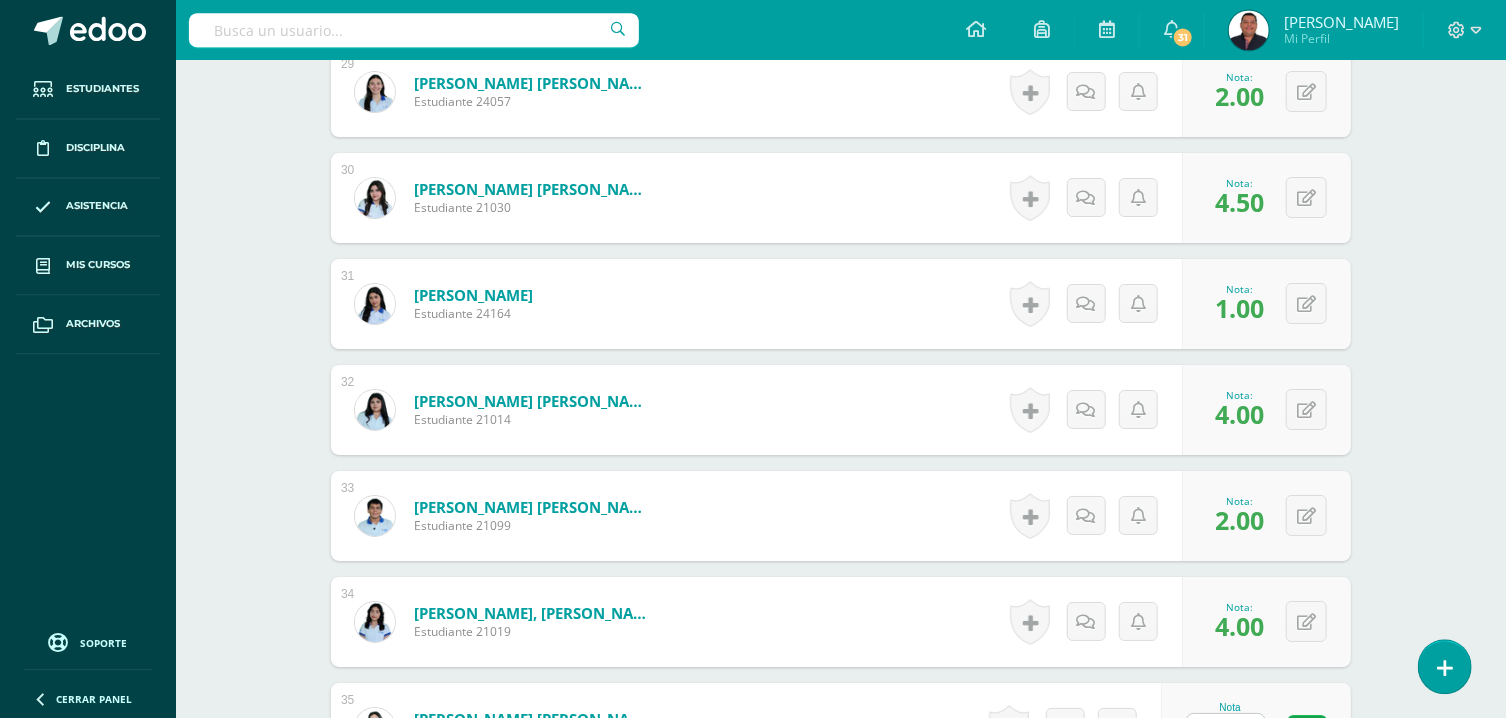 type on "4" 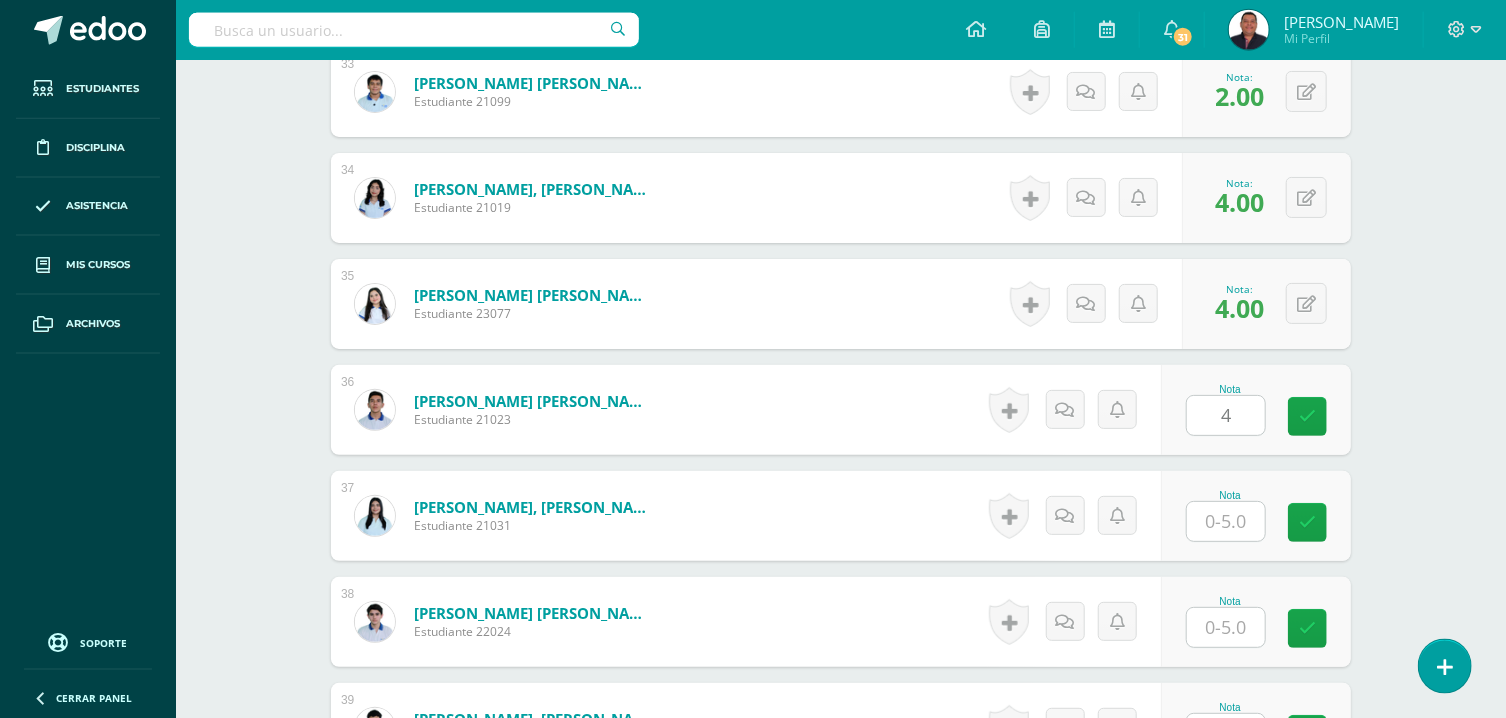 type on "4" 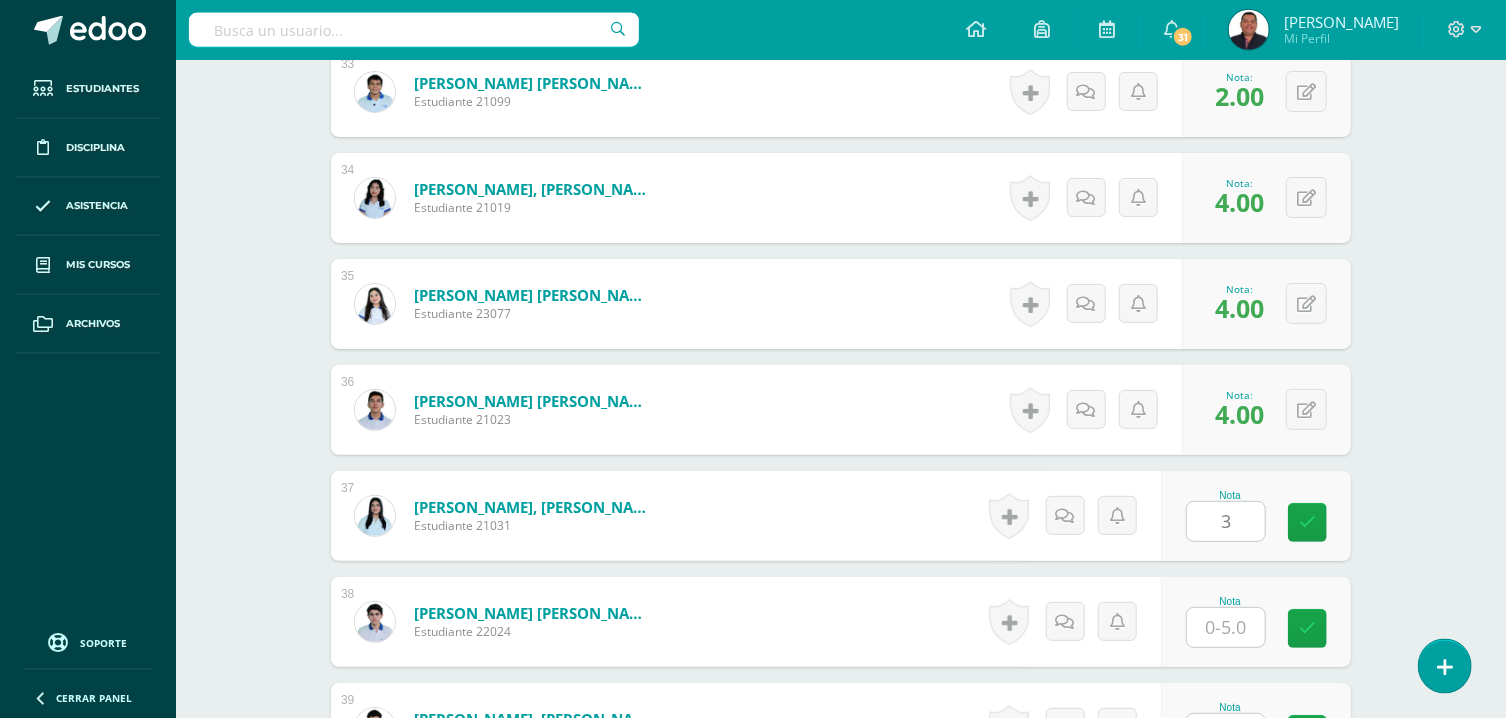 type on "3" 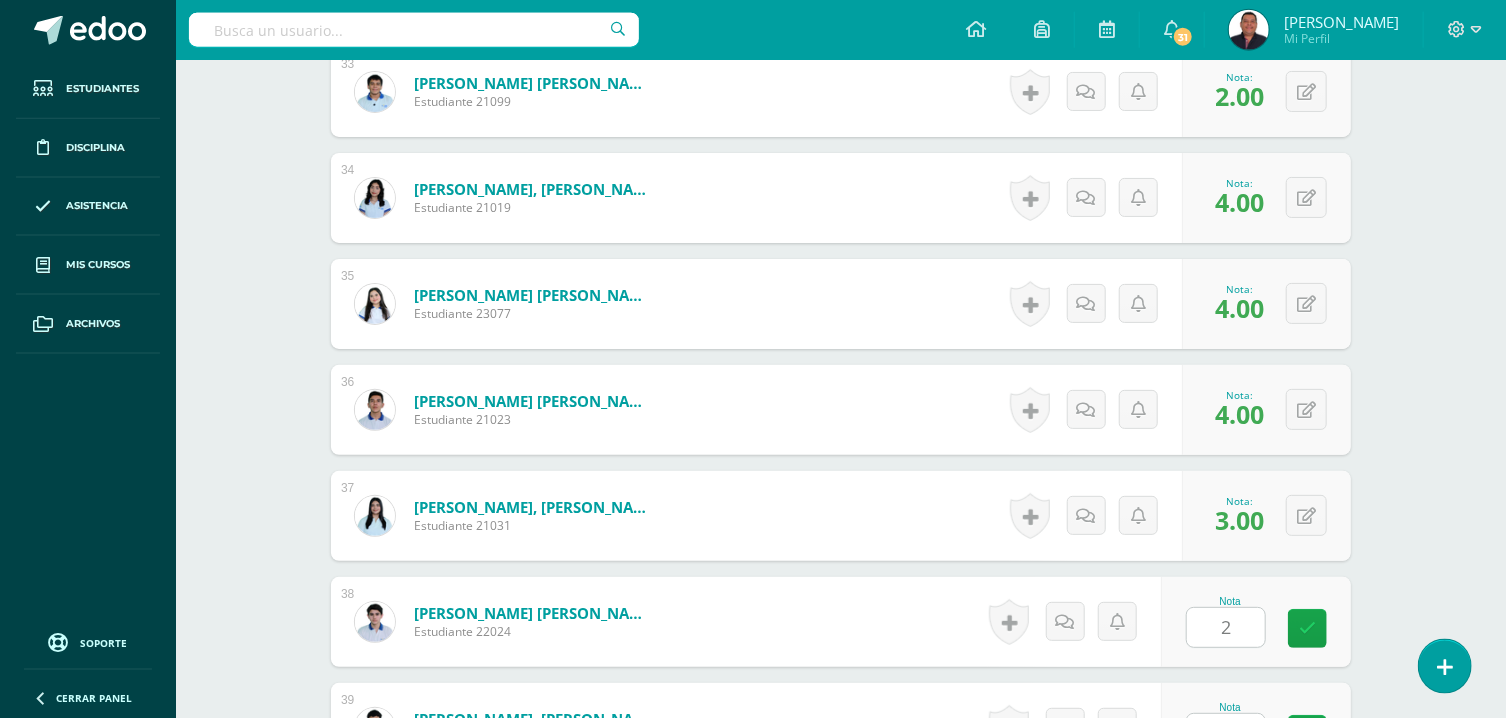 type on "2" 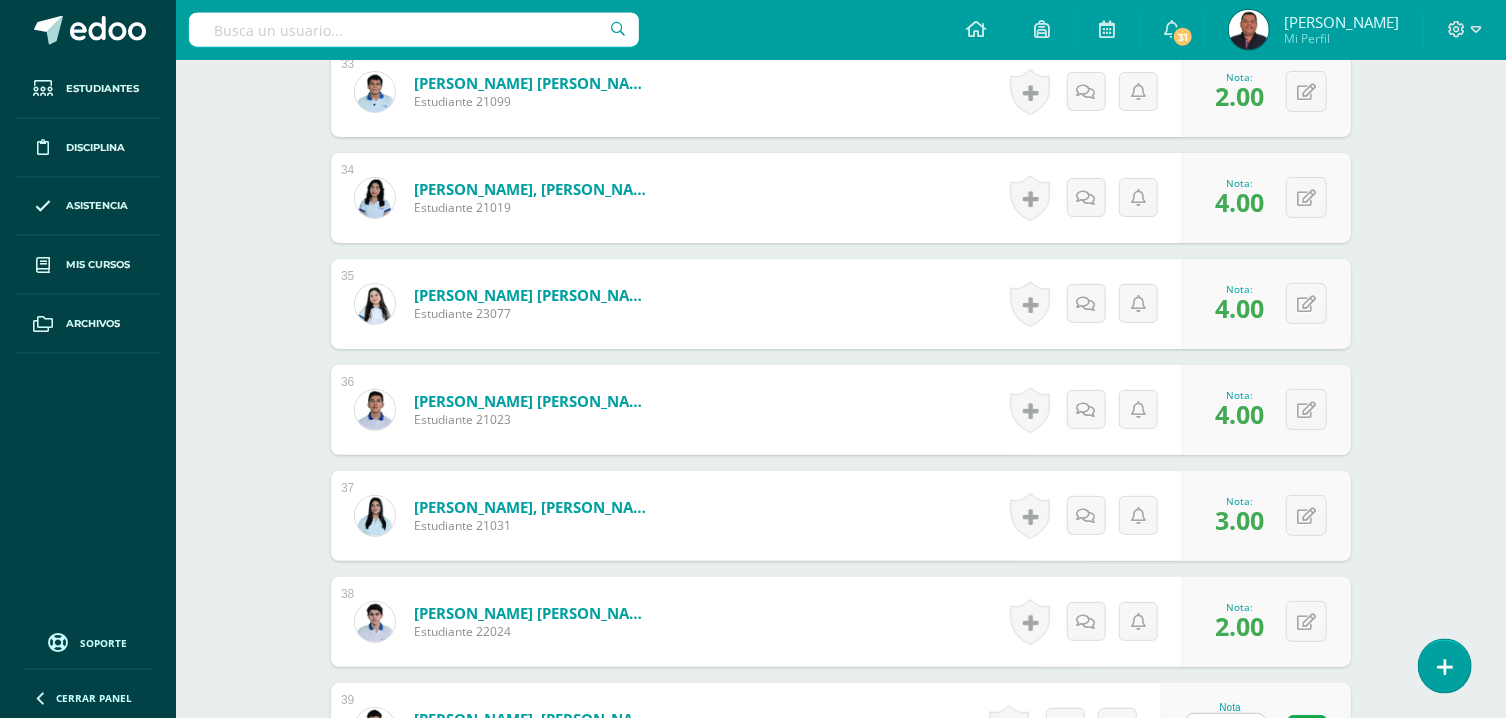 type on "1" 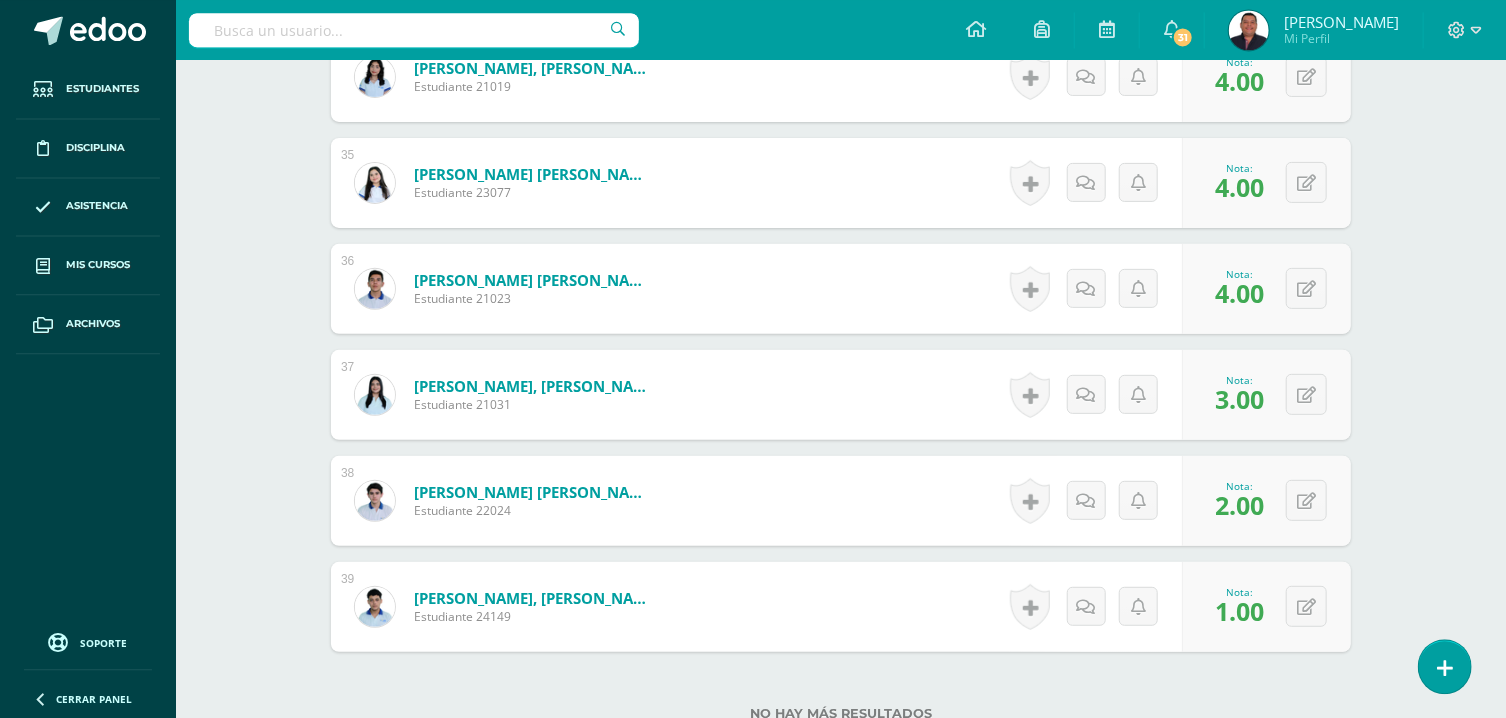 scroll, scrollTop: 4191, scrollLeft: 0, axis: vertical 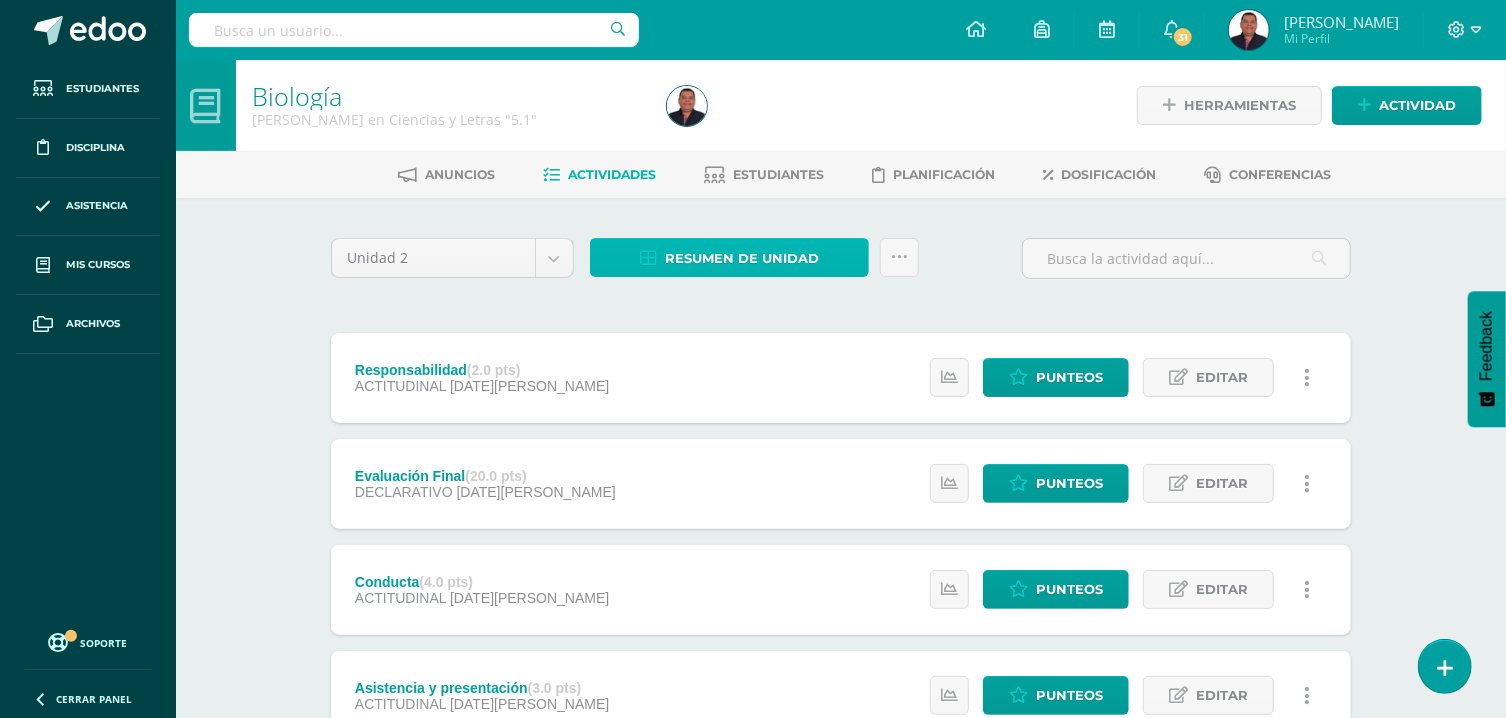 click on "Resumen de unidad" at bounding box center (742, 258) 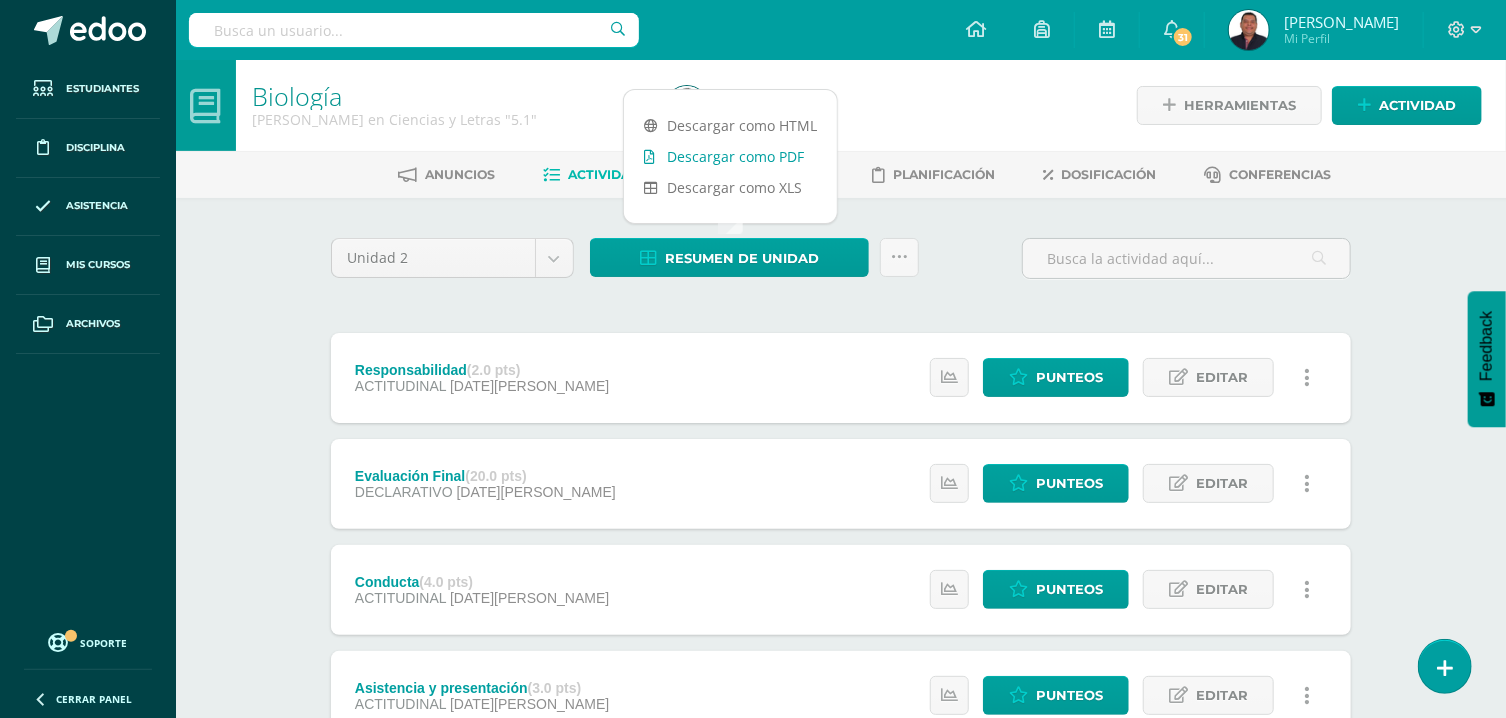 click on "Descargar como PDF" at bounding box center [730, 156] 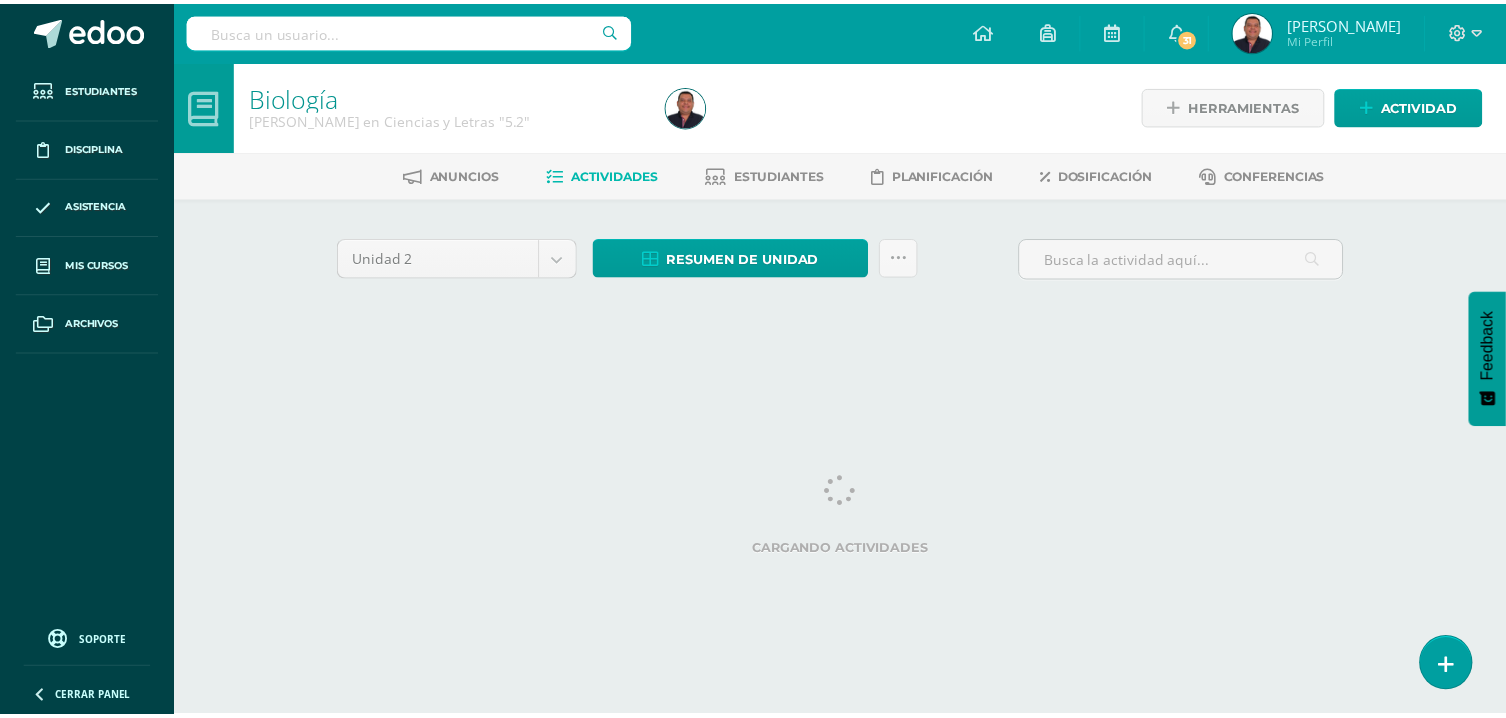 scroll, scrollTop: 0, scrollLeft: 0, axis: both 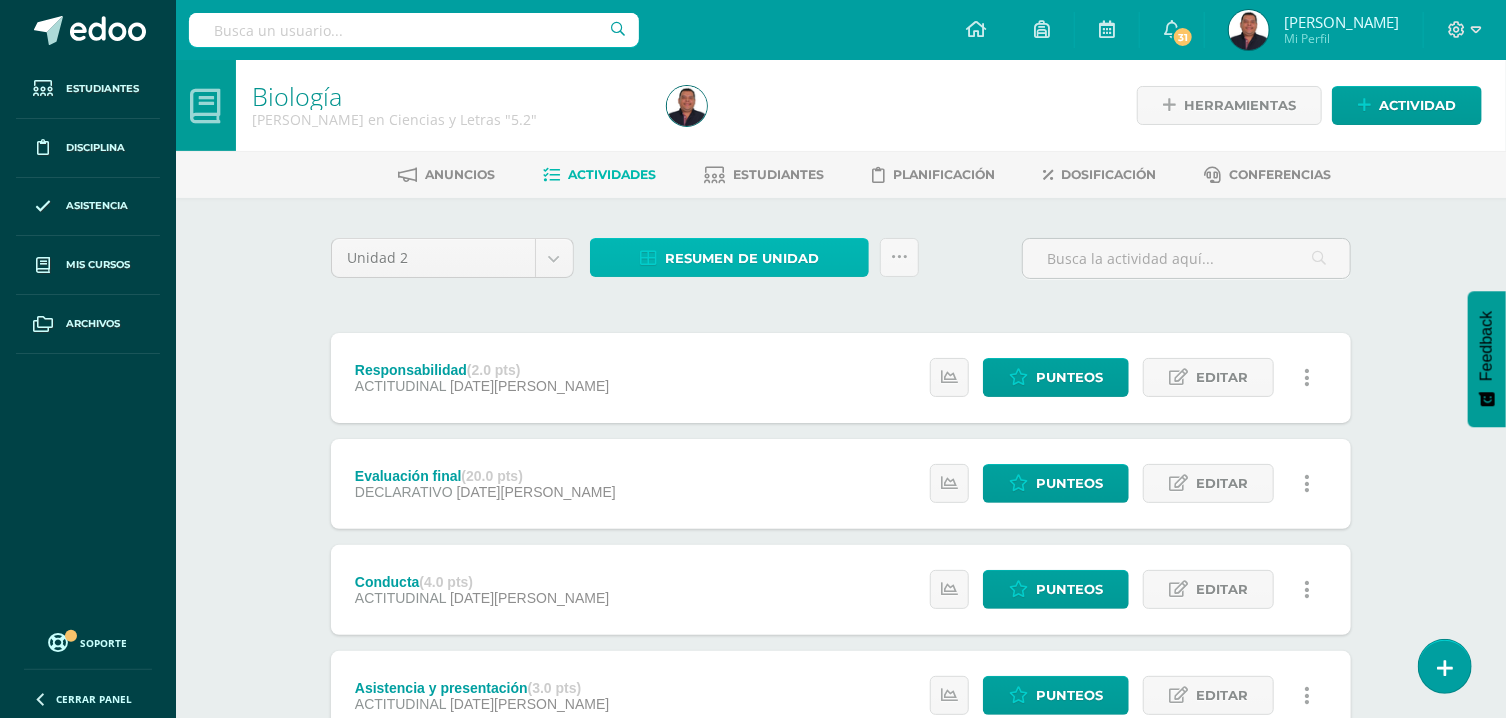 click on "Resumen de unidad" at bounding box center (742, 258) 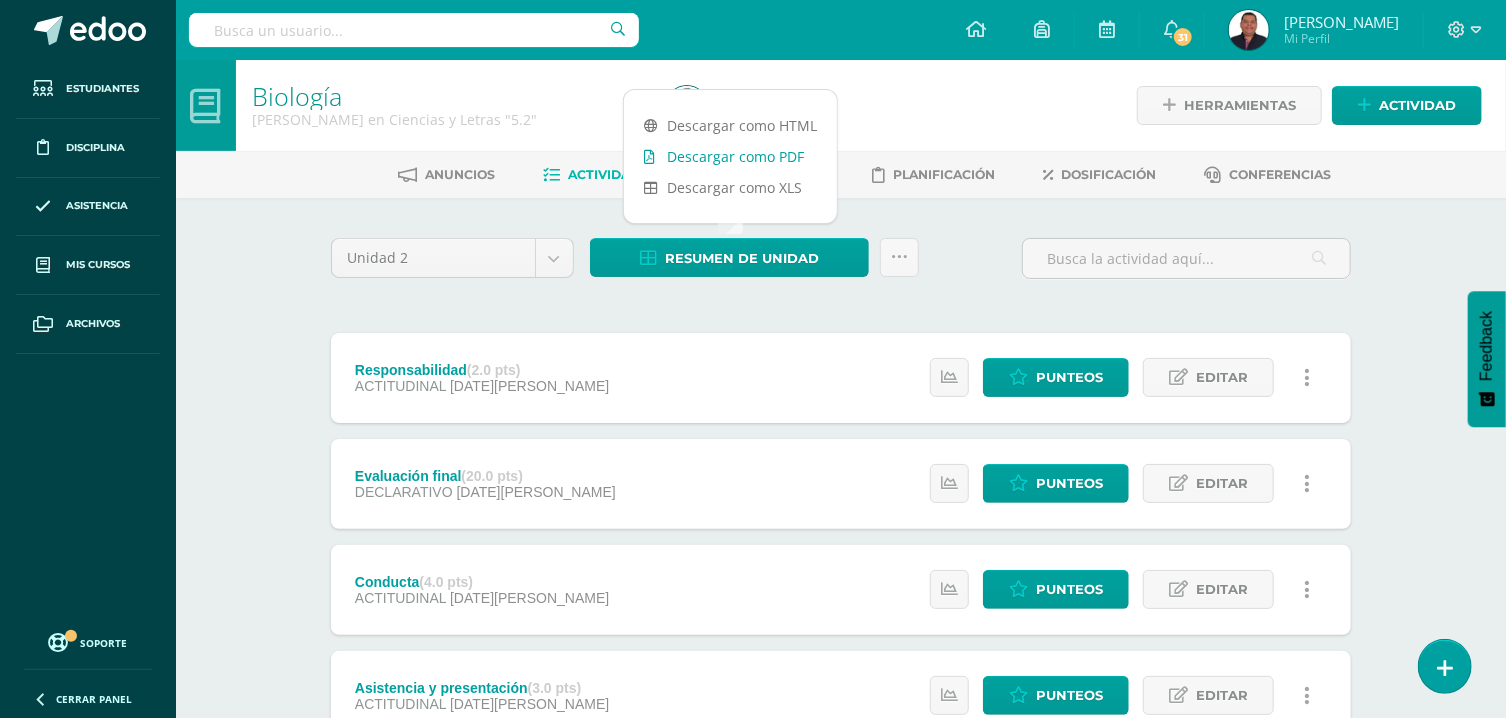 click on "Descargar como PDF" at bounding box center [730, 156] 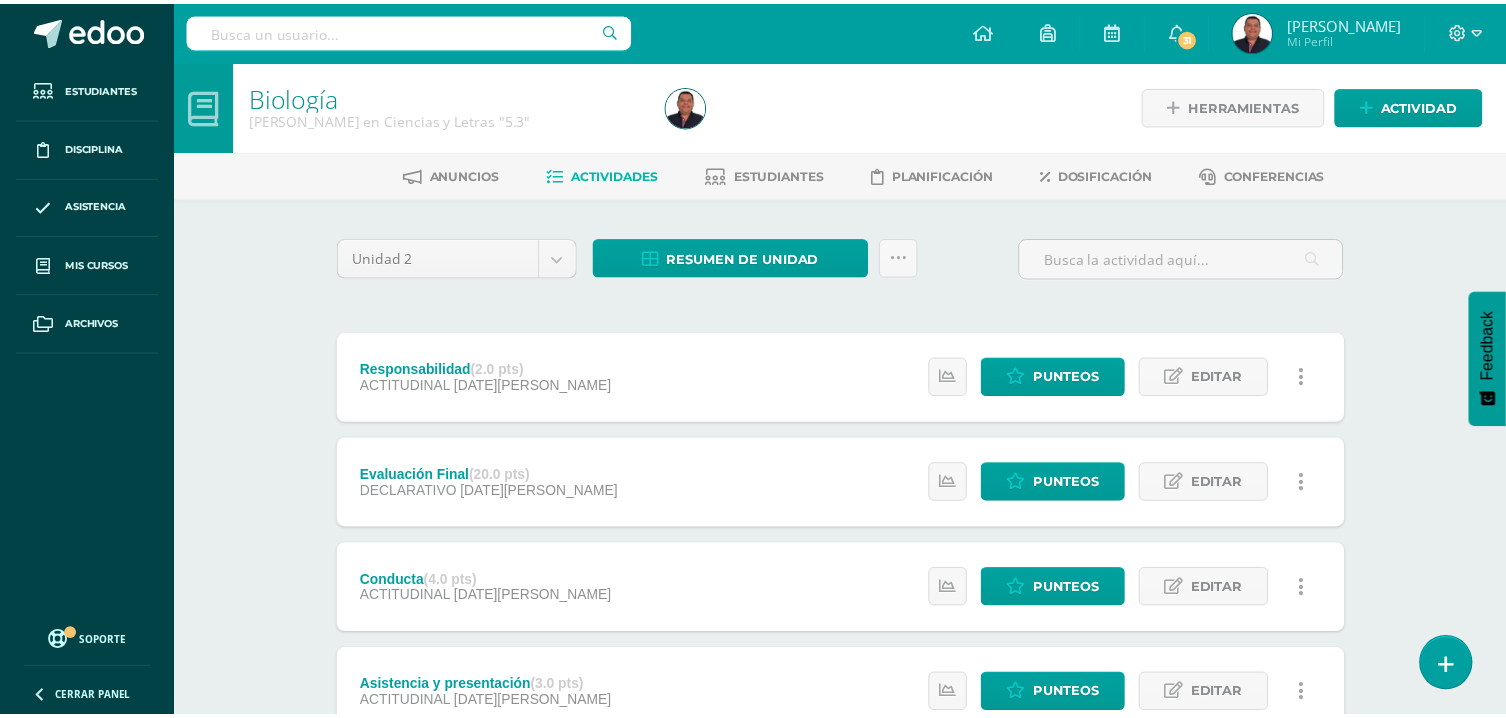 scroll, scrollTop: 0, scrollLeft: 0, axis: both 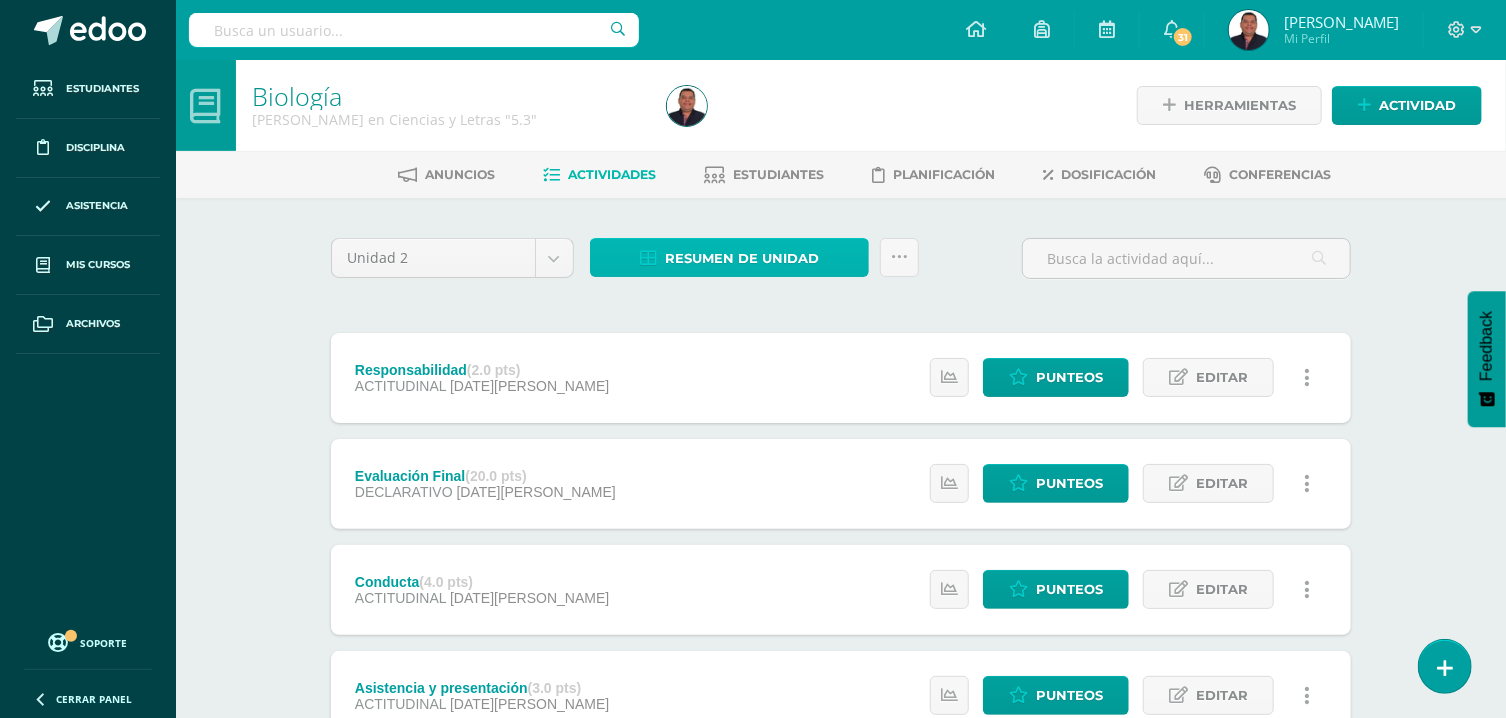 click on "Resumen de unidad" at bounding box center (742, 258) 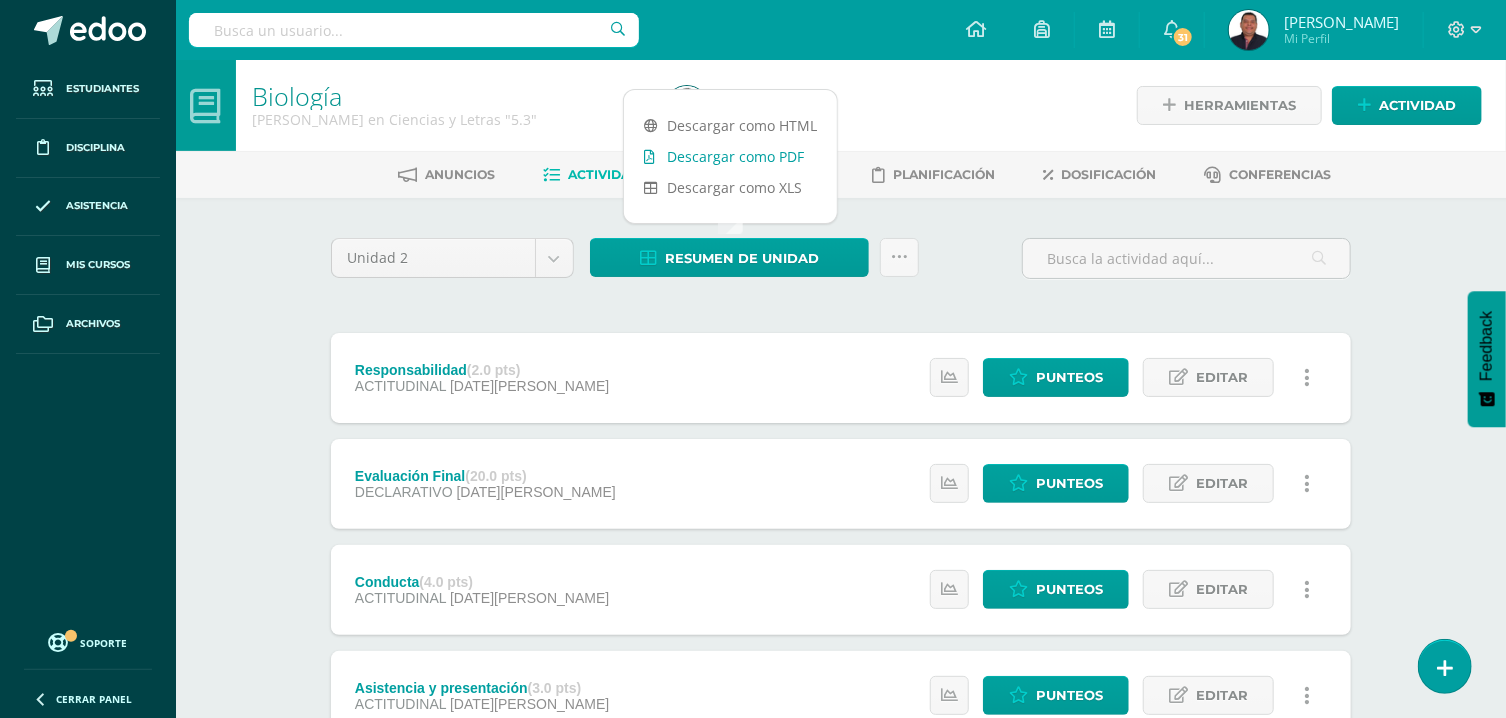 click on "Descargar como PDF" at bounding box center [730, 156] 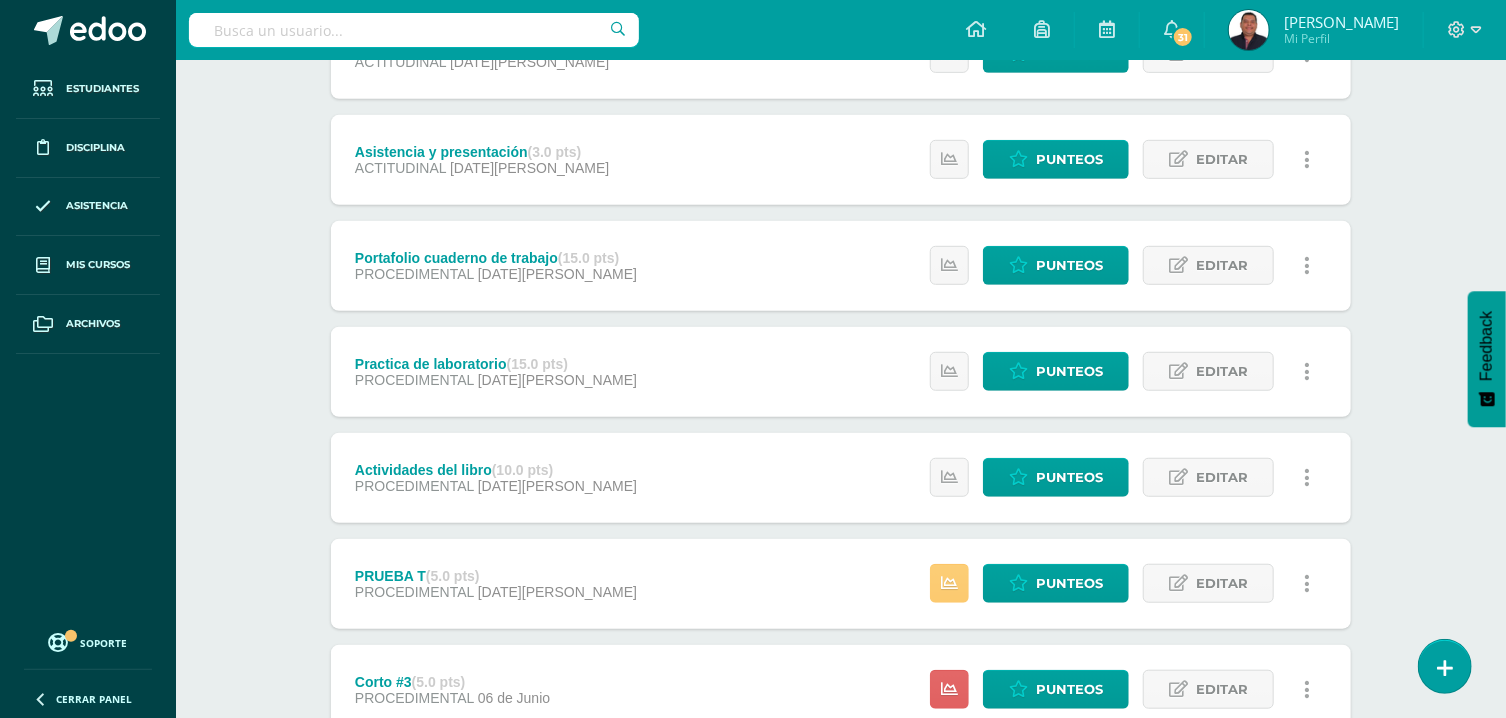 scroll, scrollTop: 728, scrollLeft: 0, axis: vertical 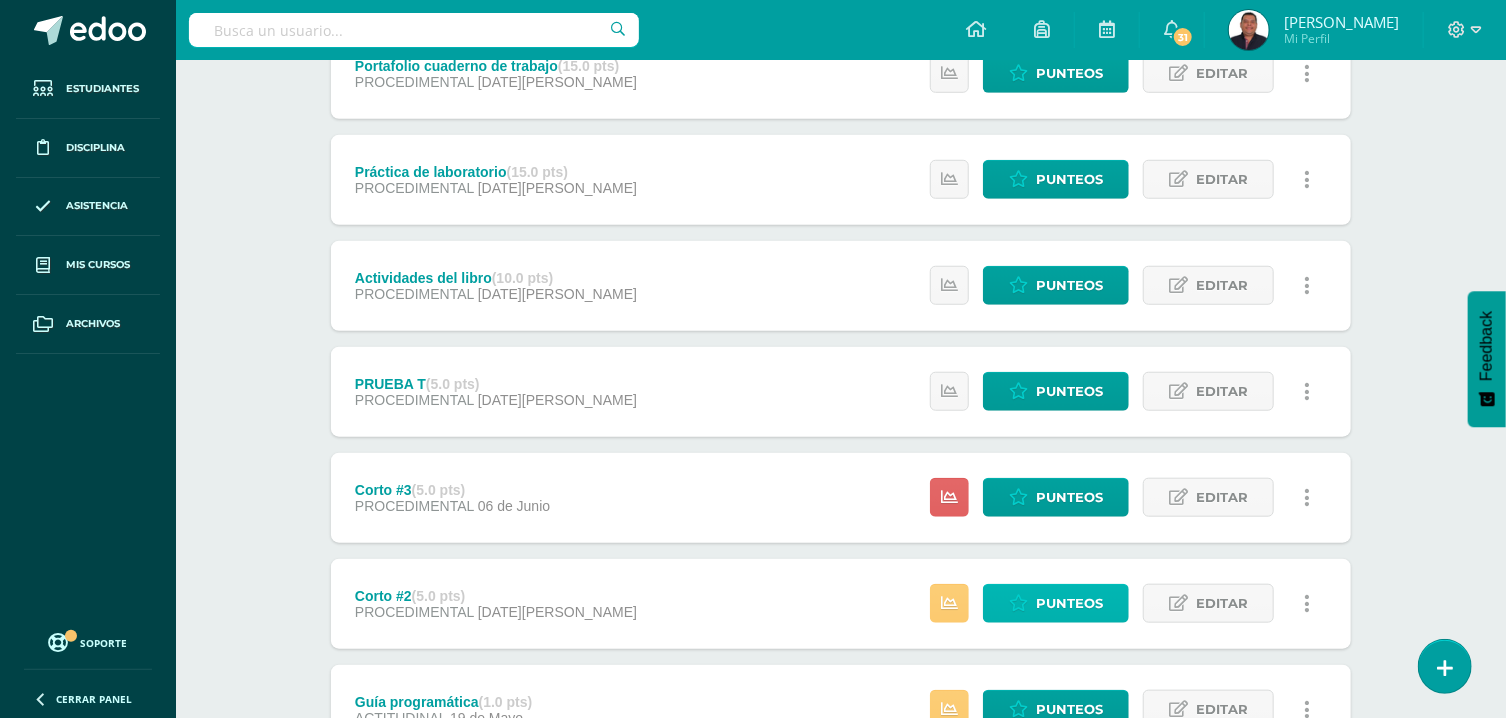 click on "Punteos" at bounding box center (1069, 603) 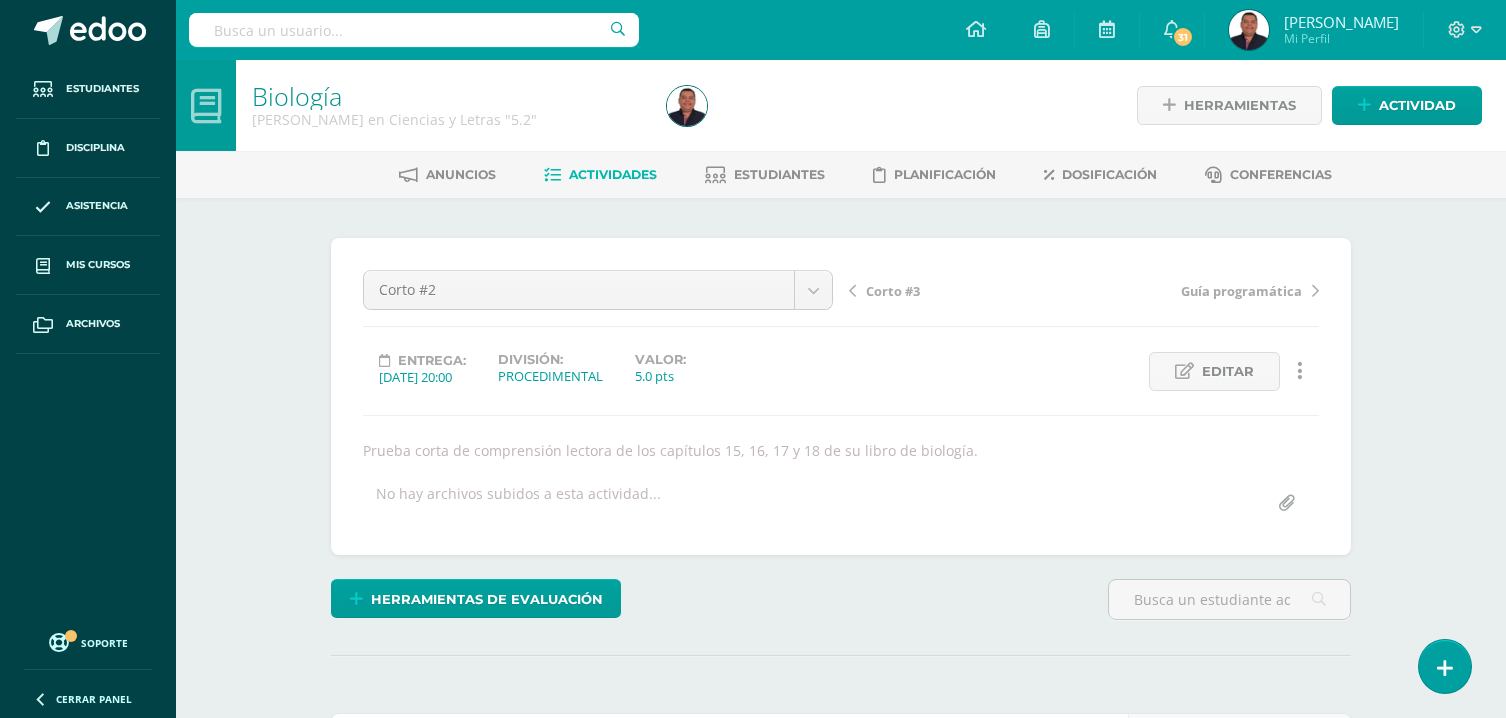 scroll, scrollTop: 0, scrollLeft: 0, axis: both 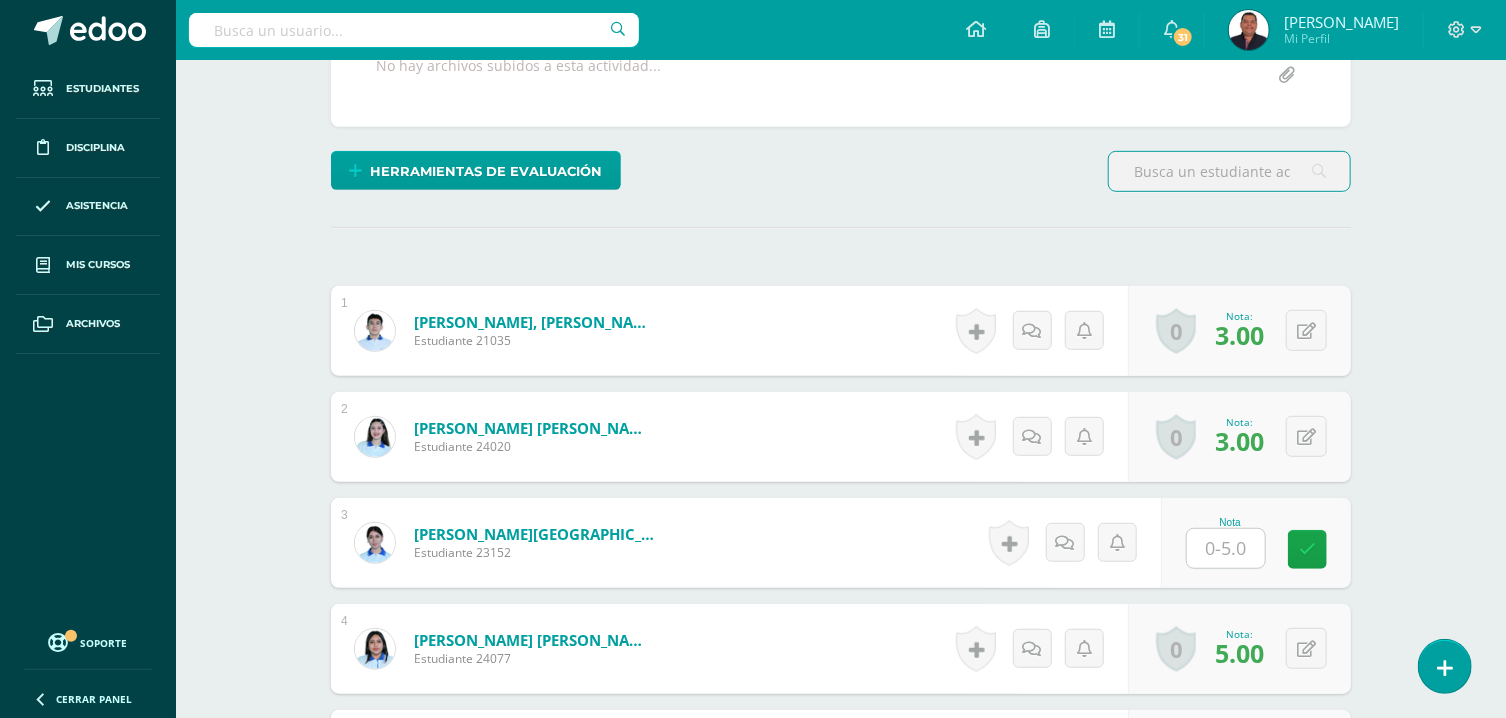 click at bounding box center (1226, 548) 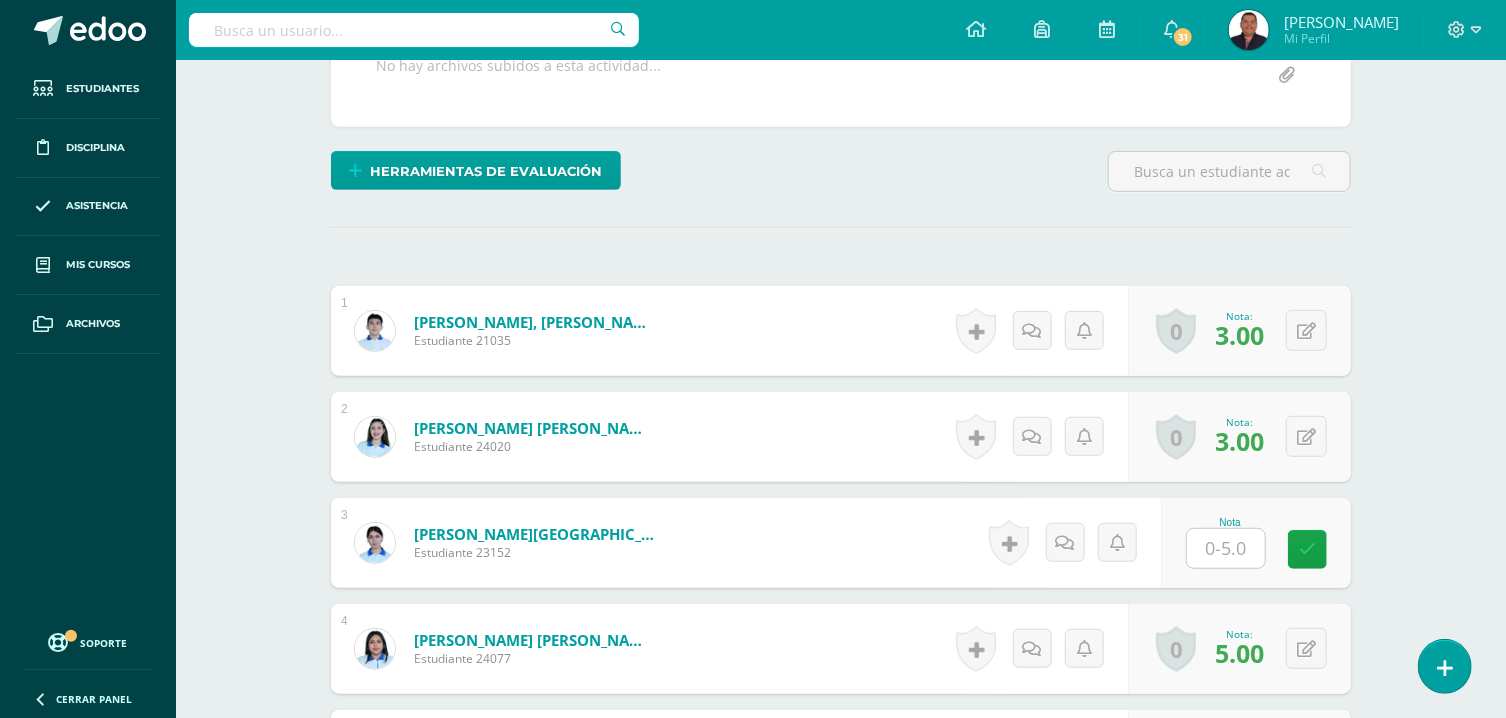 type on "3" 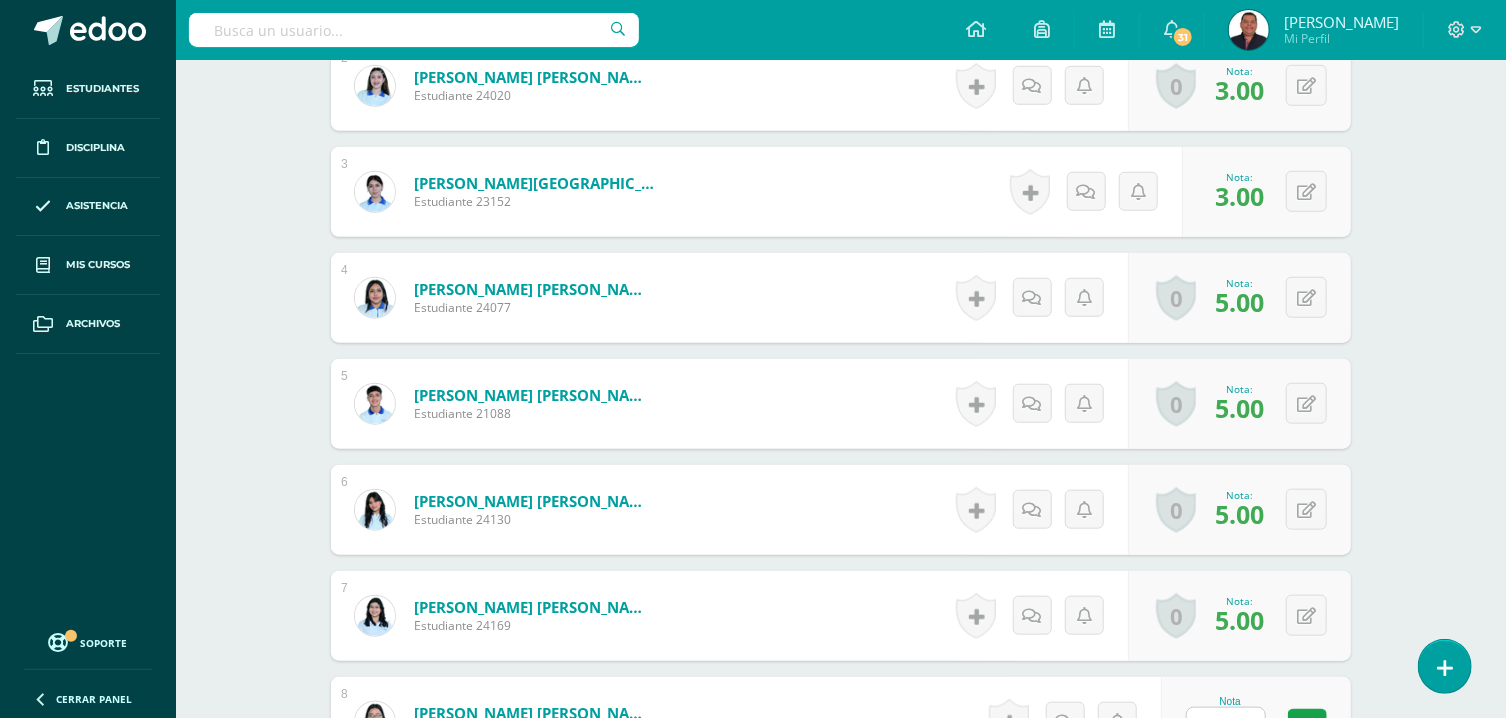 scroll, scrollTop: 1079, scrollLeft: 0, axis: vertical 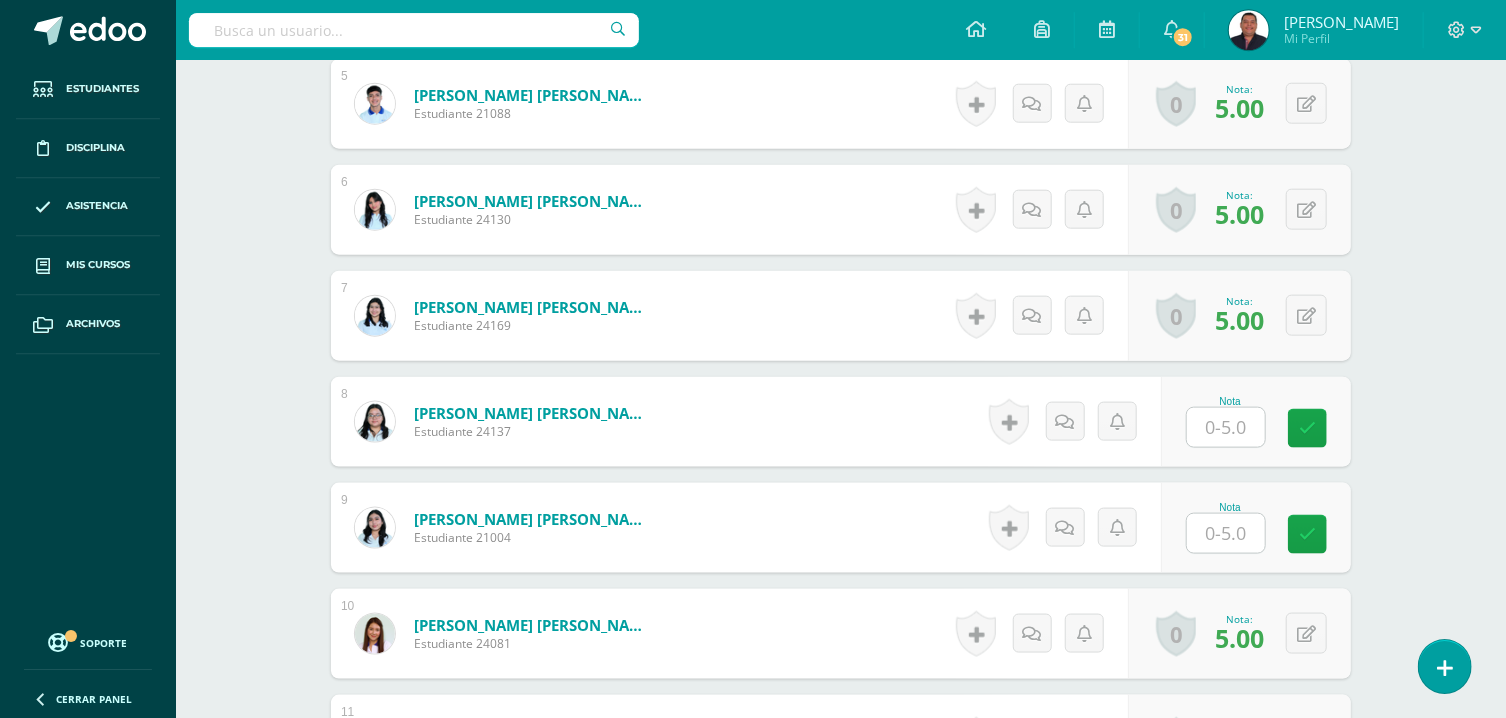 click at bounding box center (1226, 427) 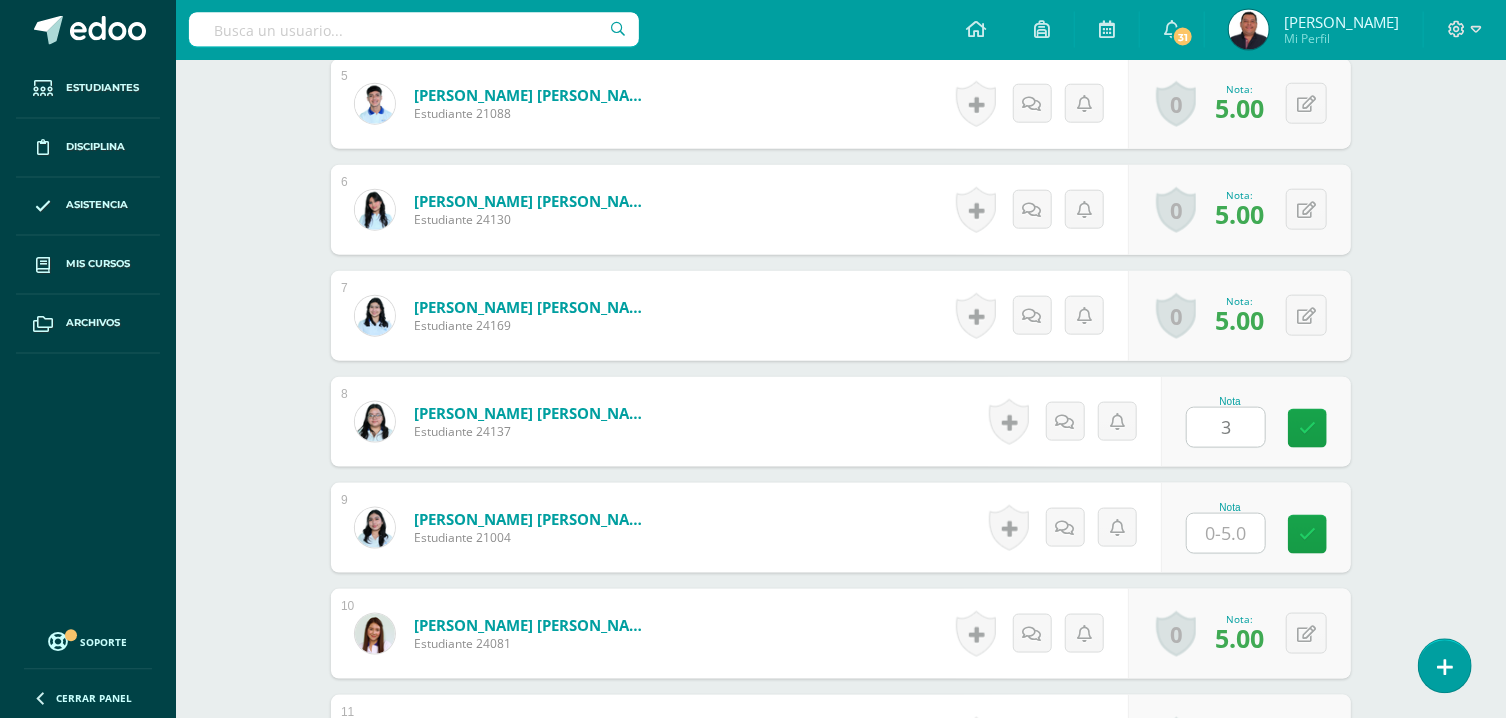 scroll, scrollTop: 1080, scrollLeft: 0, axis: vertical 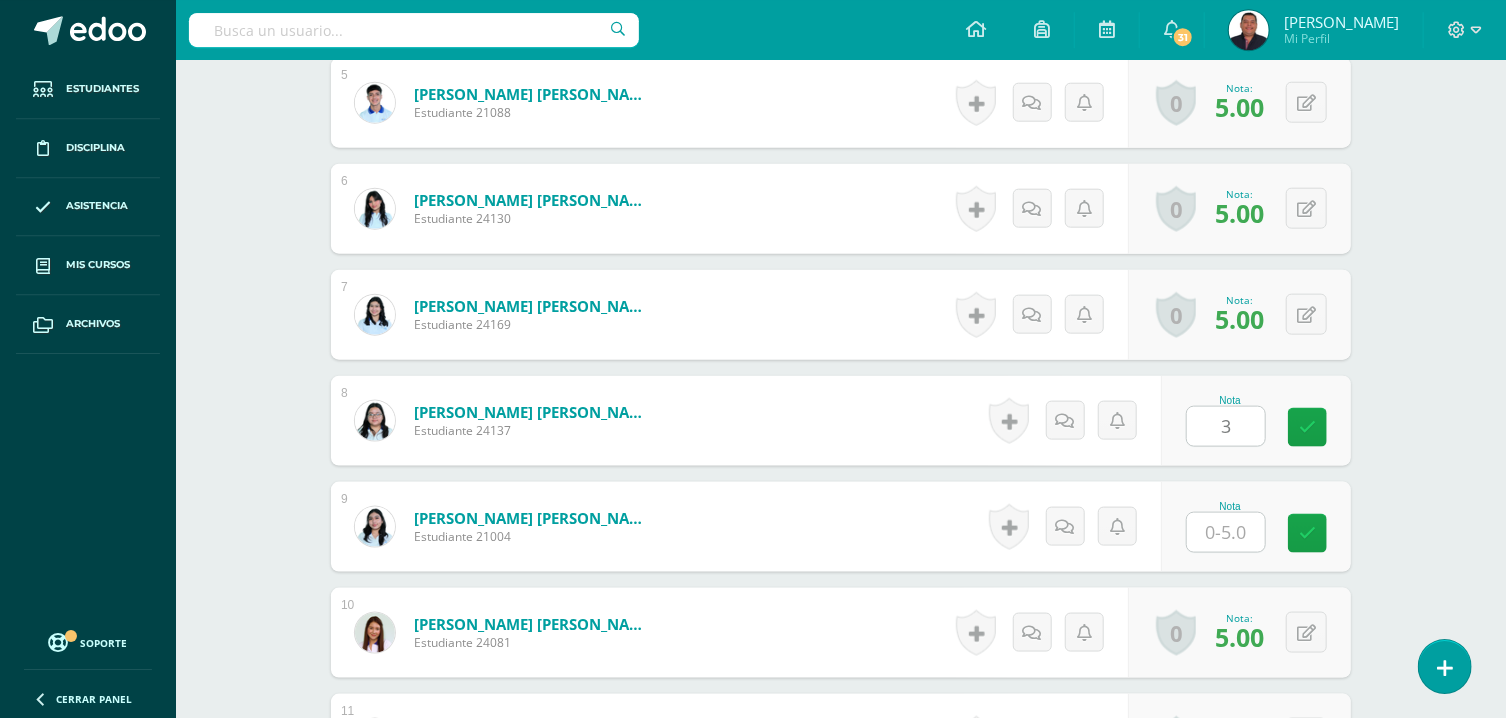 type on "3" 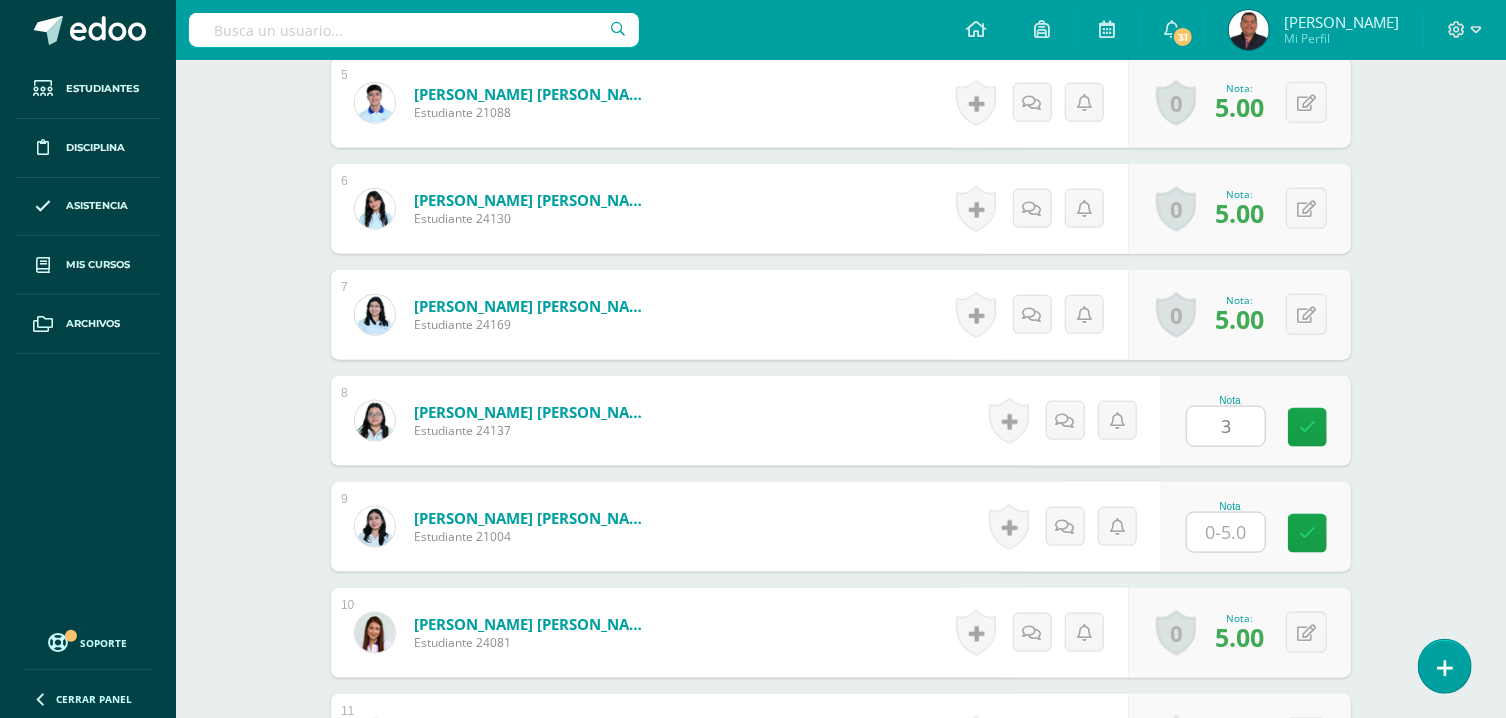 type on "3" 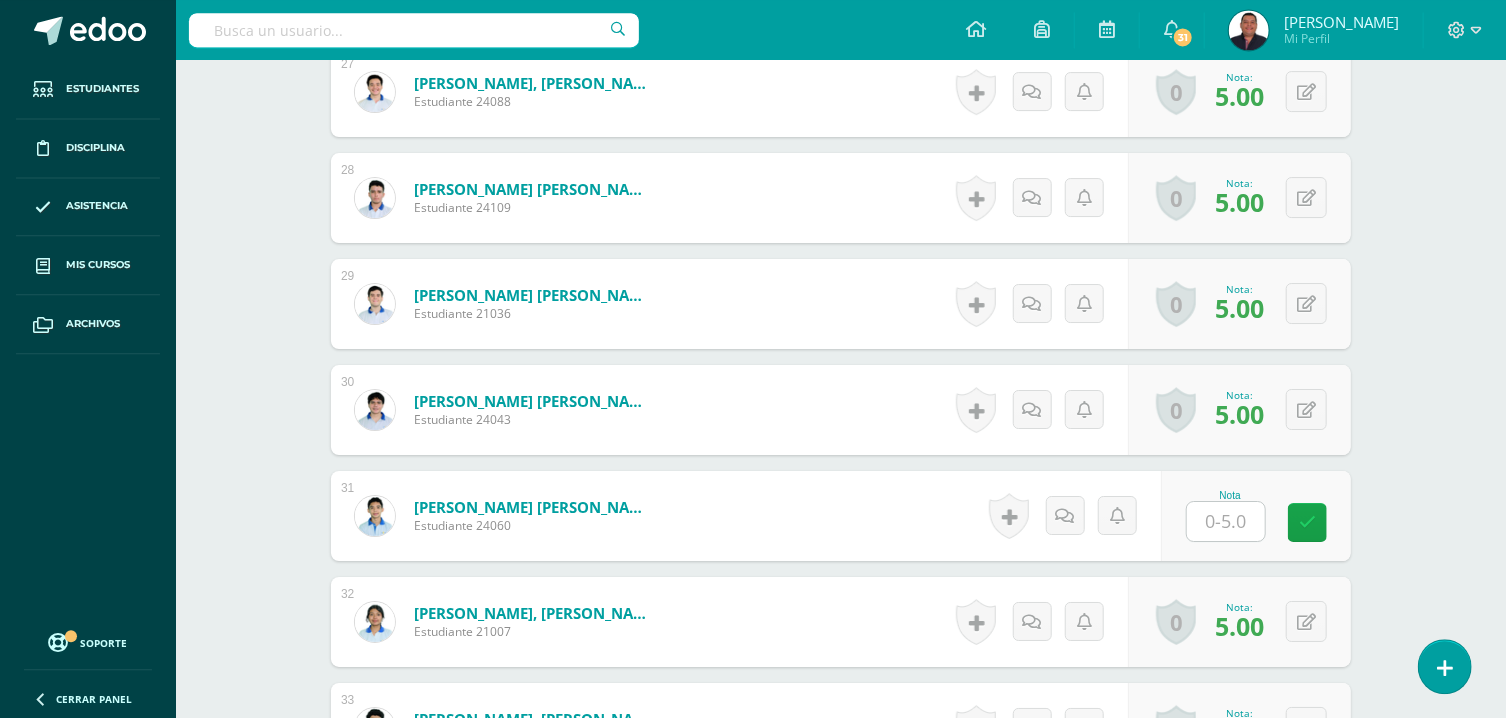 scroll, scrollTop: 3524, scrollLeft: 0, axis: vertical 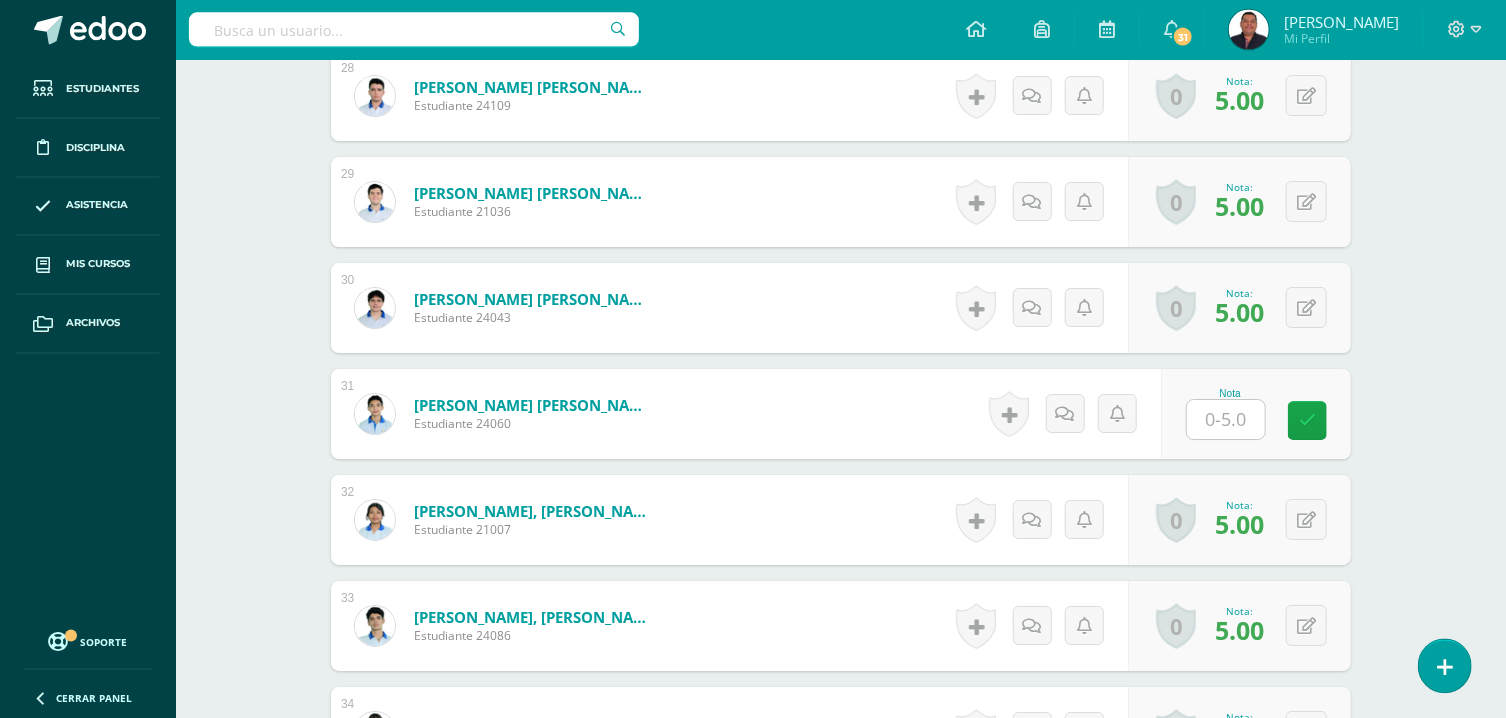 click at bounding box center [1226, 420] 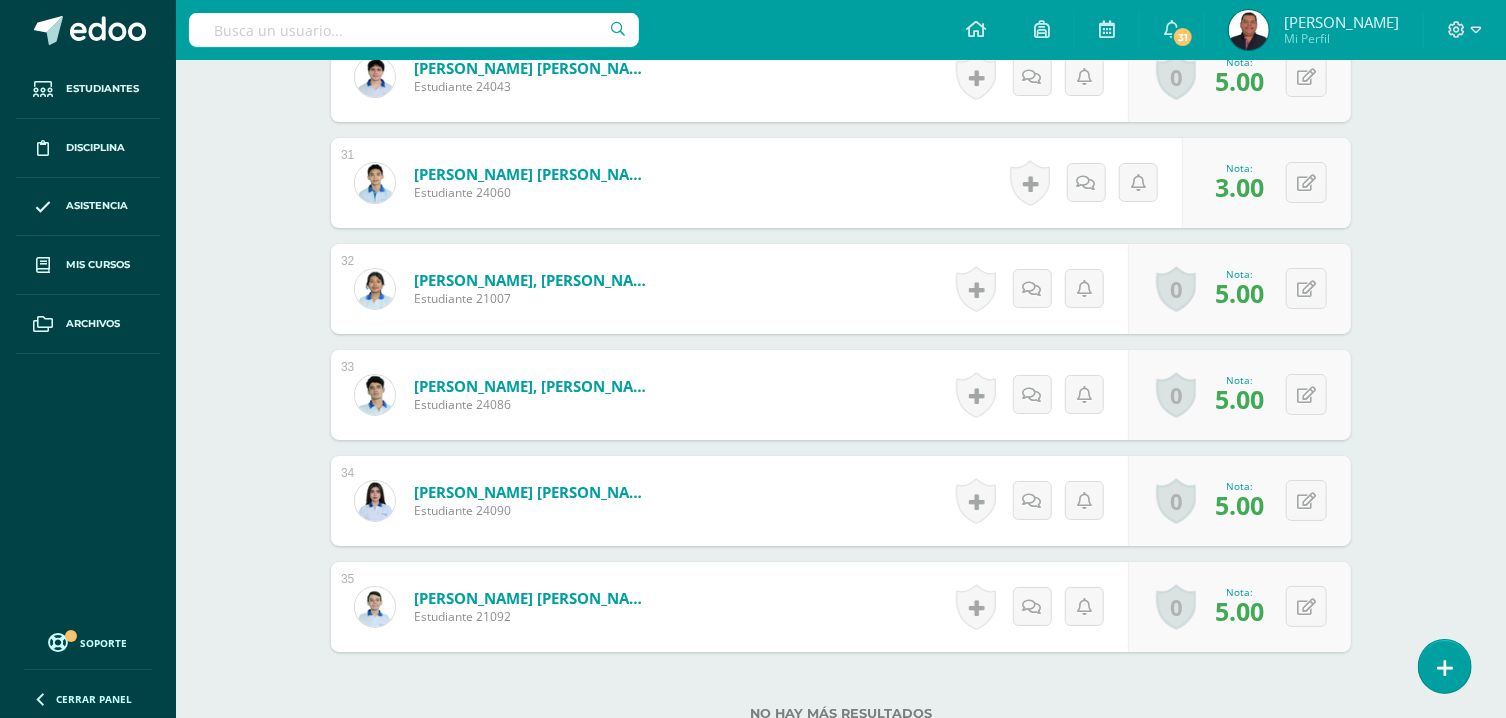 scroll, scrollTop: 3767, scrollLeft: 0, axis: vertical 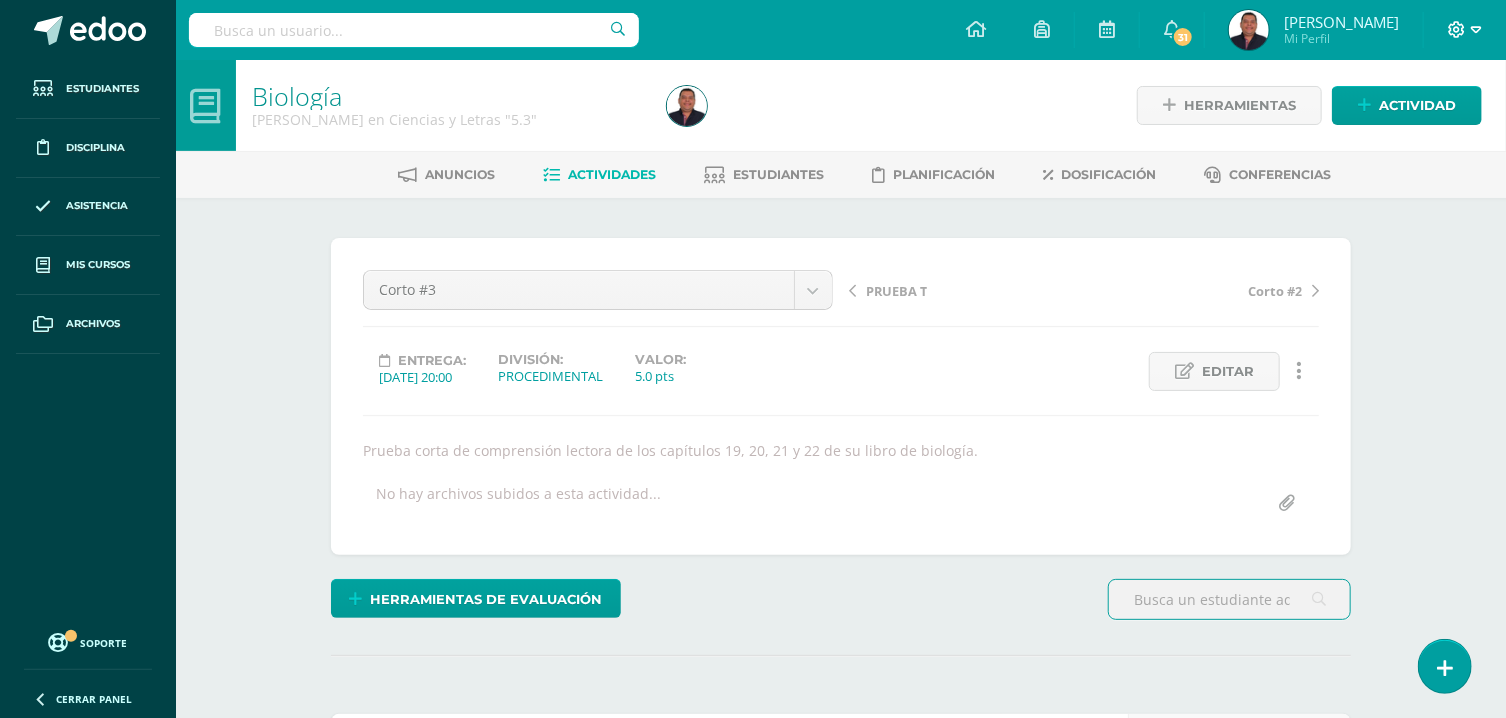 click 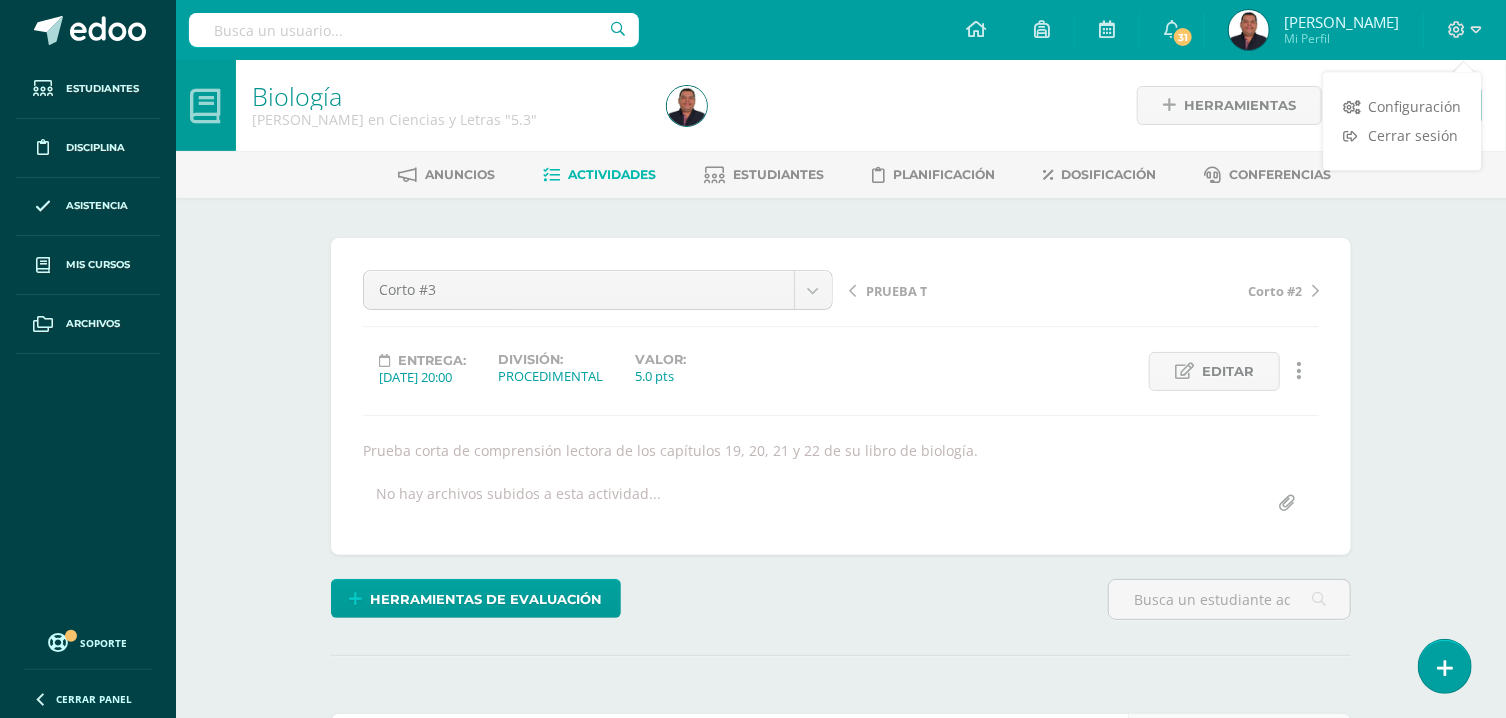scroll, scrollTop: 1, scrollLeft: 0, axis: vertical 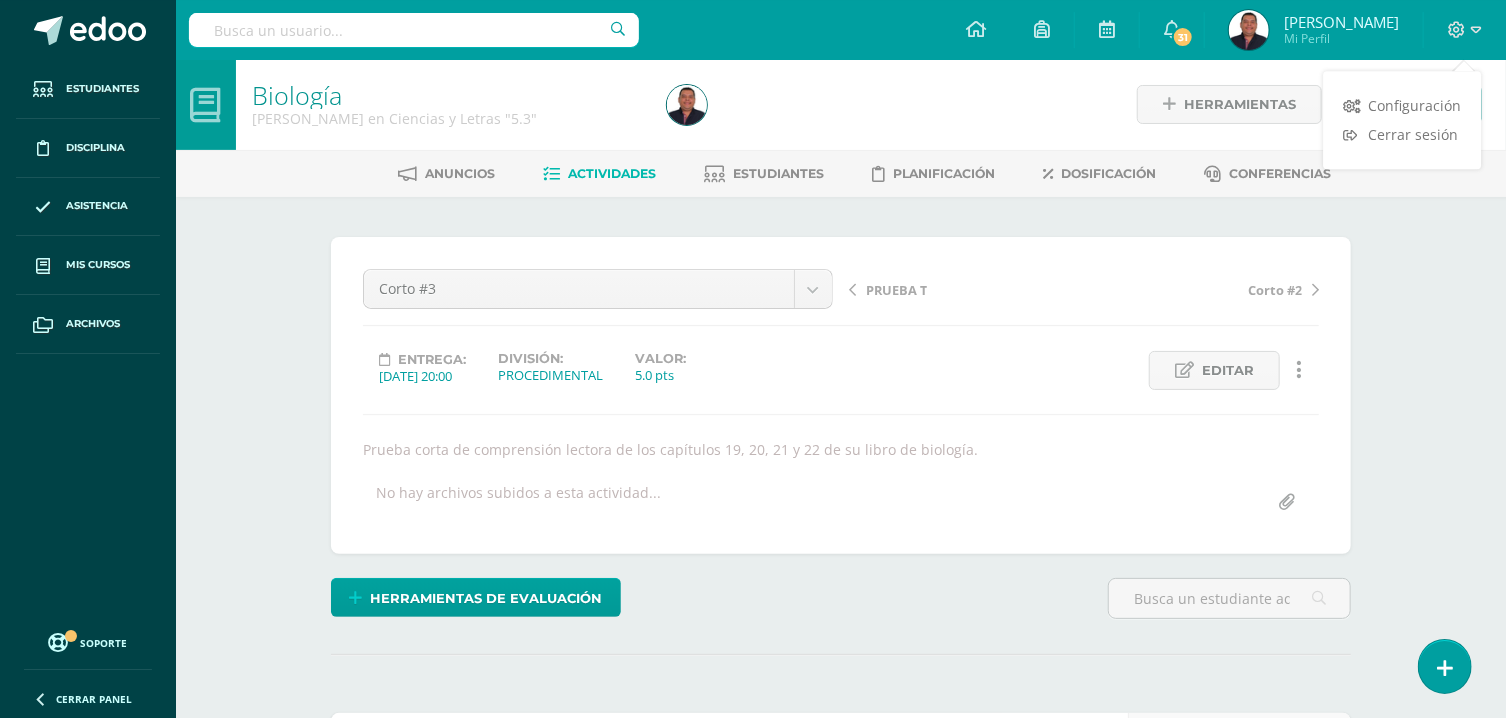 click at bounding box center (870, 104) 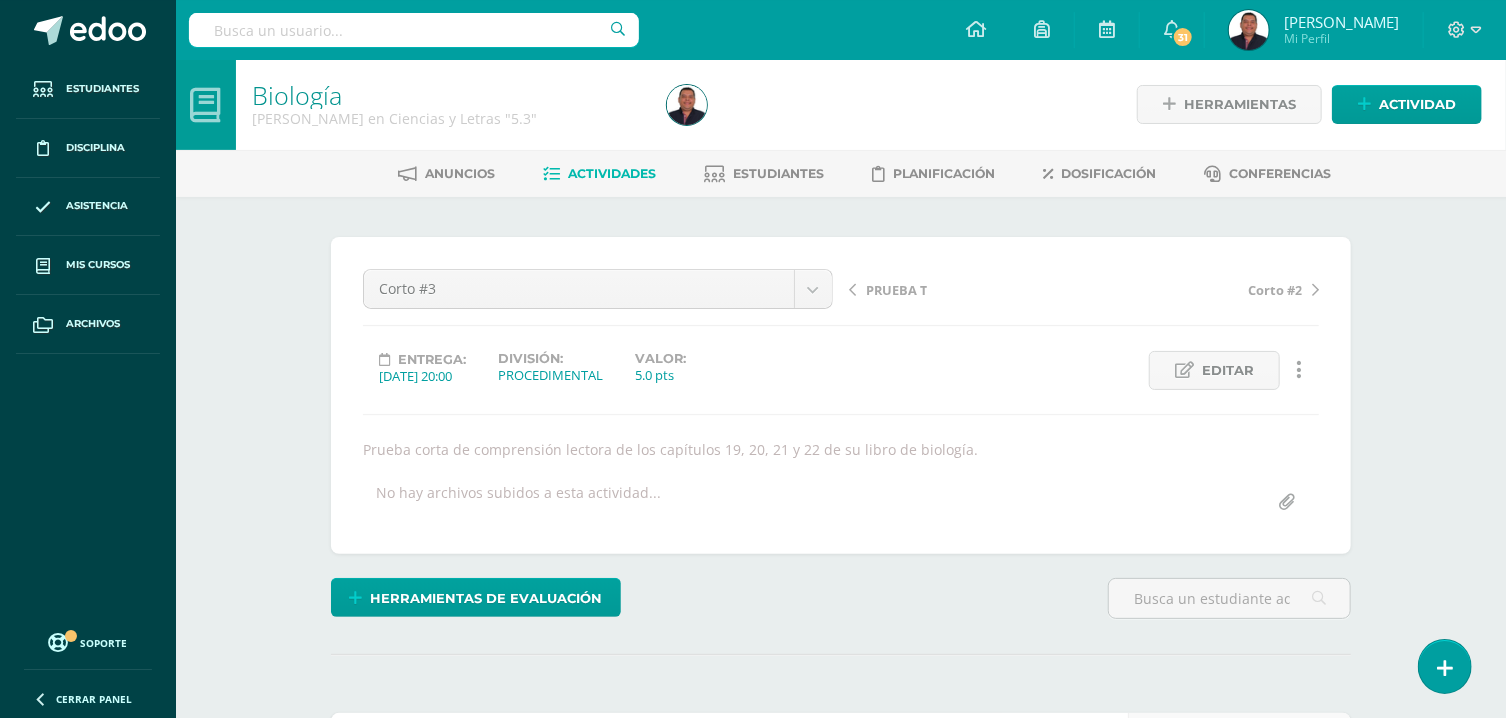 scroll, scrollTop: 2, scrollLeft: 0, axis: vertical 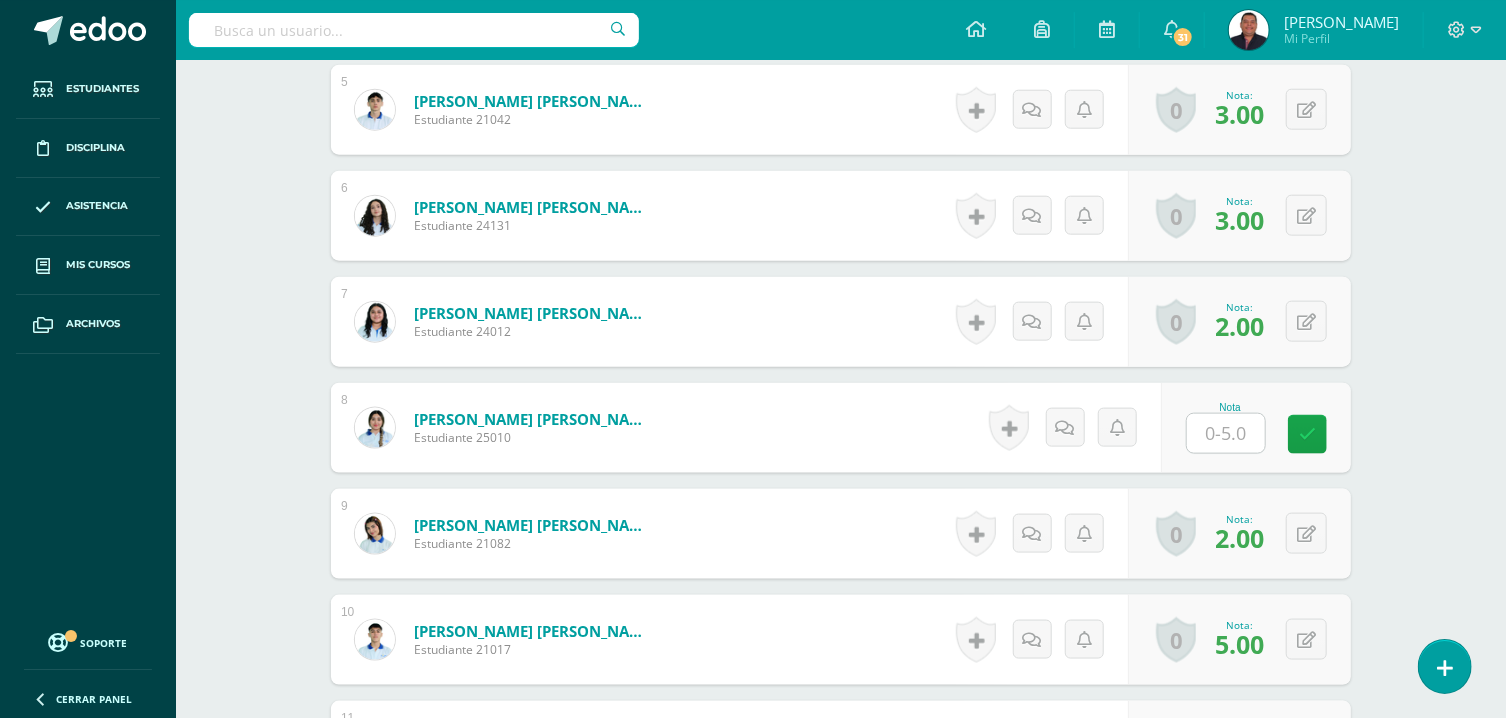 click at bounding box center [1226, 433] 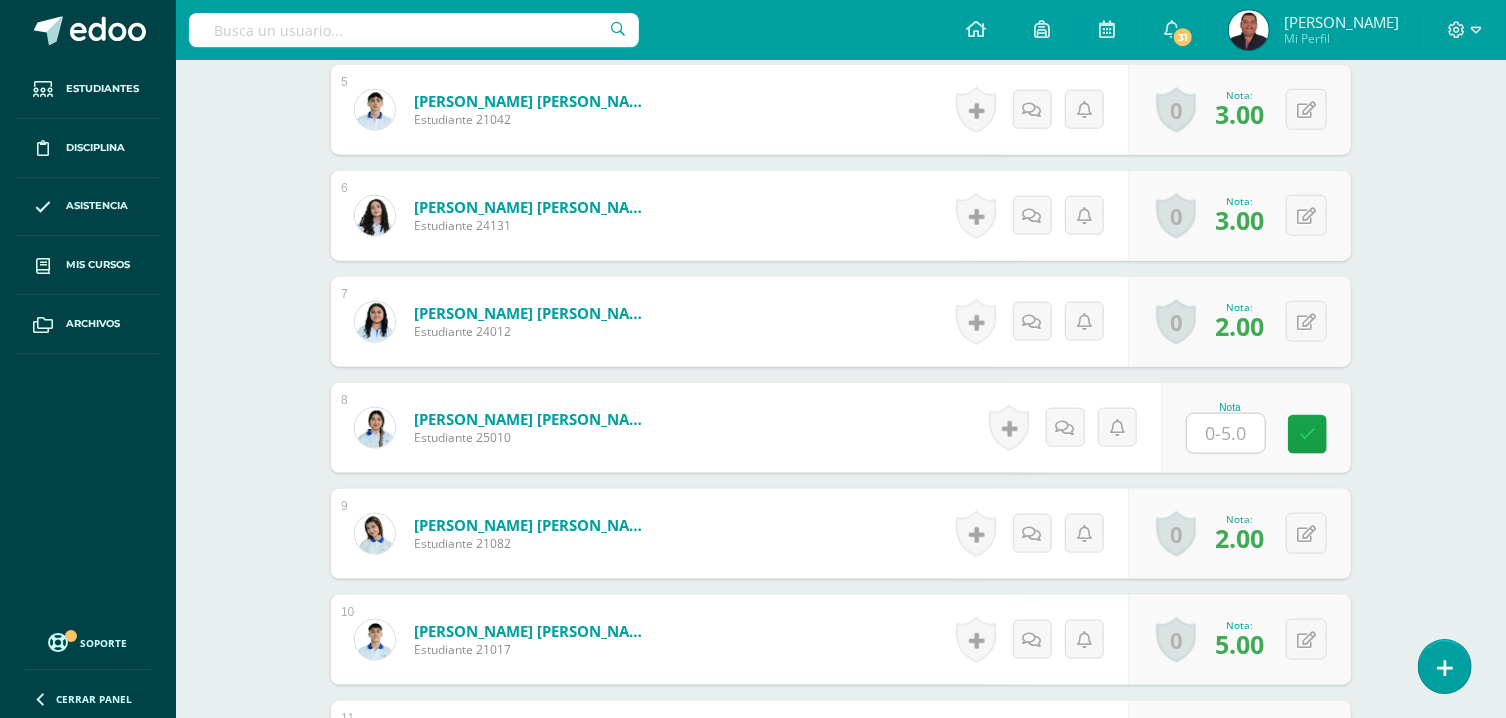 type on "3" 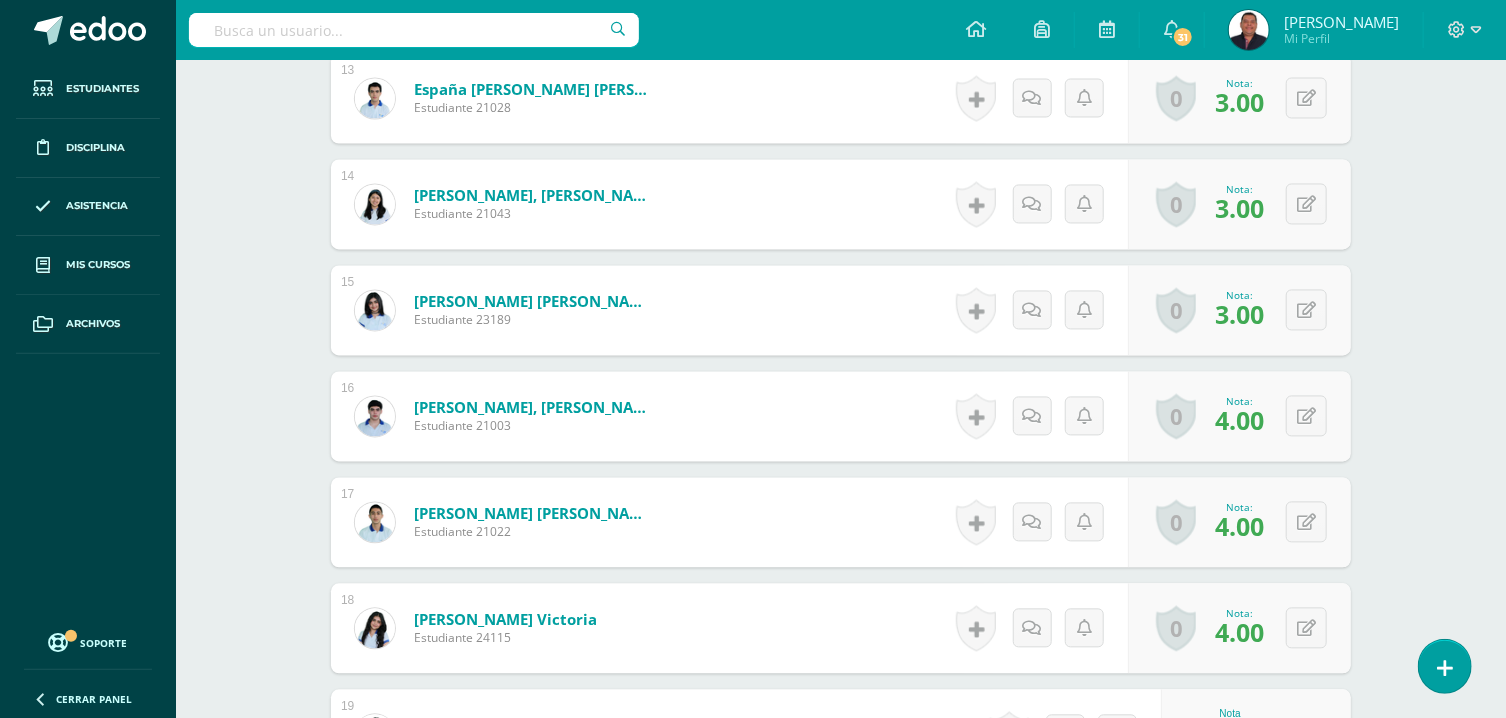 scroll, scrollTop: 2147, scrollLeft: 0, axis: vertical 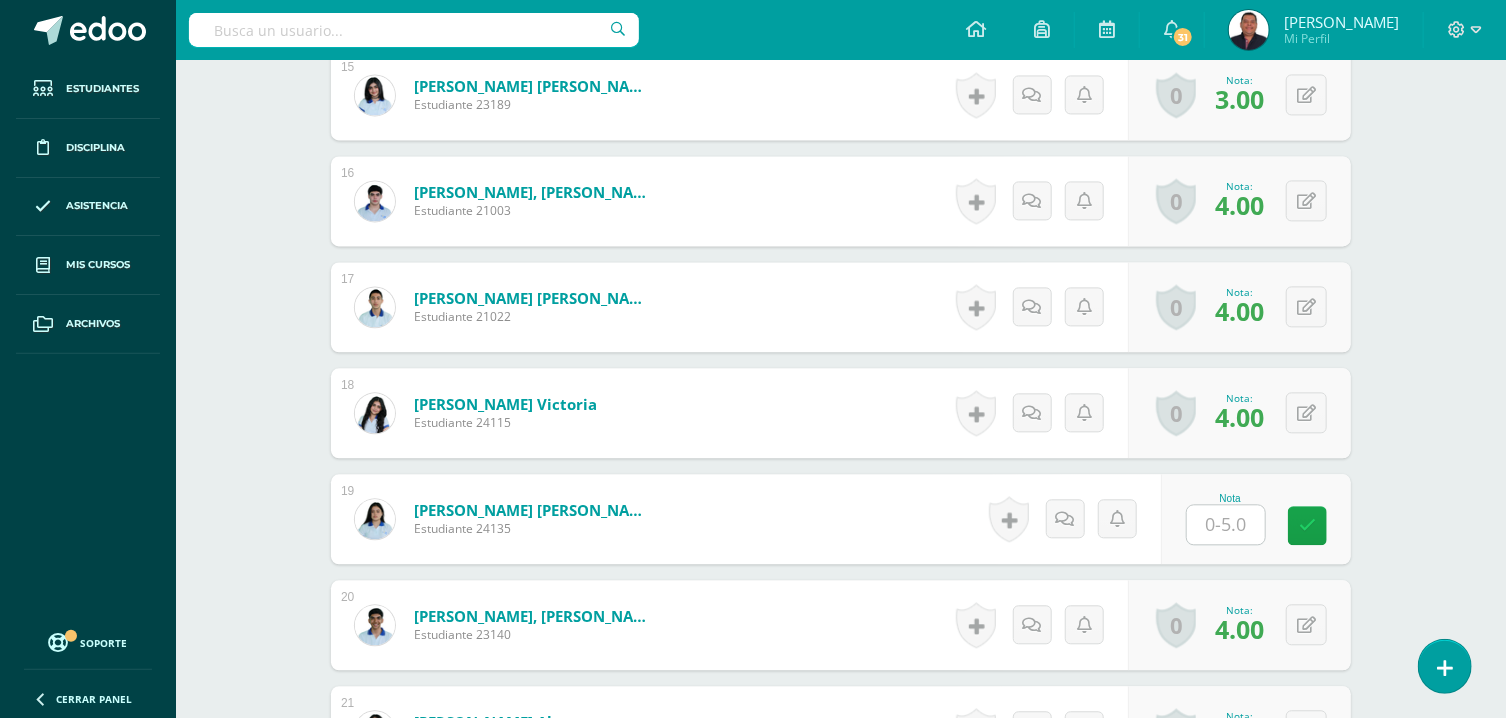 click at bounding box center [1226, 525] 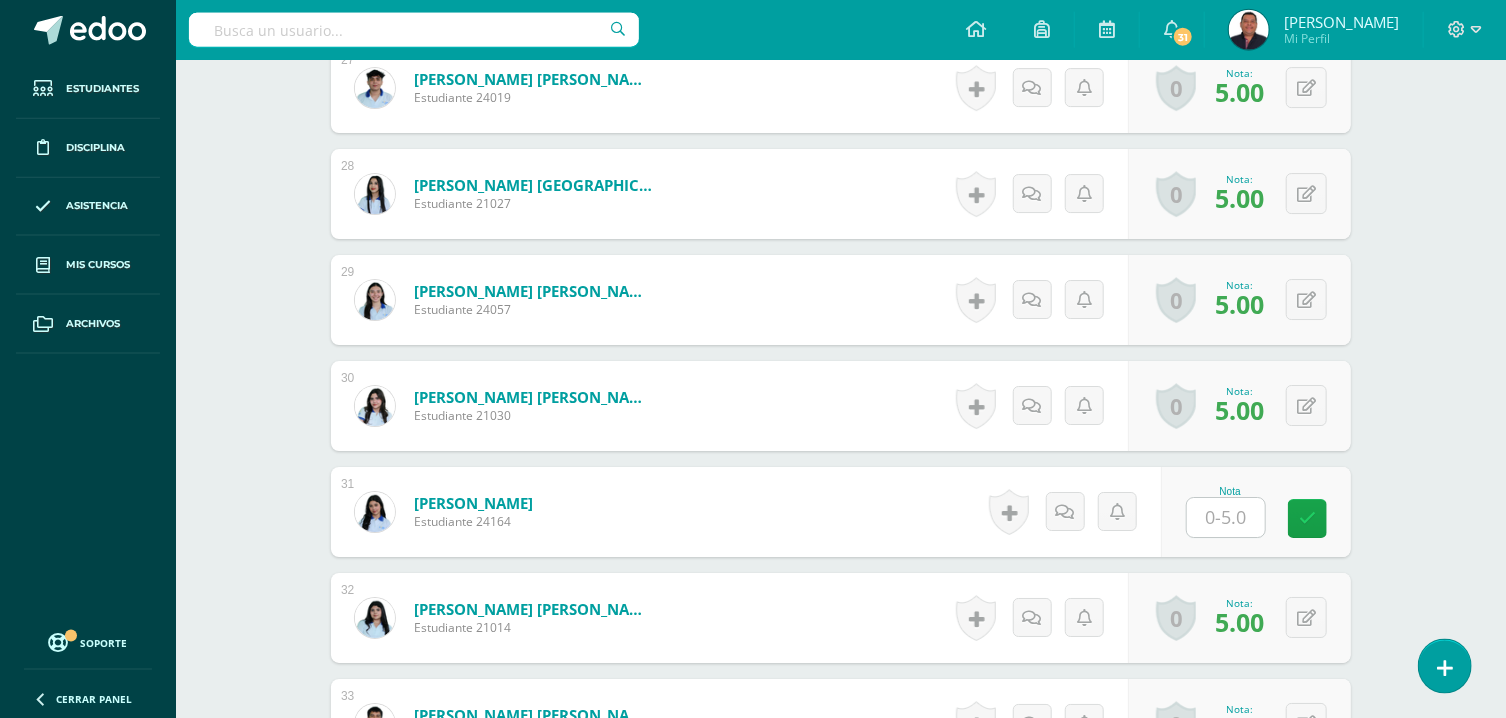 scroll, scrollTop: 3433, scrollLeft: 0, axis: vertical 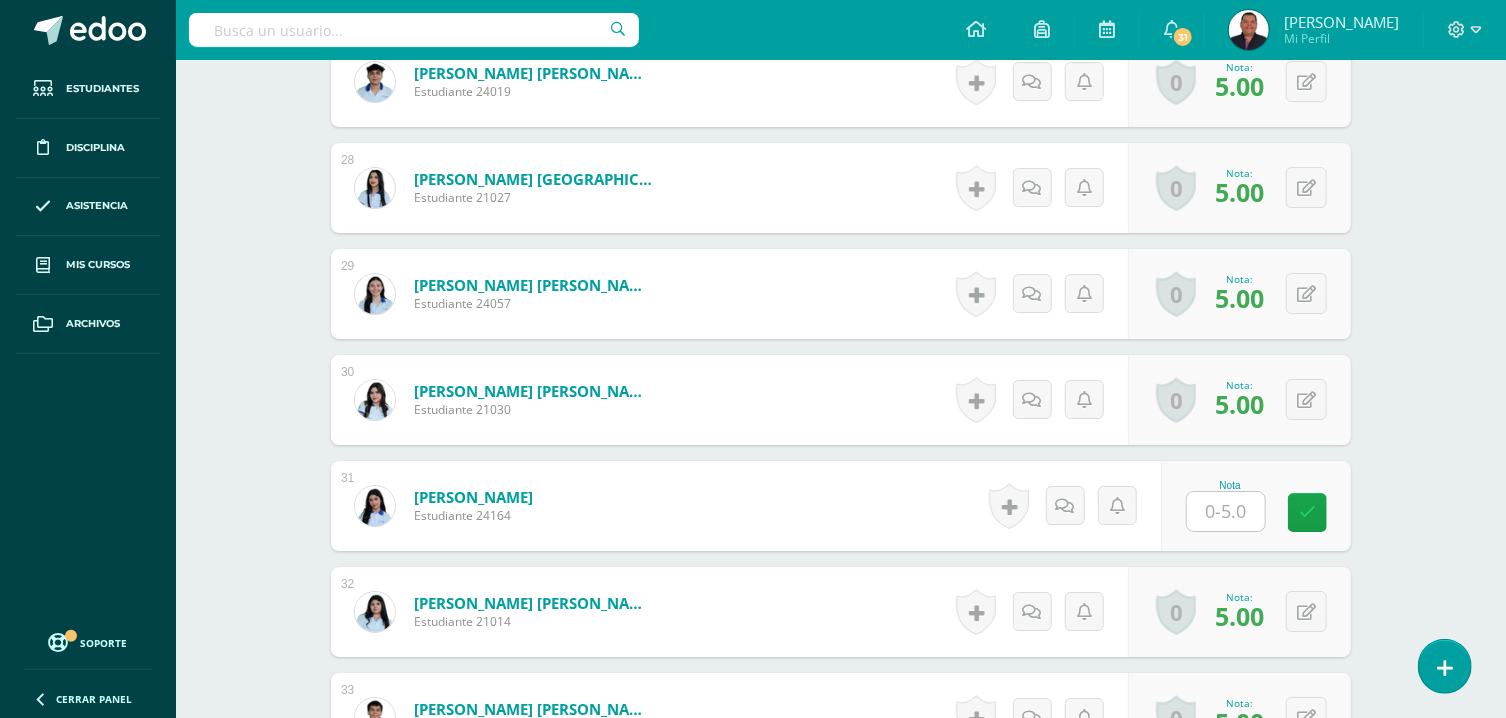 click at bounding box center (1226, 511) 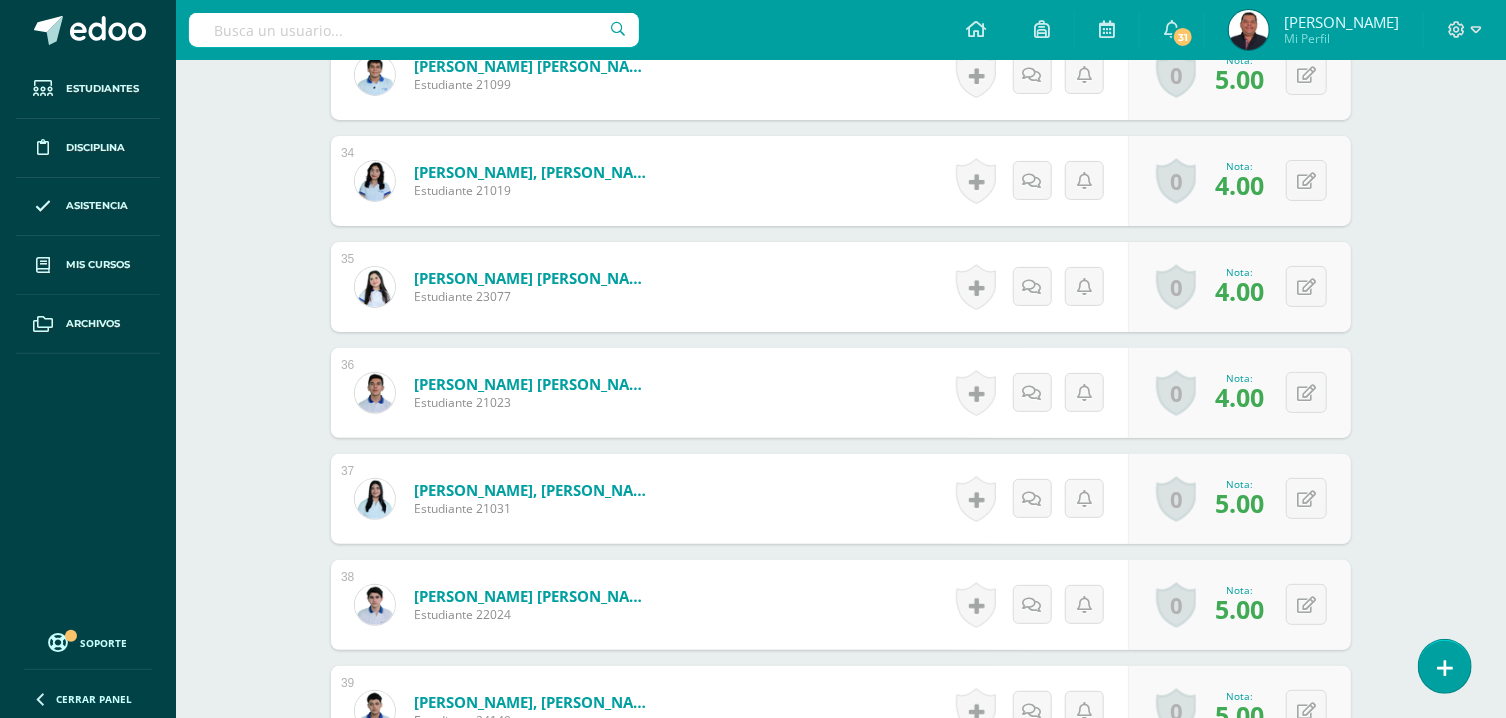 scroll, scrollTop: 4191, scrollLeft: 0, axis: vertical 